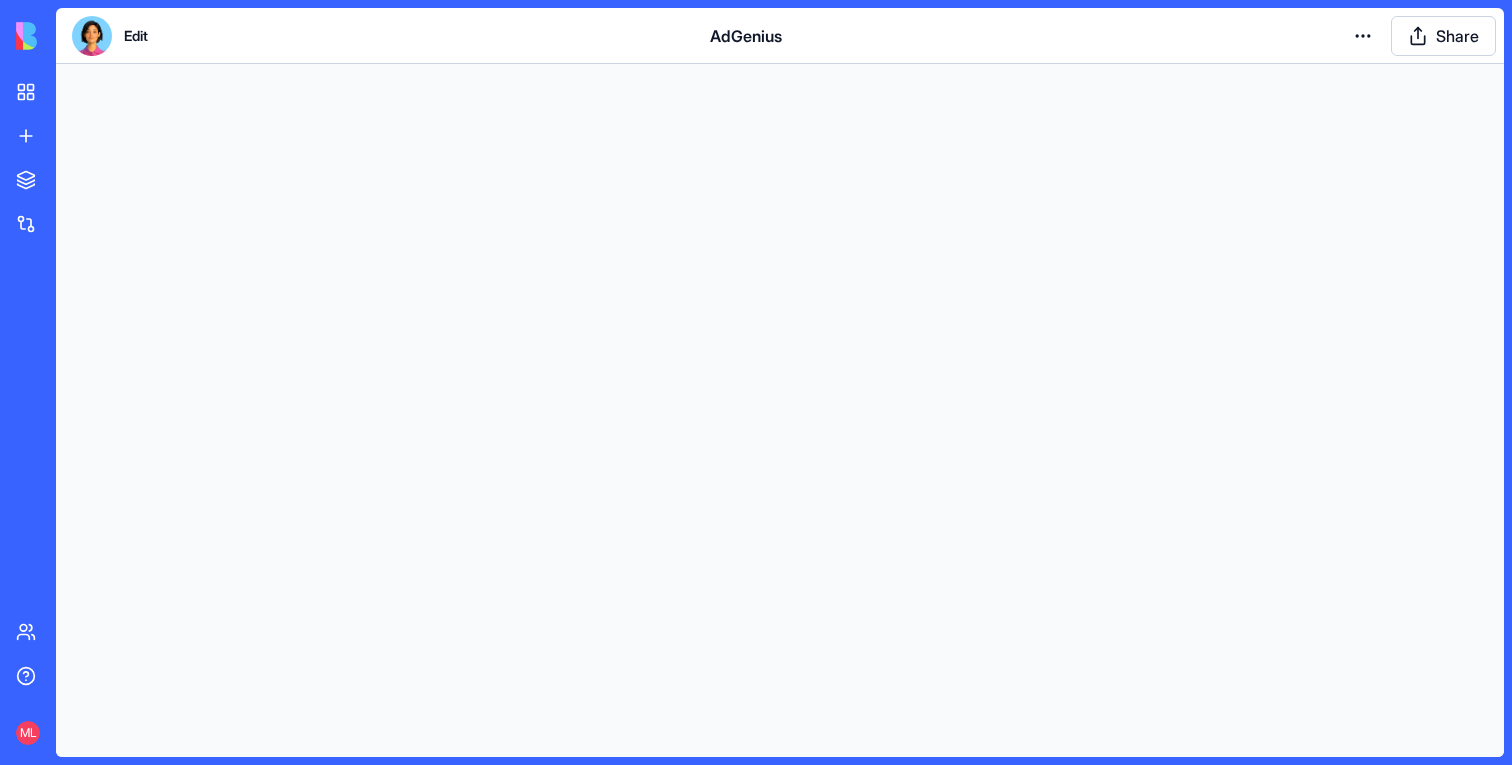 scroll, scrollTop: 0, scrollLeft: 0, axis: both 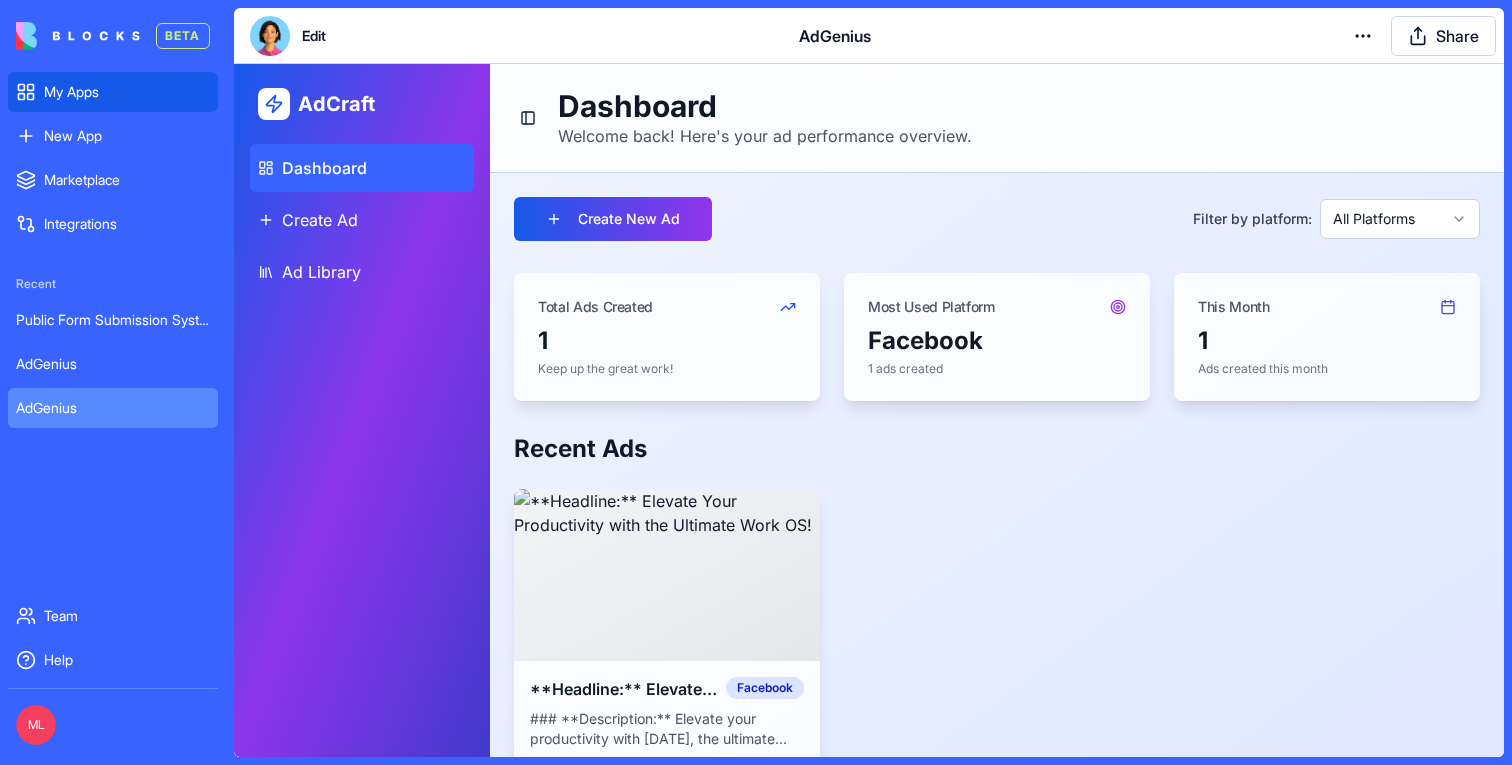 click on "My Apps" at bounding box center [113, 92] 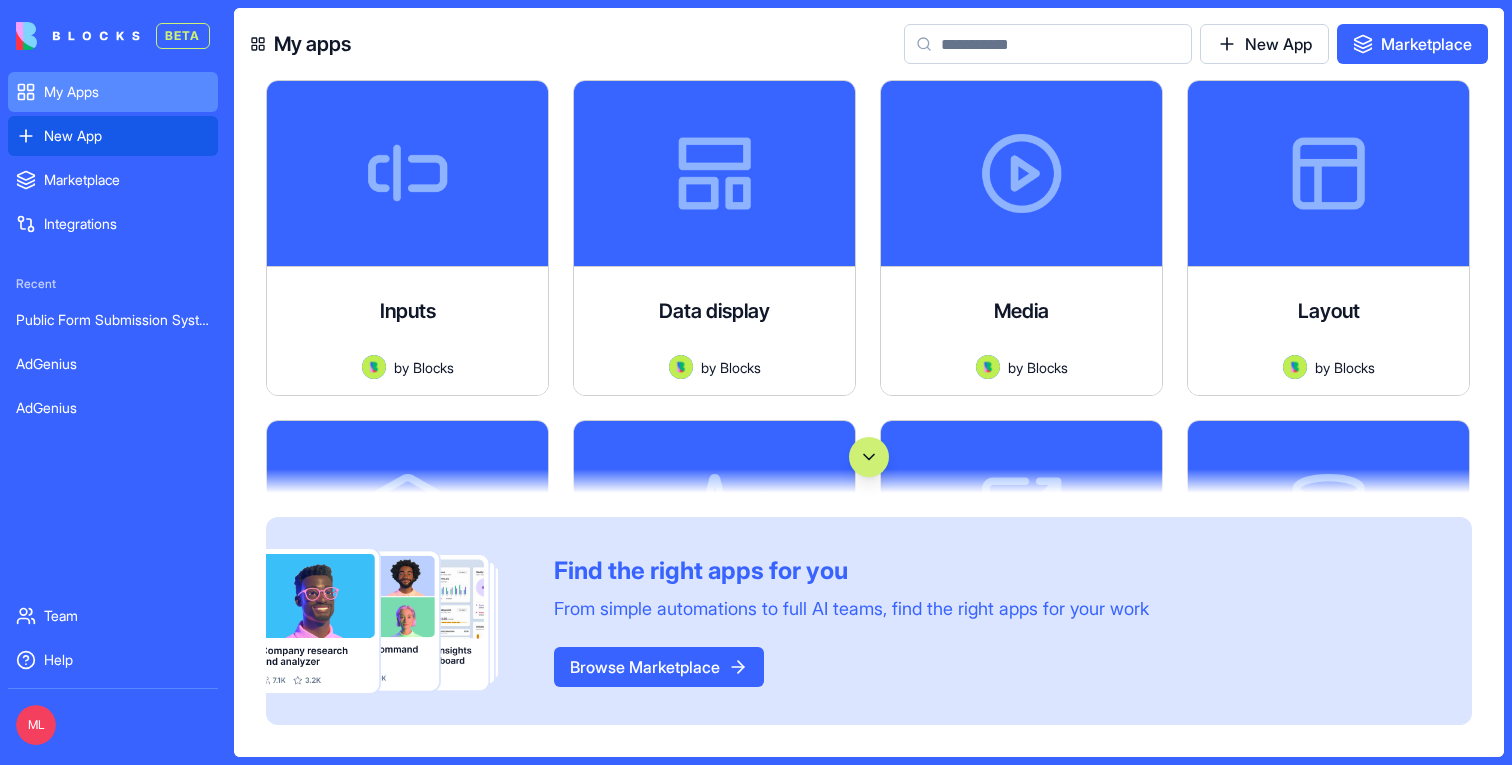 click on "New App" at bounding box center (127, 136) 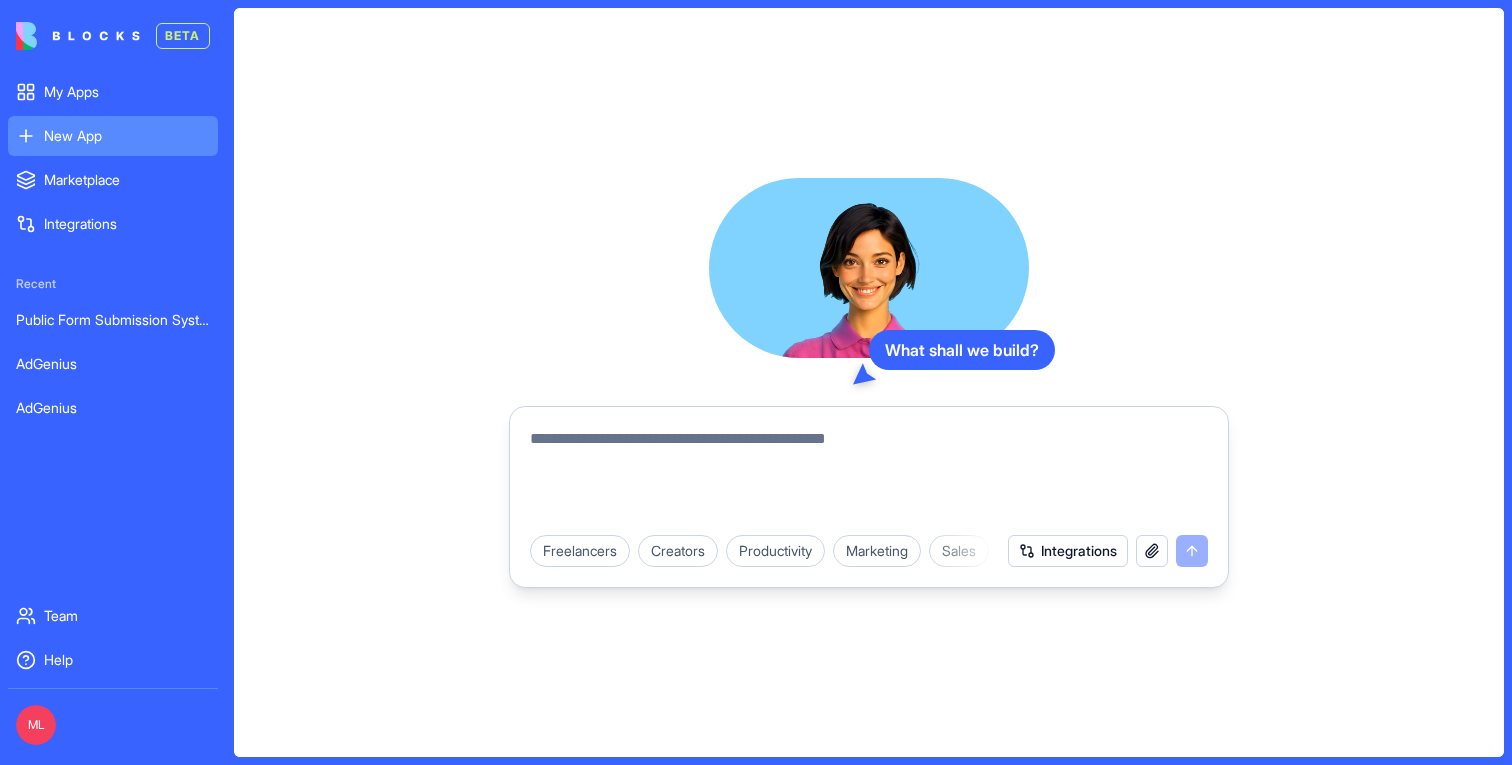 click at bounding box center (869, 475) 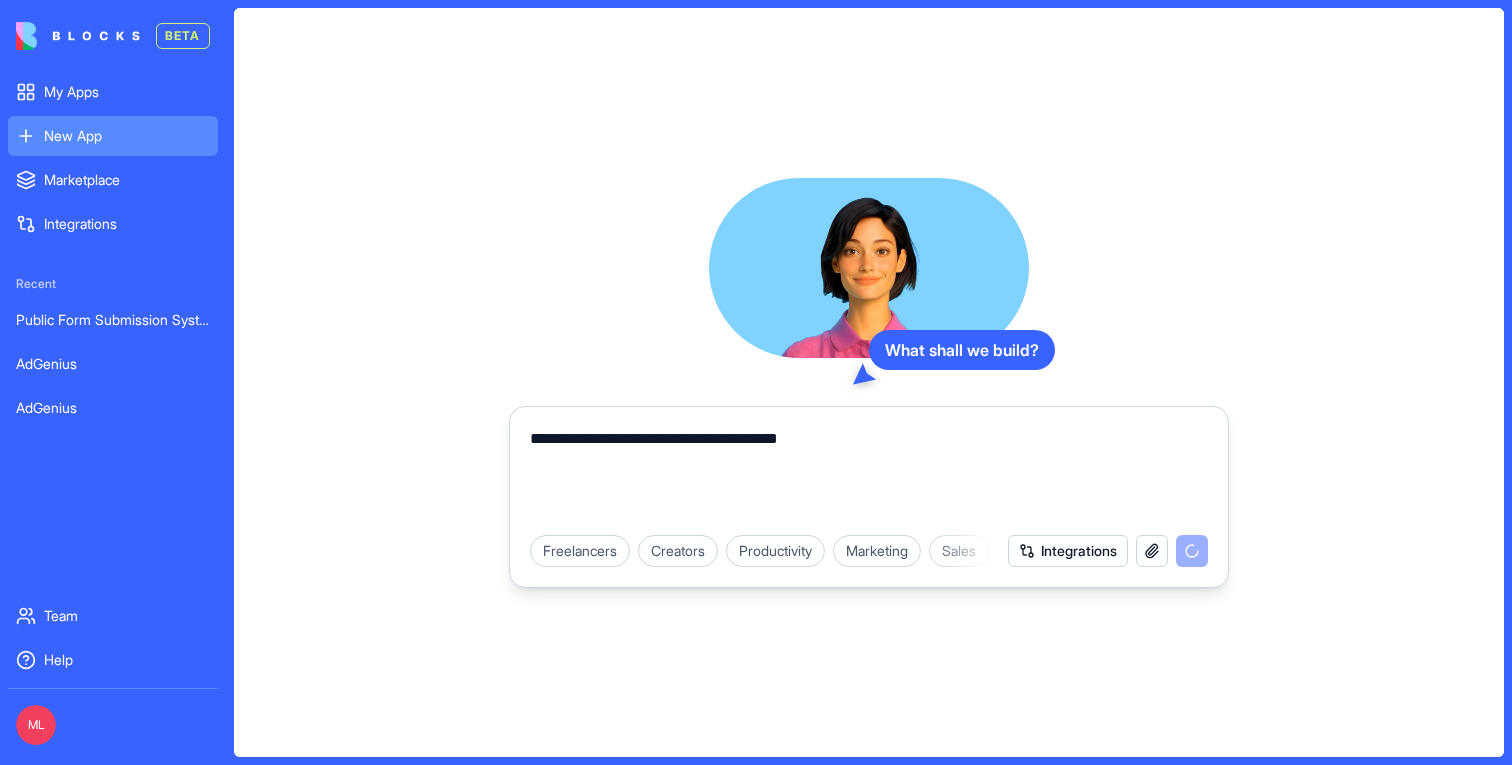 type on "**********" 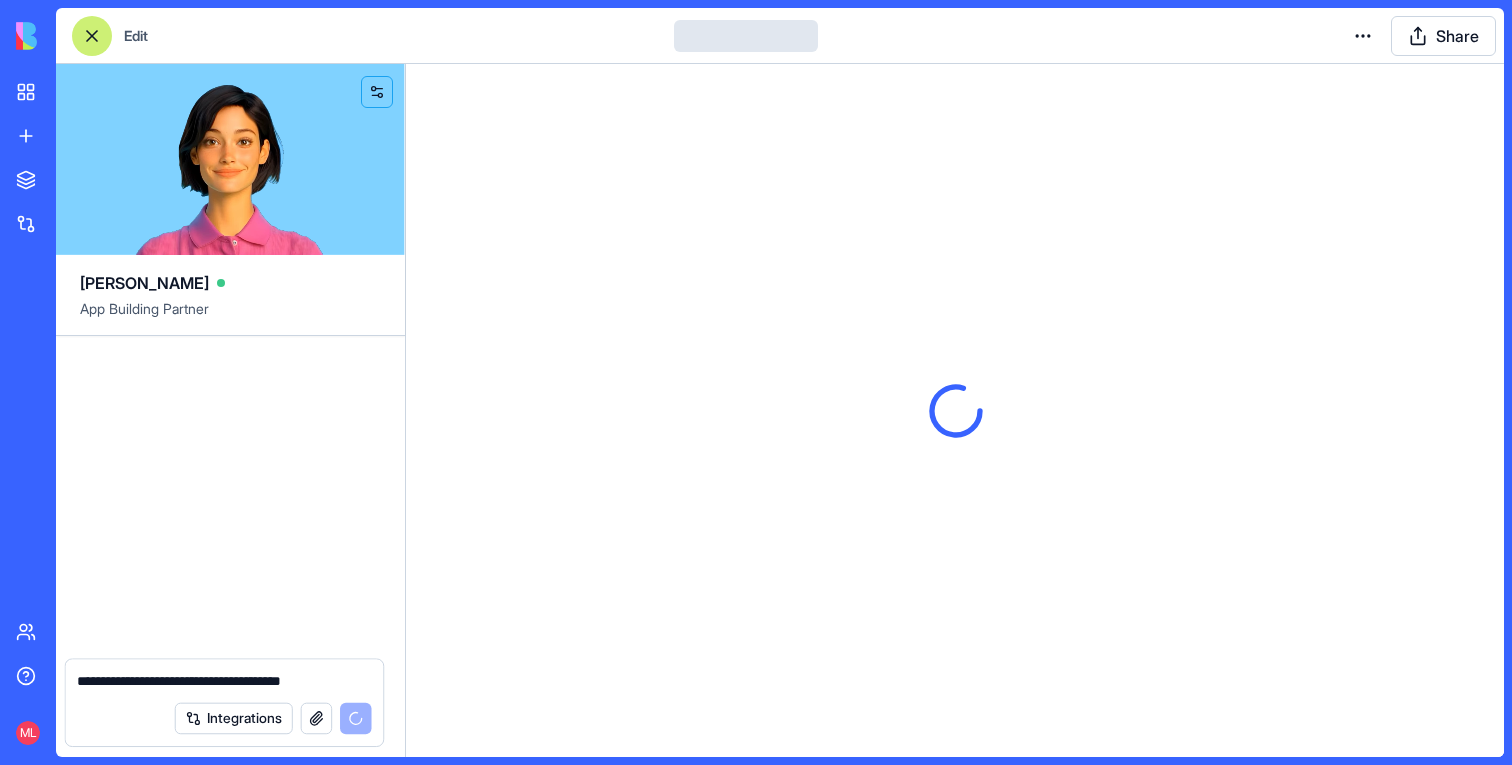type 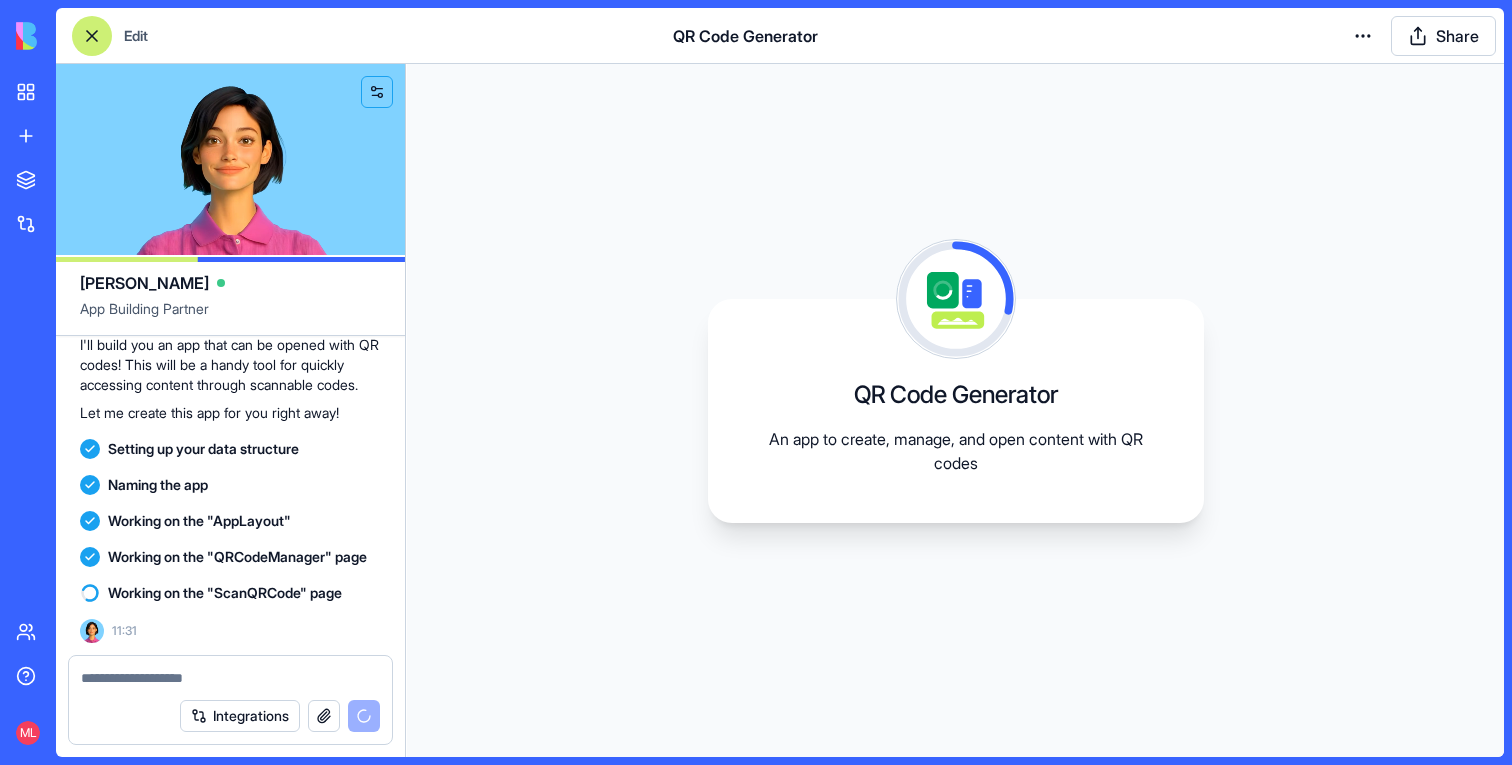 scroll, scrollTop: 209, scrollLeft: 0, axis: vertical 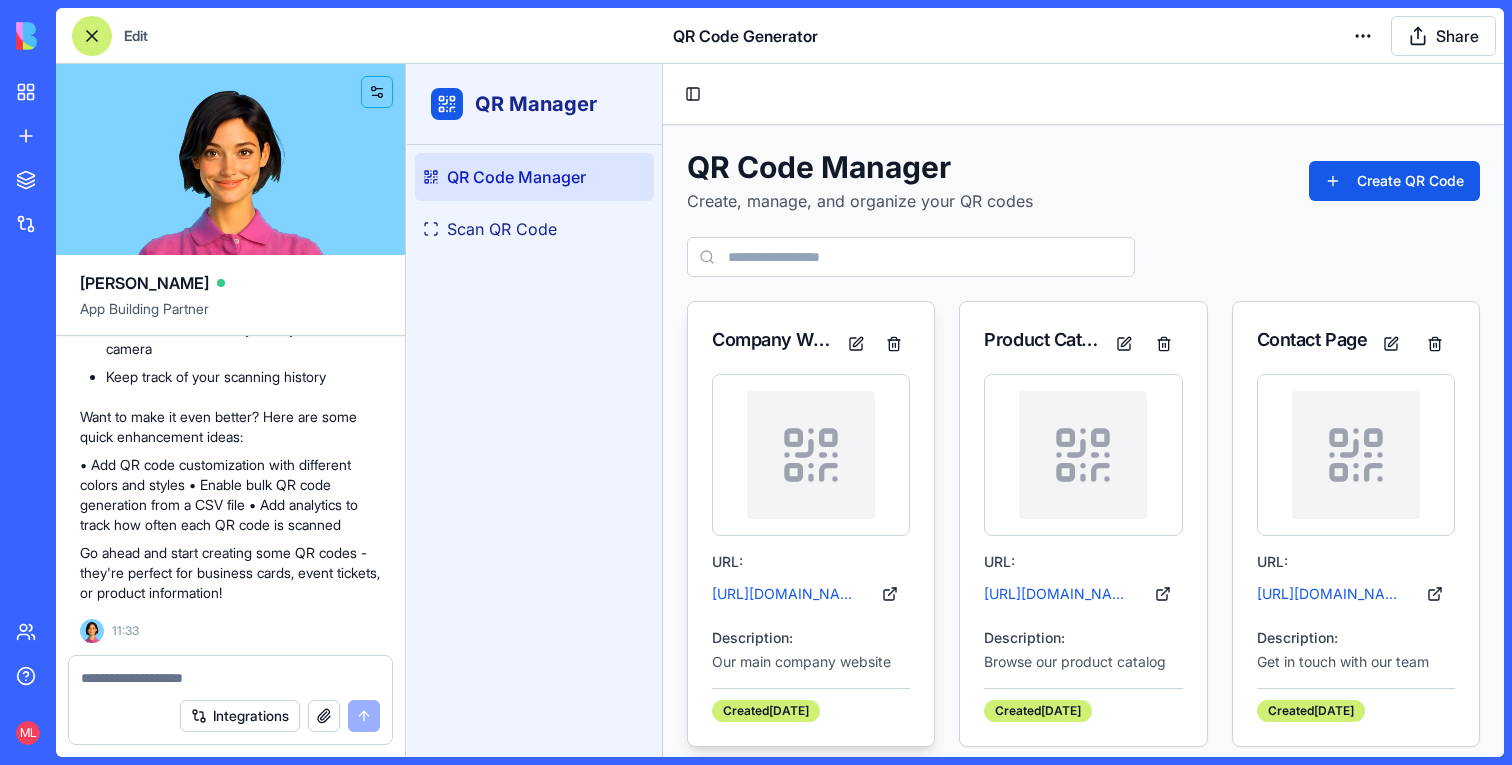 click 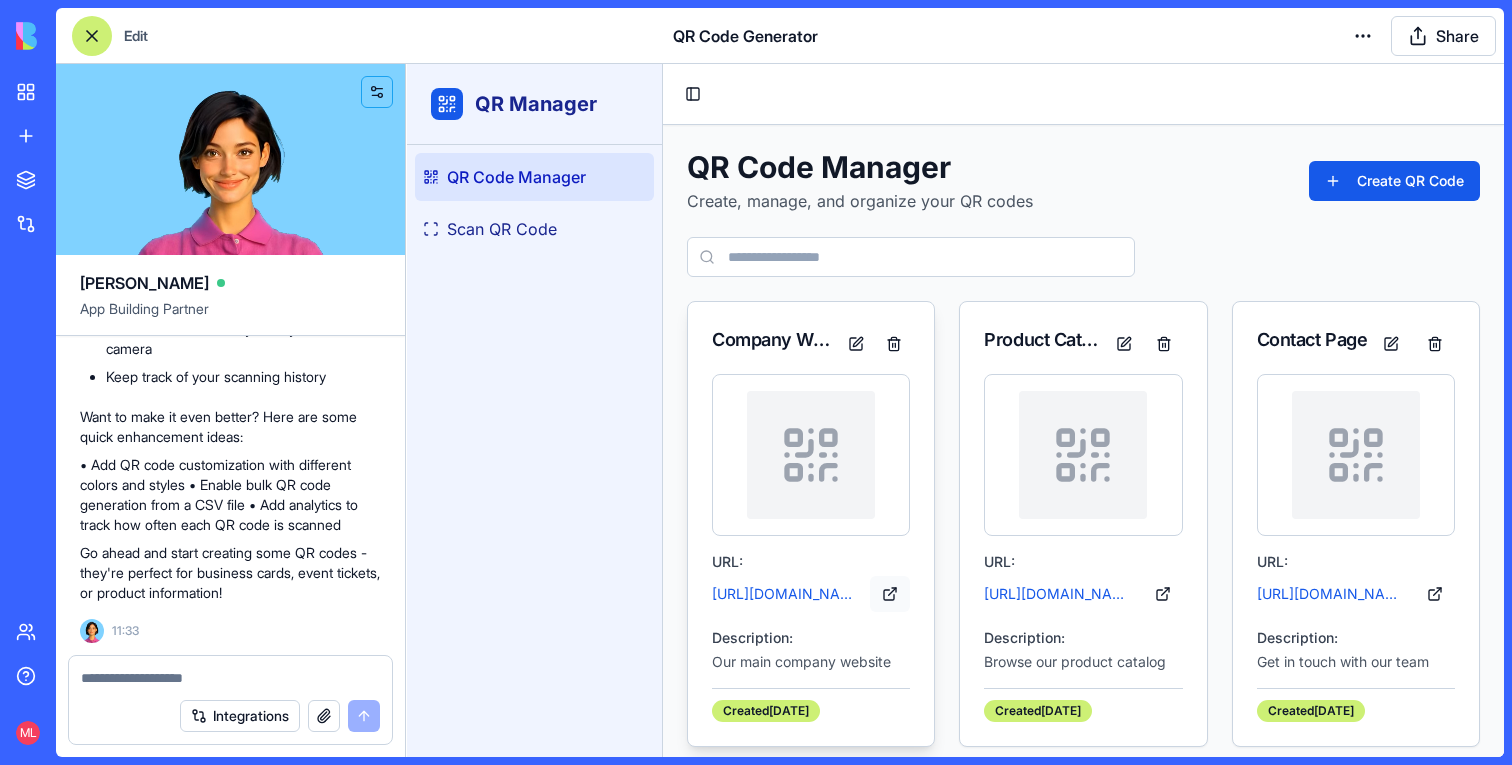 click at bounding box center [890, 594] 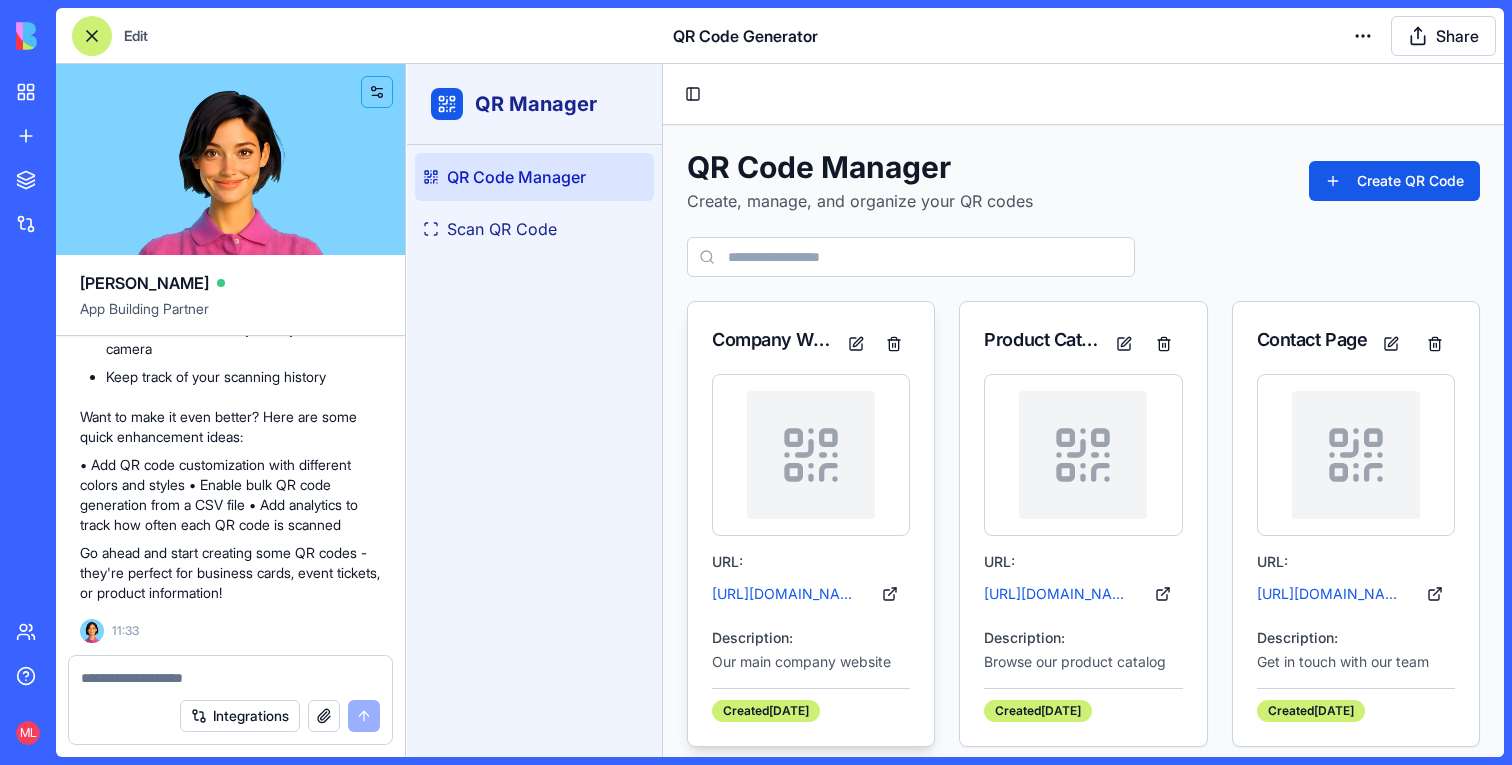 click 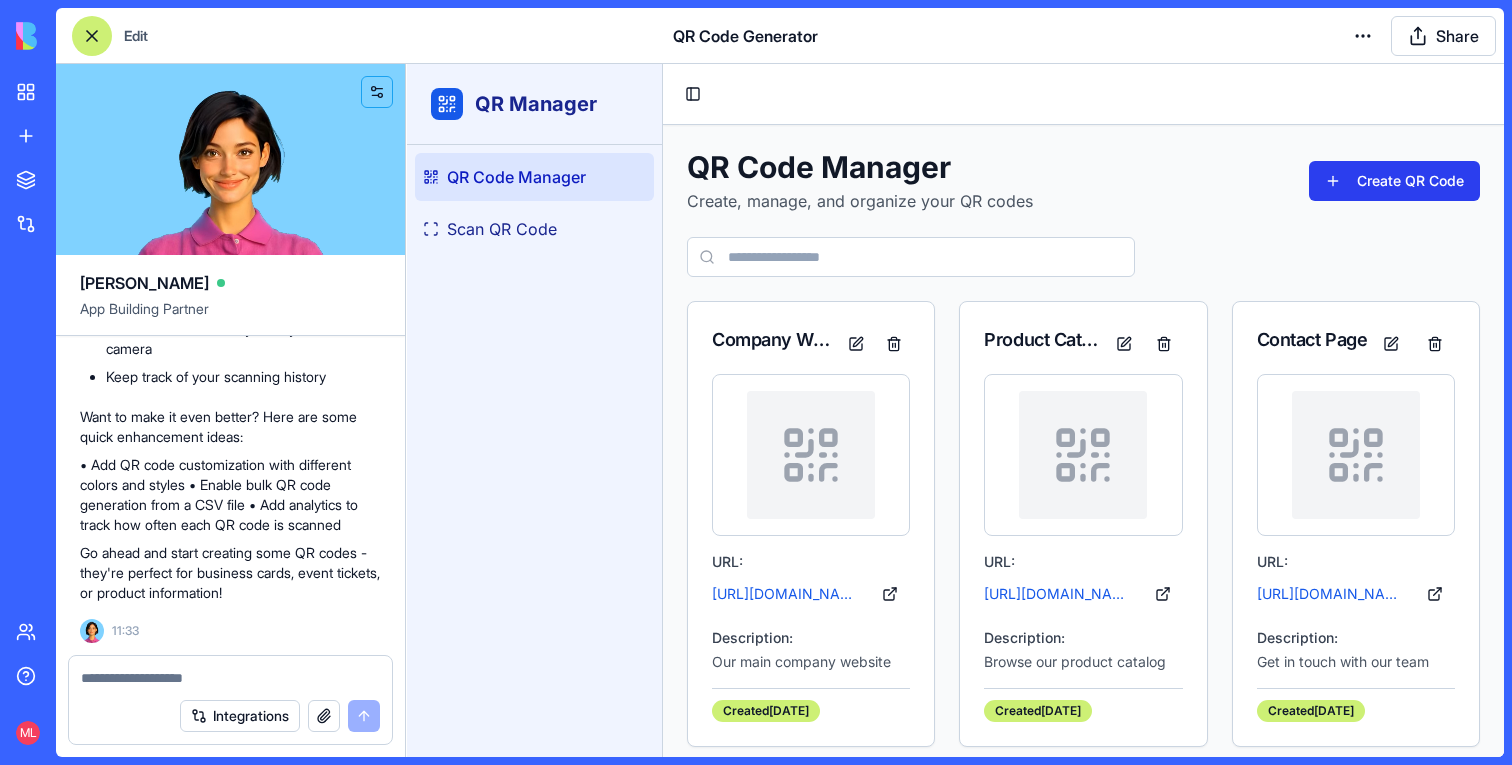 click on "Create QR Code" at bounding box center [1394, 181] 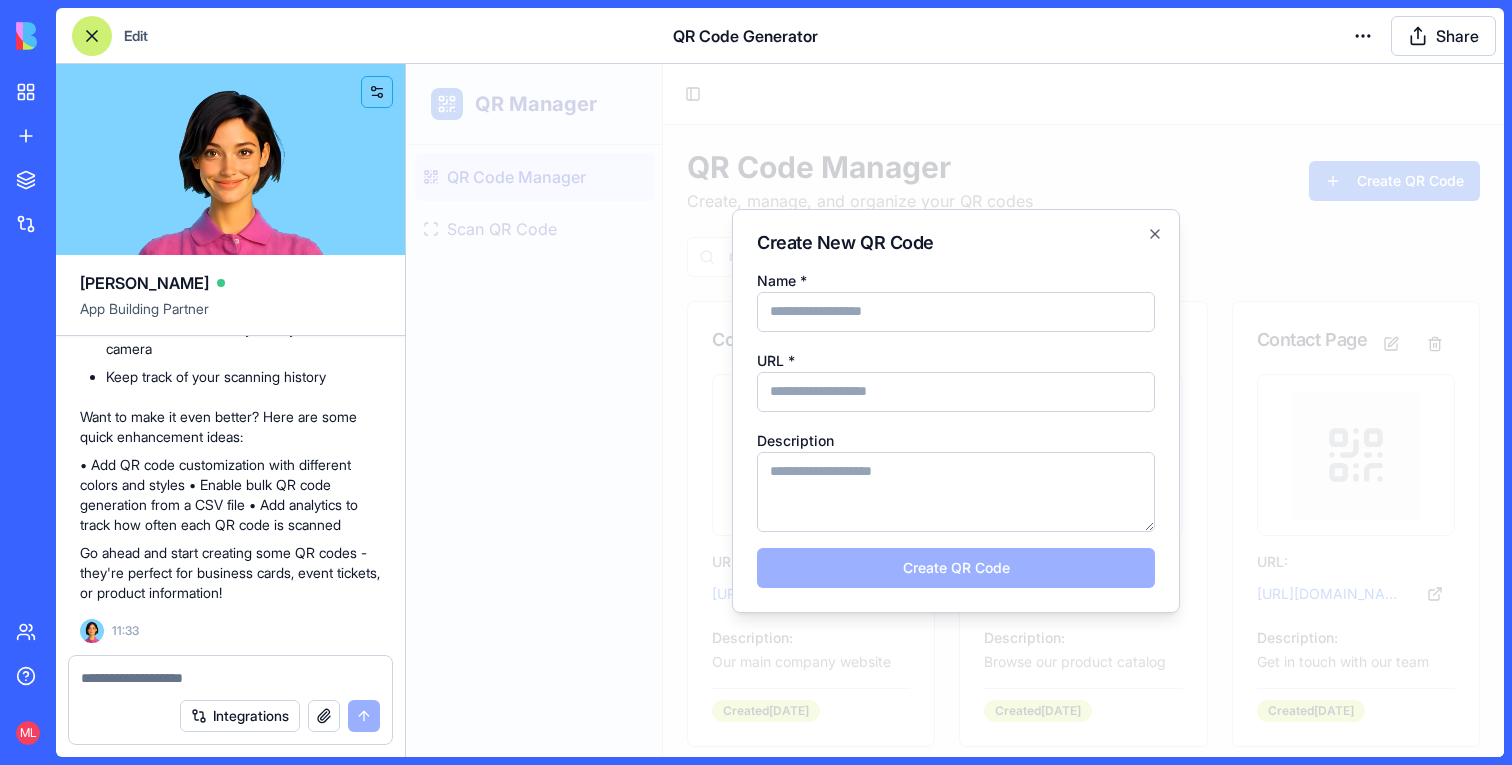 click on "Name *" at bounding box center (956, 312) 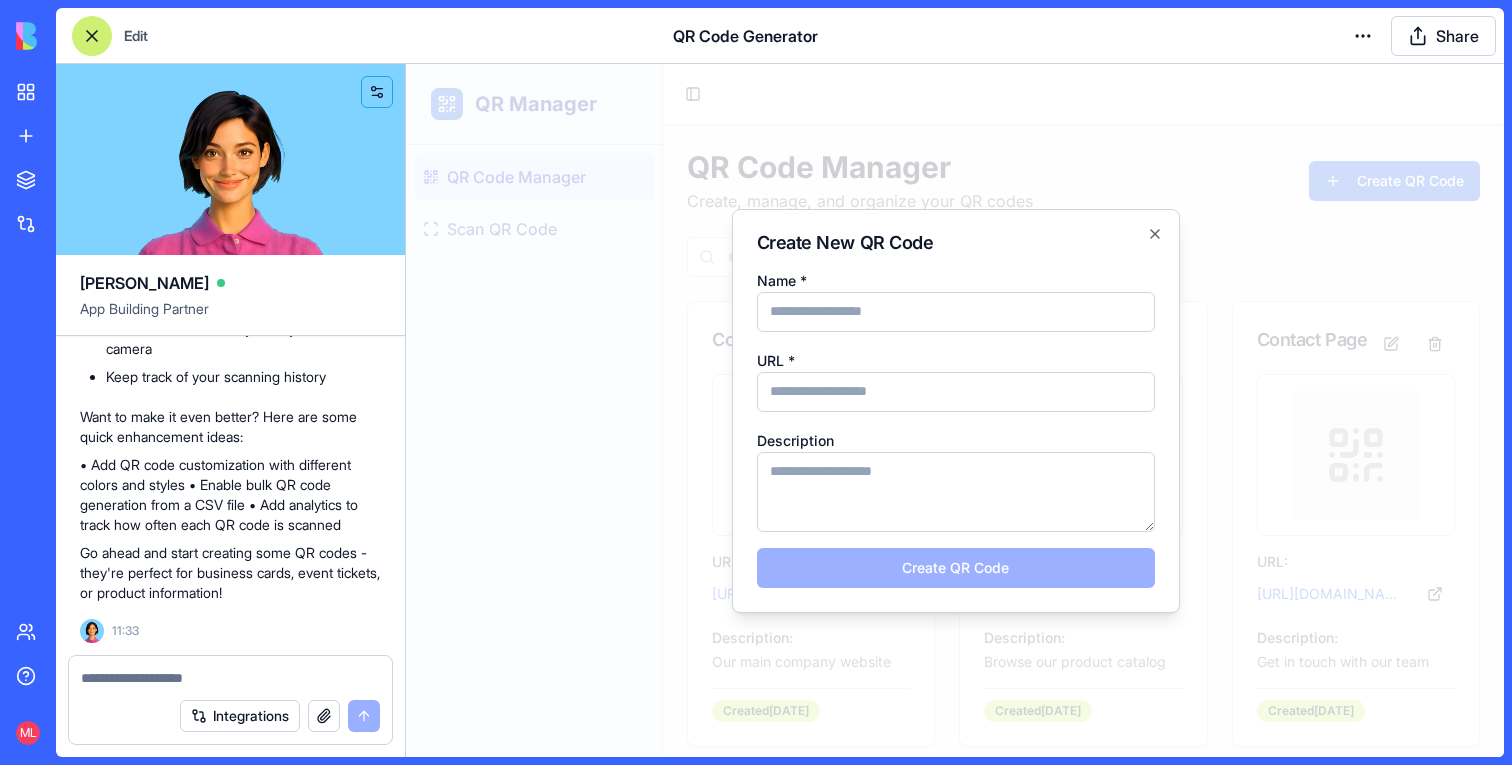 type on "******" 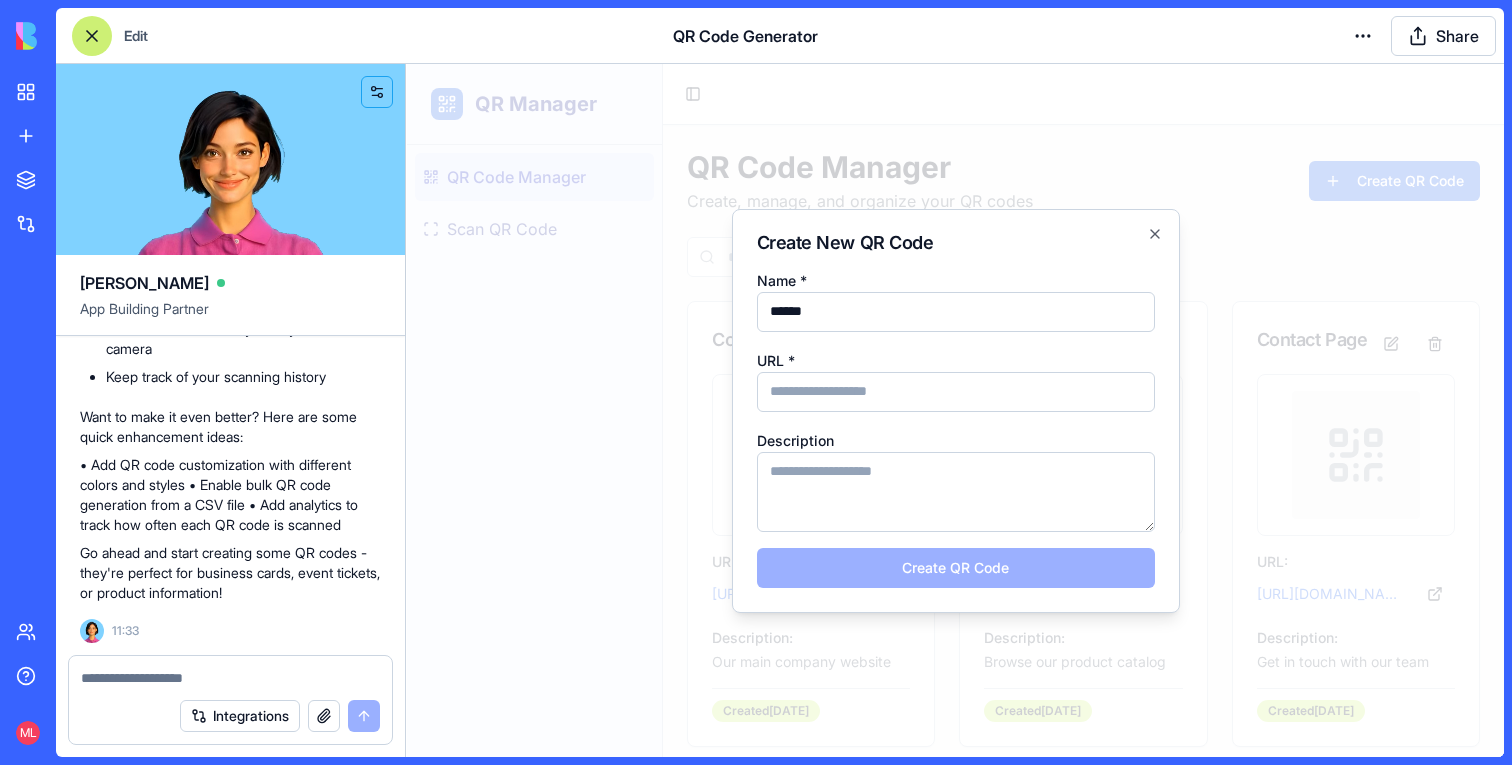 click on "URL *" at bounding box center [956, 392] 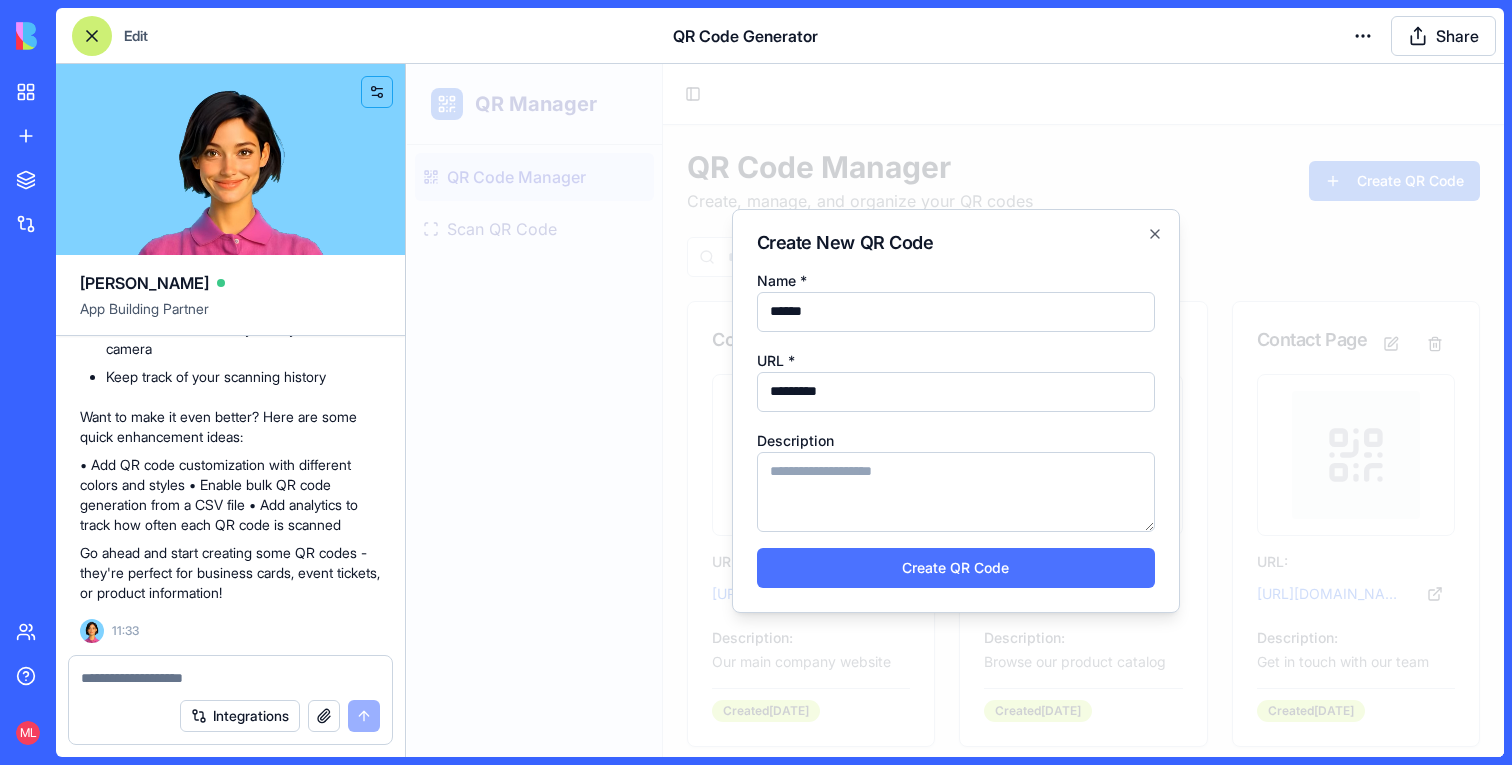 click on "Create QR Code" at bounding box center (956, 568) 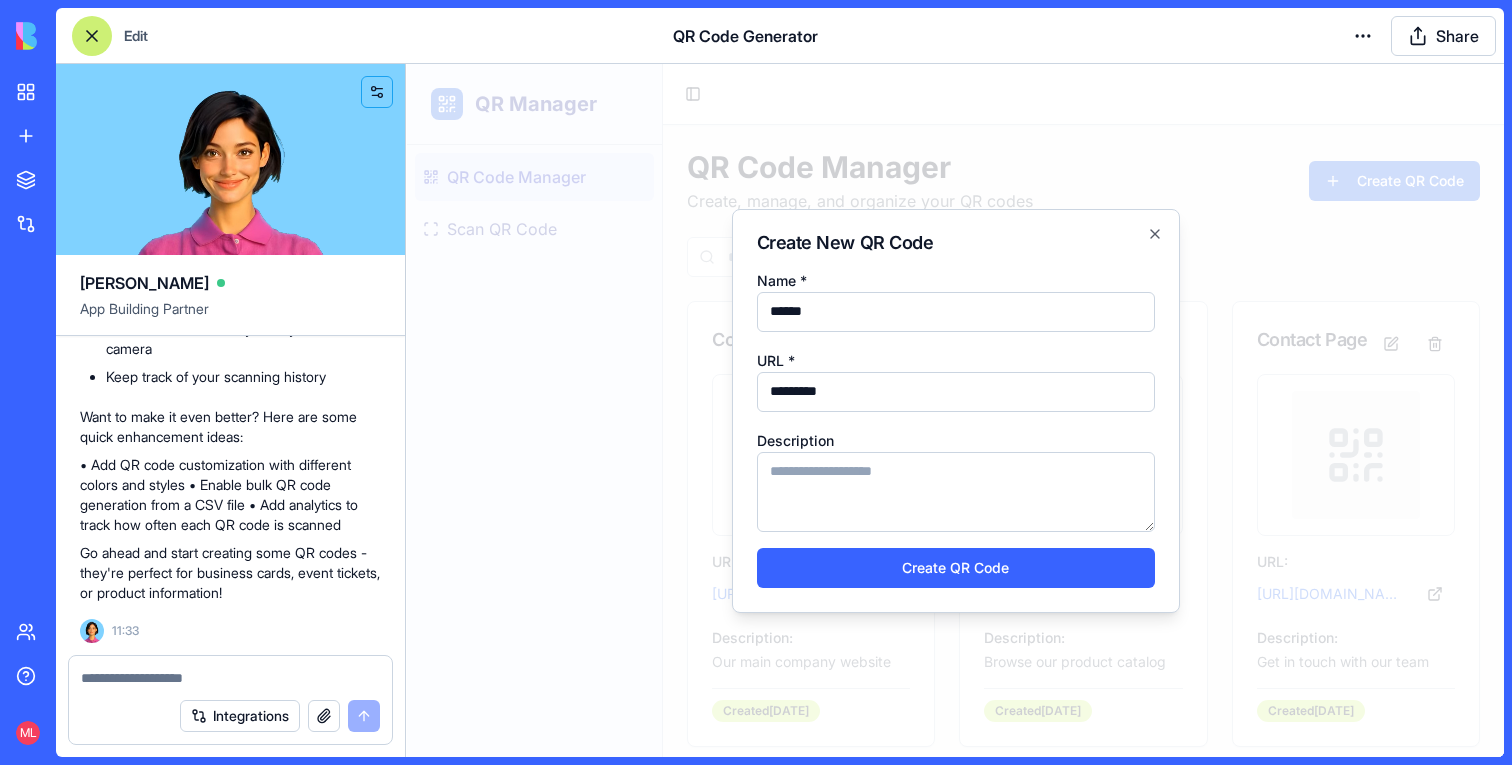 click on "Description" at bounding box center [956, 492] 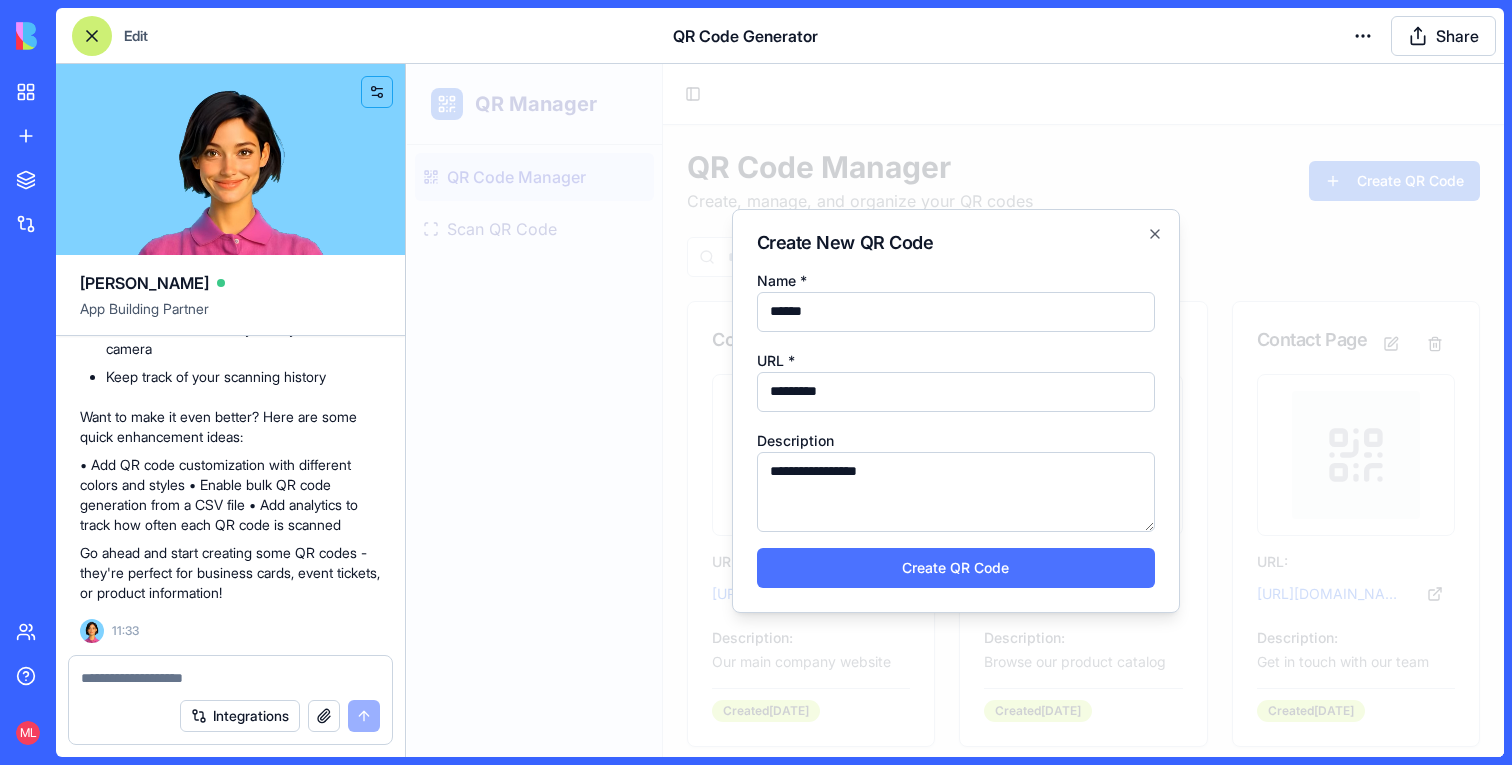 type on "**********" 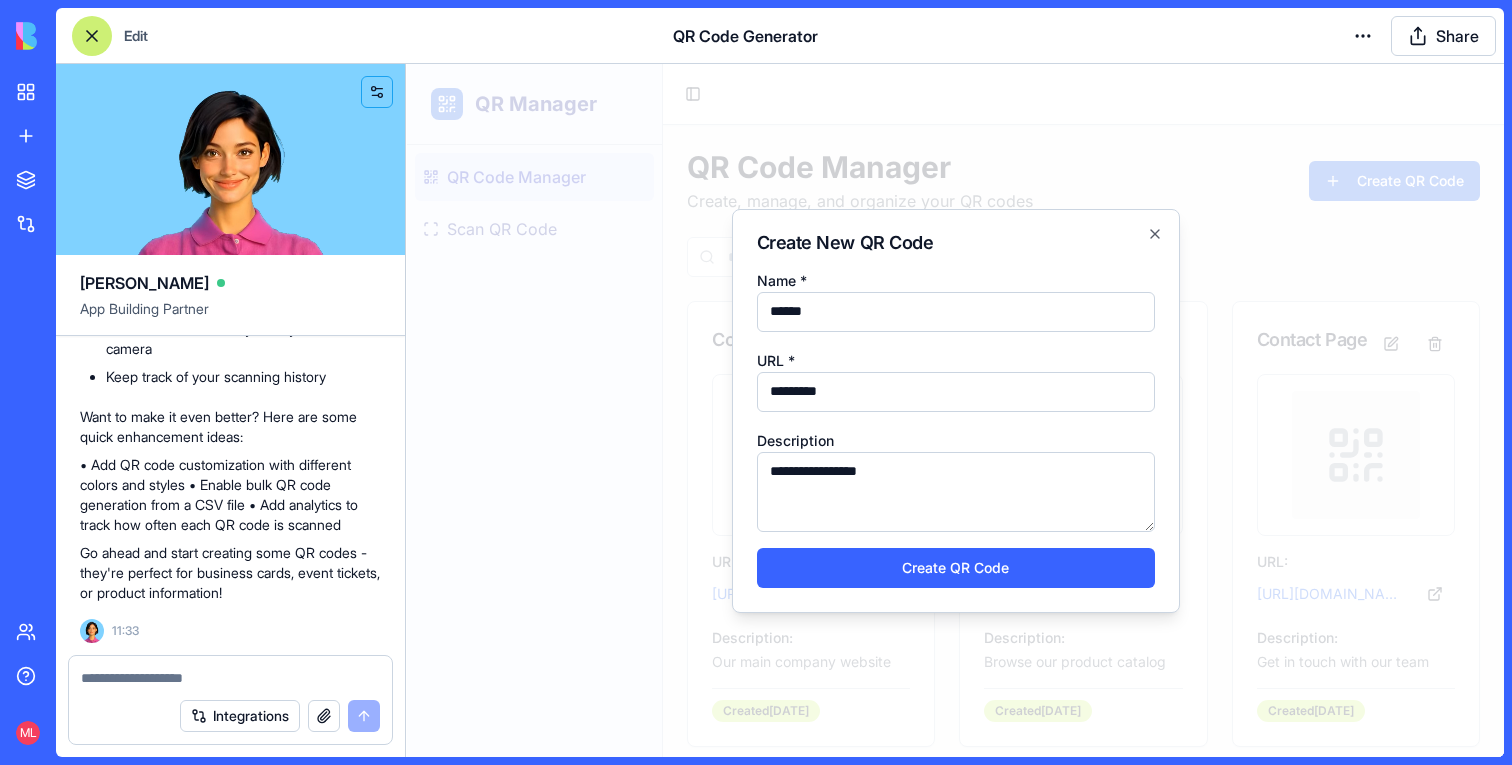 click on "*********" at bounding box center (956, 392) 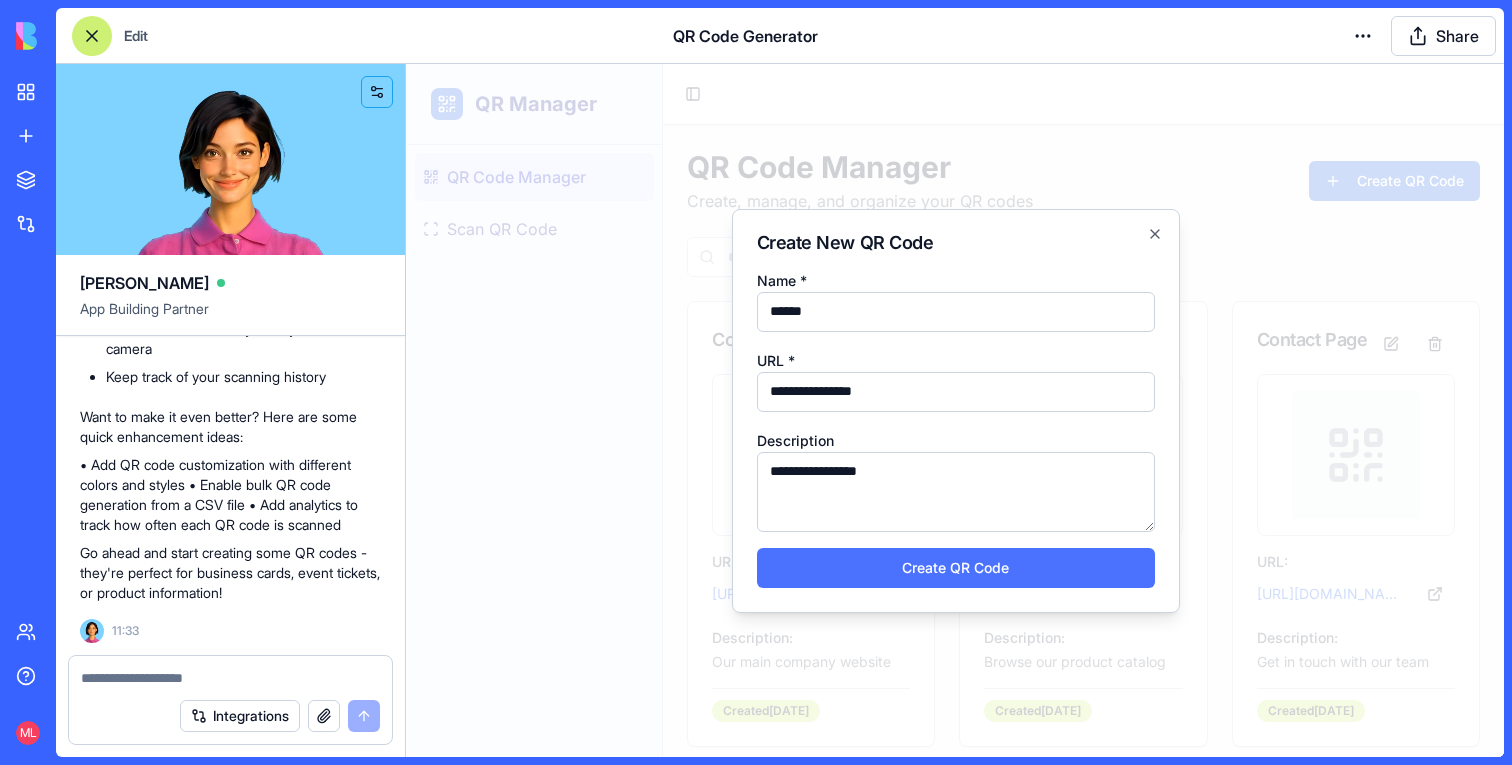 type on "**********" 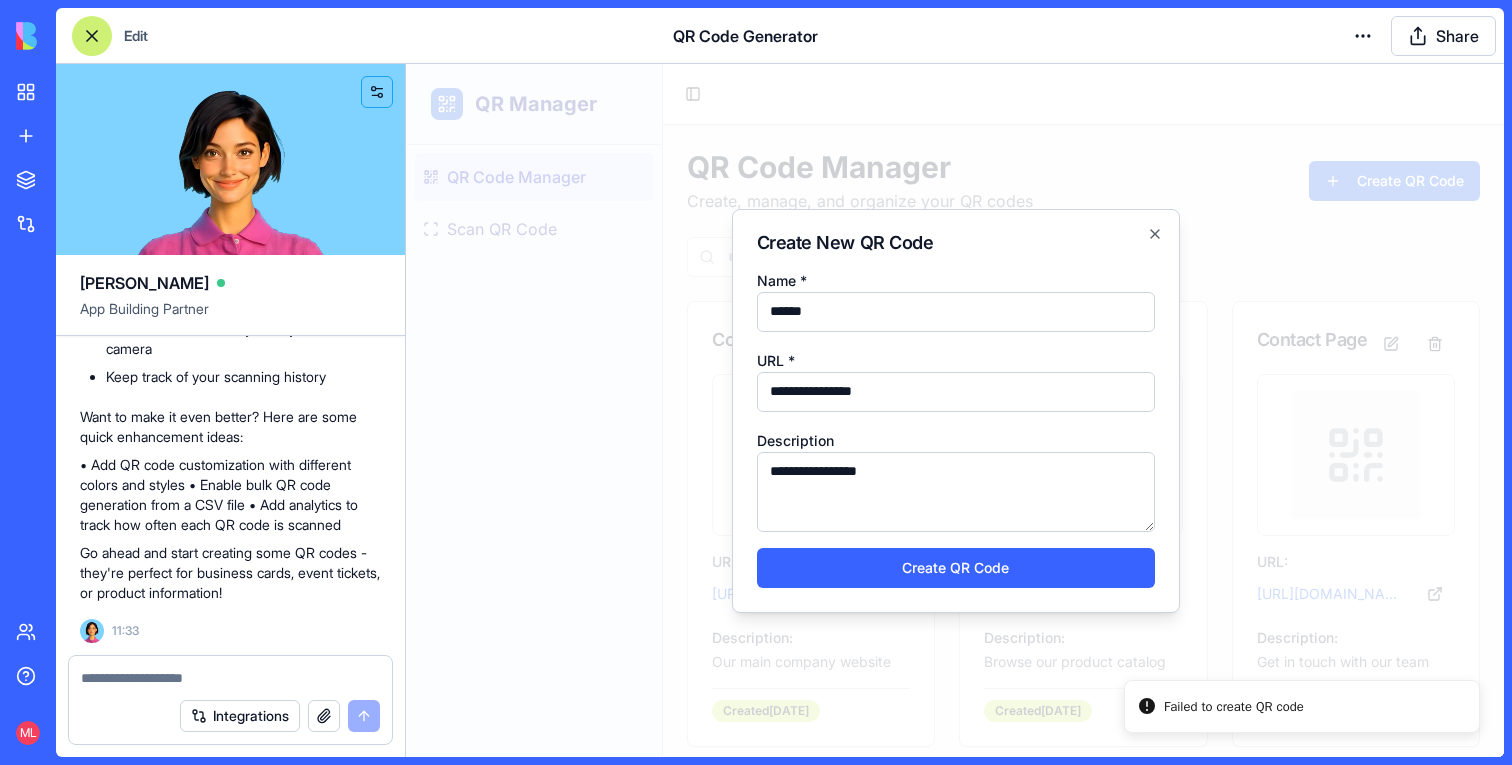 click at bounding box center (955, 410) 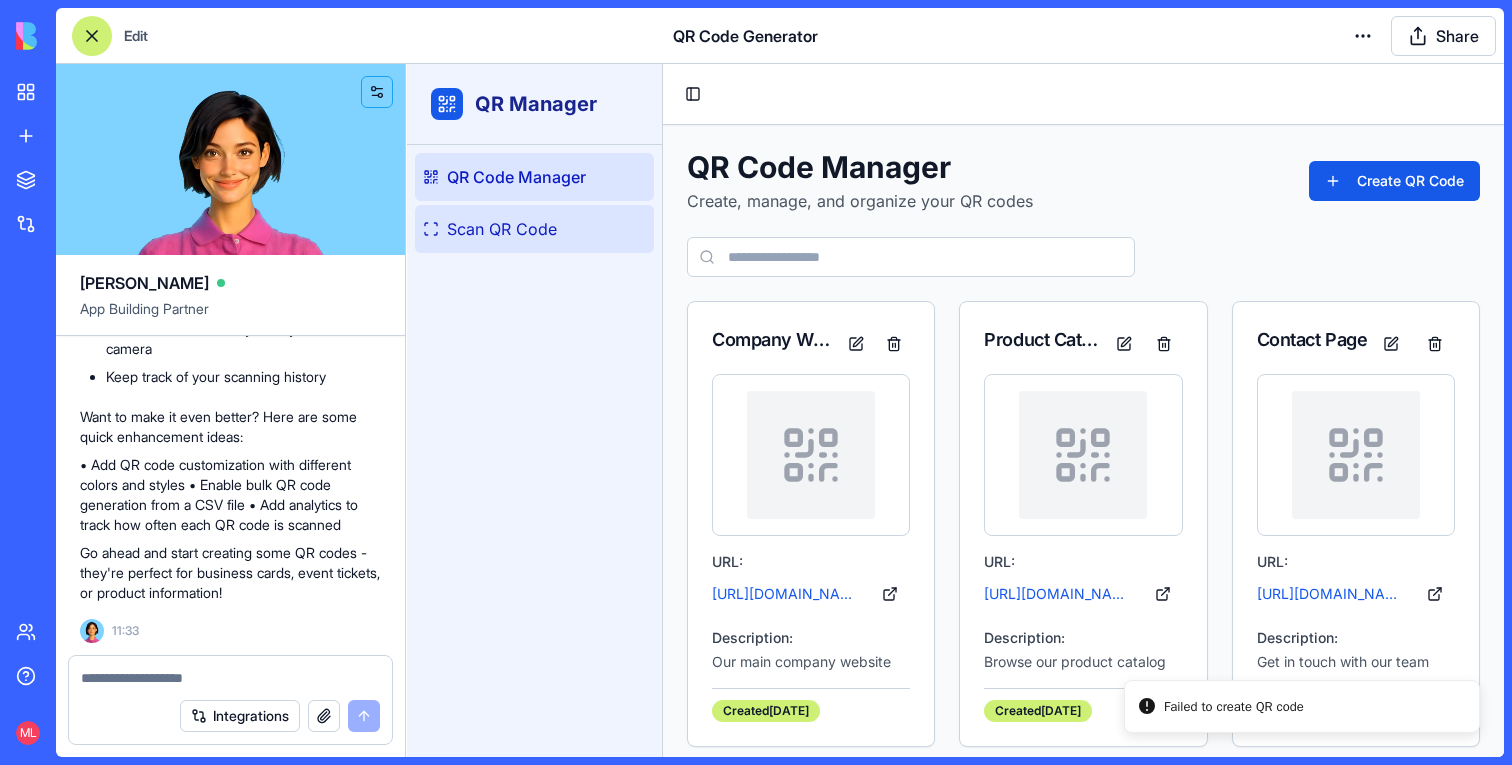 click on "Scan QR Code" at bounding box center (502, 229) 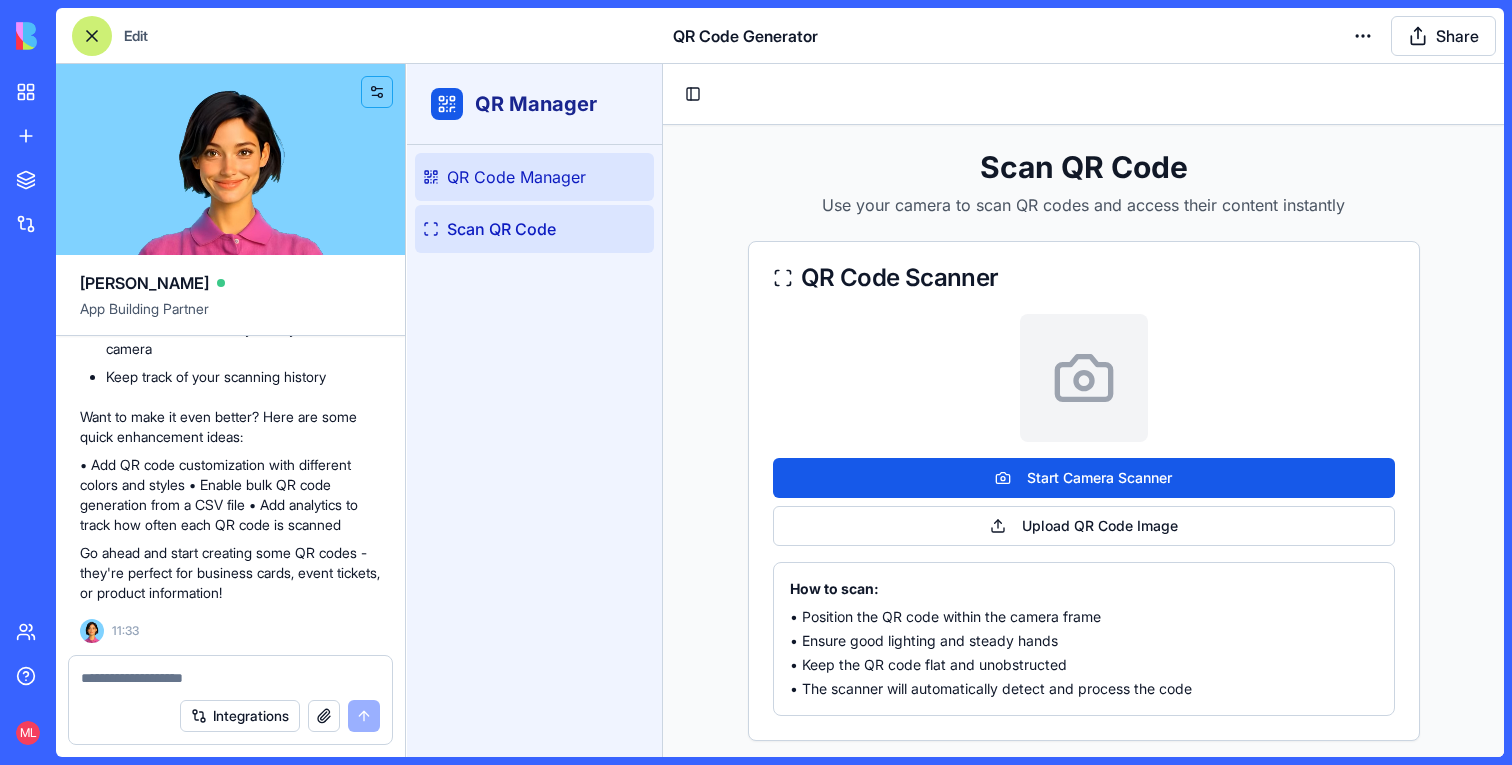 click on "QR Code Manager" at bounding box center (534, 177) 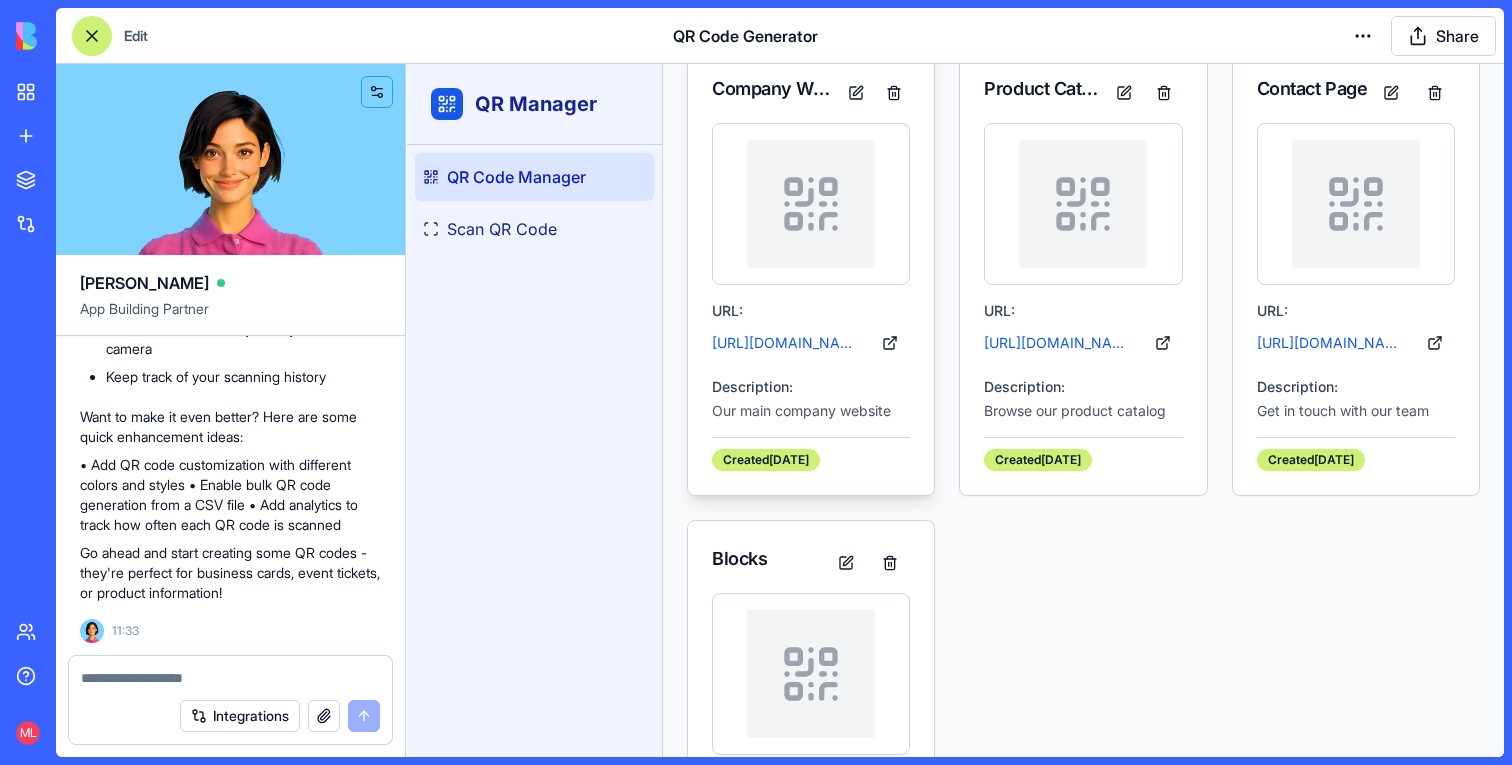 scroll, scrollTop: 483, scrollLeft: 0, axis: vertical 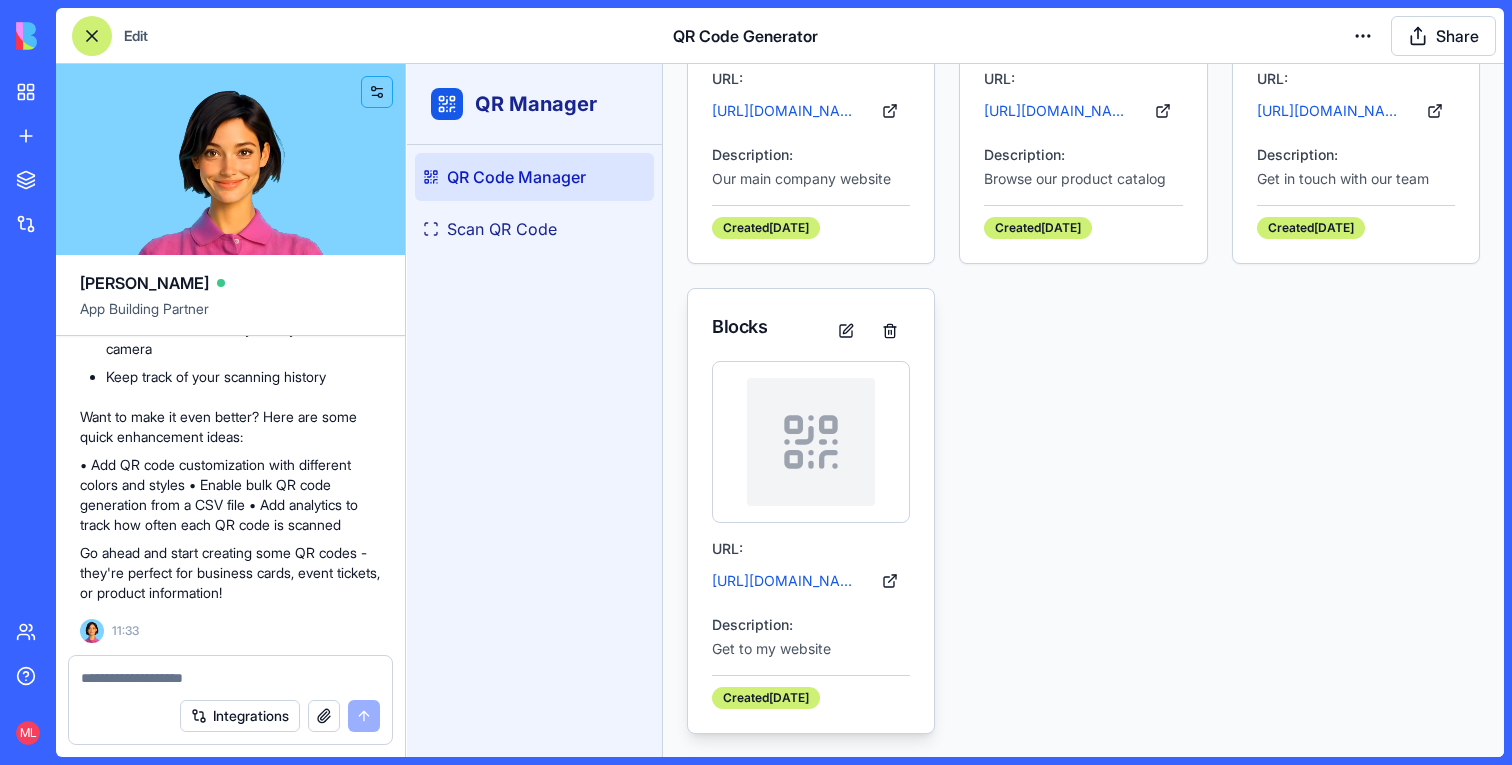 click on "http://blocks.ws" at bounding box center [787, 581] 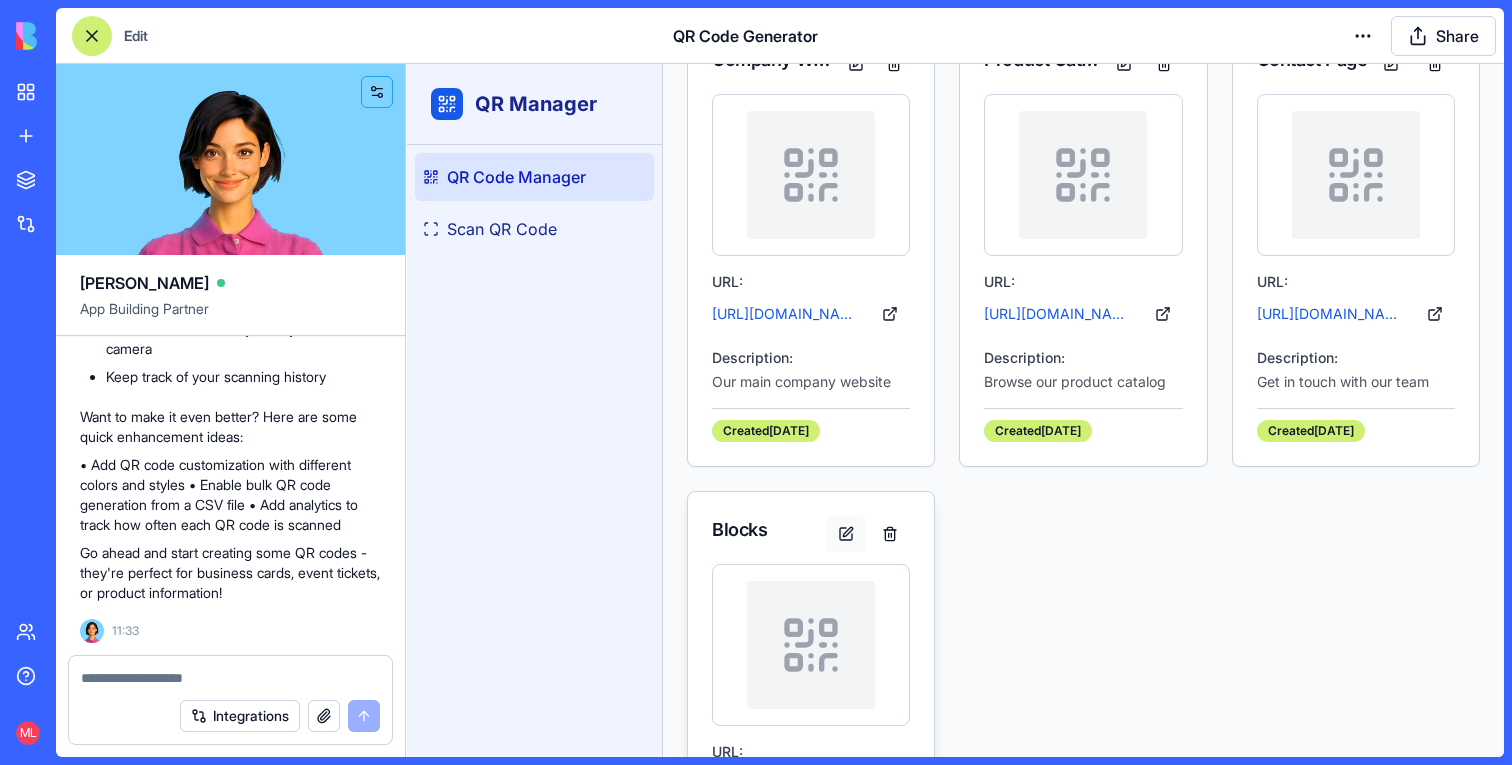 scroll, scrollTop: 483, scrollLeft: 0, axis: vertical 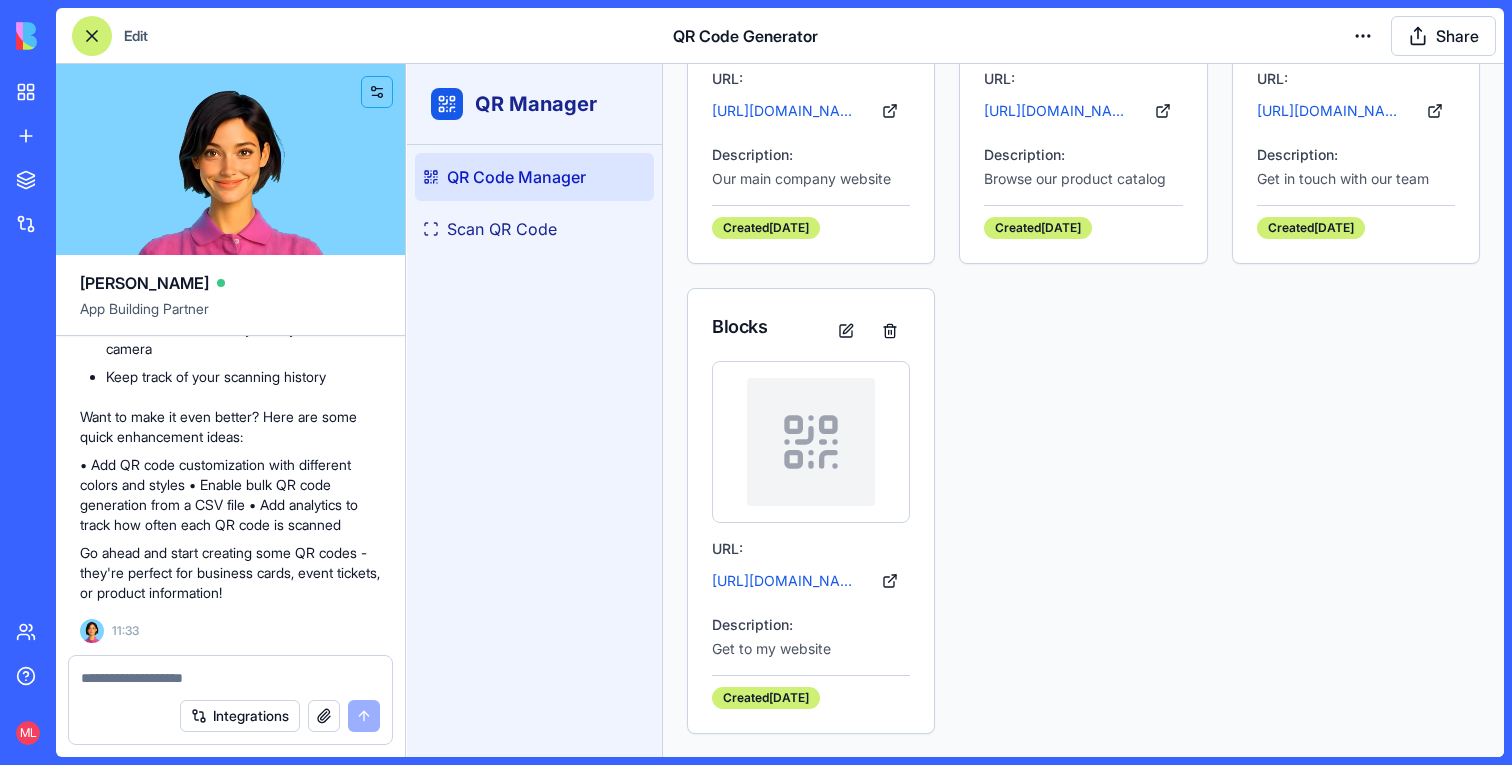 click at bounding box center [230, 678] 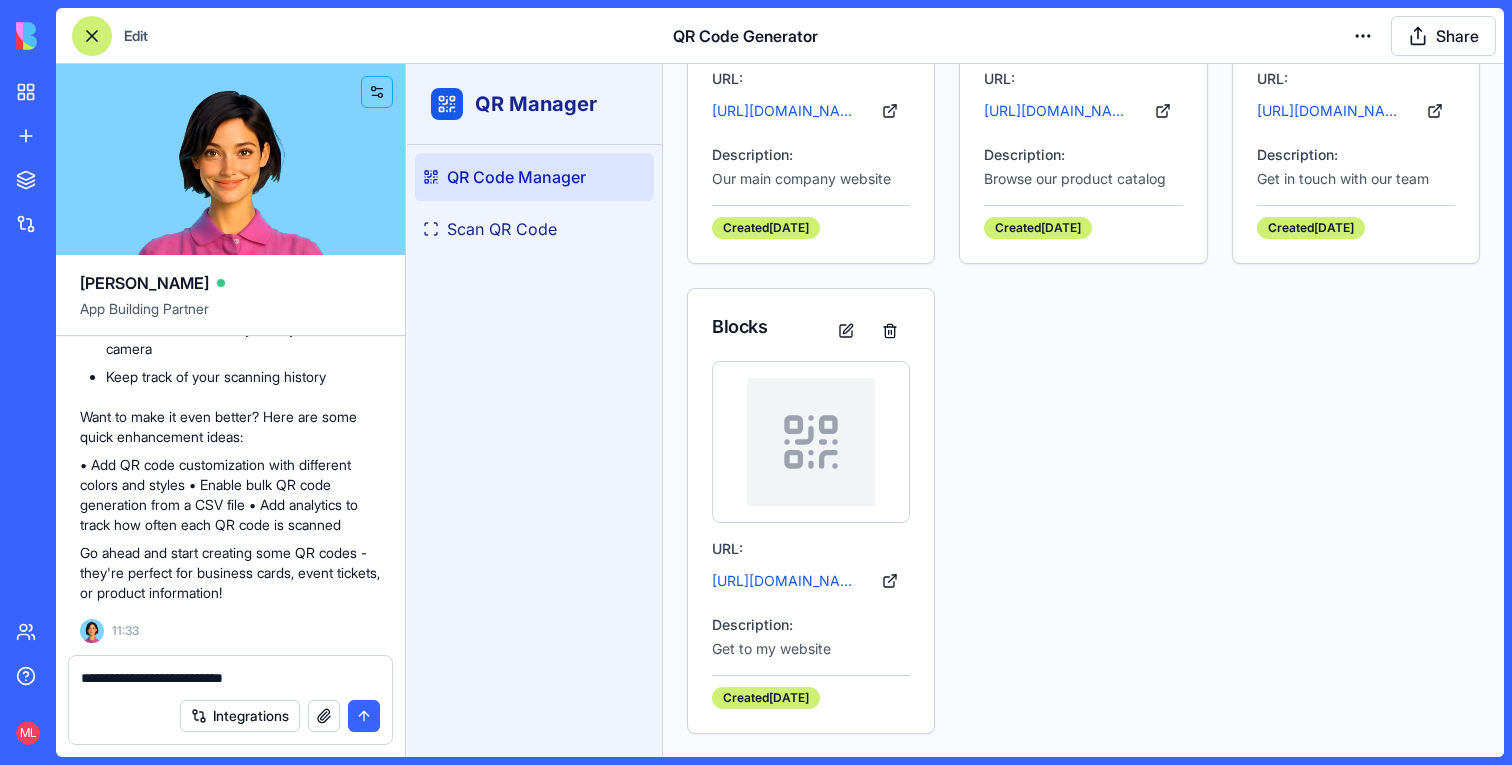 type on "**********" 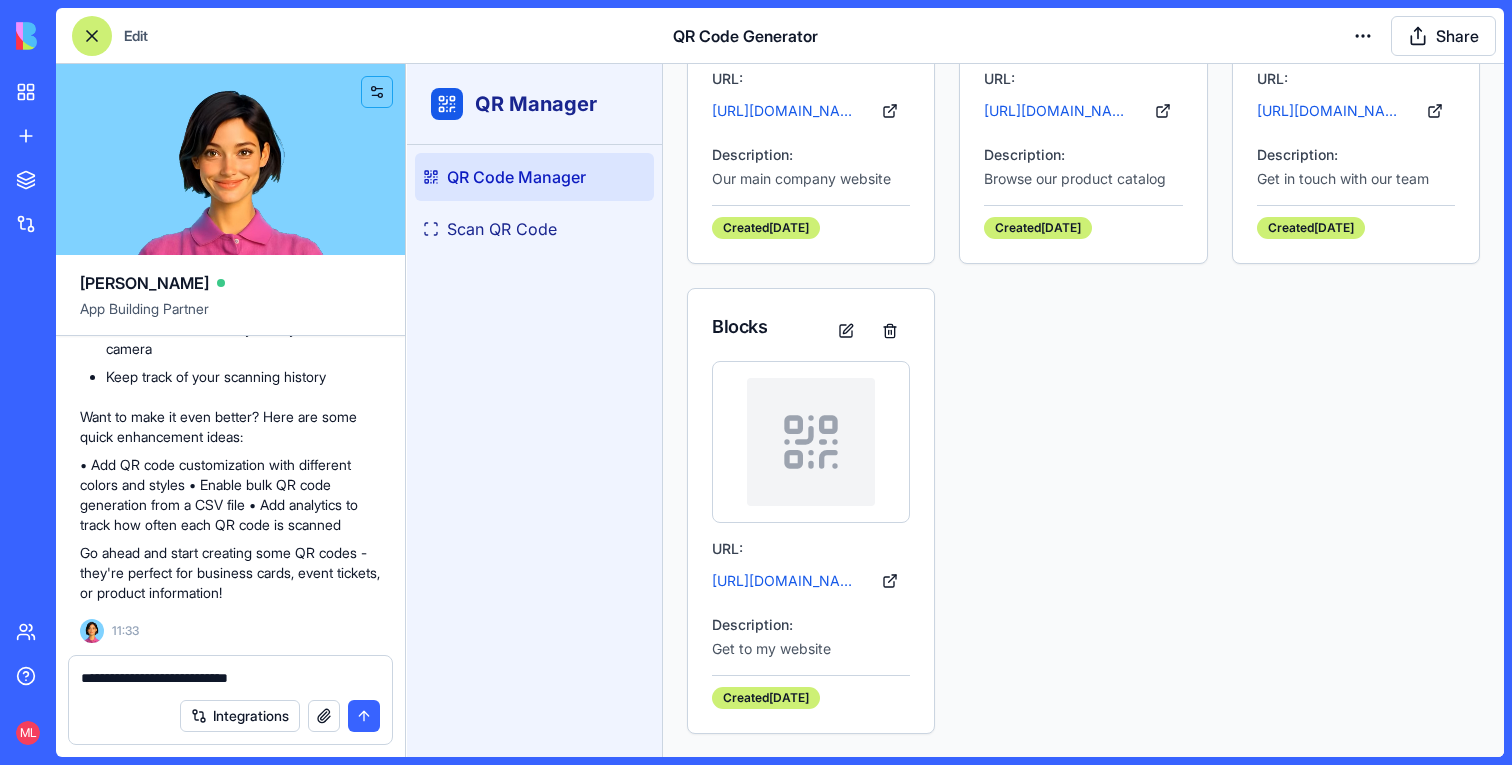 type 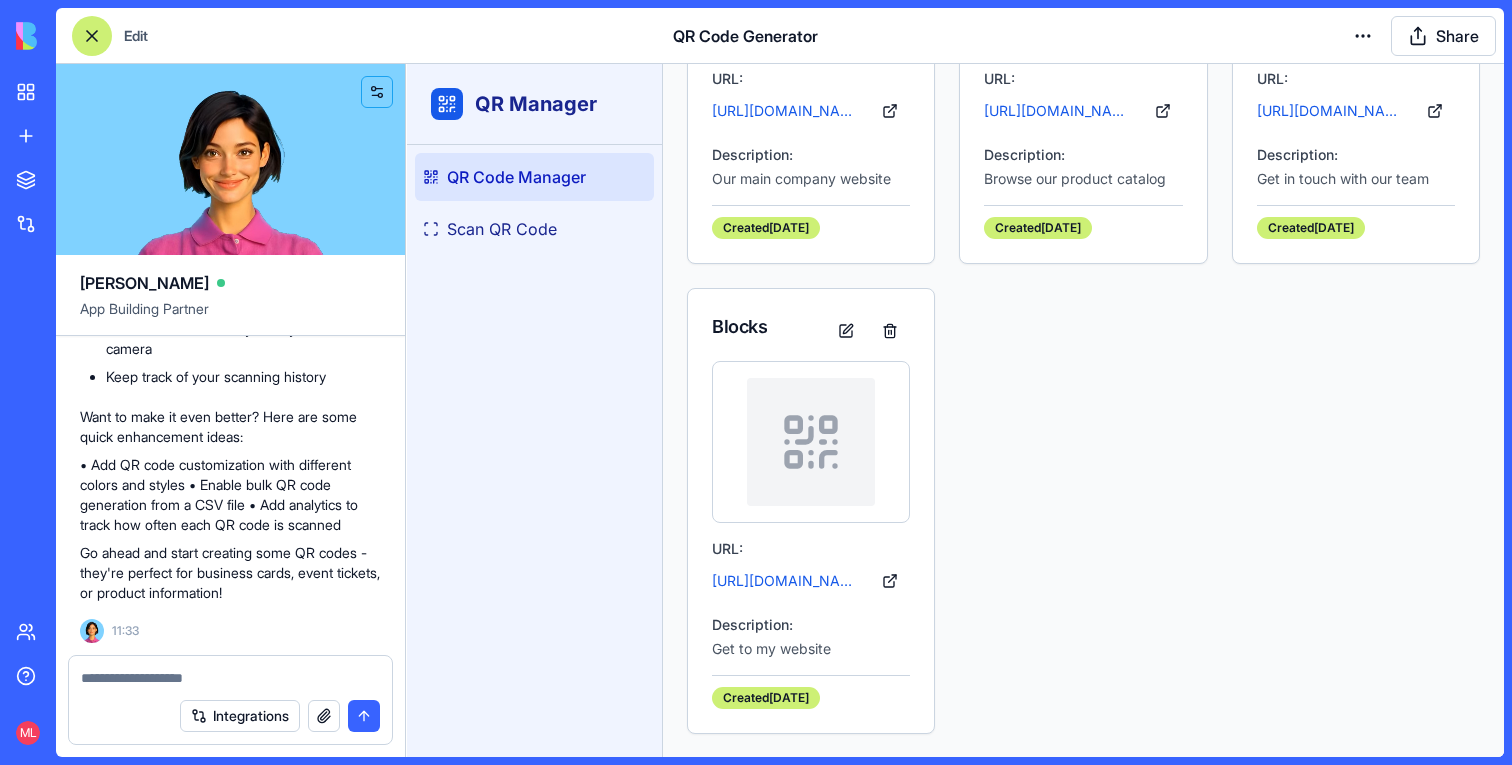 scroll, scrollTop: 749, scrollLeft: 0, axis: vertical 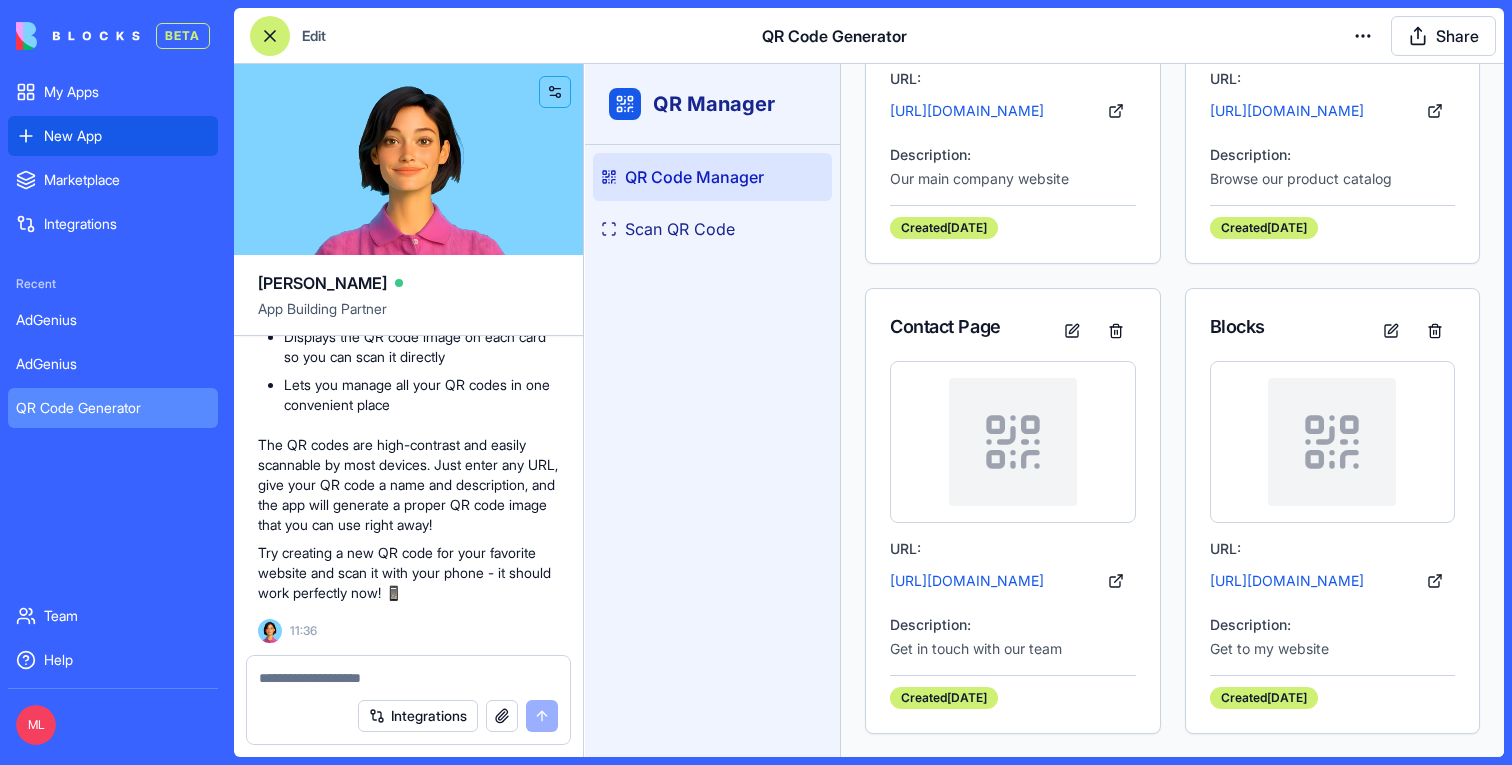 click on "New App" at bounding box center (113, 136) 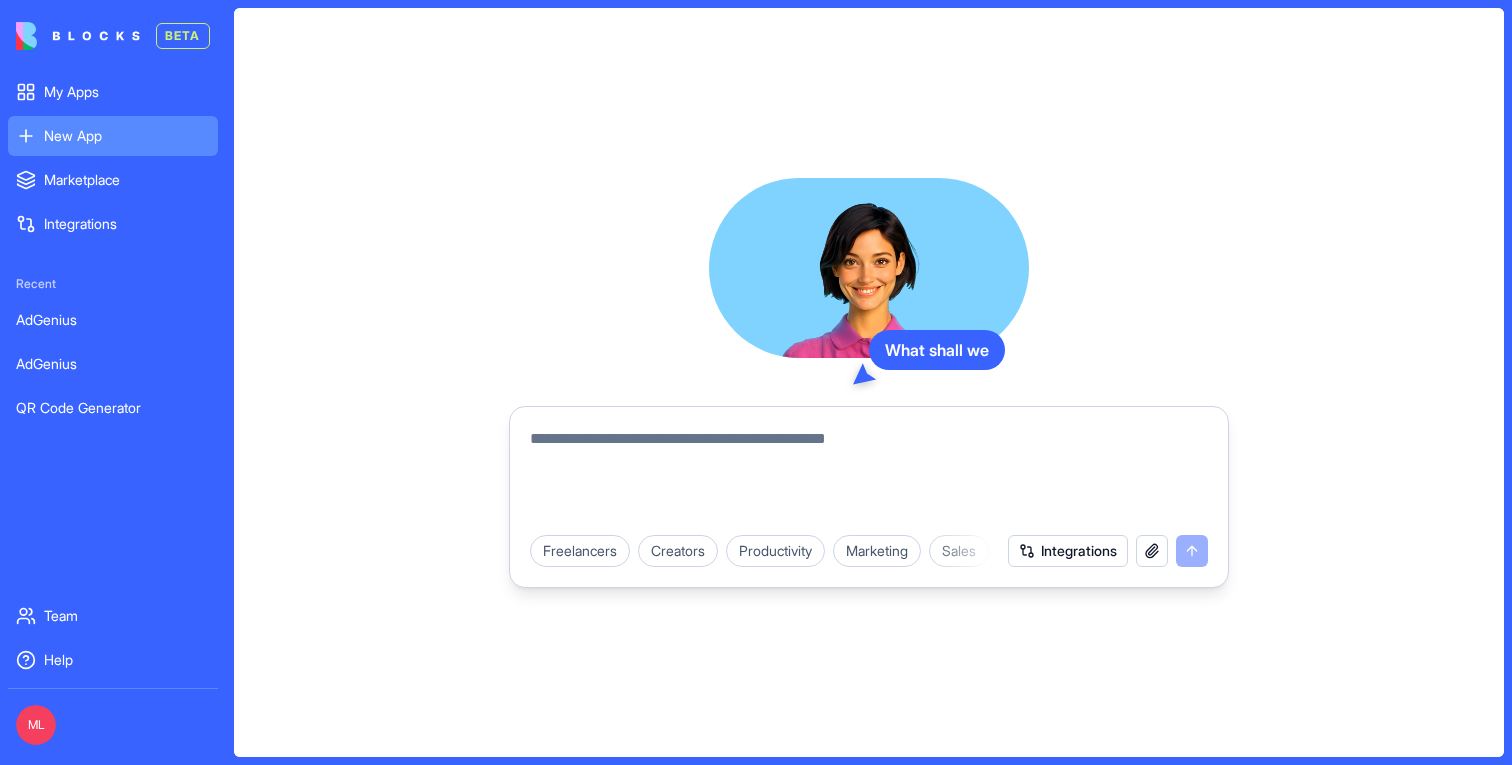 click at bounding box center [869, 475] 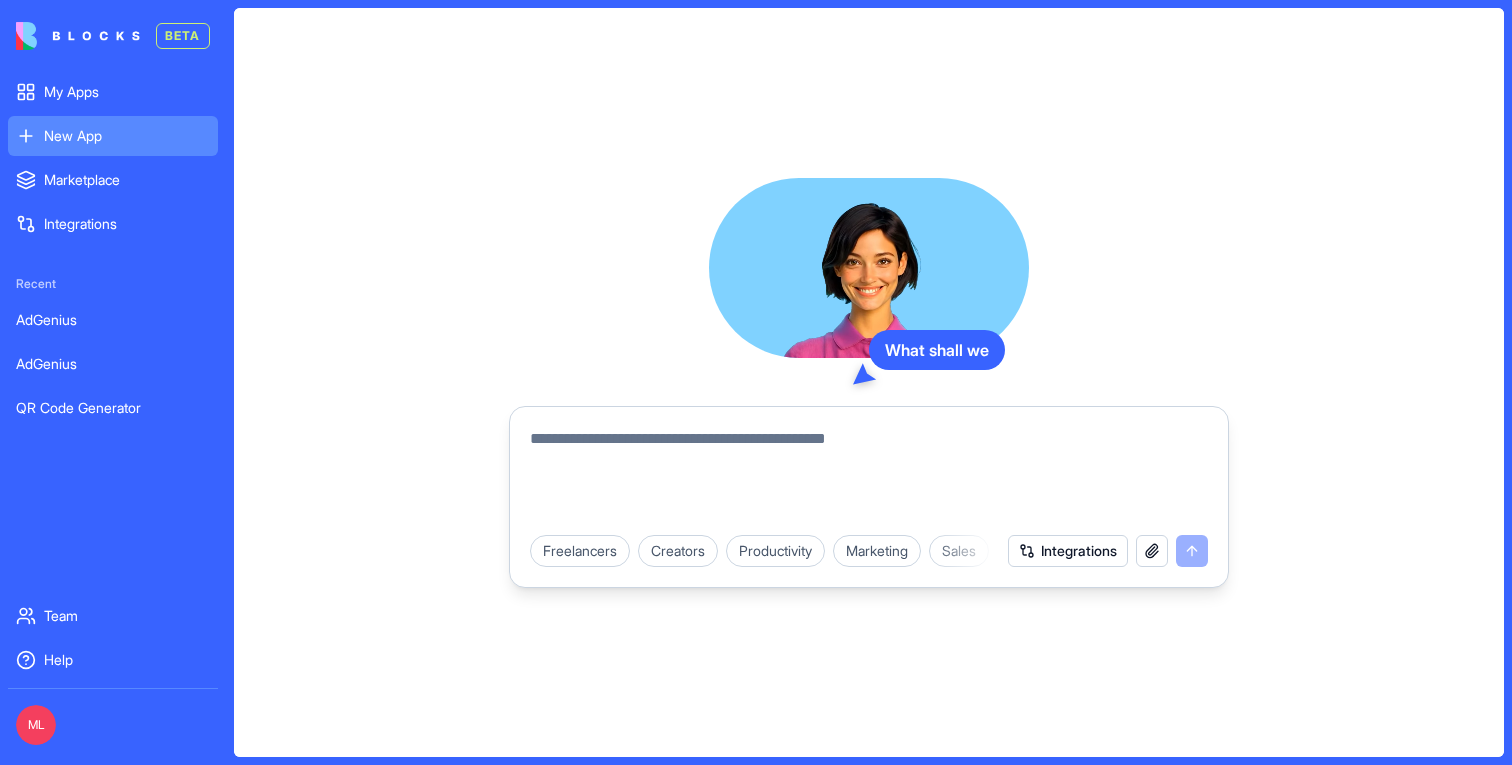 type on "*" 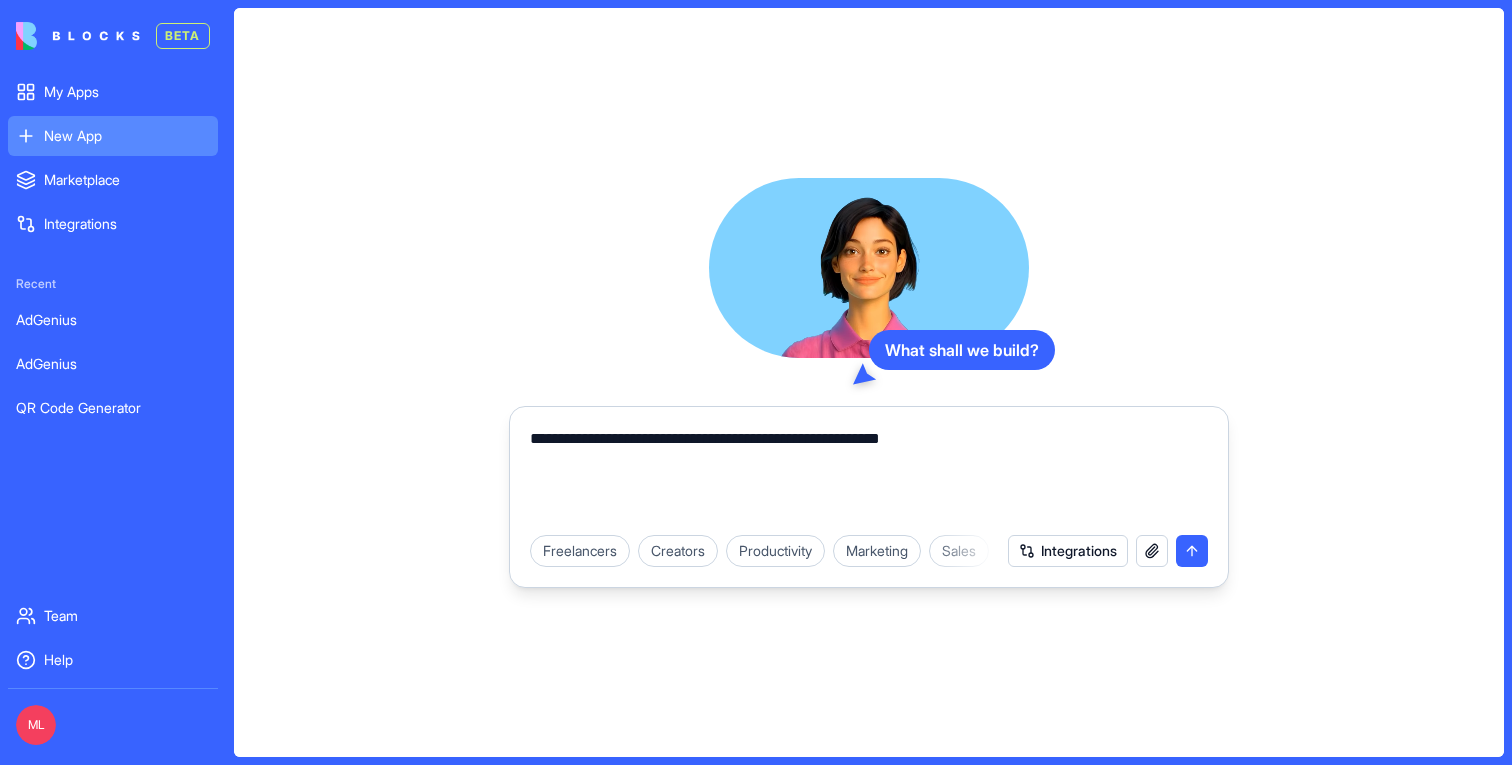 type on "**********" 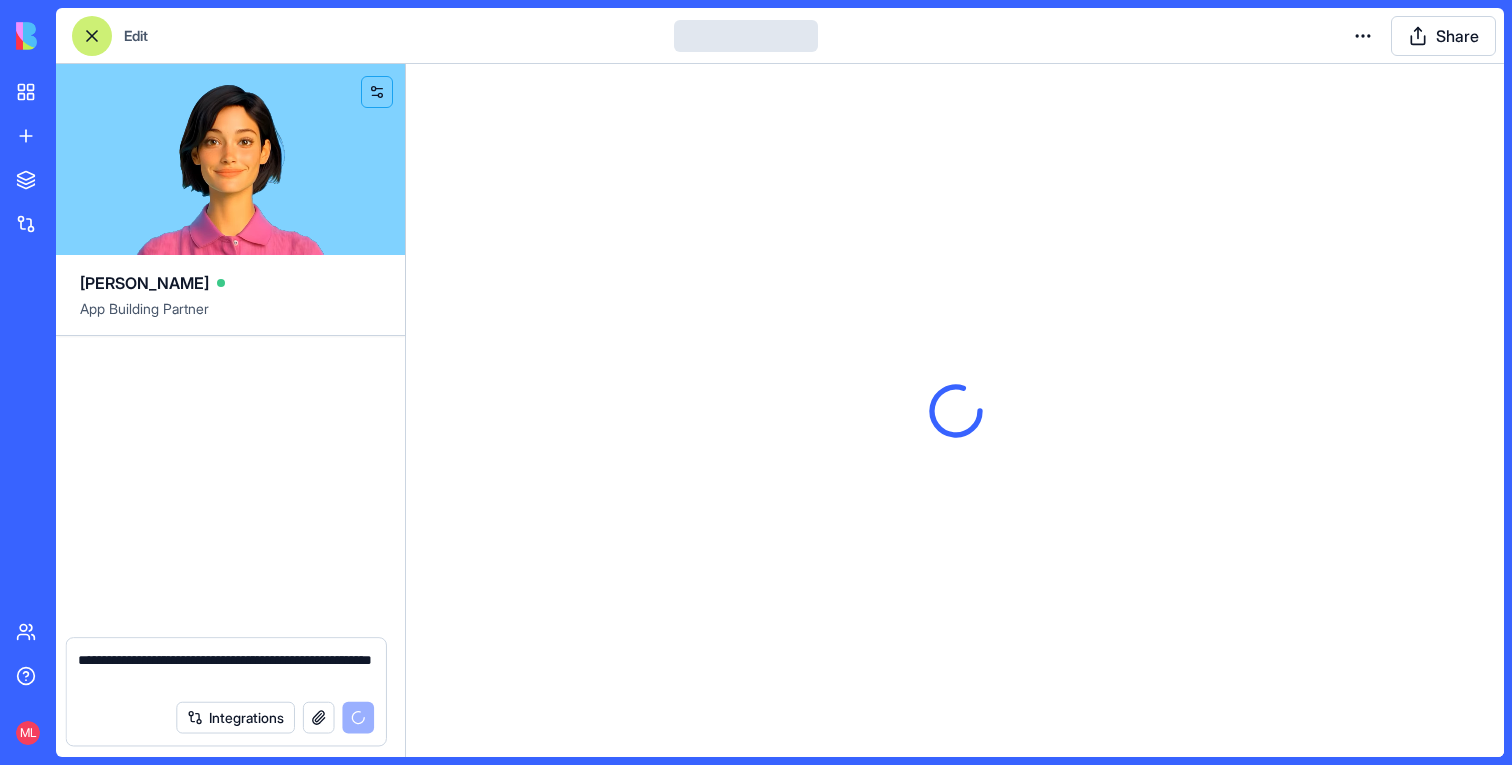 type 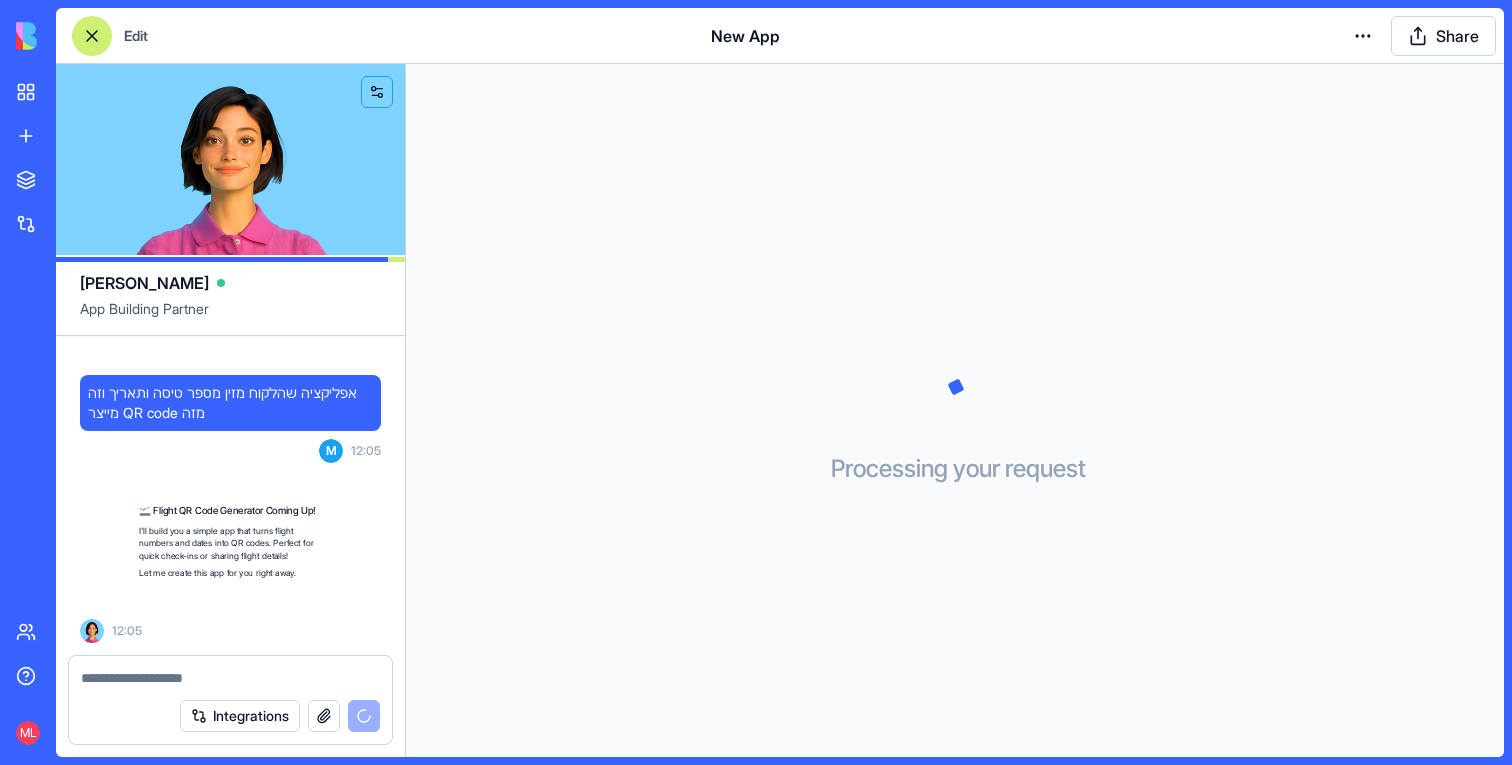 scroll, scrollTop: 9, scrollLeft: 0, axis: vertical 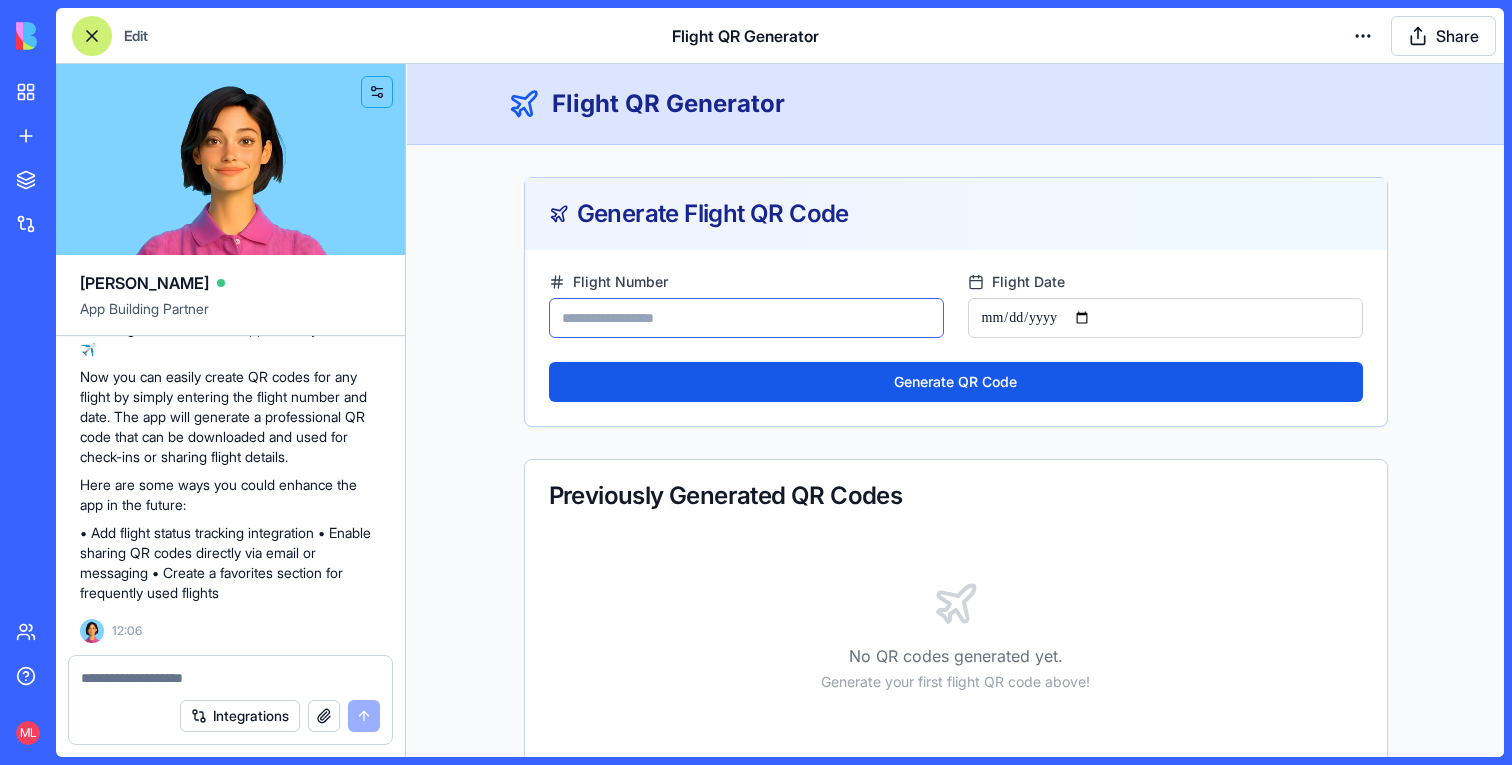 click on "Flight Number" at bounding box center [746, 318] 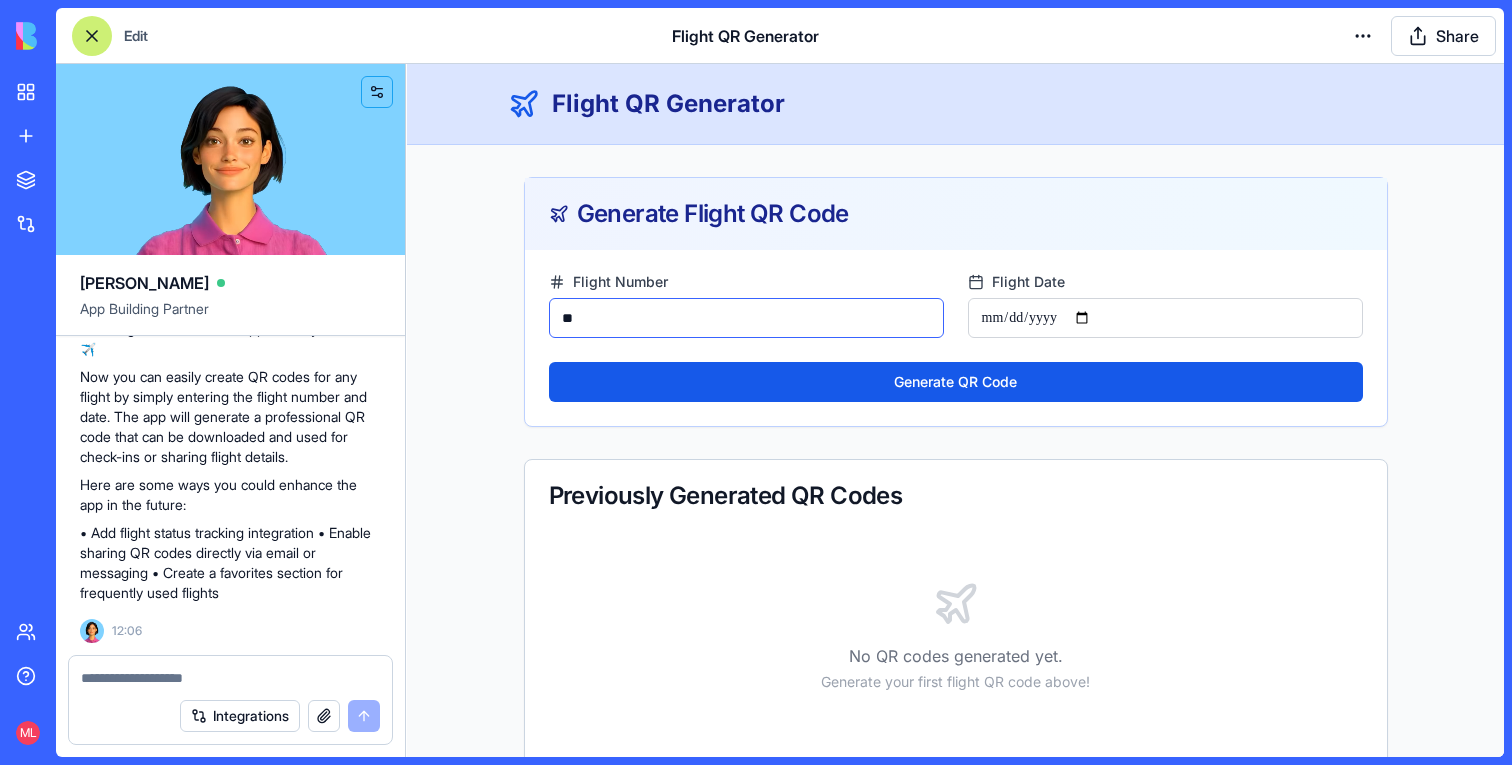 type on "*" 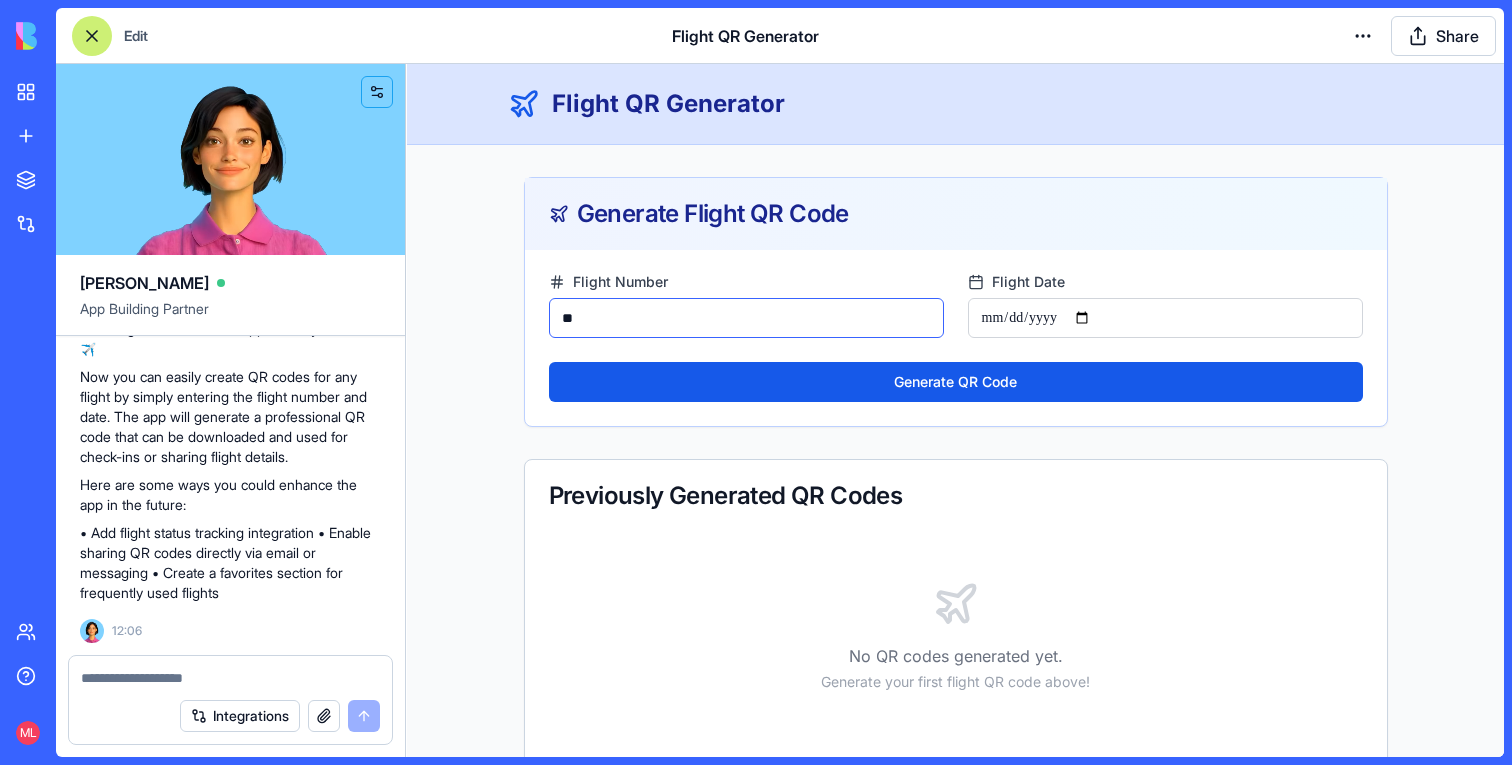 type on "*" 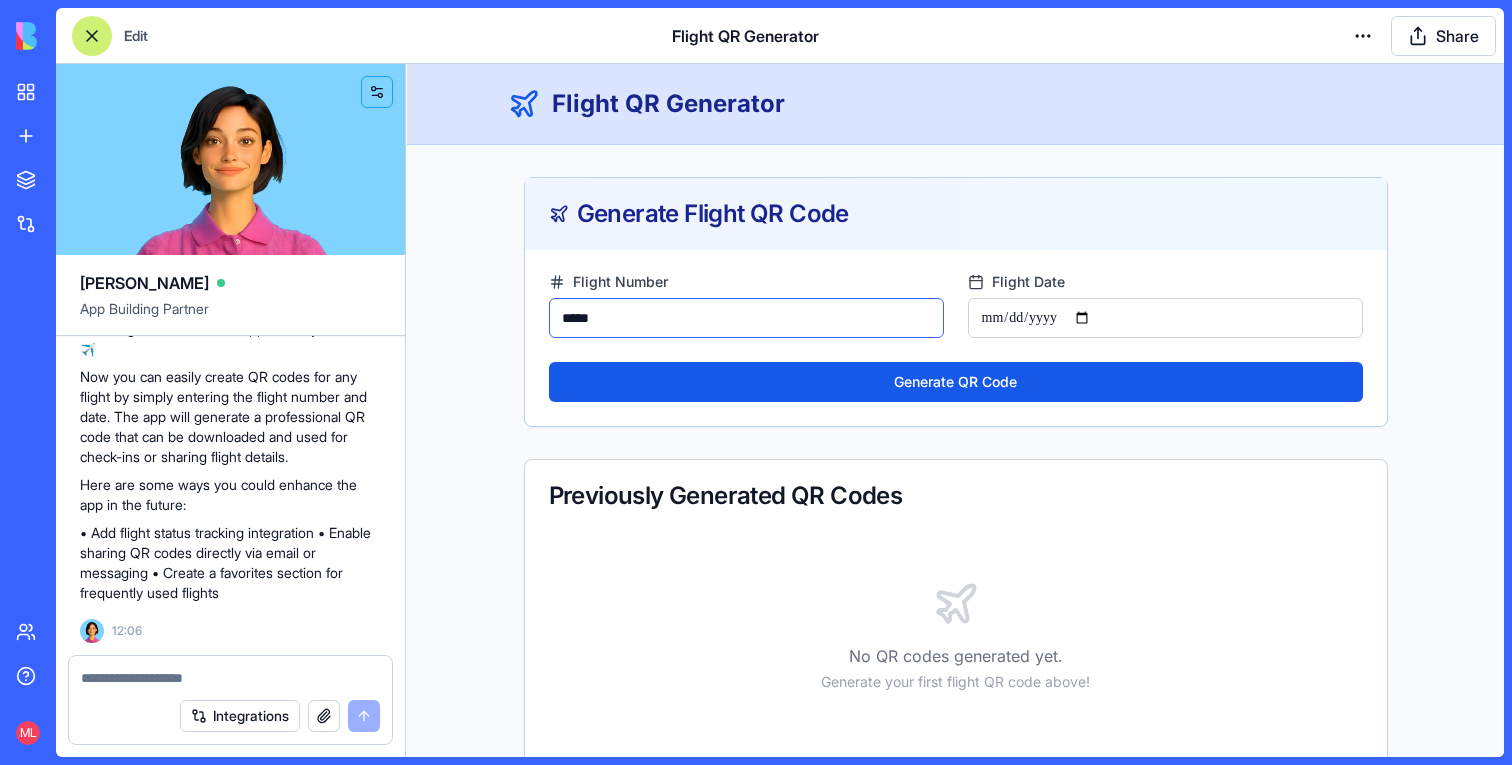 type on "*****" 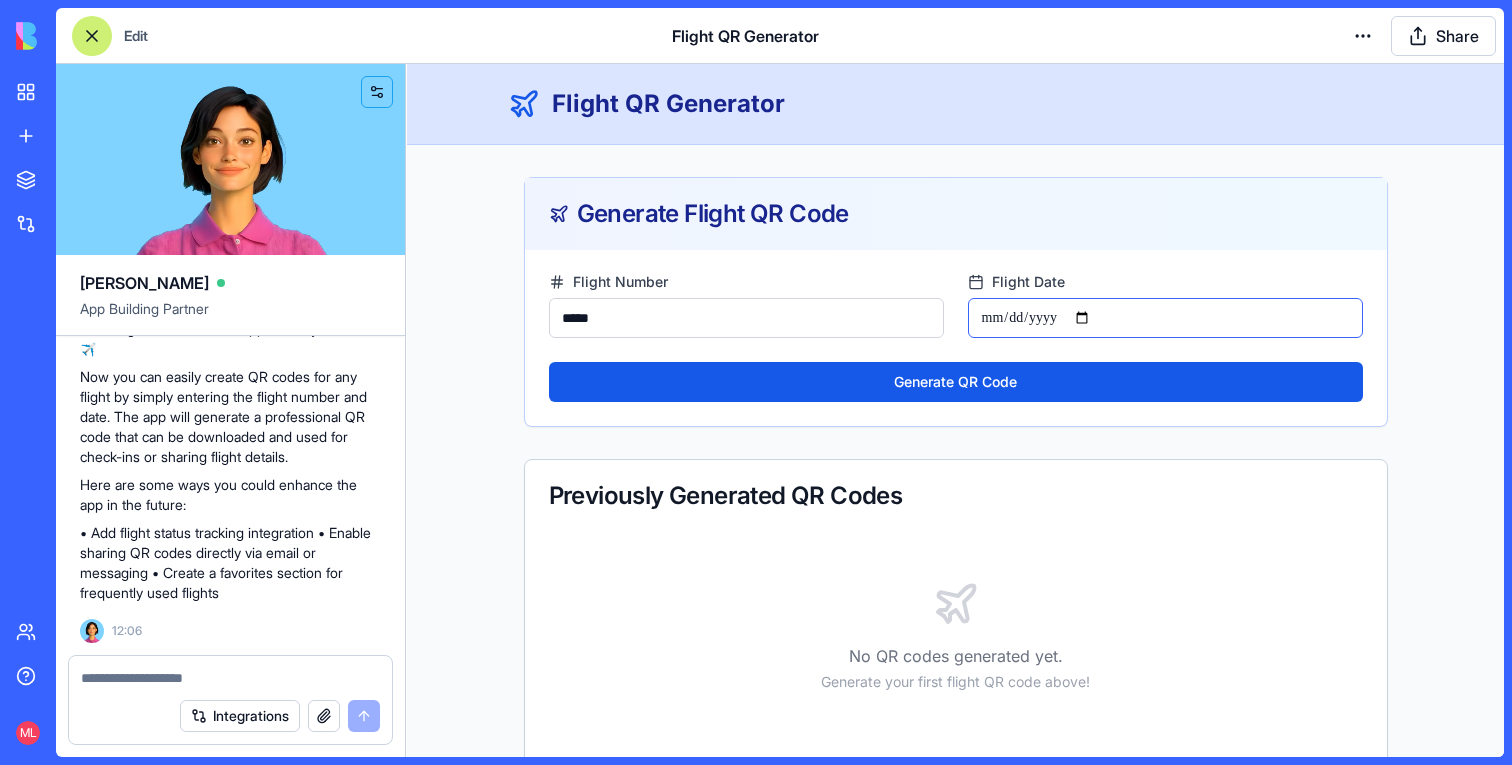 click on "Flight Date" at bounding box center (1165, 318) 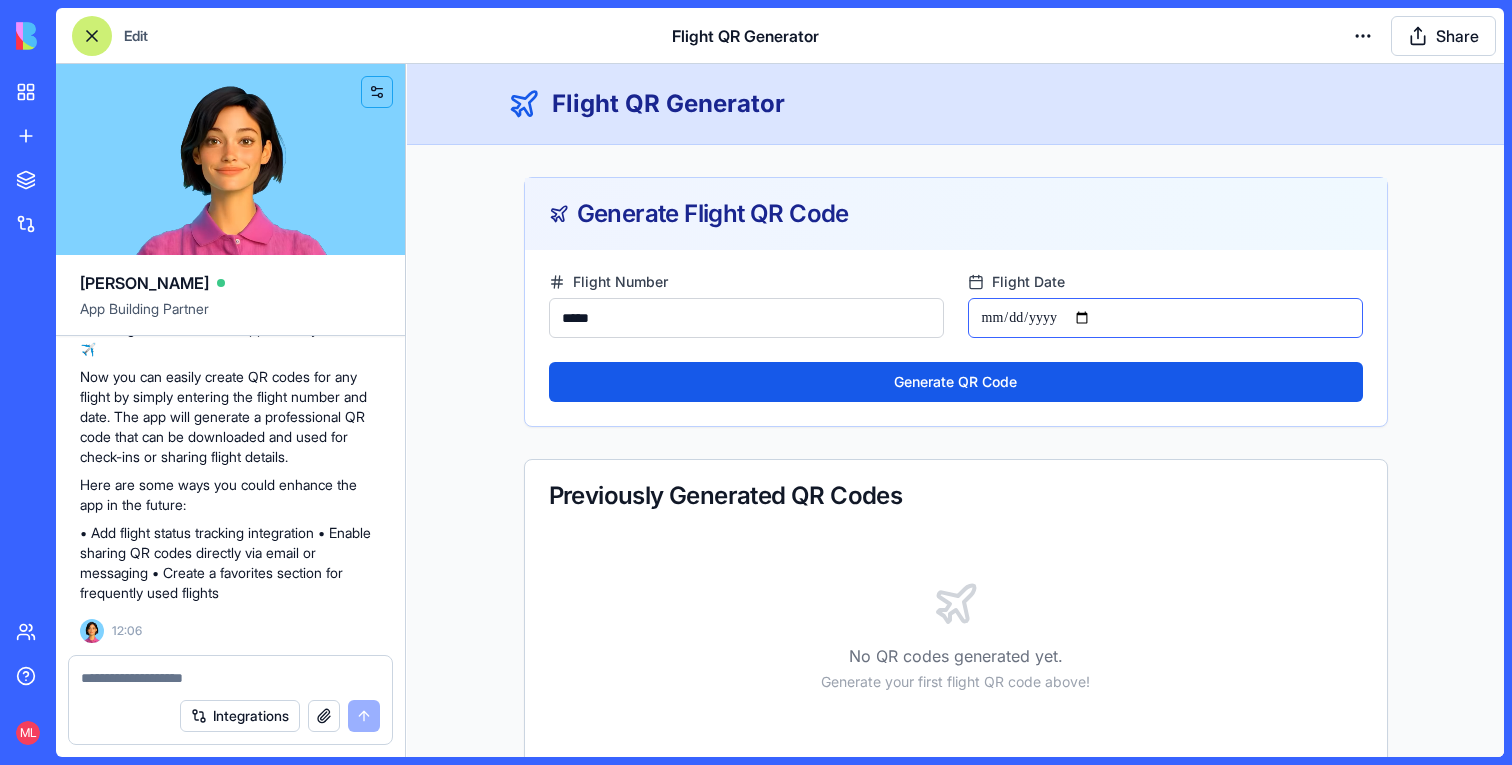 type on "**********" 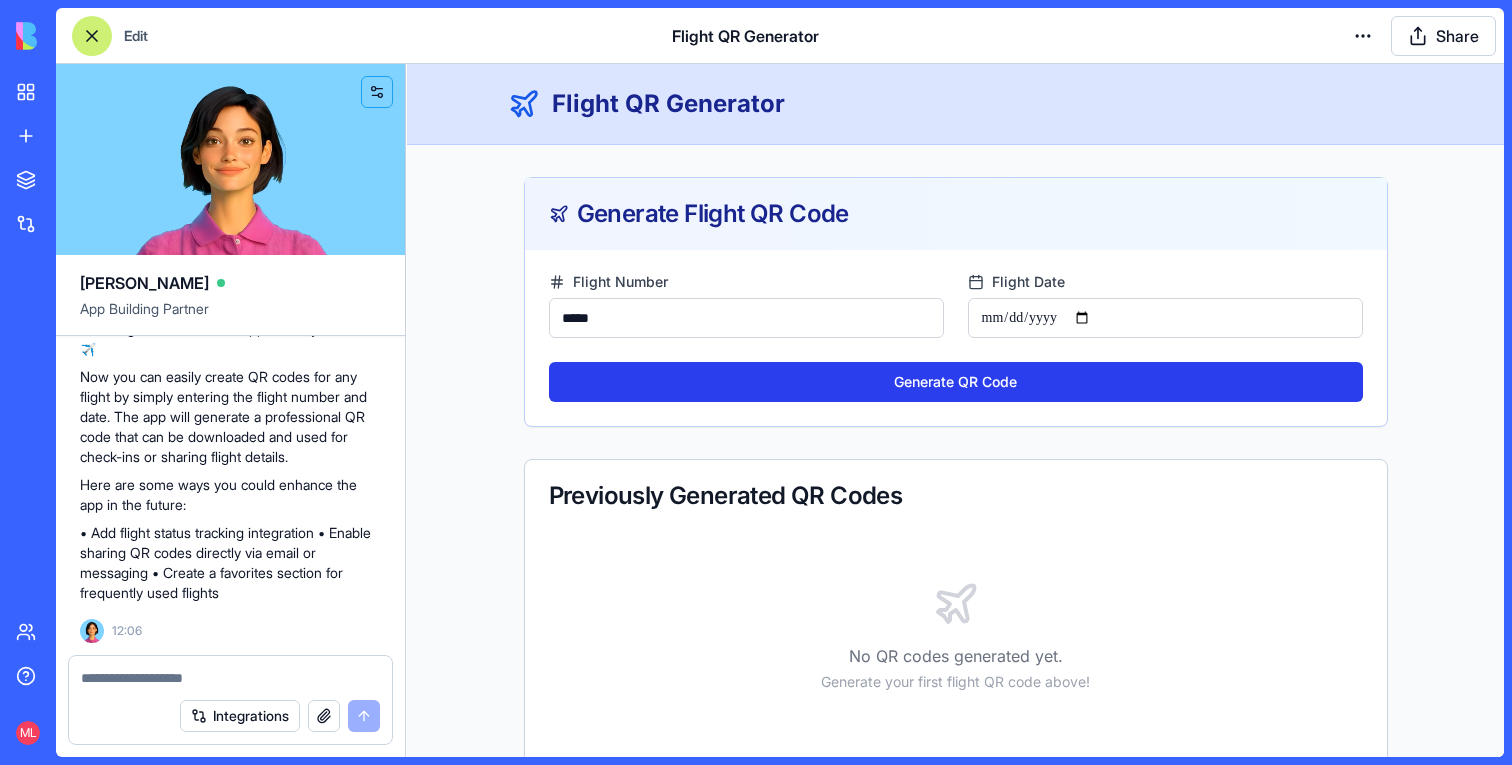 click on "Generate QR Code" at bounding box center (956, 382) 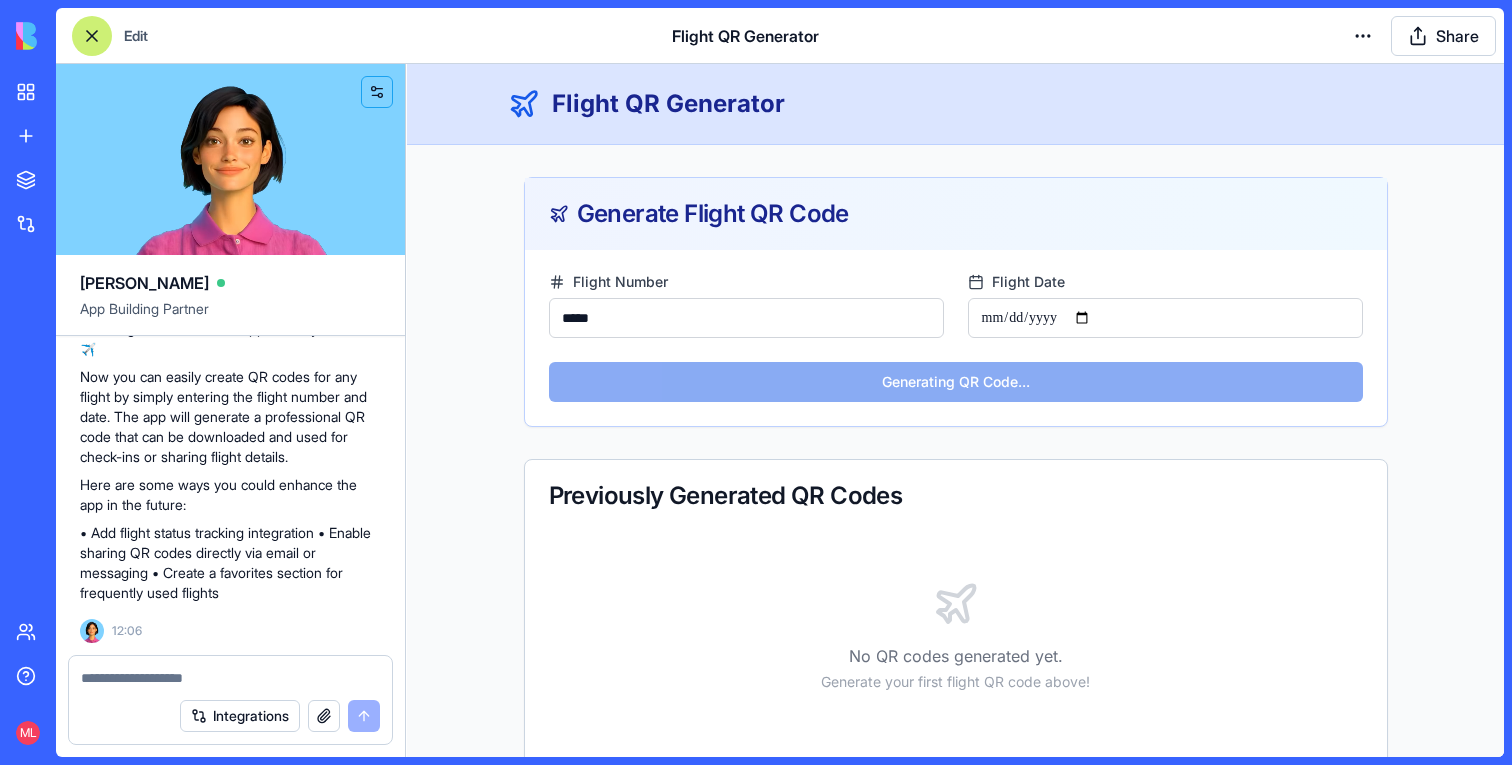 scroll, scrollTop: 40, scrollLeft: 0, axis: vertical 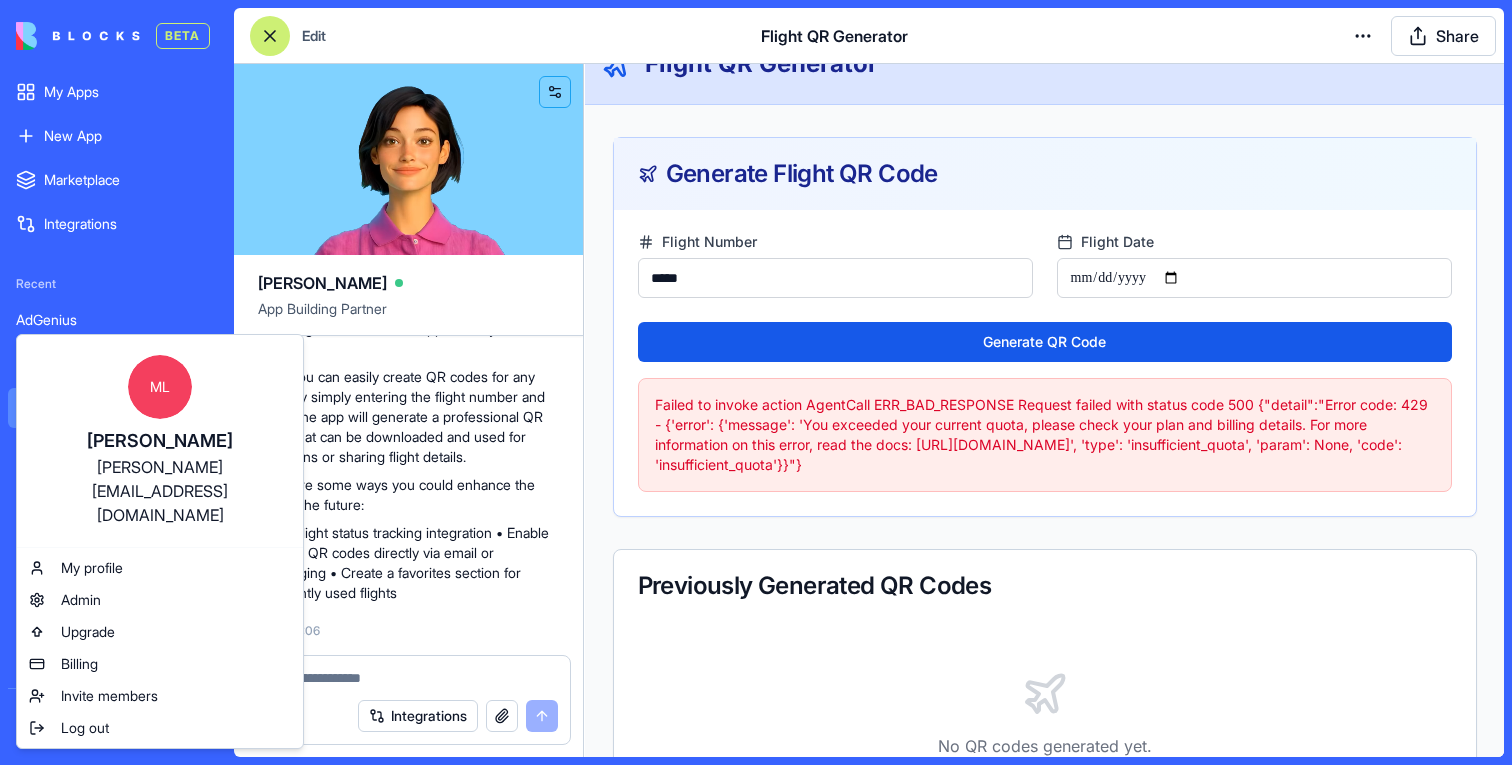 click on "BETA My Apps New App
To pick up a draggable item, press the space bar.
While dragging, use the arrow keys to move the item.
Press space again to drop the item in its new position, or press escape to cancel.
Marketplace Integrations Recent AdGenius QR Code Generator Flight QR Generator Team Help ML Edit Flight QR Generator Share Ella App Building Partner אפליקציה שהלקוח מזין מספר טיסה ותאריך וזה מייצר QR code מזה
Undo M 12:05 🛫 Flight QR Code Generator Coming Up!
I'll build you a simple app that turns flight numbers and dates into QR codes. Perfect for quick check-ins or sharing flight details!
Let me create this app for you right away. Setting up your data structure Naming the app Working on the "AppLayout"  Working on the "GenerateQRCode" page Verifying everything works together Your Flight QR Generator app is ready to use! ✈️
Here are some ways you could enhance the app in the future:
12:06 Integrations
ML Michal Lupu Admin" at bounding box center [756, 382] 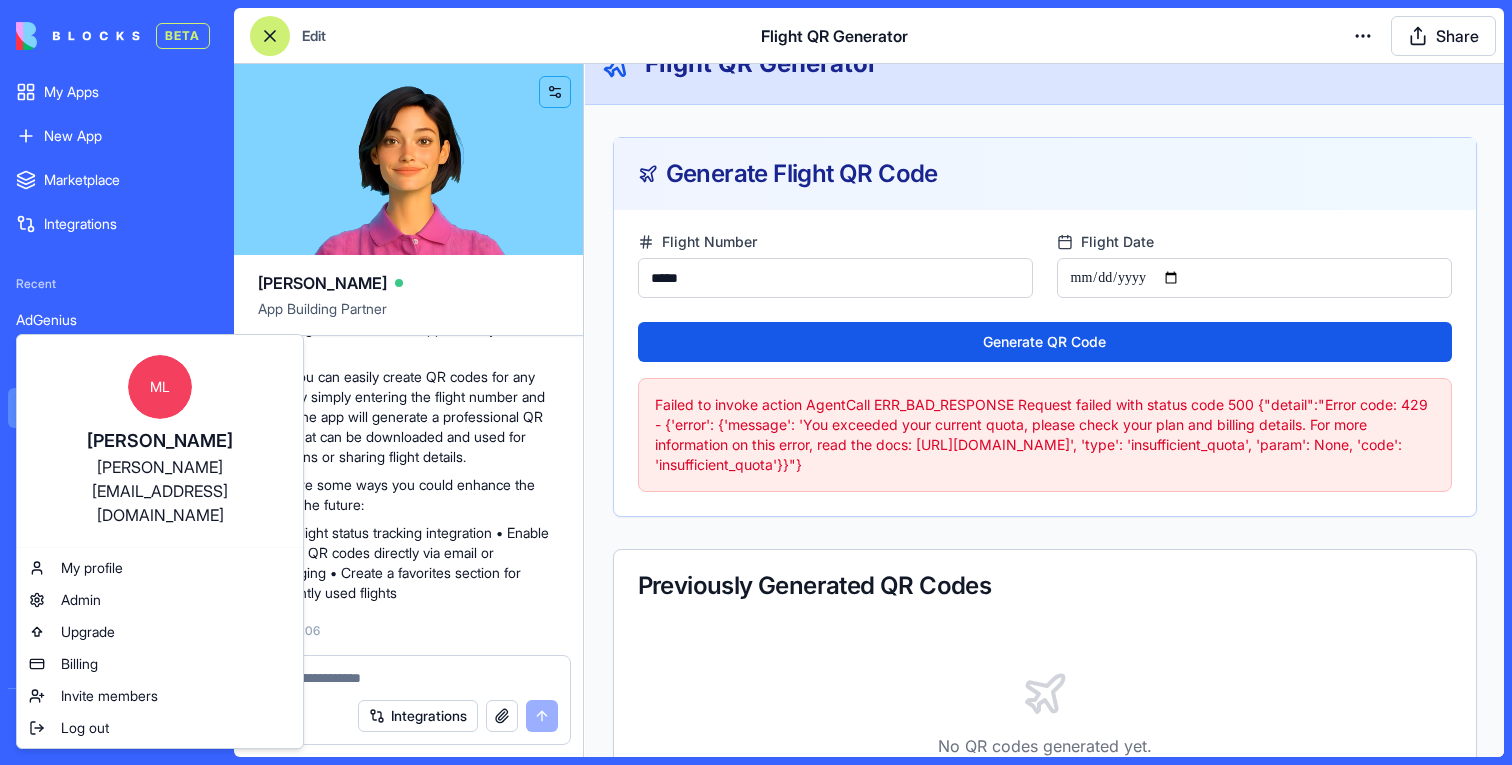 click on "BETA My Apps New App
To pick up a draggable item, press the space bar.
While dragging, use the arrow keys to move the item.
Press space again to drop the item in its new position, or press escape to cancel.
Marketplace Integrations Recent AdGenius QR Code Generator Flight QR Generator Team Help ML Edit Flight QR Generator Share Ella App Building Partner אפליקציה שהלקוח מזין מספר טיסה ותאריך וזה מייצר QR code מזה
Undo M 12:05 🛫 Flight QR Code Generator Coming Up!
I'll build you a simple app that turns flight numbers and dates into QR codes. Perfect for quick check-ins or sharing flight details!
Let me create this app for you right away. Setting up your data structure Naming the app Working on the "AppLayout"  Working on the "GenerateQRCode" page Verifying everything works together Your Flight QR Generator app is ready to use! ✈️
Here are some ways you could enhance the app in the future:
12:06 Integrations
ML Michal Lupu Admin" at bounding box center (756, 382) 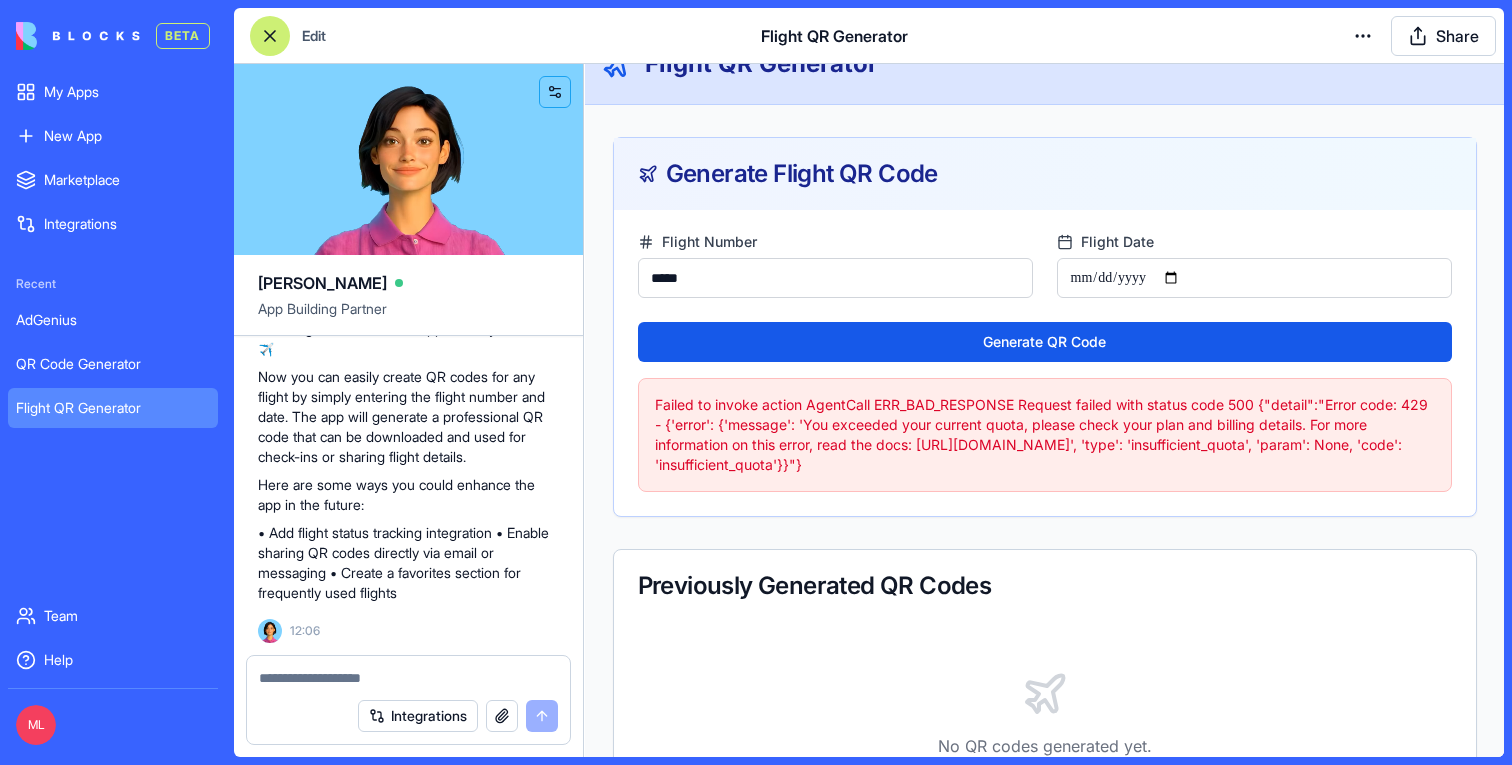 click on "BETA My Apps New App
To pick up a draggable item, press the space bar.
While dragging, use the arrow keys to move the item.
Press space again to drop the item in its new position, or press escape to cancel.
Marketplace Integrations Recent AdGenius QR Code Generator Flight QR Generator Team Help ML Edit Flight QR Generator Share Ella App Building Partner אפליקציה שהלקוח מזין מספר טיסה ותאריך וזה מייצר QR code מזה
Undo M 12:05 🛫 Flight QR Code Generator Coming Up!
I'll build you a simple app that turns flight numbers and dates into QR codes. Perfect for quick check-ins or sharing flight details!
Let me create this app for you right away. Setting up your data structure Naming the app Working on the "AppLayout"  Working on the "GenerateQRCode" page Verifying everything works together Your Flight QR Generator app is ready to use! ✈️
Here are some ways you could enhance the app in the future:
12:06 Integrations" at bounding box center (756, 382) 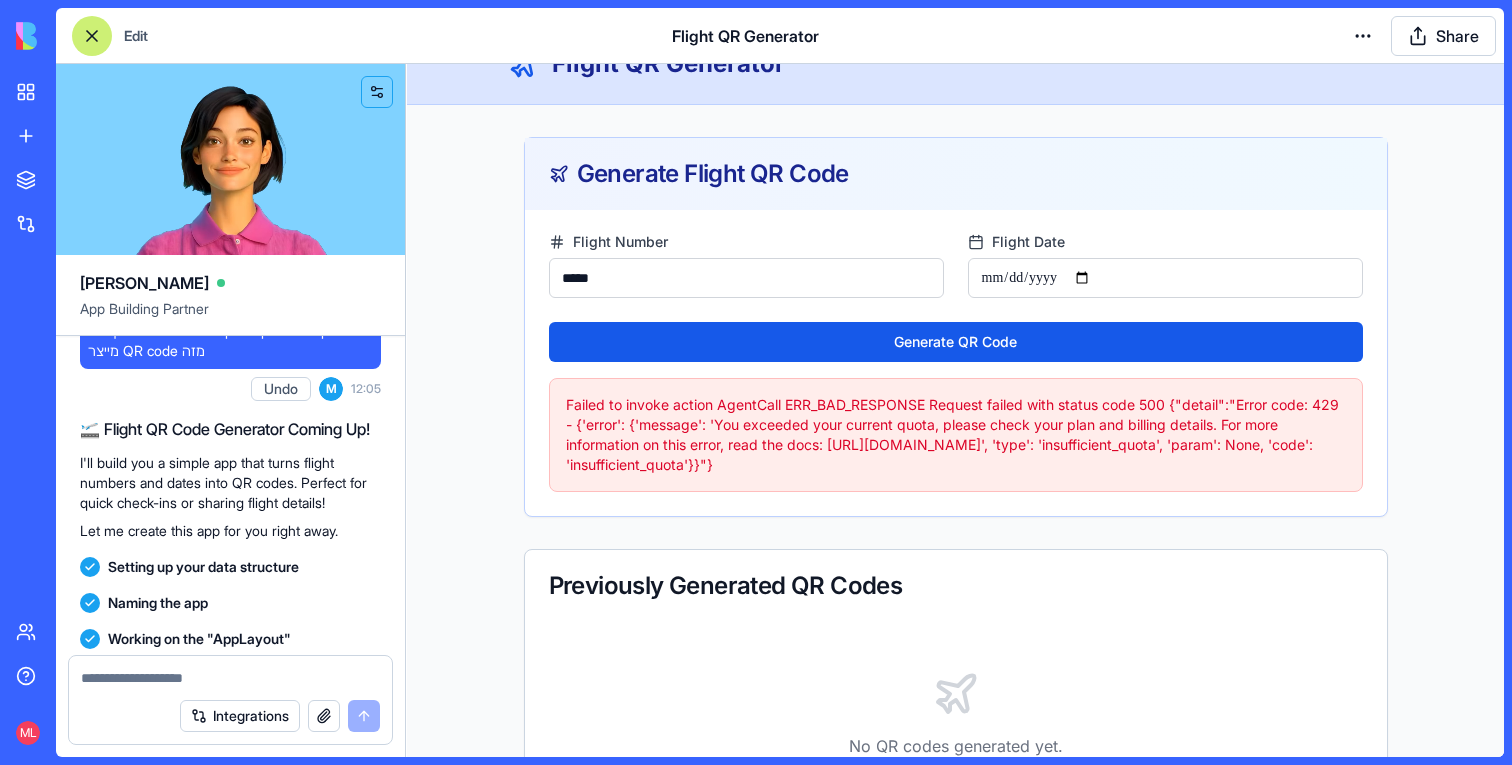 scroll, scrollTop: 0, scrollLeft: 0, axis: both 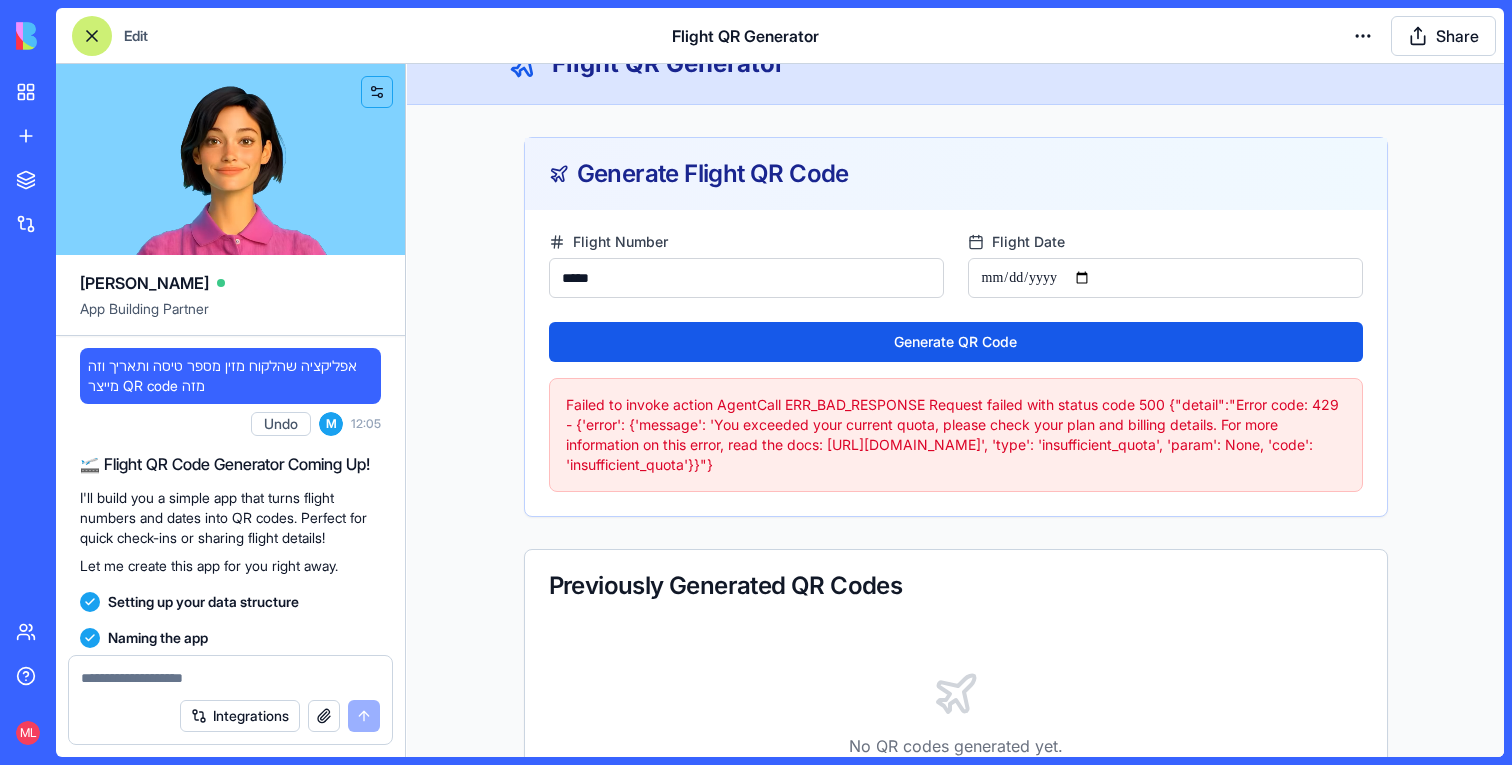 click on "אפליקציה שהלקוח מזין מספר טיסה ותאריך וזה מייצר QR code מזה" at bounding box center (230, 376) 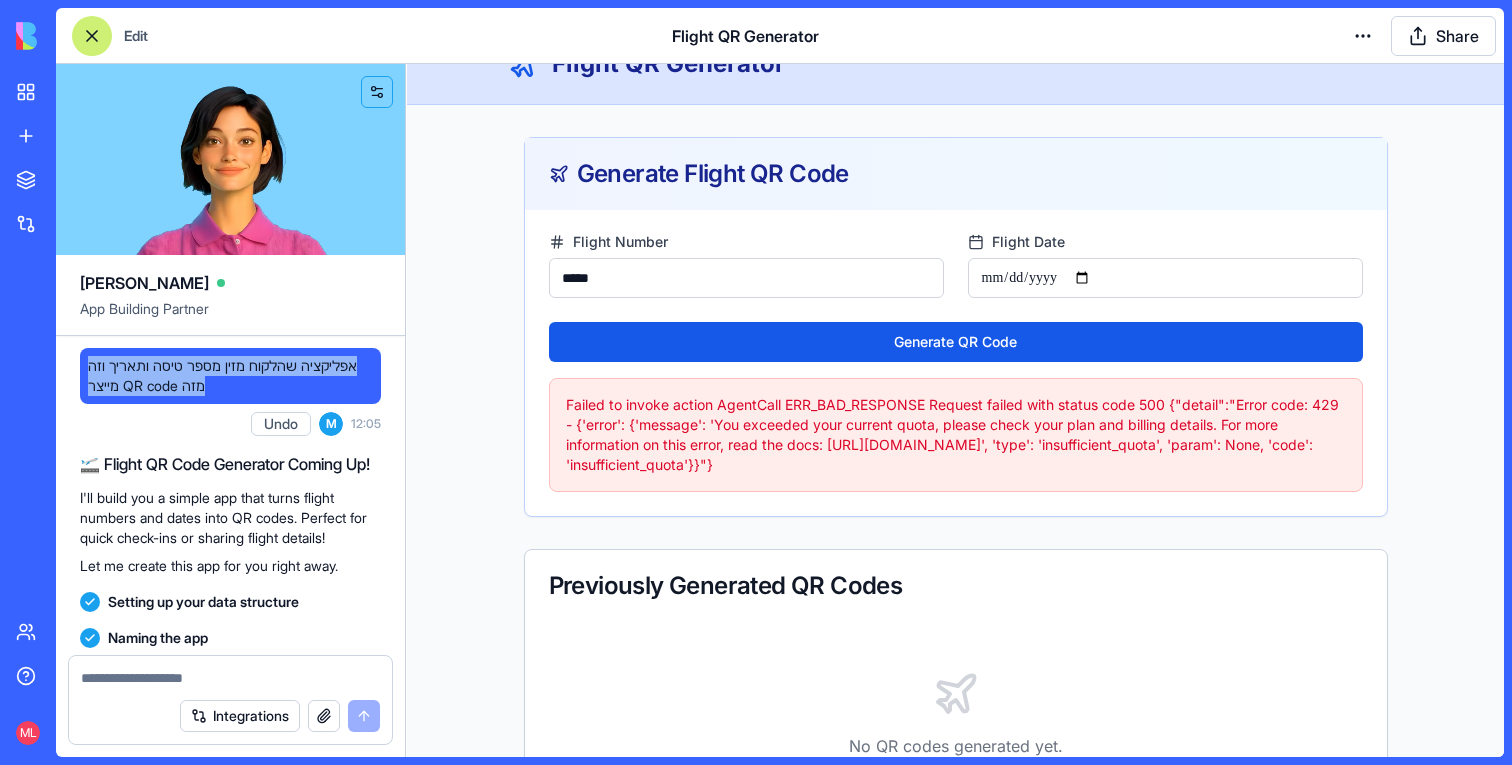 click on "אפליקציה שהלקוח מזין מספר טיסה ותאריך וזה מייצר QR code מזה" at bounding box center [230, 376] 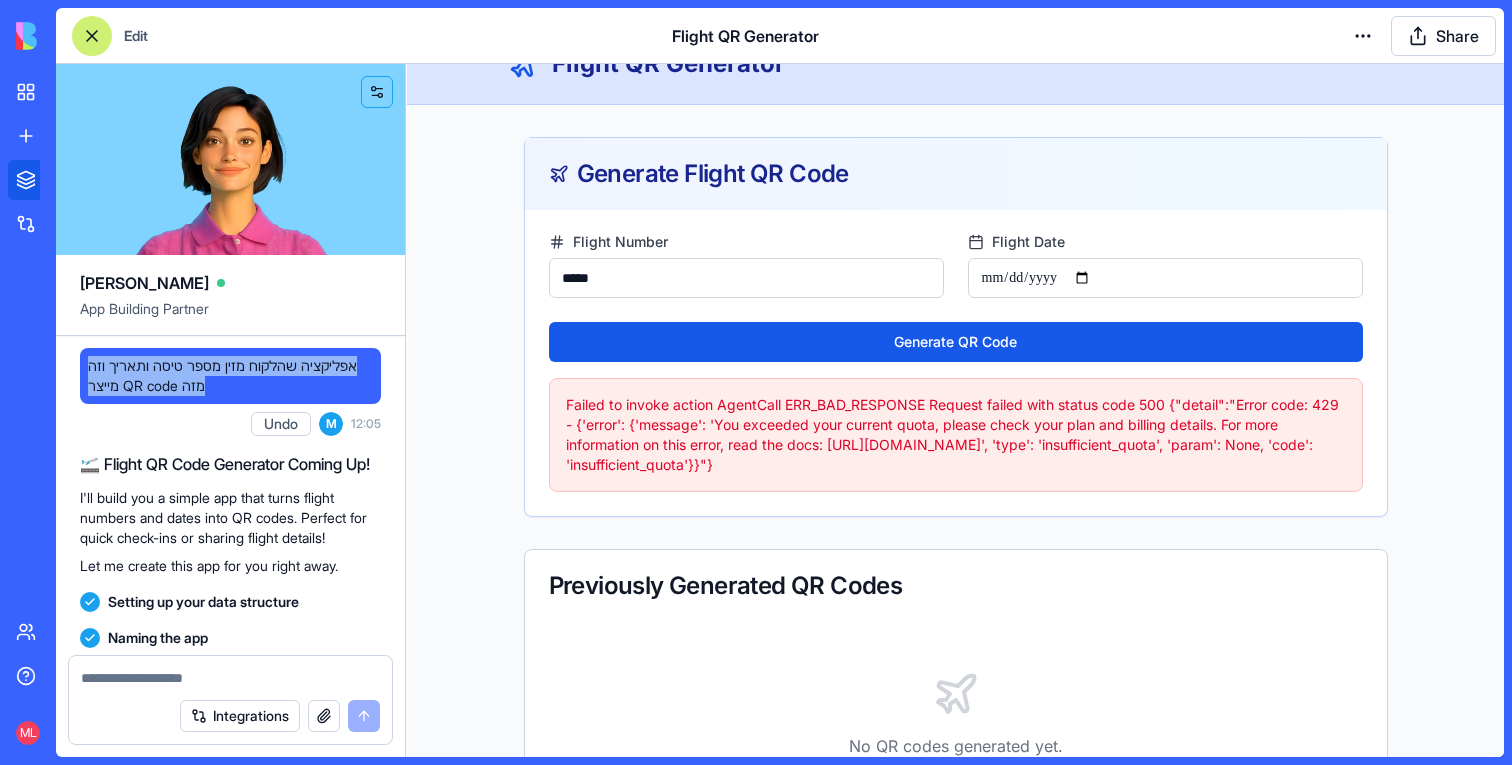 copy on "אפליקציה שהלקוח מזין מספר טיסה ותאריך וזה מייצר QR code מזה" 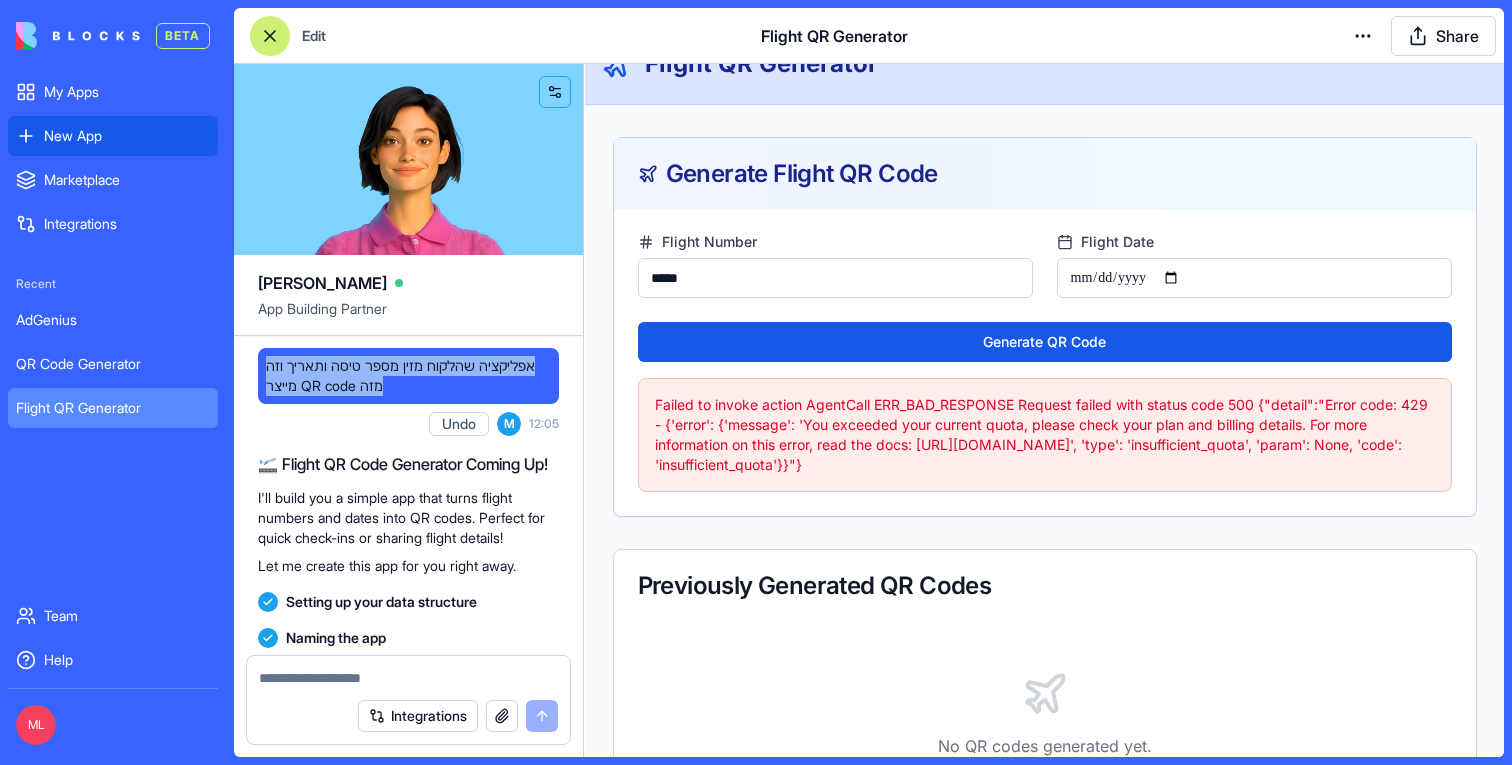 click on "New App" at bounding box center [113, 136] 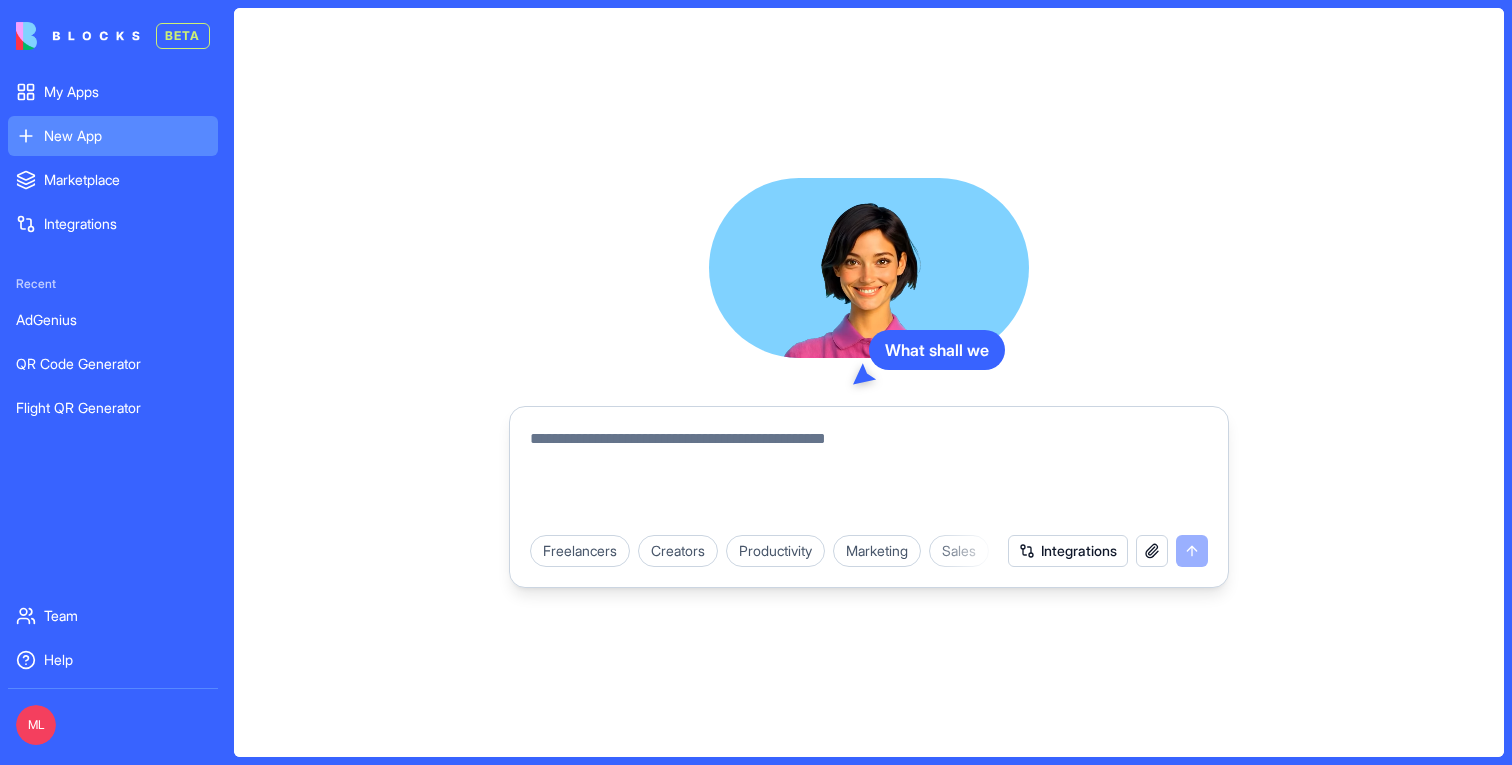 click at bounding box center [869, 475] 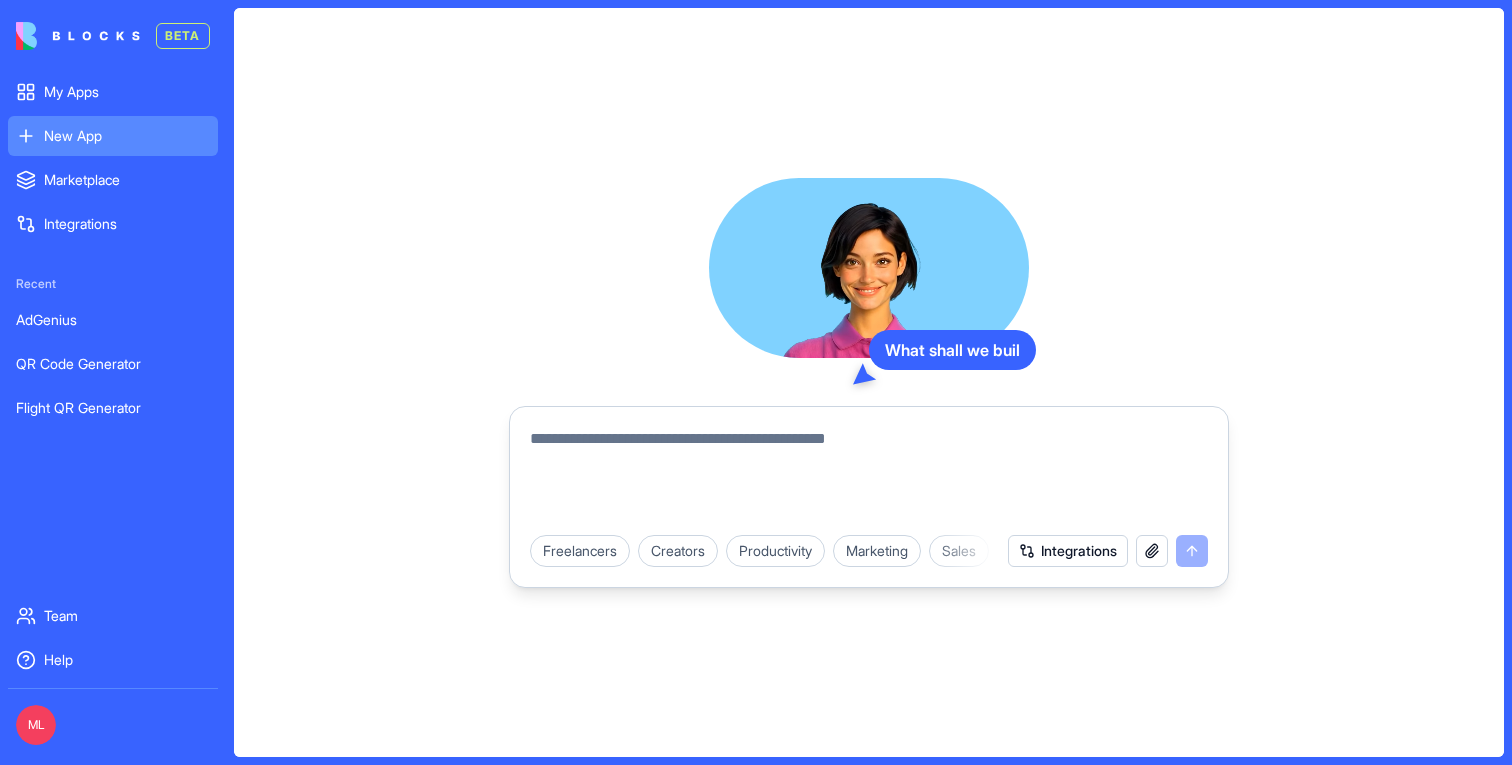 paste on "**********" 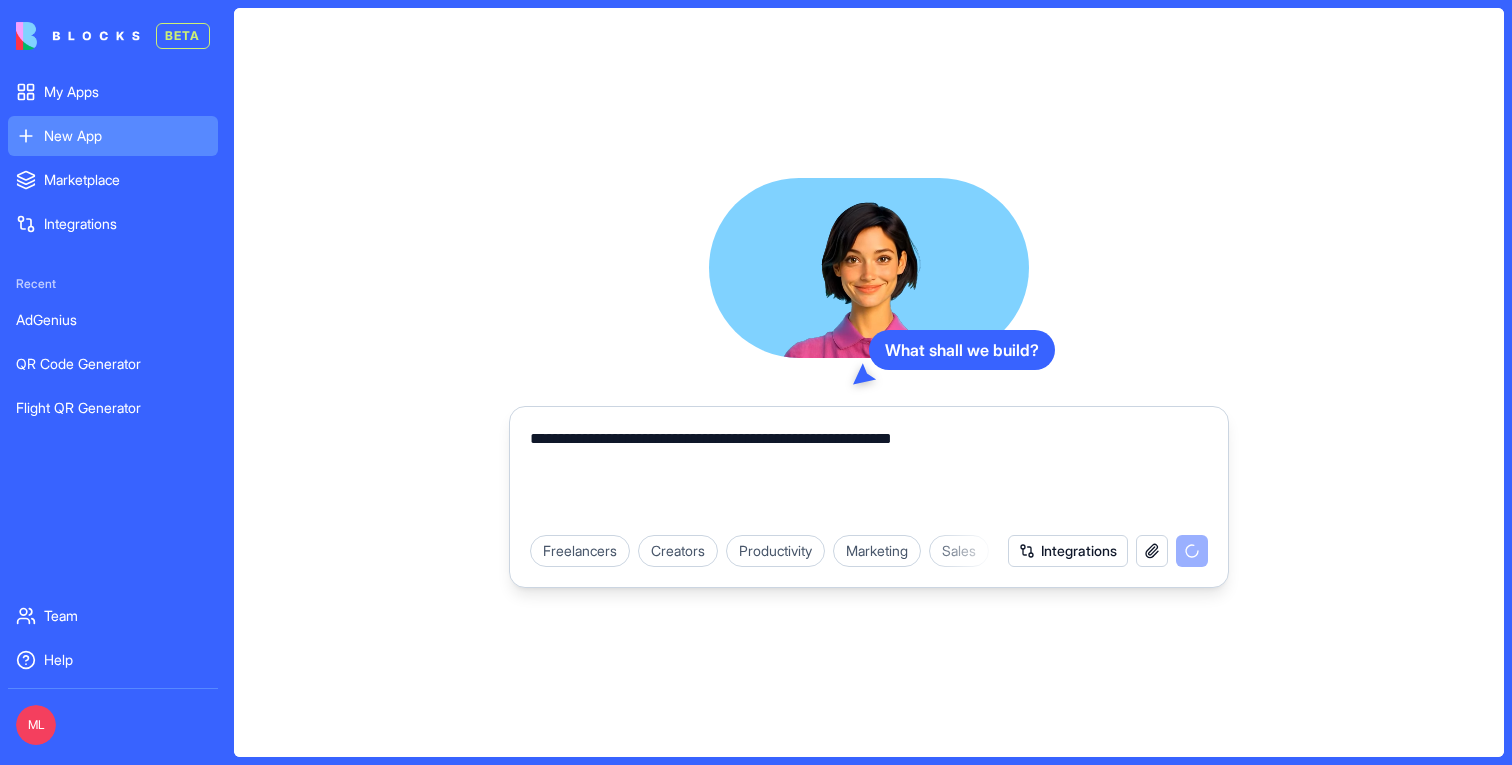 type on "**********" 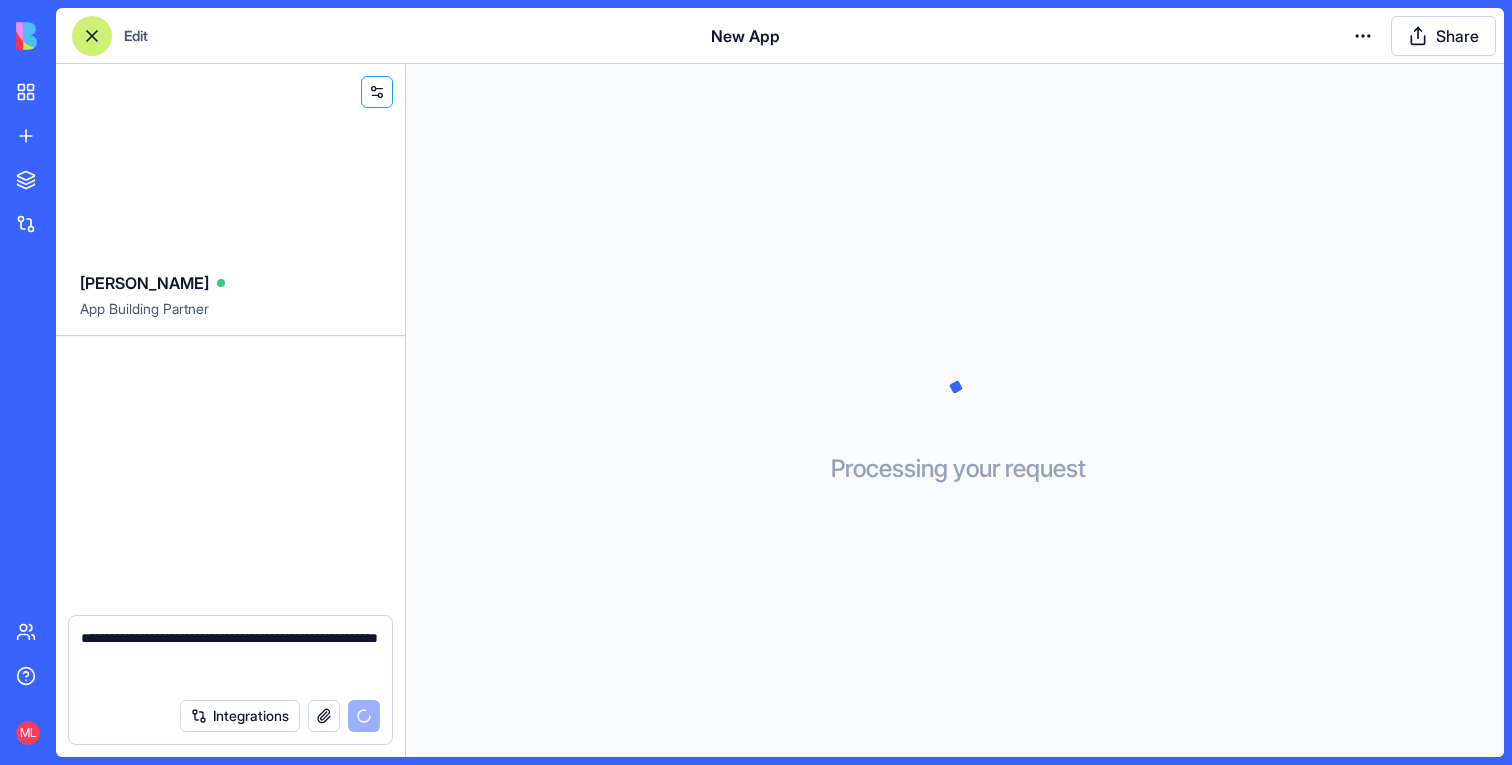 type 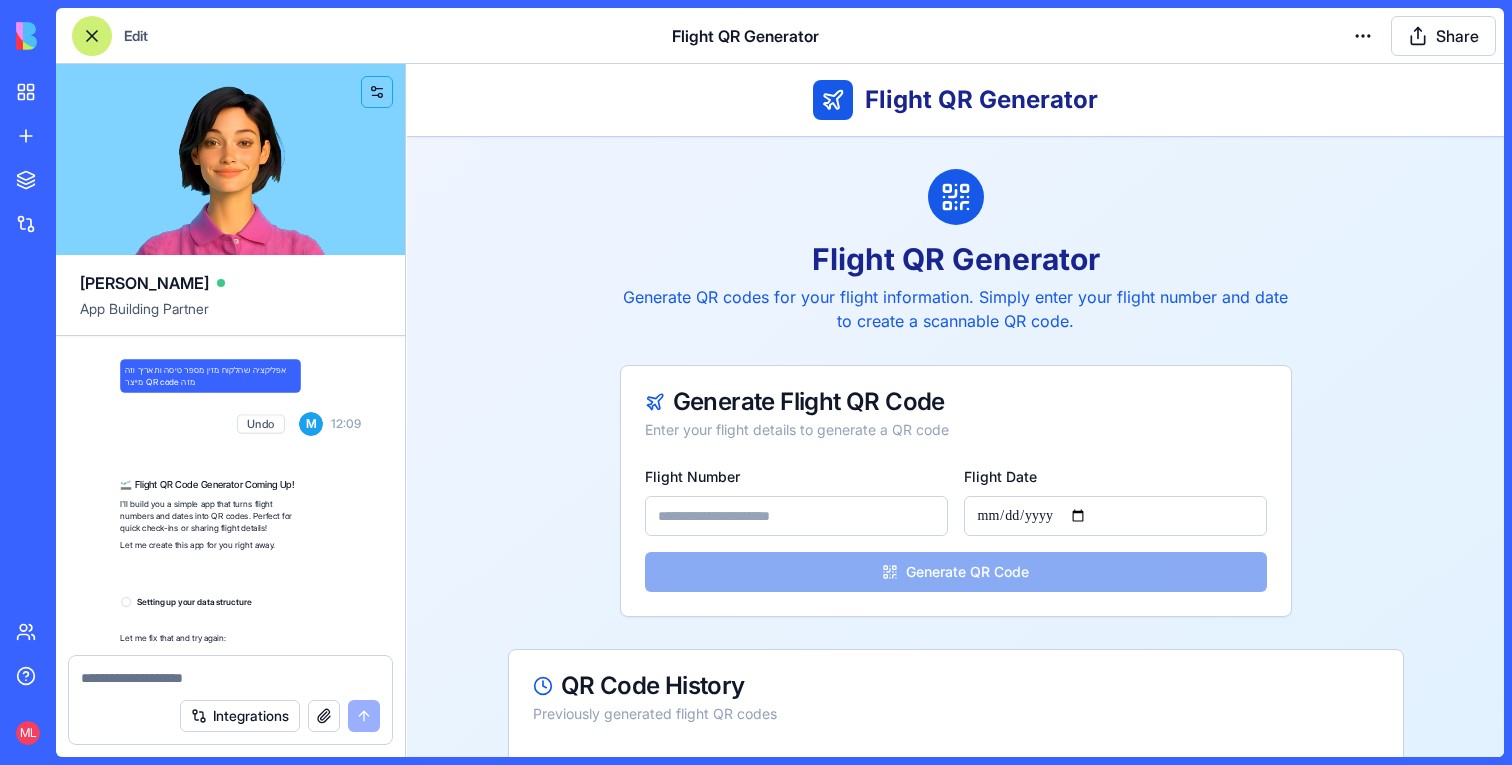 scroll, scrollTop: 0, scrollLeft: 0, axis: both 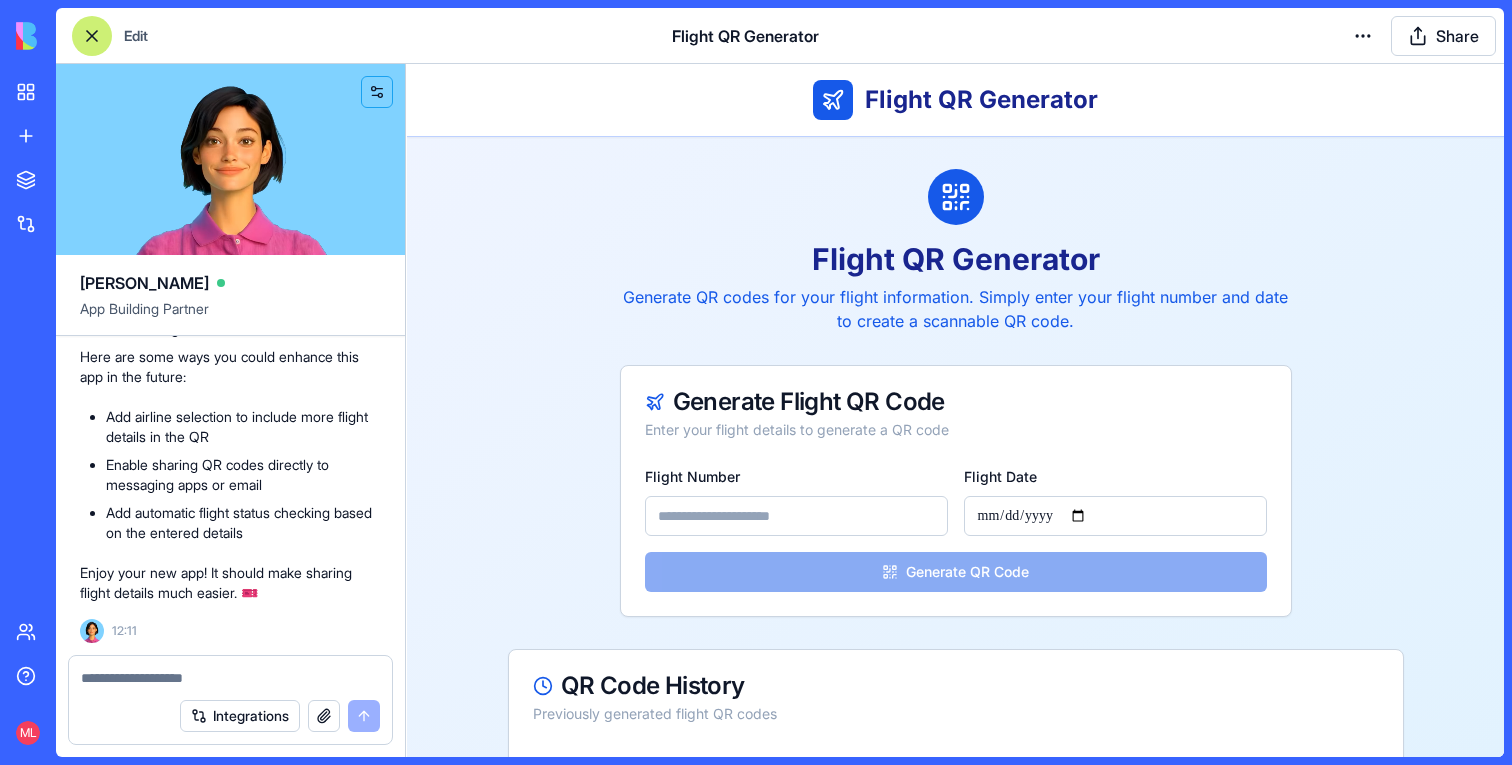 click on "Flight Number" at bounding box center [796, 516] 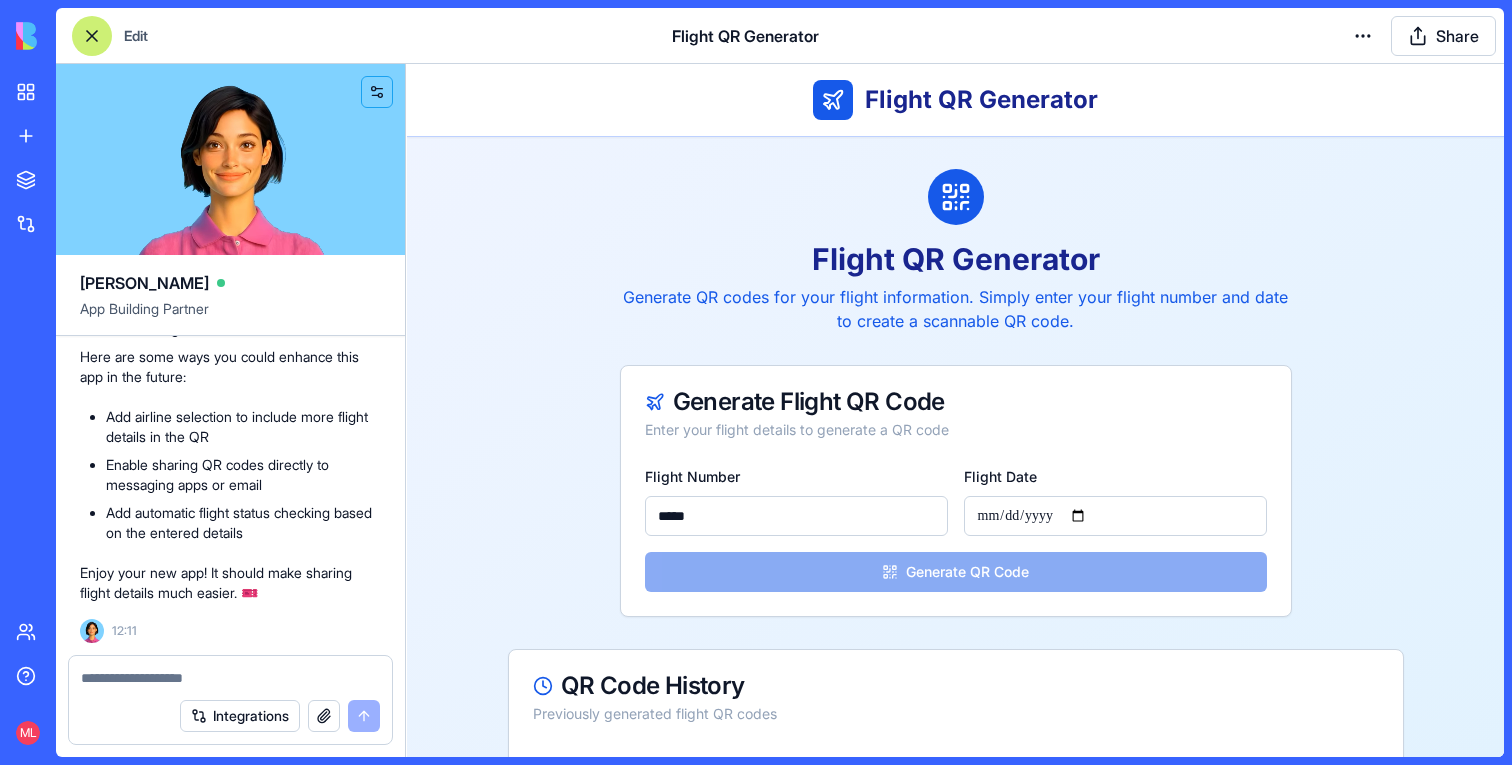 type on "*****" 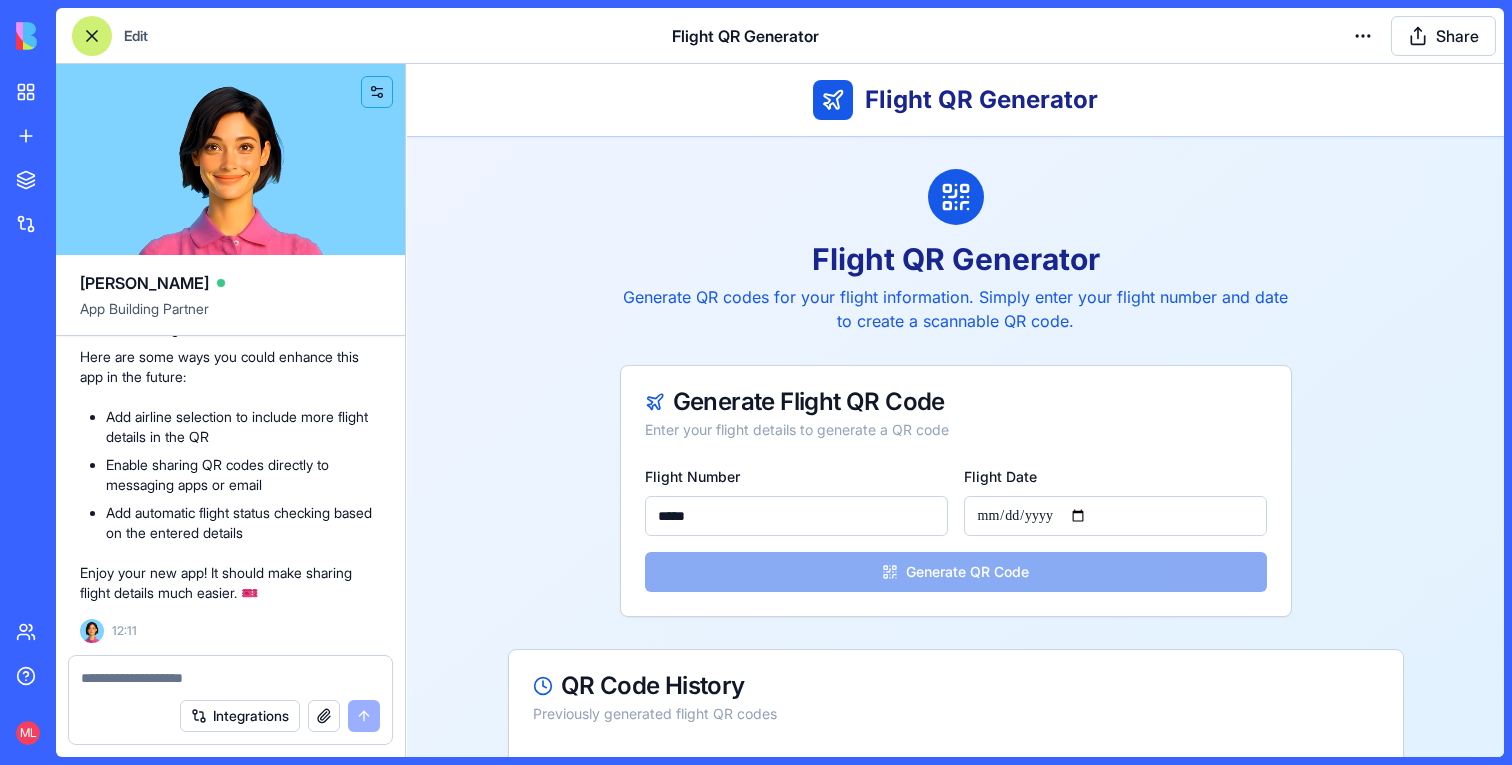 click on "Flight Date" at bounding box center (1115, 516) 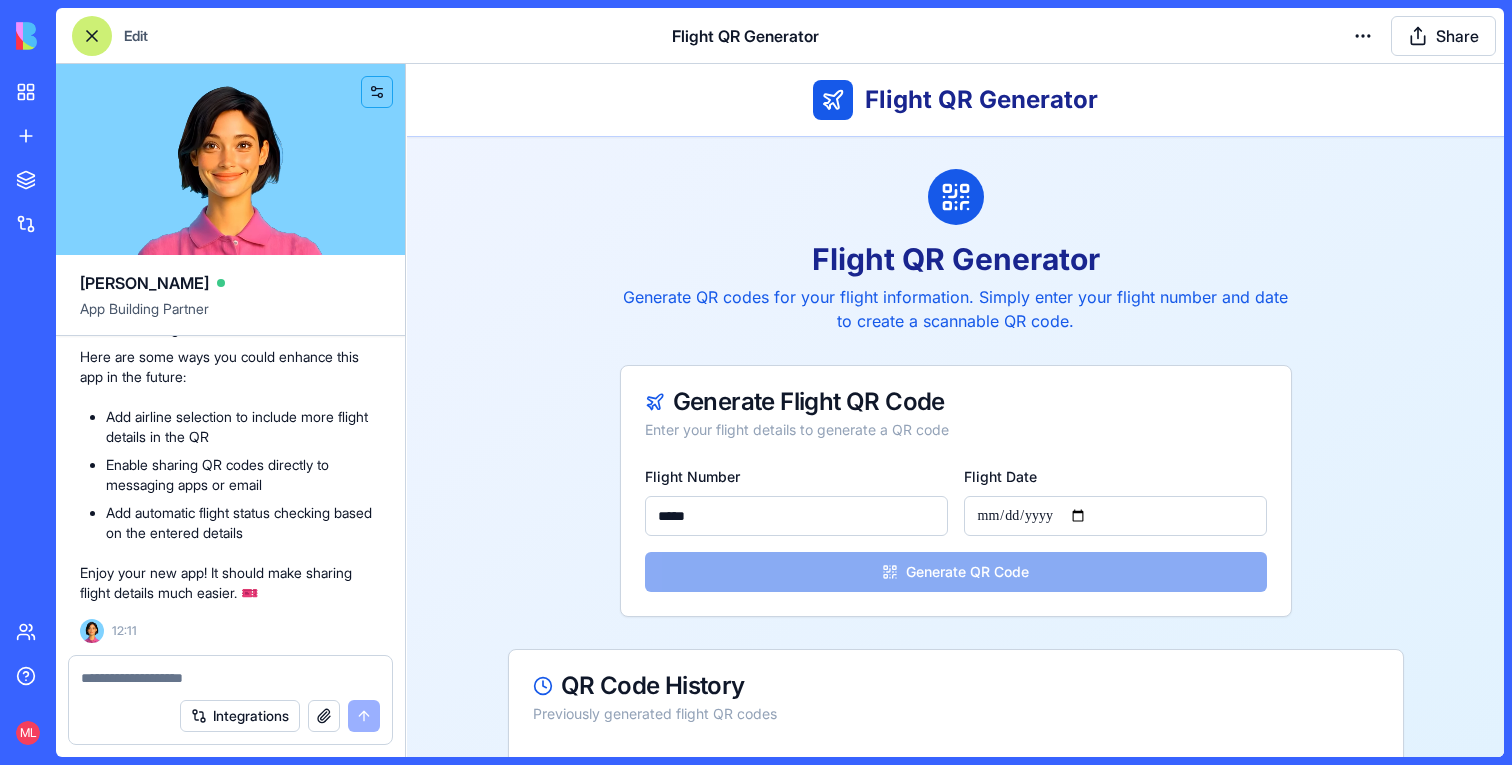 click on "Flight Date" at bounding box center [1115, 516] 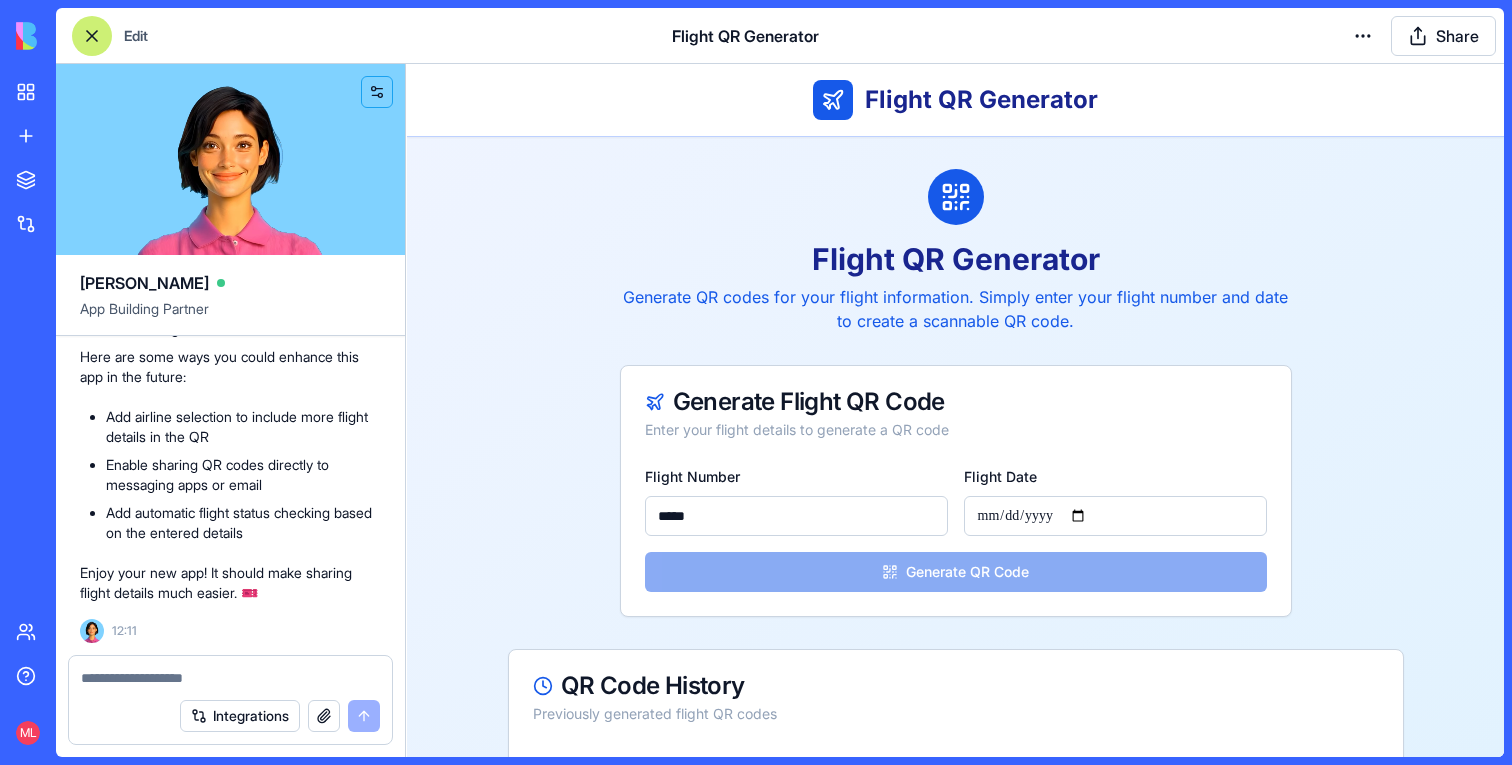 type on "**********" 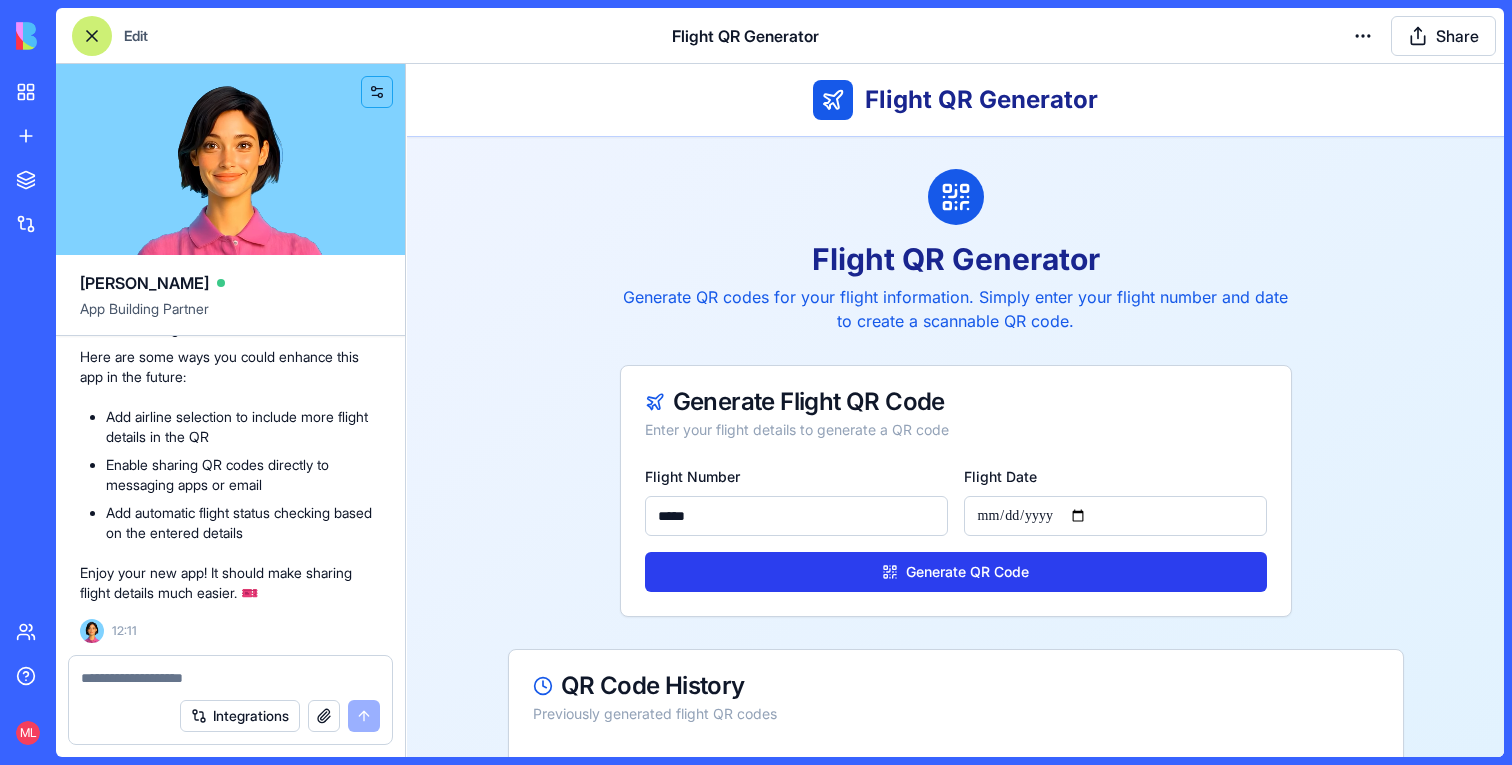 click on "Generate QR Code" at bounding box center [956, 572] 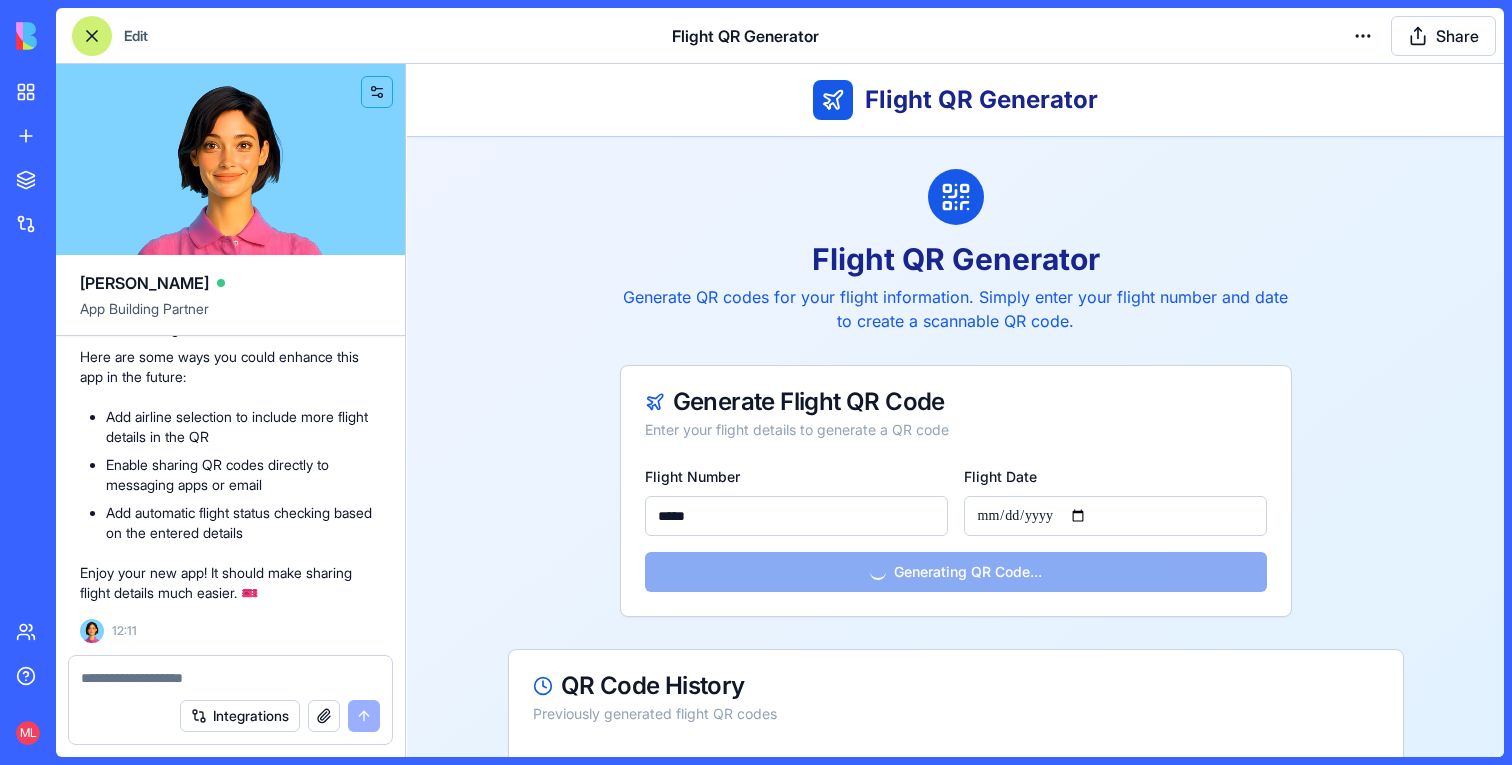 scroll, scrollTop: 216, scrollLeft: 0, axis: vertical 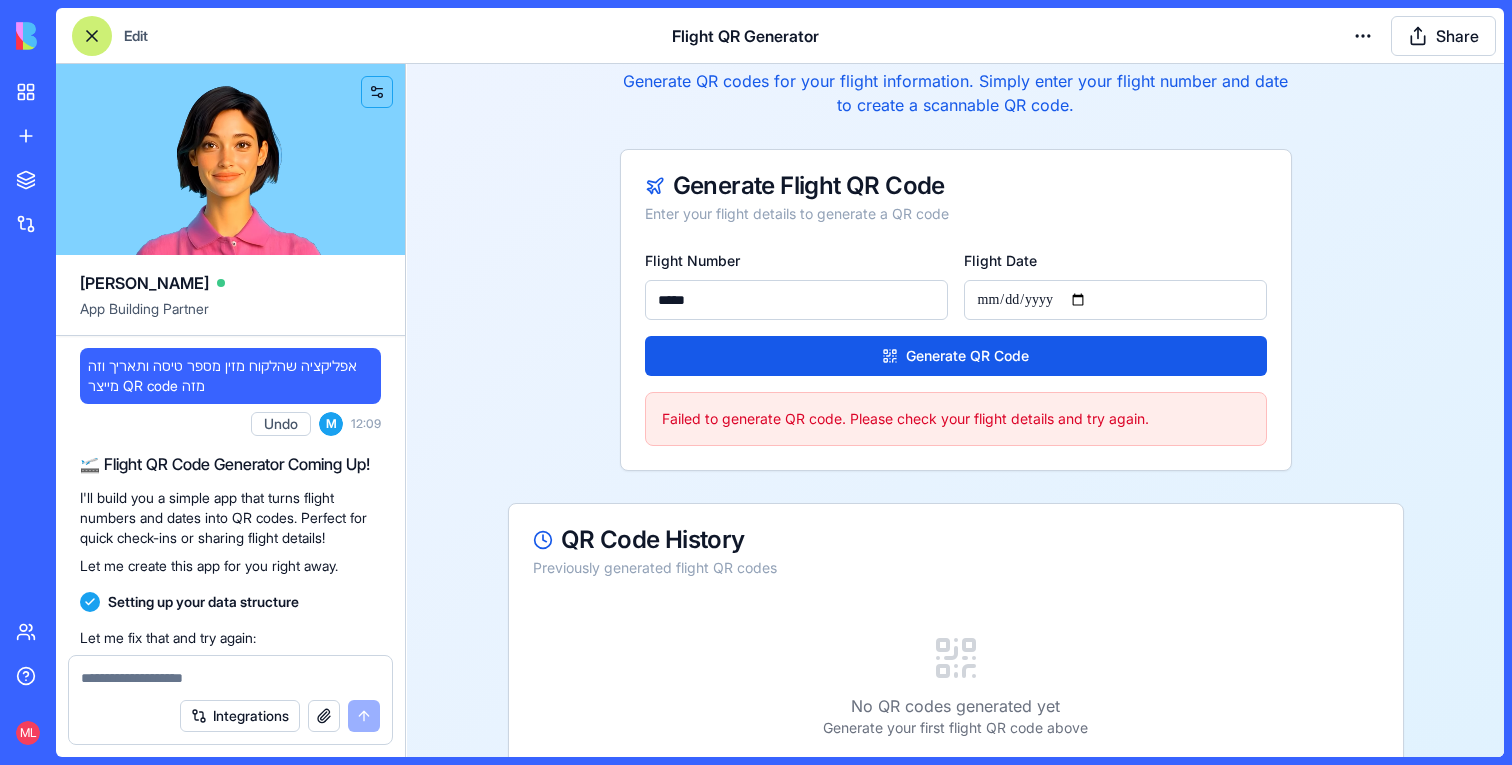 click on "אפליקציה שהלקוח מזין מספר טיסה ותאריך וזה מייצר QR code מזה" at bounding box center [230, 376] 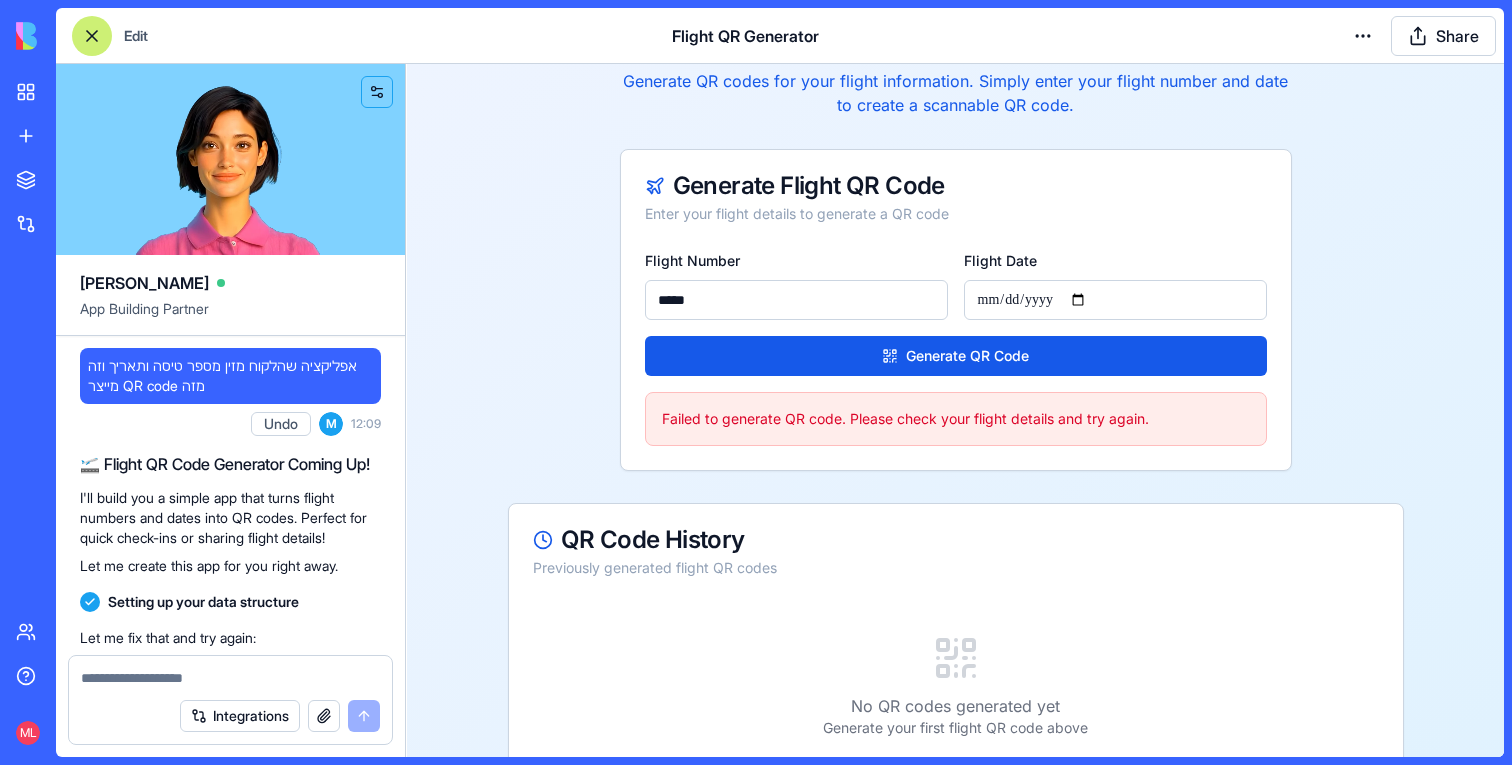 click on "אפליקציה שהלקוח מזין מספר טיסה ותאריך וזה מייצר QR code מזה" at bounding box center [230, 376] 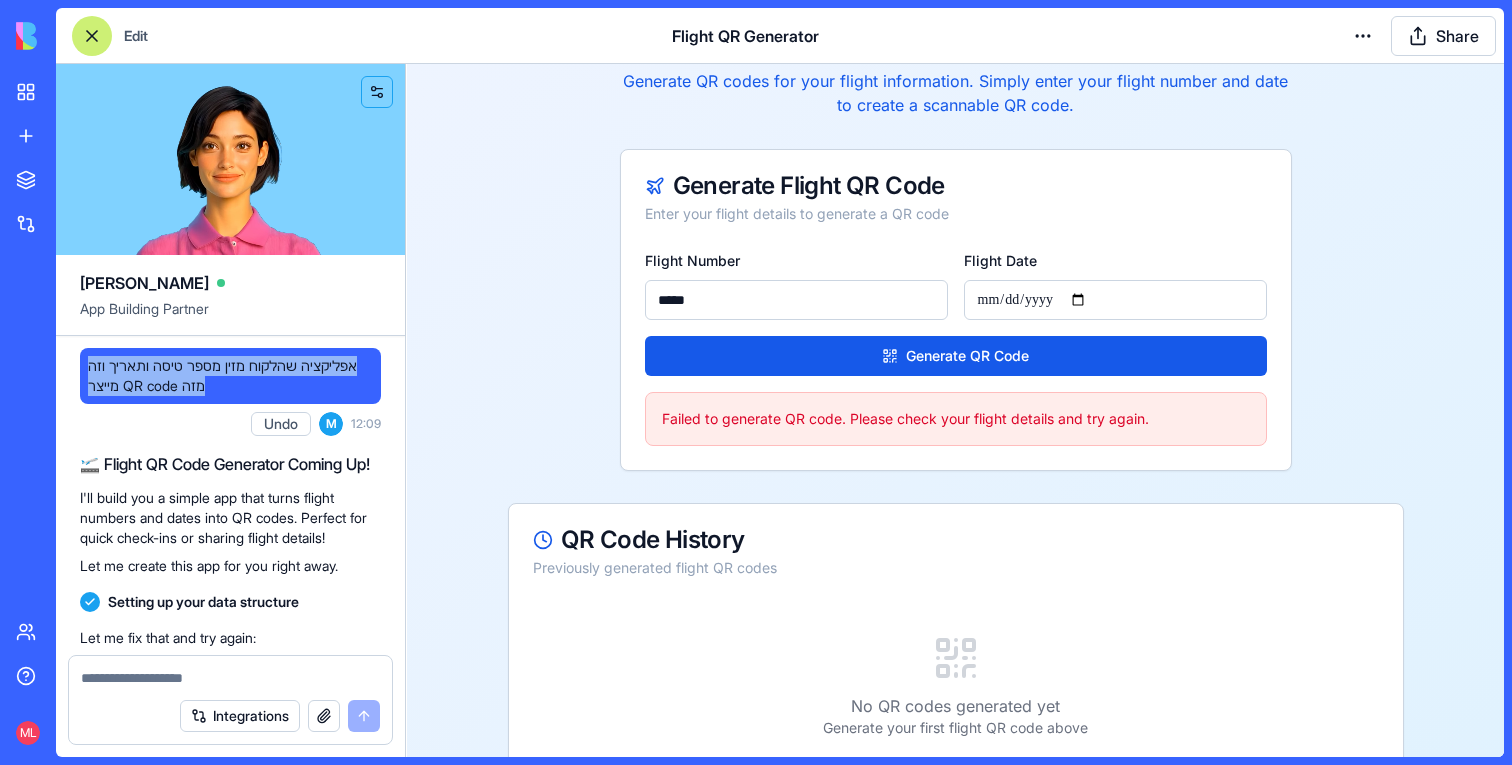 click on "אפליקציה שהלקוח מזין מספר טיסה ותאריך וזה מייצר QR code מזה" at bounding box center [230, 376] 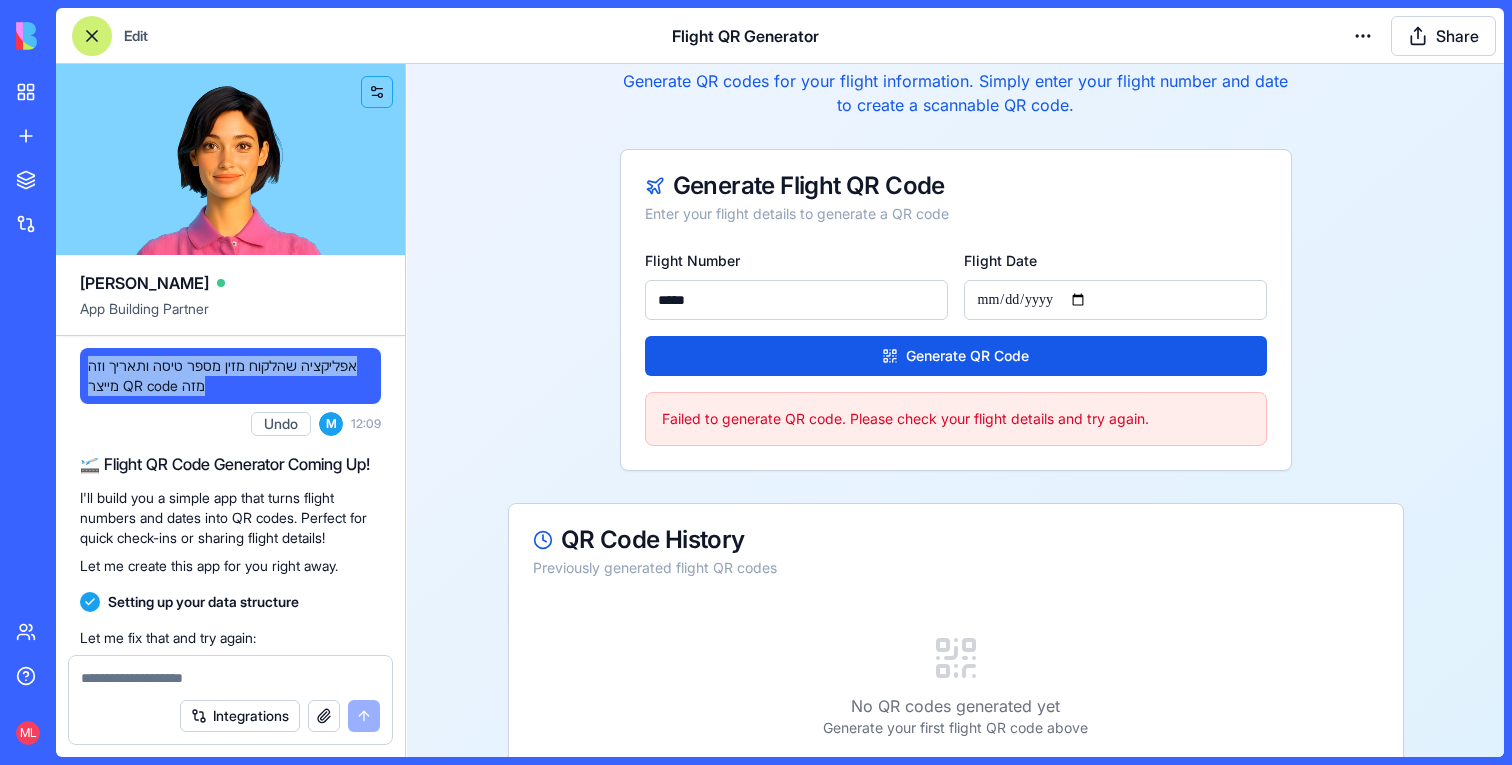 copy on "אפליקציה שהלקוח מזין מספר טיסה ותאריך וזה מייצר QR code מזה" 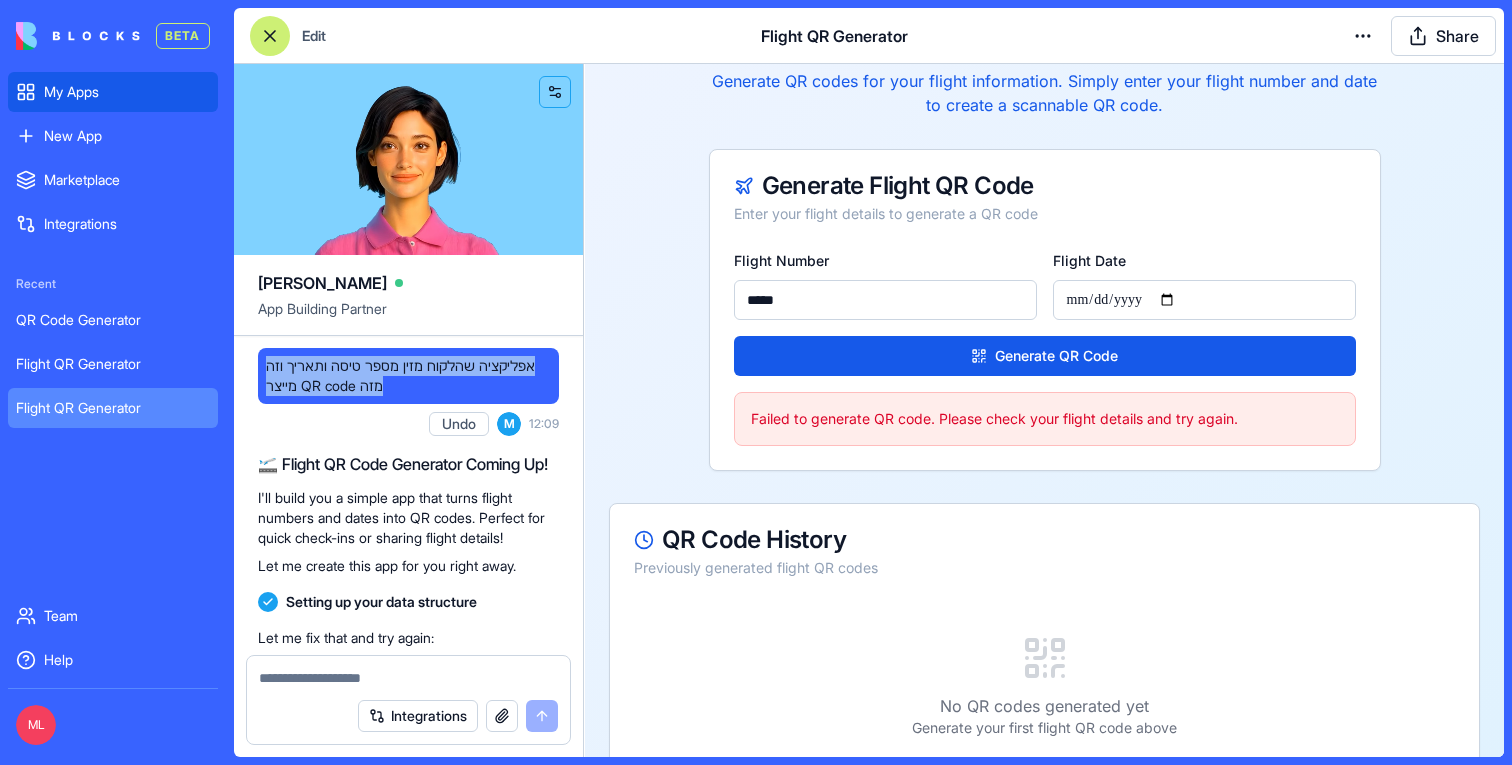 click on "My Apps" at bounding box center (113, 92) 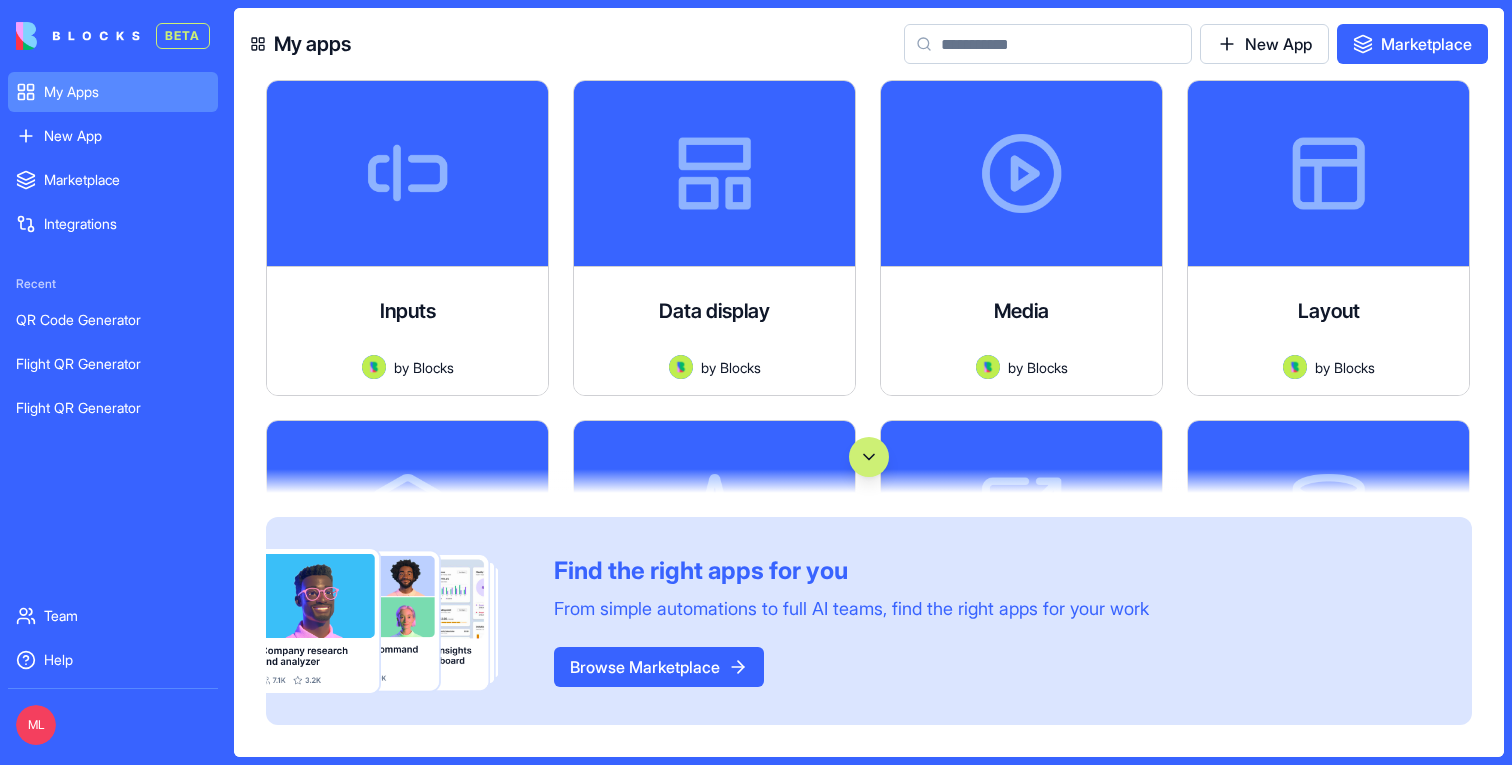 click at bounding box center [1048, 44] 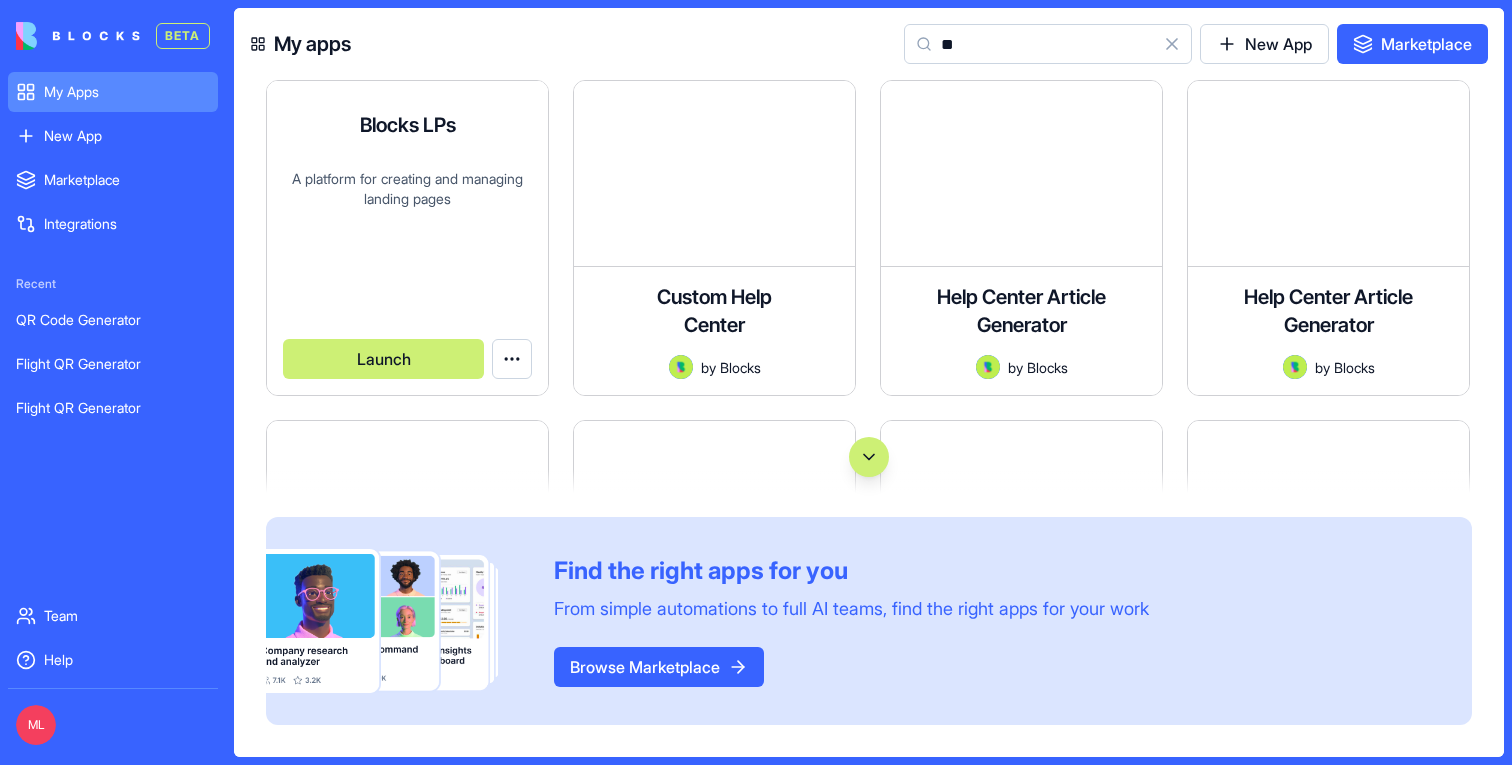 type on "**" 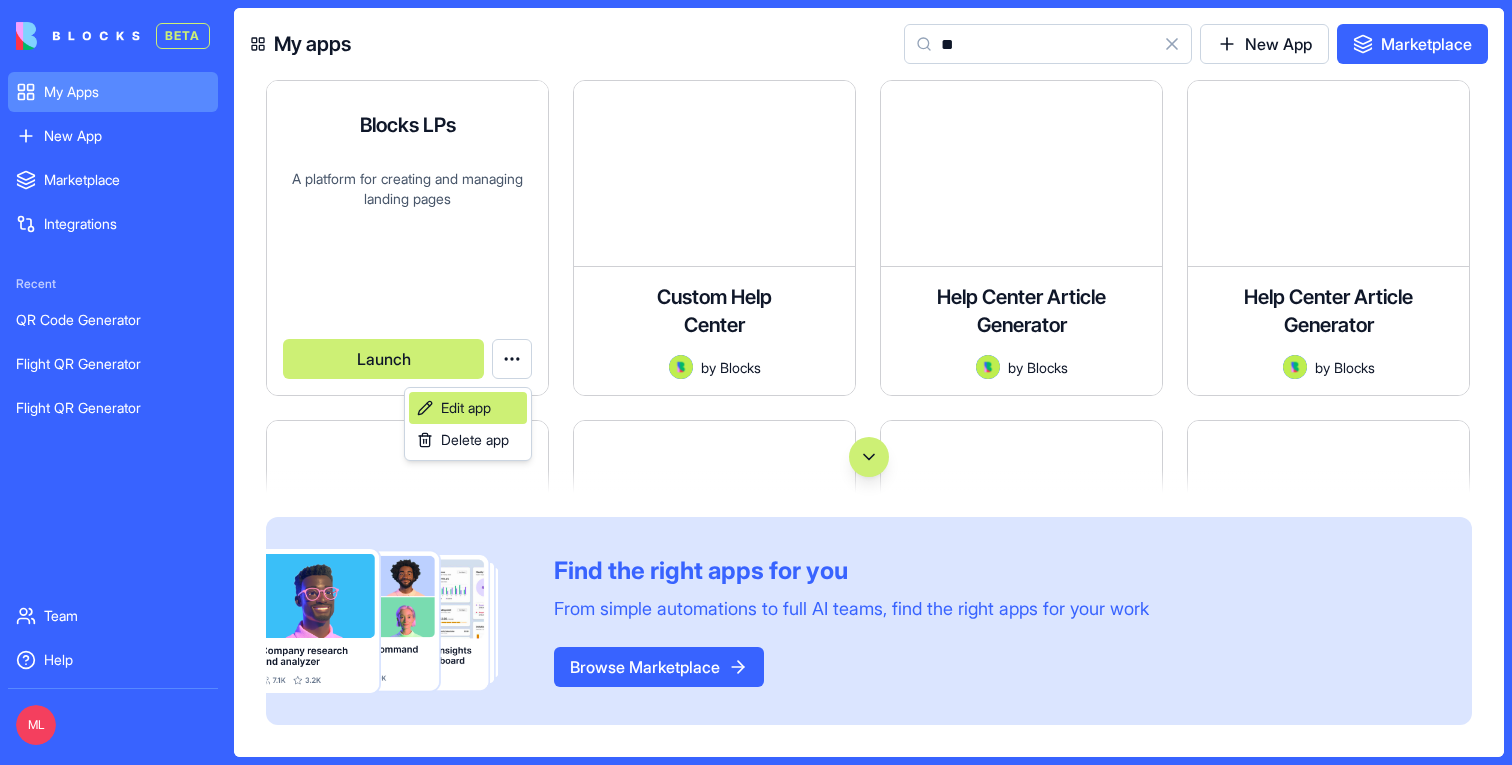 click on "Edit app" at bounding box center (468, 408) 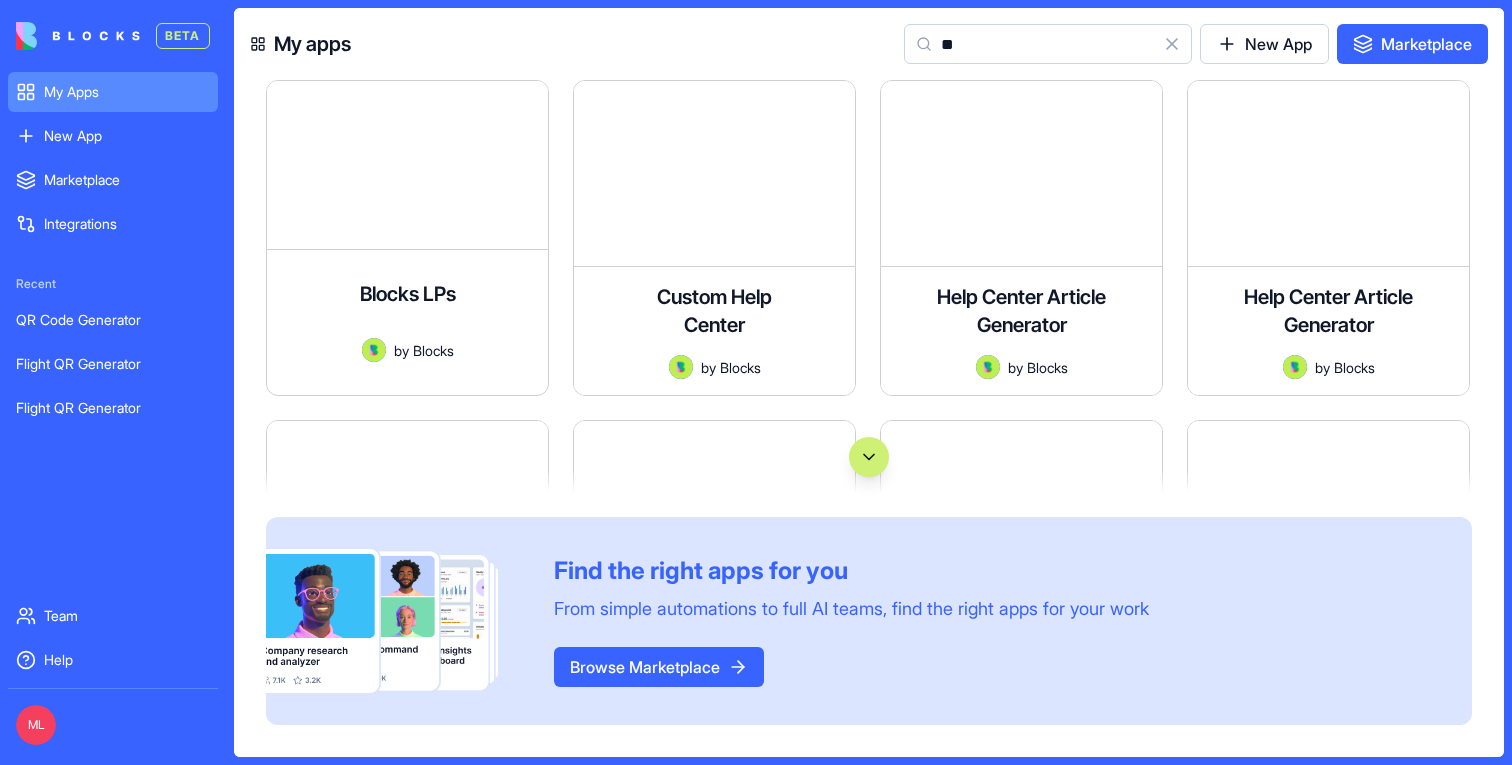 scroll, scrollTop: 0, scrollLeft: 0, axis: both 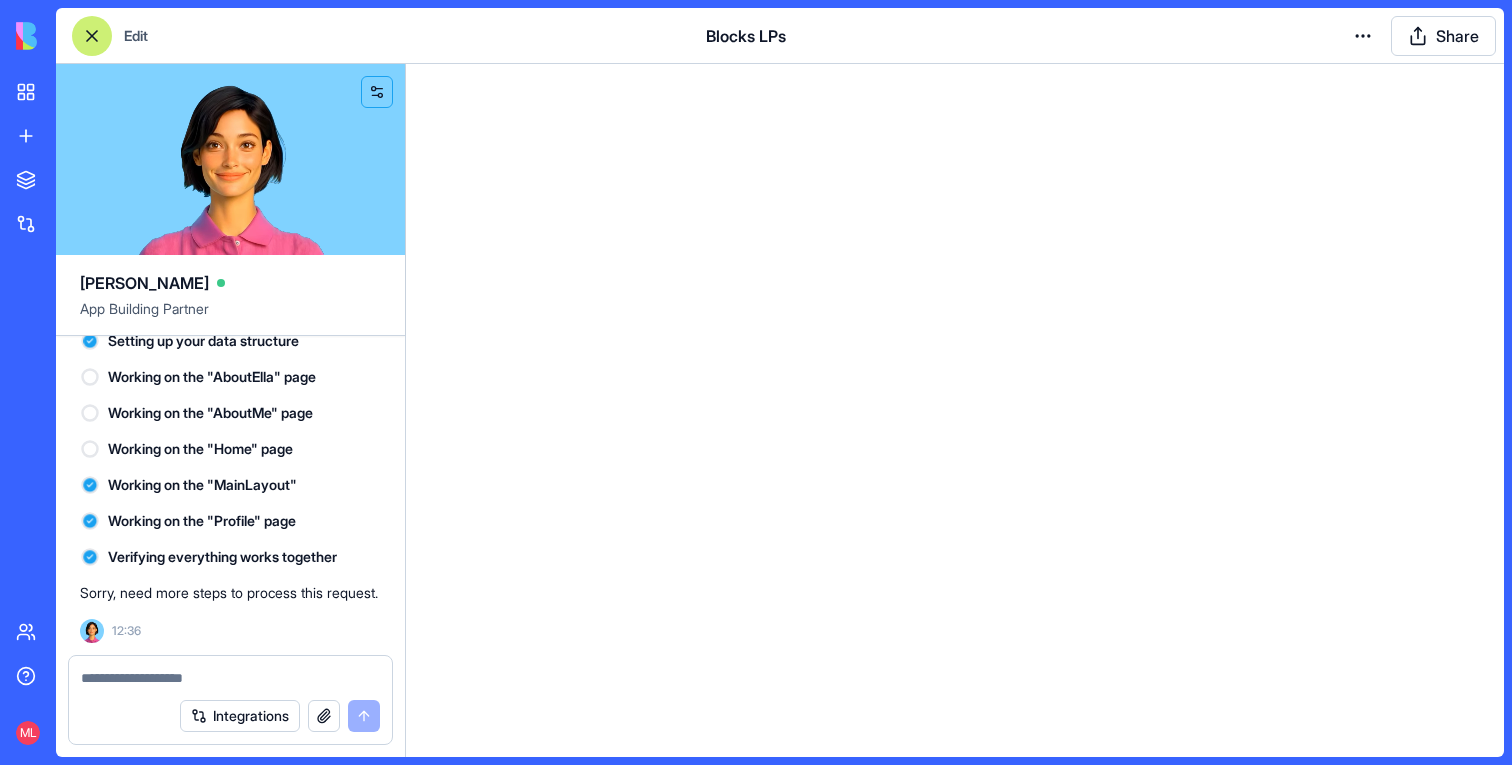 click on "My Apps New App
To pick up a draggable item, press the space bar.
While dragging, use the arrow keys to move the item.
Press space again to drop the item in its new position, or press escape to cancel.
Marketplace Integrations Team Help ML Edit Blocks LPs Share Ella App Building Partner what's your name?
Undo M 12:15 Naming the app Setting up your data structure Working on the "AboutElla" page Working on the "AboutMe" page Working on the "Home" page Working on the "MainLayout"  Working on the "Profile" page Verifying everything works together Sorry, need more steps to process this request. 12:36 Integrations" at bounding box center [756, 382] 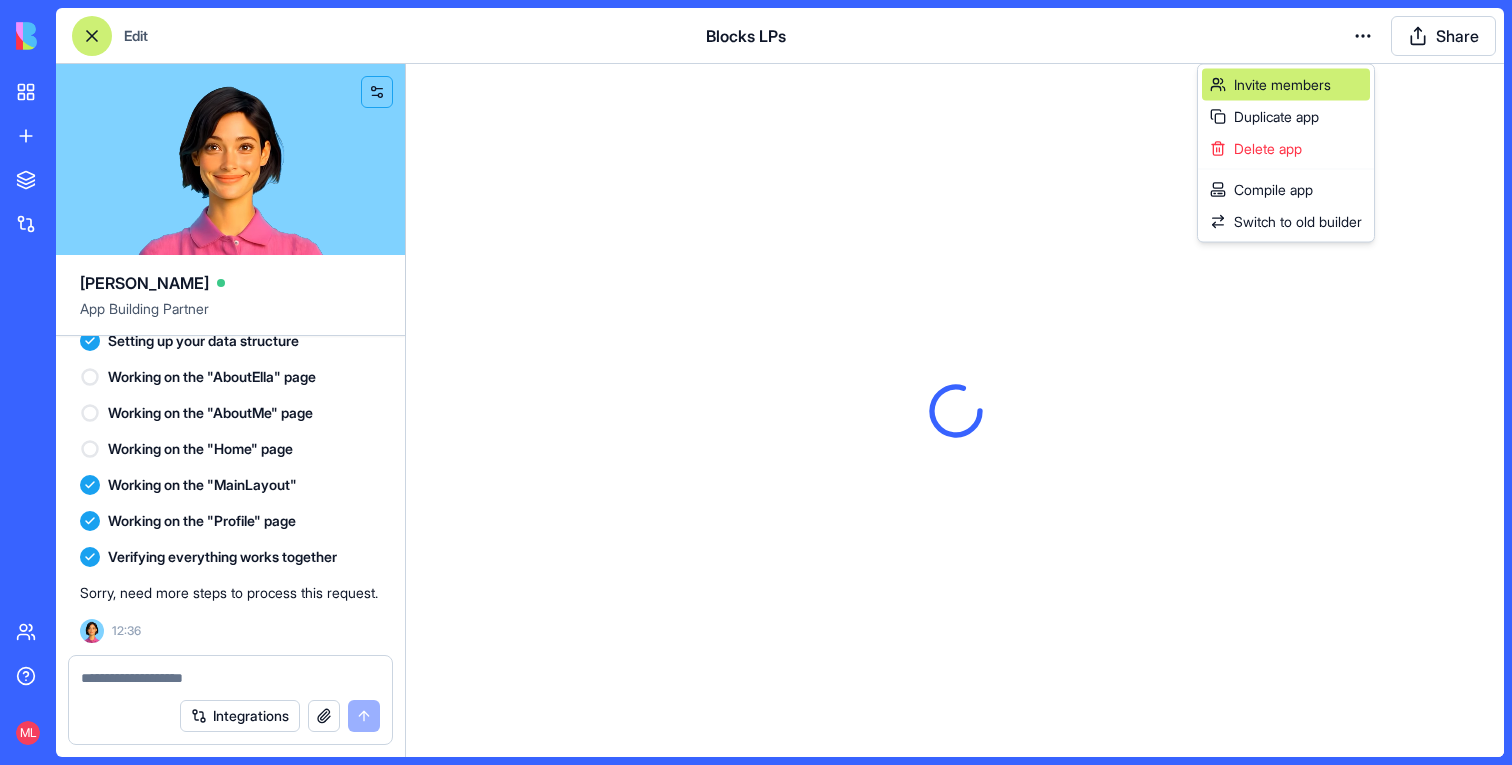 scroll, scrollTop: 0, scrollLeft: 0, axis: both 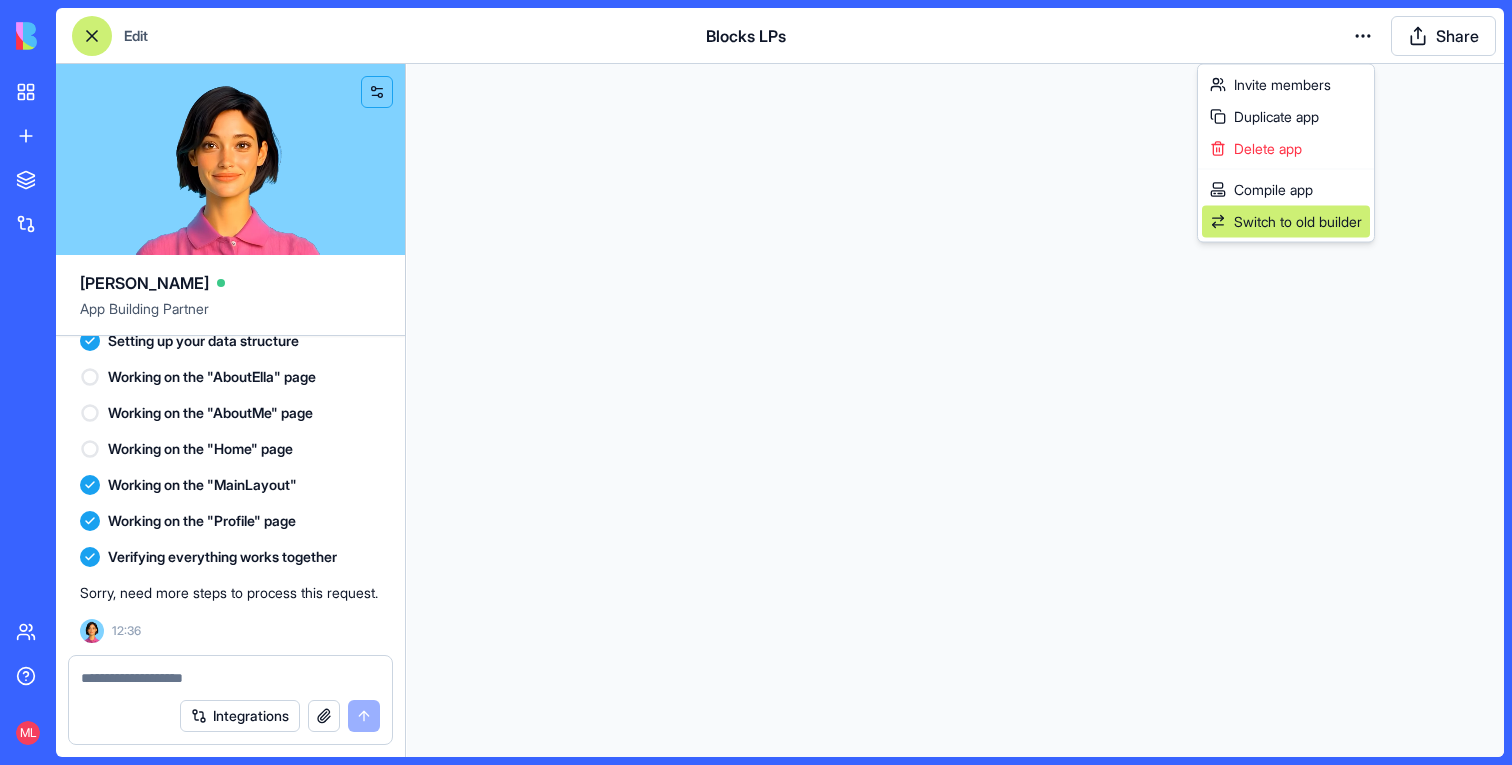 click on "Switch to old builder" at bounding box center [1298, 222] 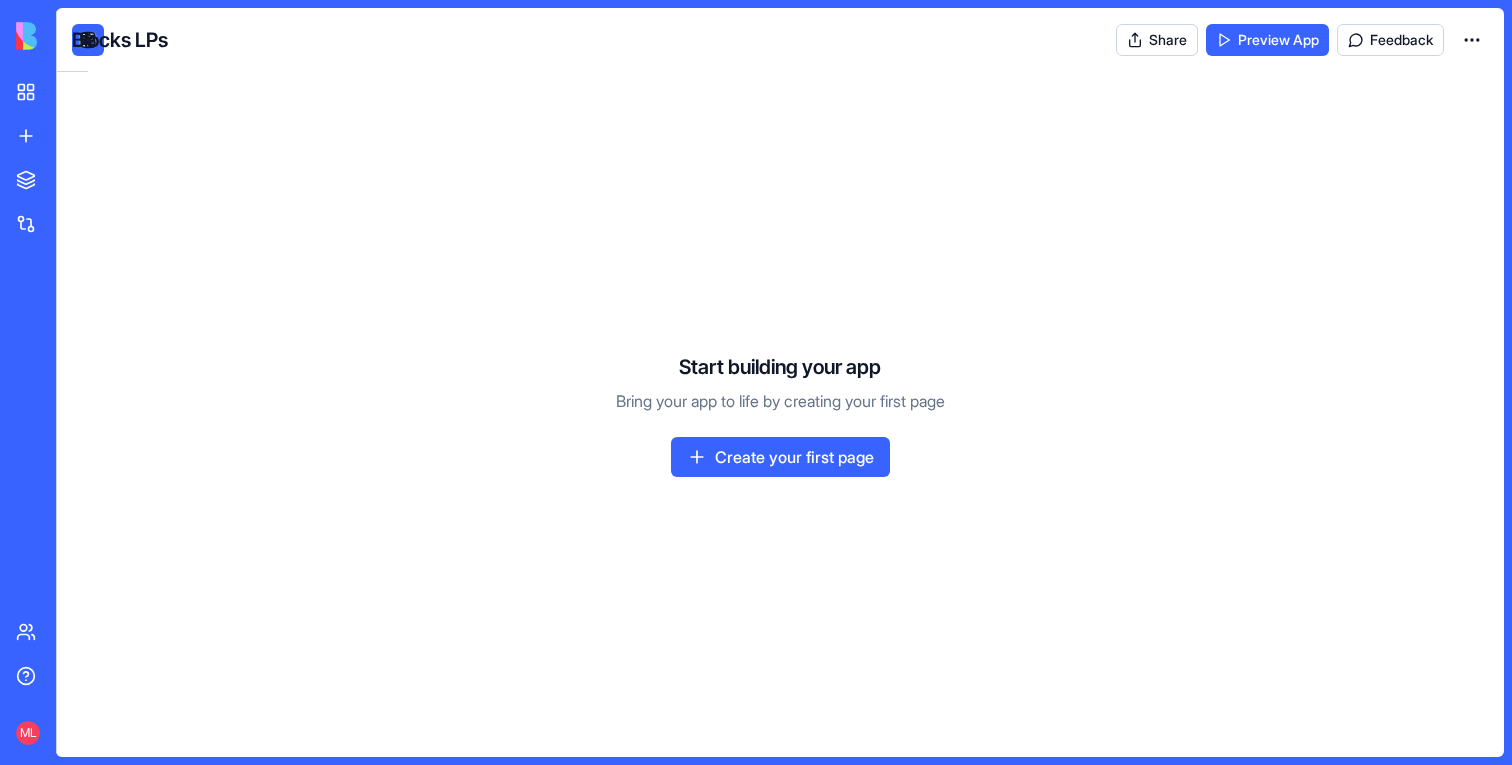 scroll, scrollTop: 0, scrollLeft: 0, axis: both 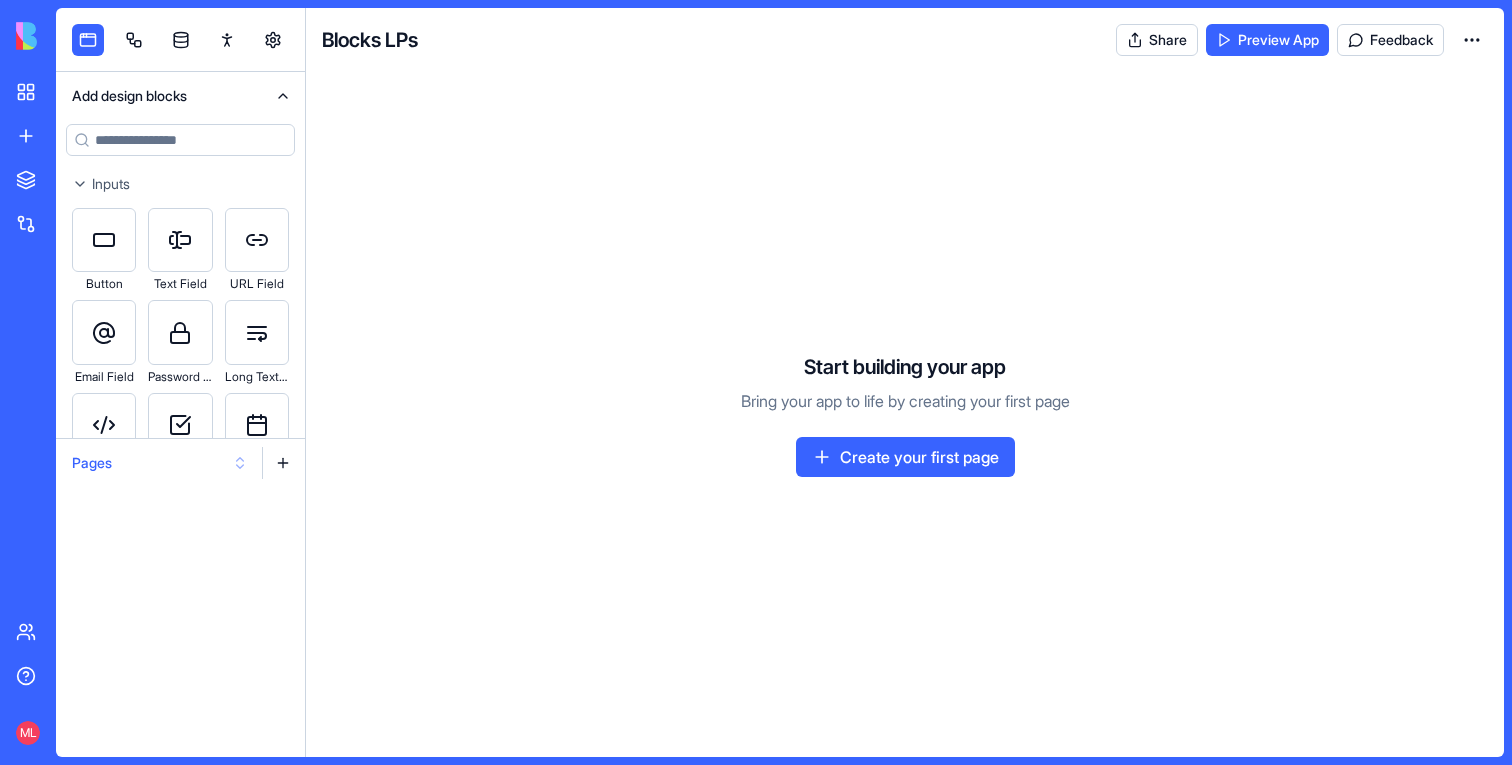 click on "Pages" at bounding box center [160, 463] 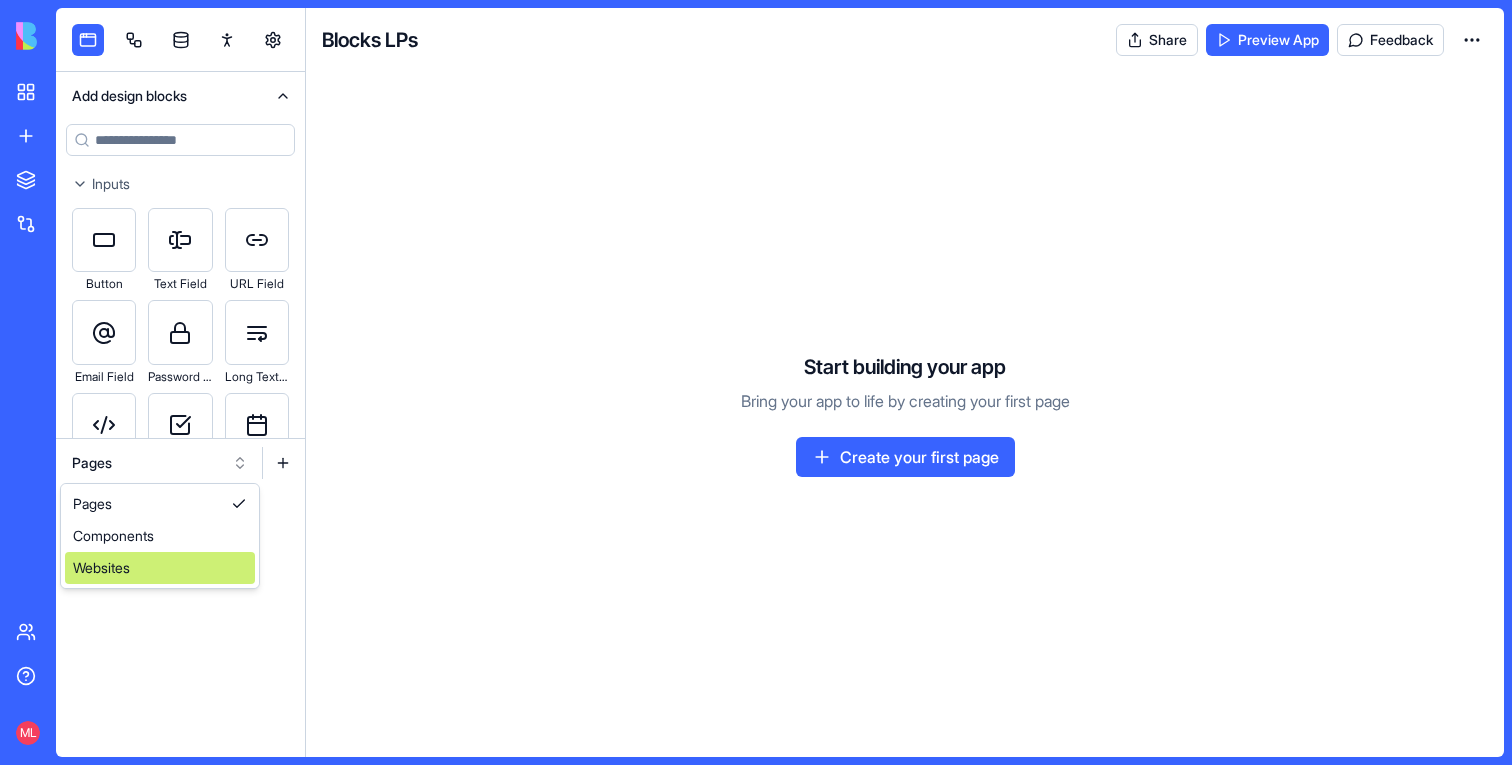 click on "Websites" at bounding box center (160, 568) 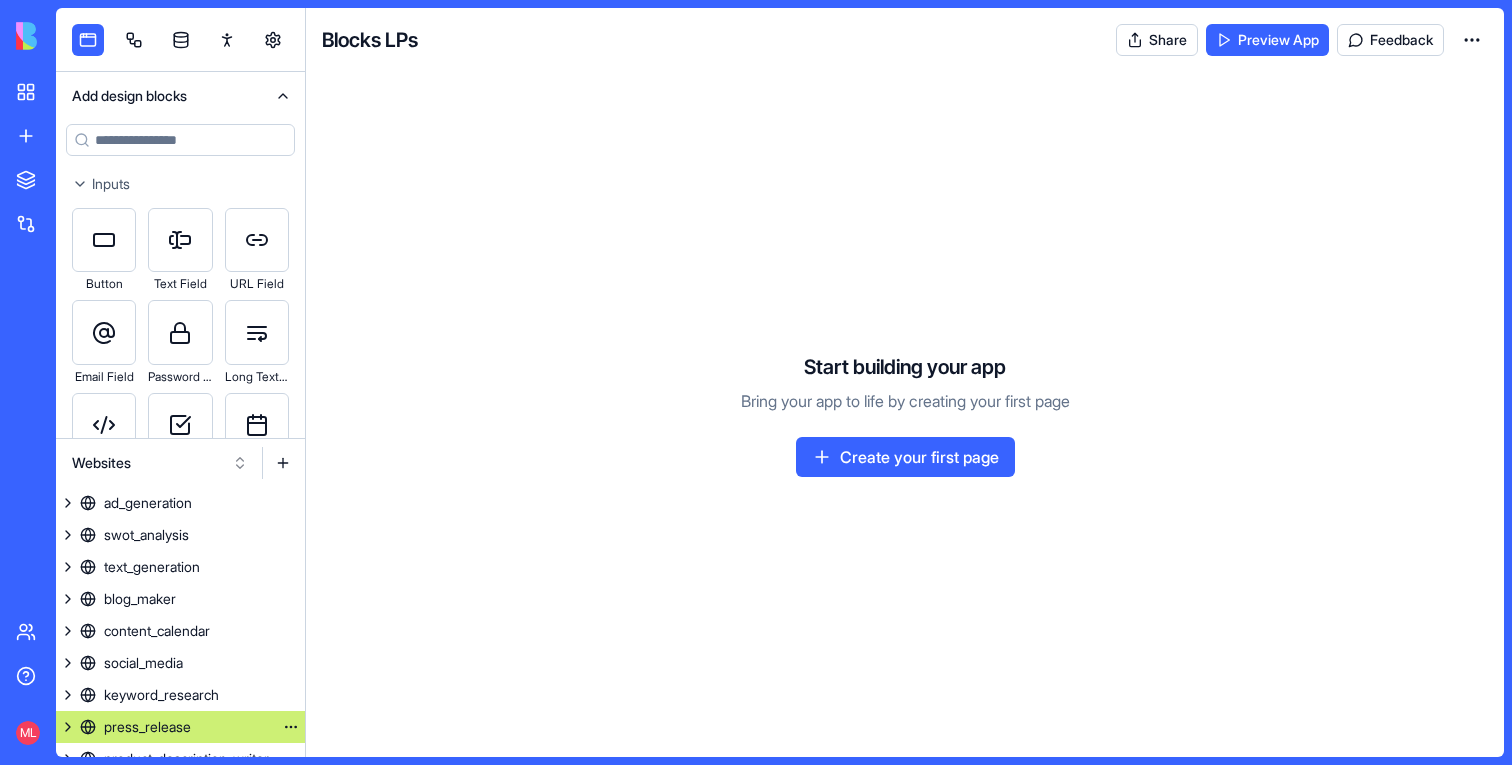 scroll, scrollTop: 1522, scrollLeft: 0, axis: vertical 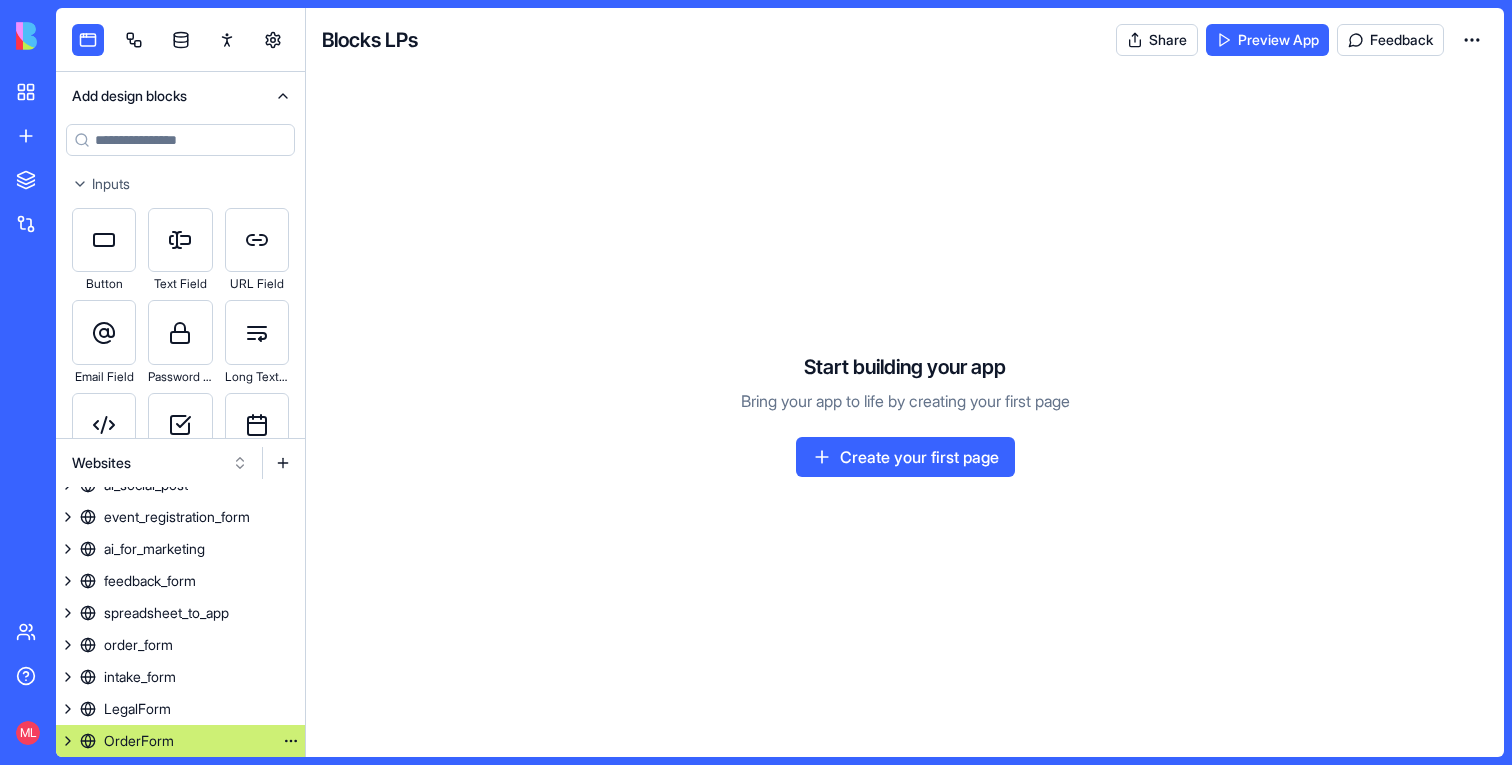 click on "OrderForm" at bounding box center (139, 741) 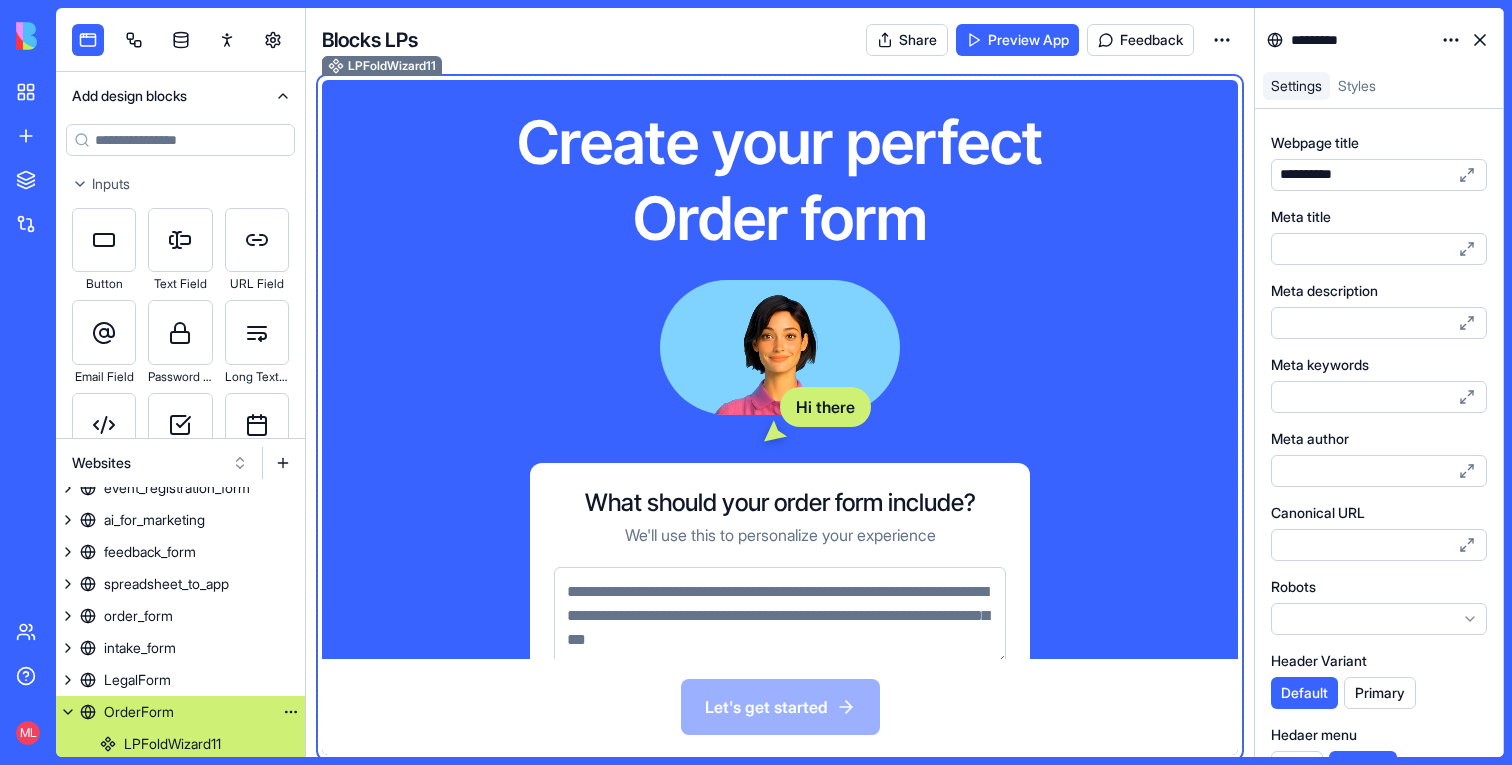 scroll, scrollTop: 1554, scrollLeft: 0, axis: vertical 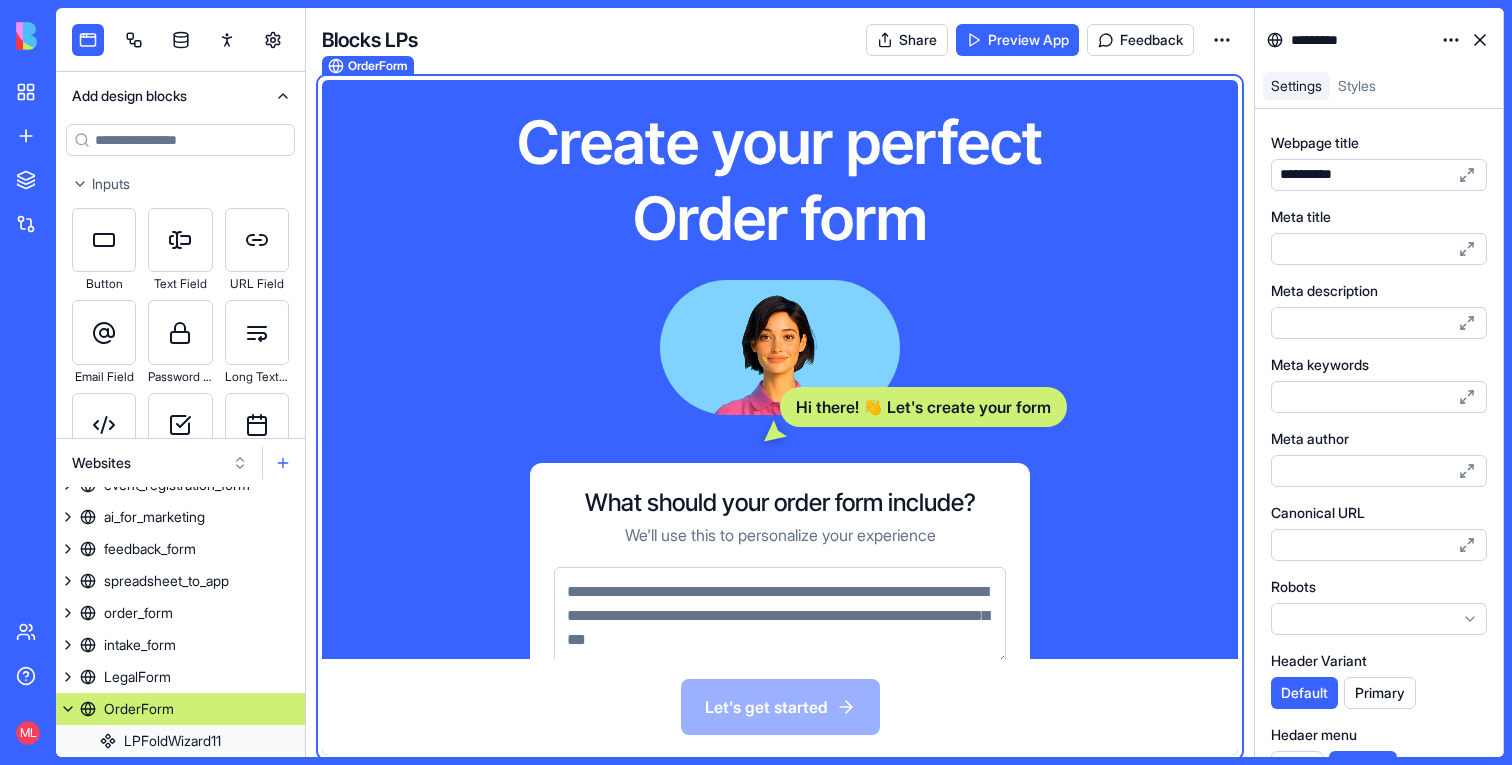 click at bounding box center [283, 463] 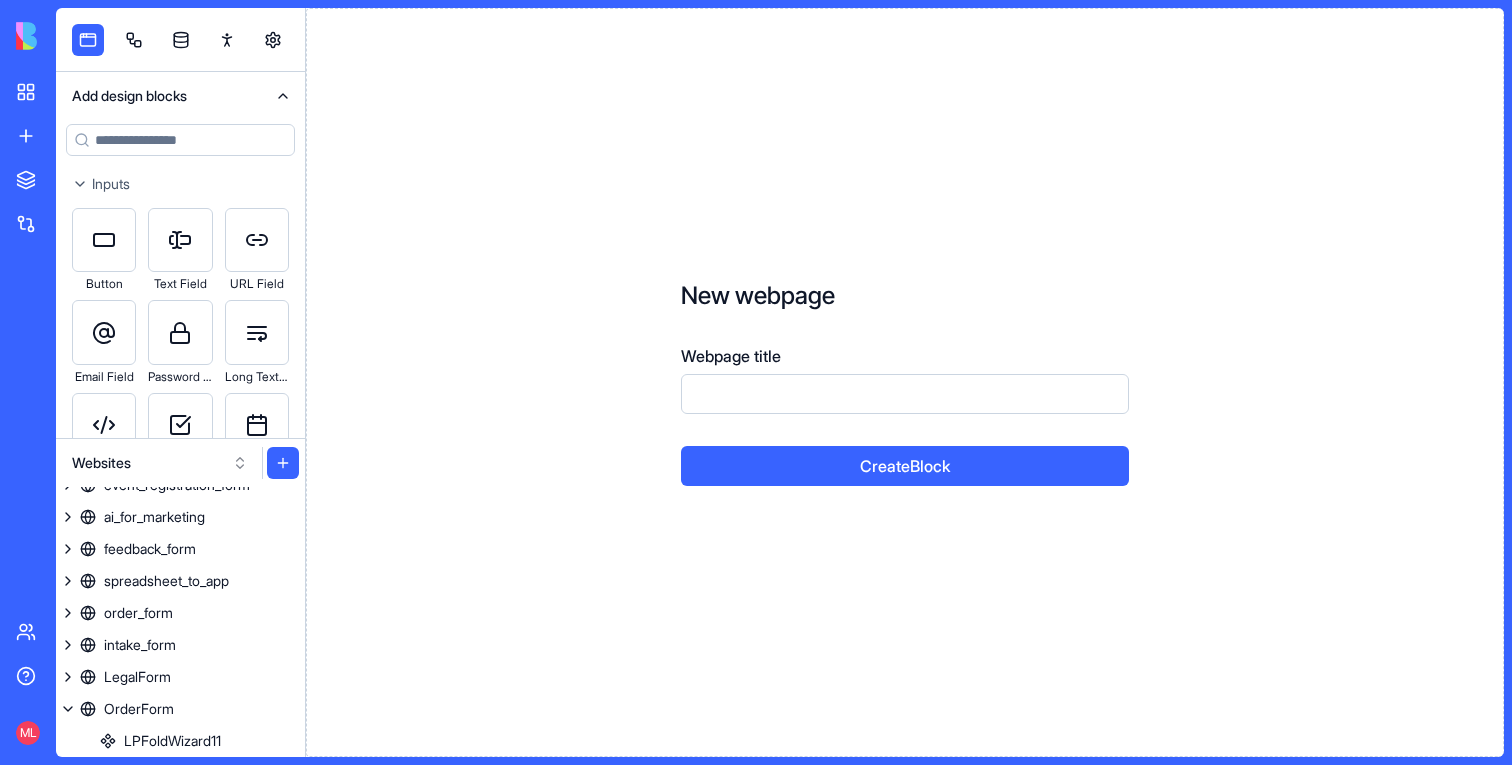 click on "Webpage title" at bounding box center [905, 394] 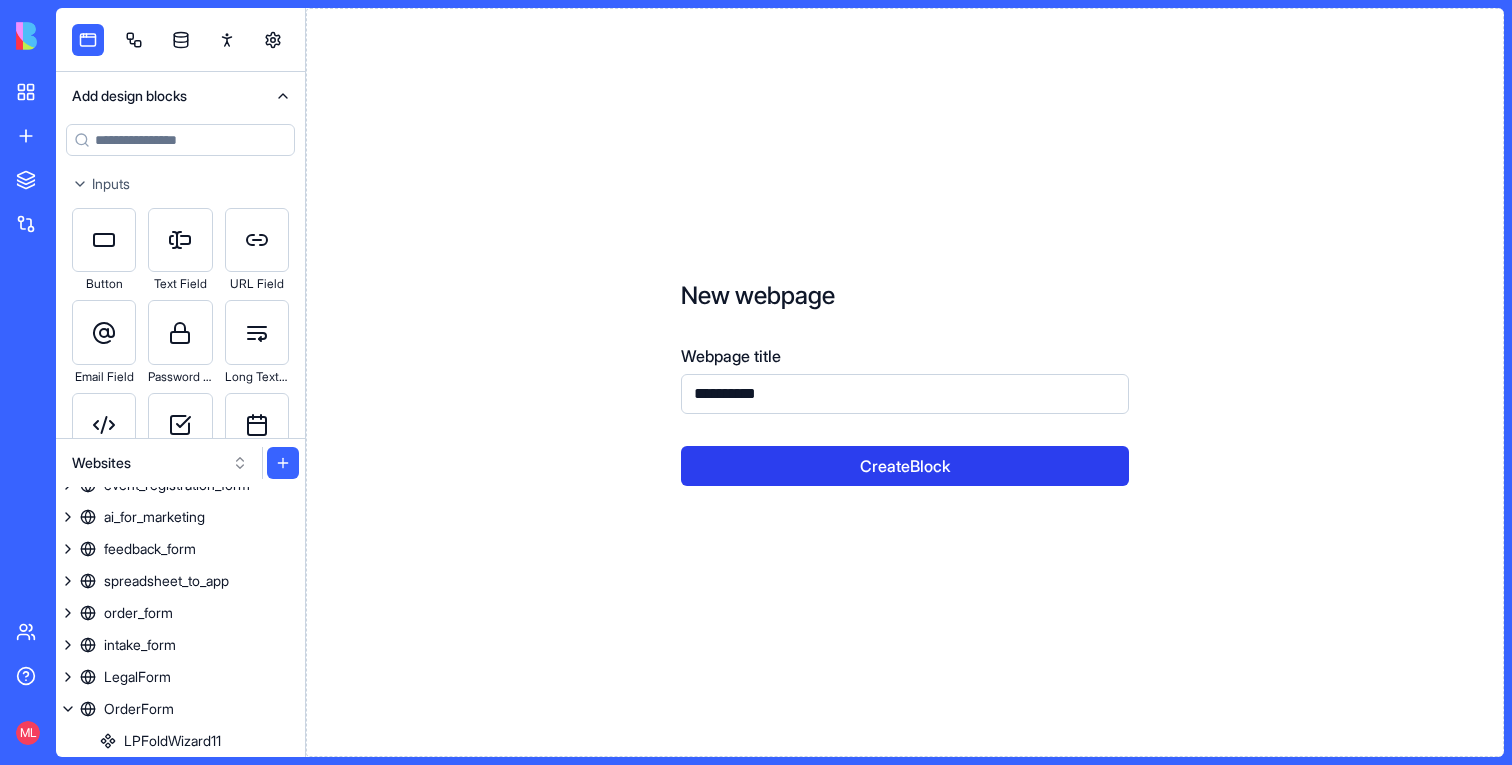 type on "**********" 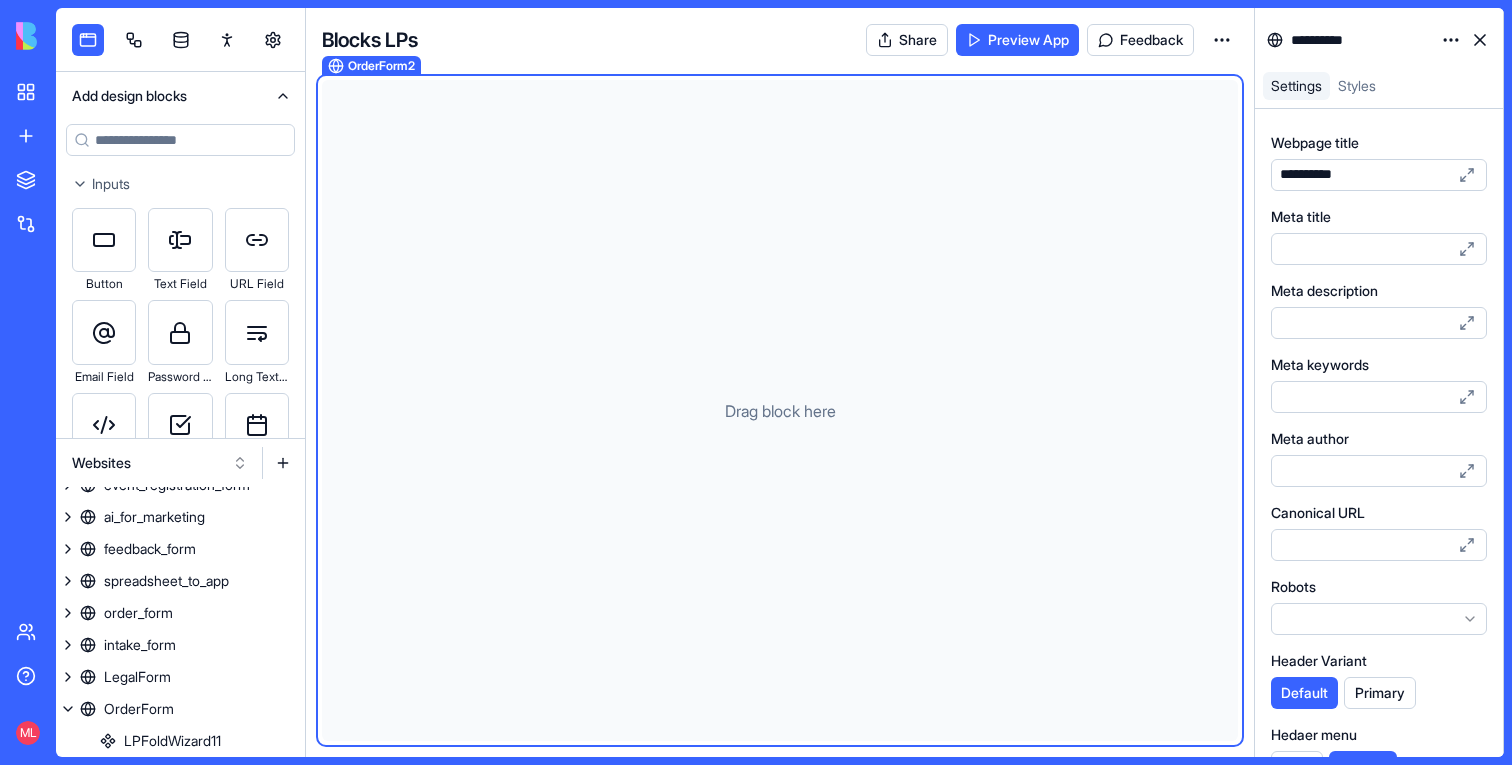 click at bounding box center [180, 140] 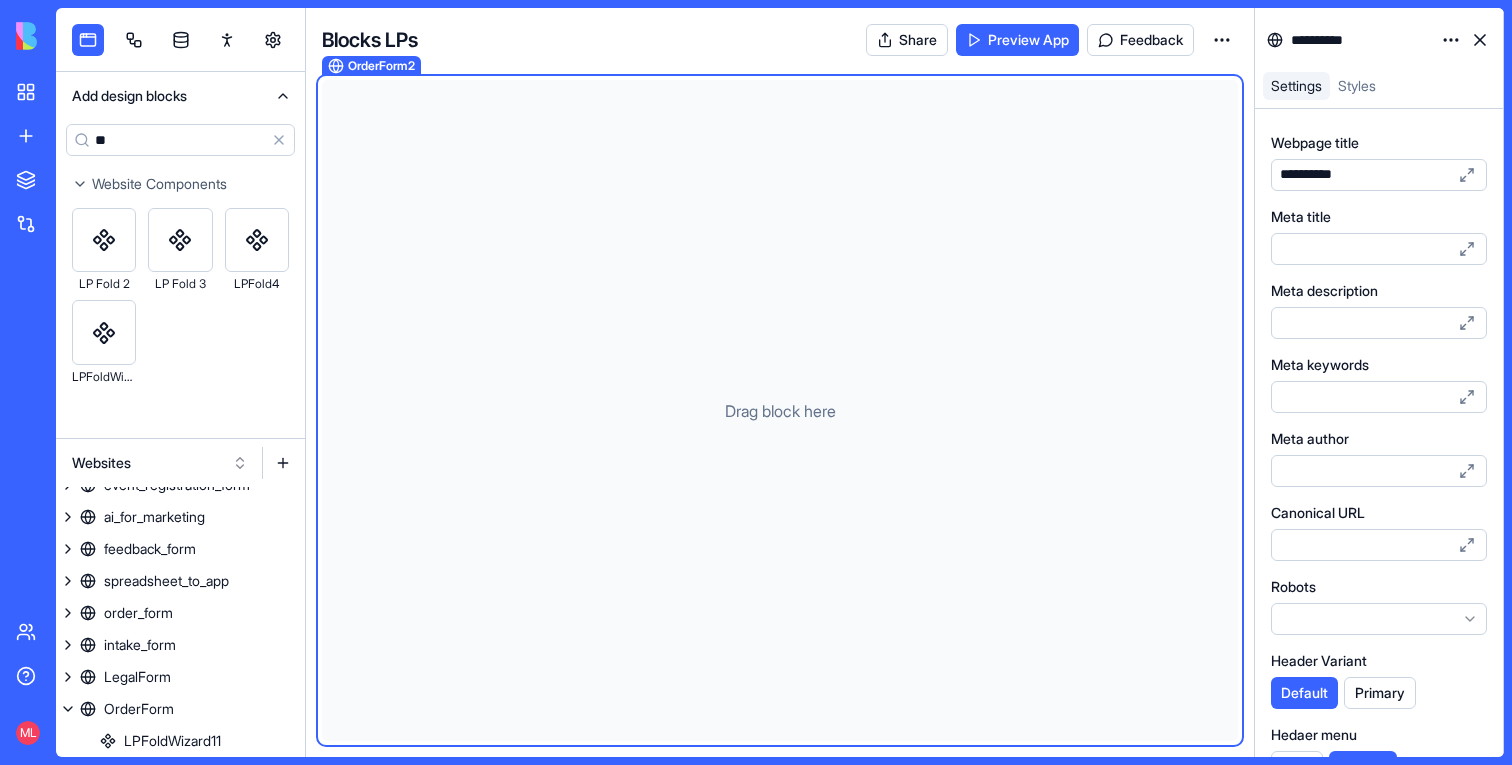 click on "**" at bounding box center [180, 140] 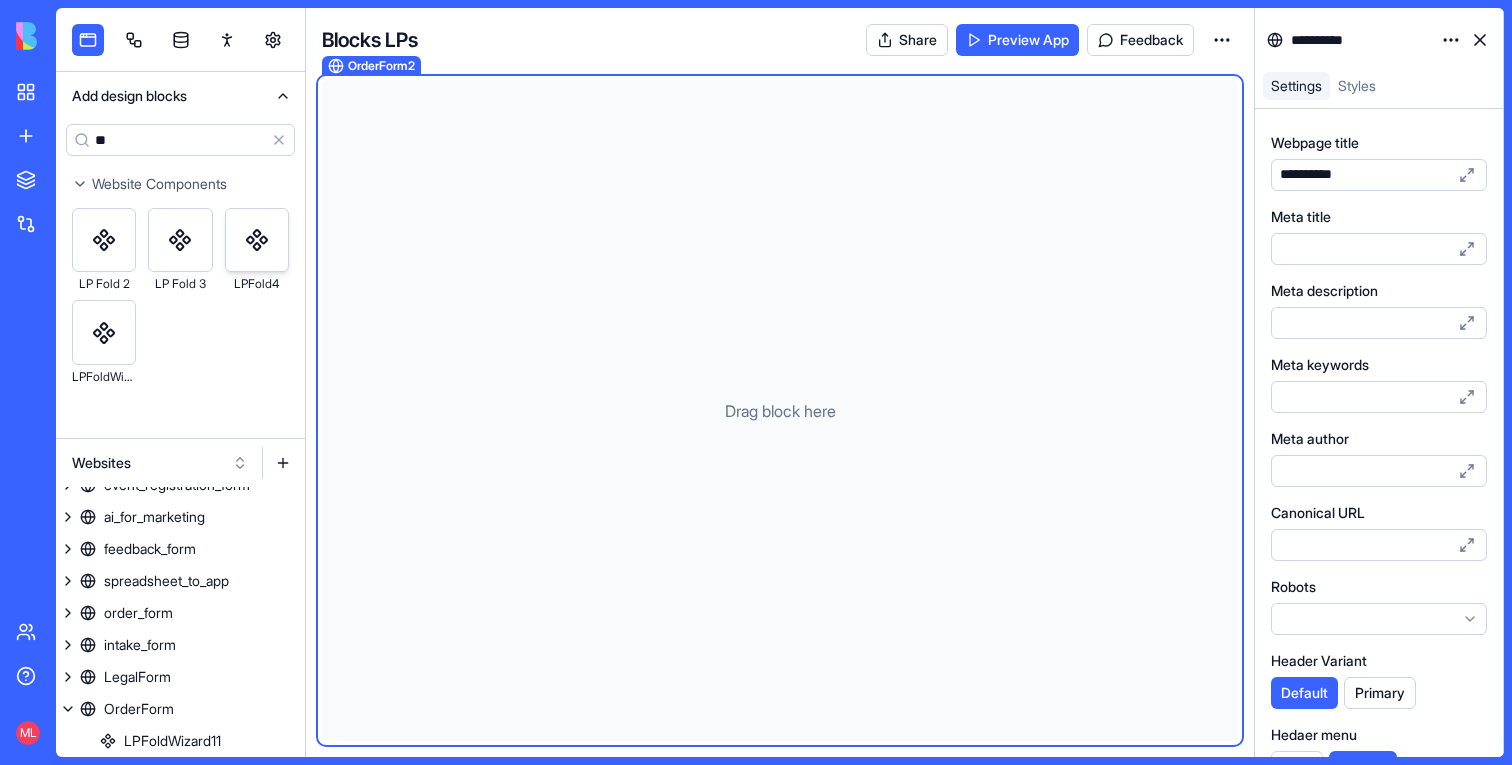 type on "**" 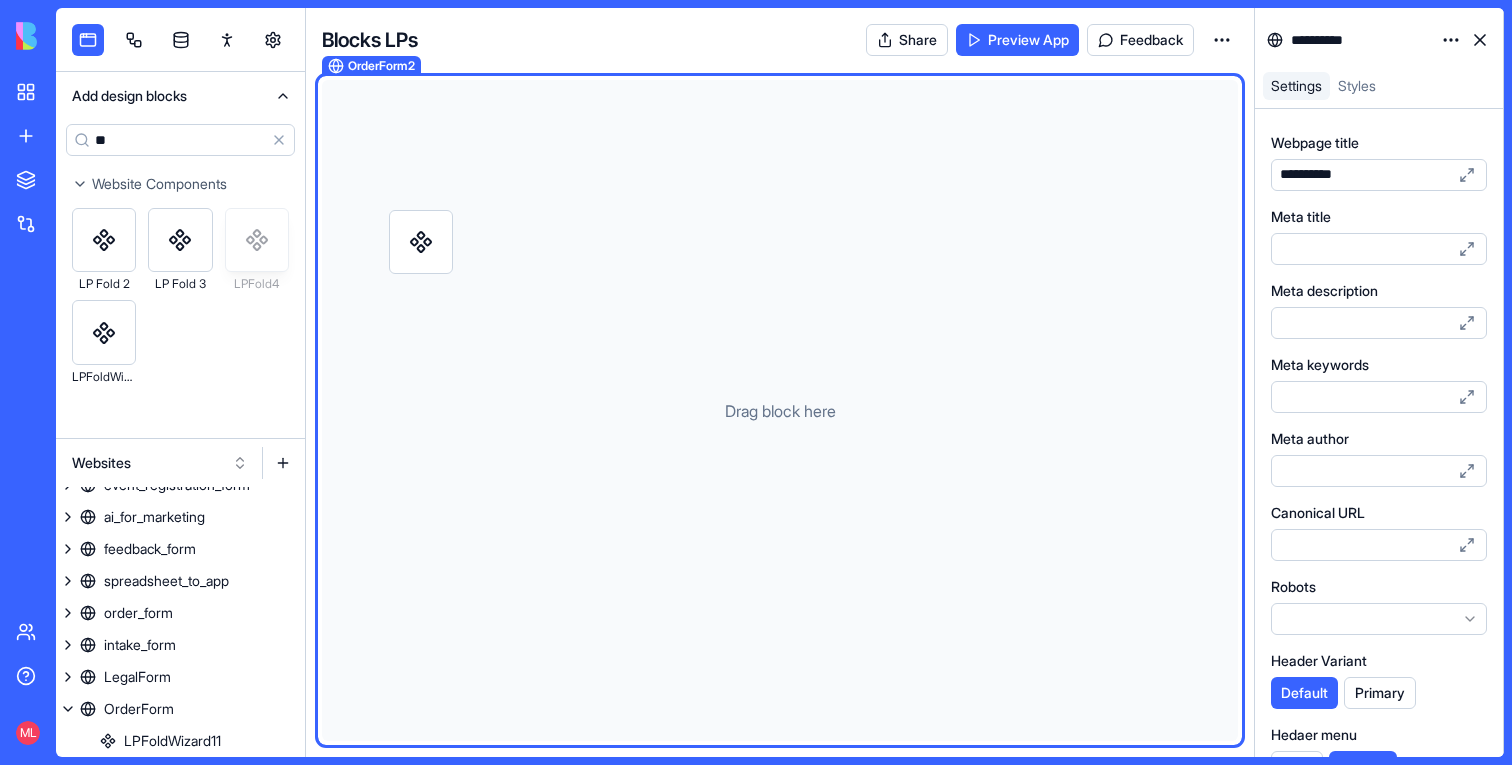 drag, startPoint x: 232, startPoint y: 227, endPoint x: 608, endPoint y: 247, distance: 376.53152 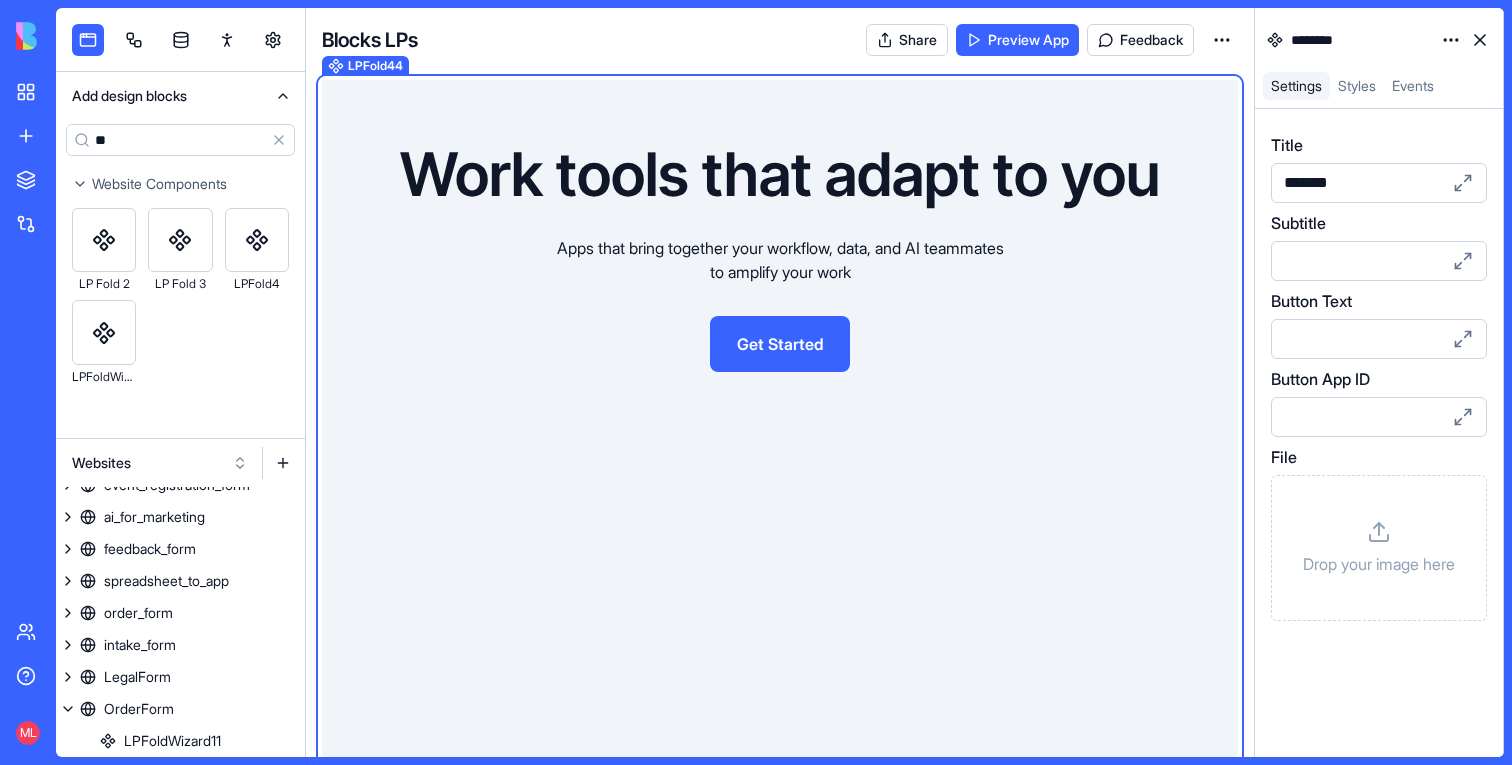 click on "Apps that bring together your workflow, data, and AI teammates to amplify your work" at bounding box center [780, 260] 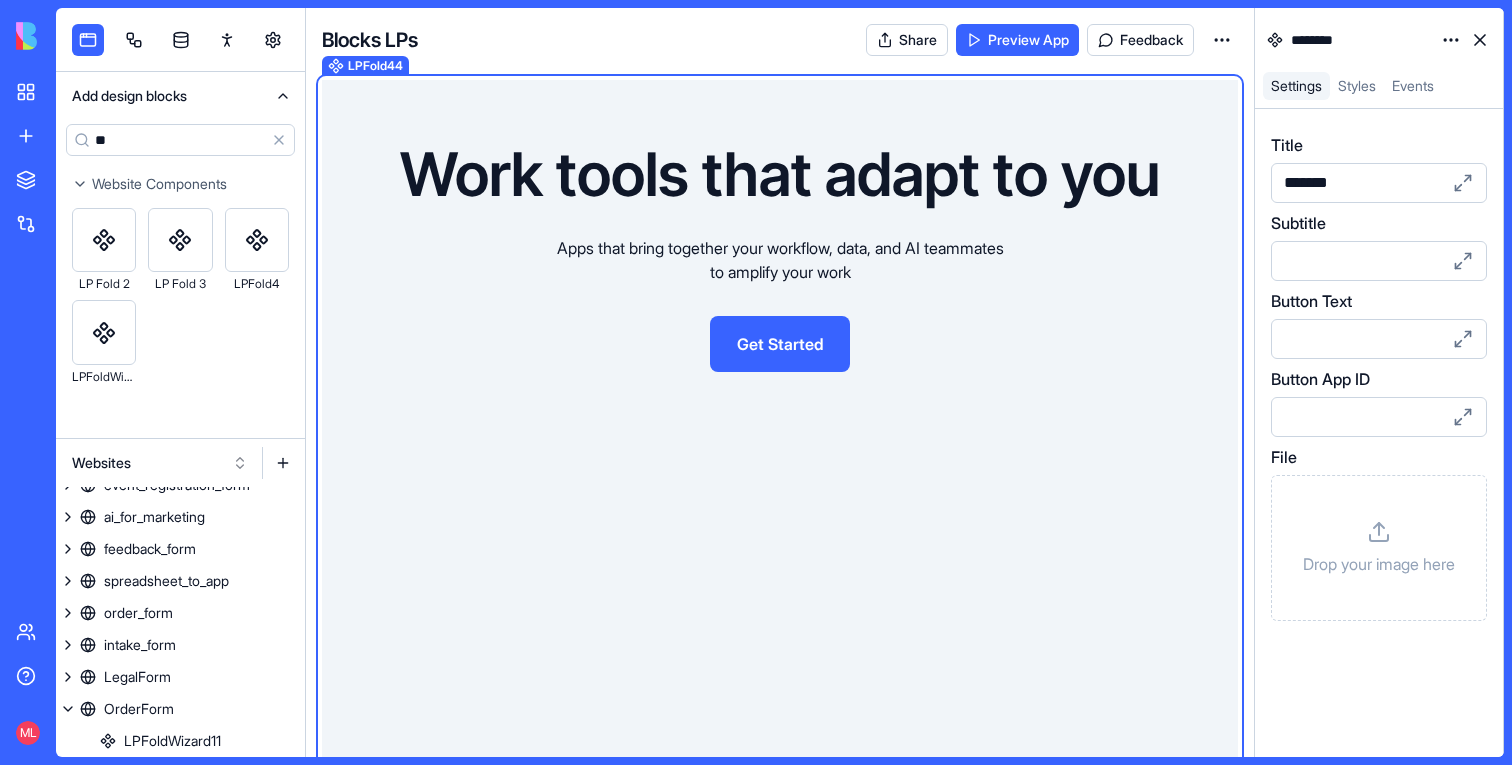 click on "My Apps New App
To pick up a draggable item, press the space bar.
While dragging, use the arrow keys to move the item.
Press space again to drop the item in its new position, or press escape to cancel.
Marketplace Integrations Team Help ML Add design blocks ** Clear Website Components LP Fold 2 LP Fold 3 LPFold4 LPFoldWizard Websites ad_generation swot_analysis text_generation blog_maker content_calendar social_media keyword_research press_release product_description_writer script_writer job_description org_chart_builder jasper_alternative ai_tools test ai_tools cv_screener meeting_summarizer copyai_alternative content_generator ai_nda competitor_analysis performance_review ai_okr ai_marketing new_lp new_lp2 Swot_AI Build_apps AI_Ad_Generator_2025 blog_ai_content event_management softr_alternative loveable_alternative Form time_tracking to_do_list best_ai_tools events Todos smart_track agile_project_management to_to_list_app new_to_do excel_text worktoolstest vertical_crm blog_generation_pro" at bounding box center (756, 382) 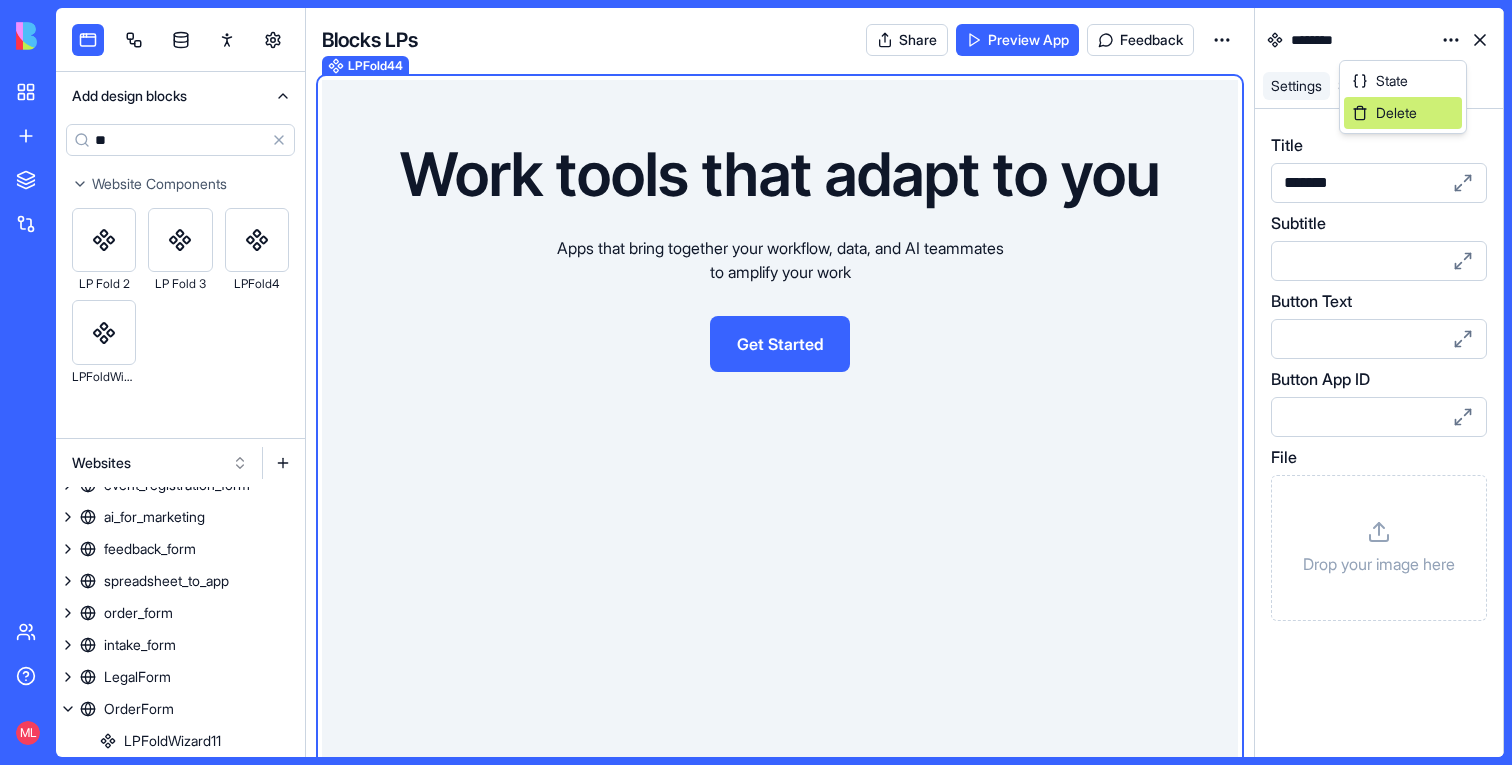 click on "Delete" at bounding box center (1403, 113) 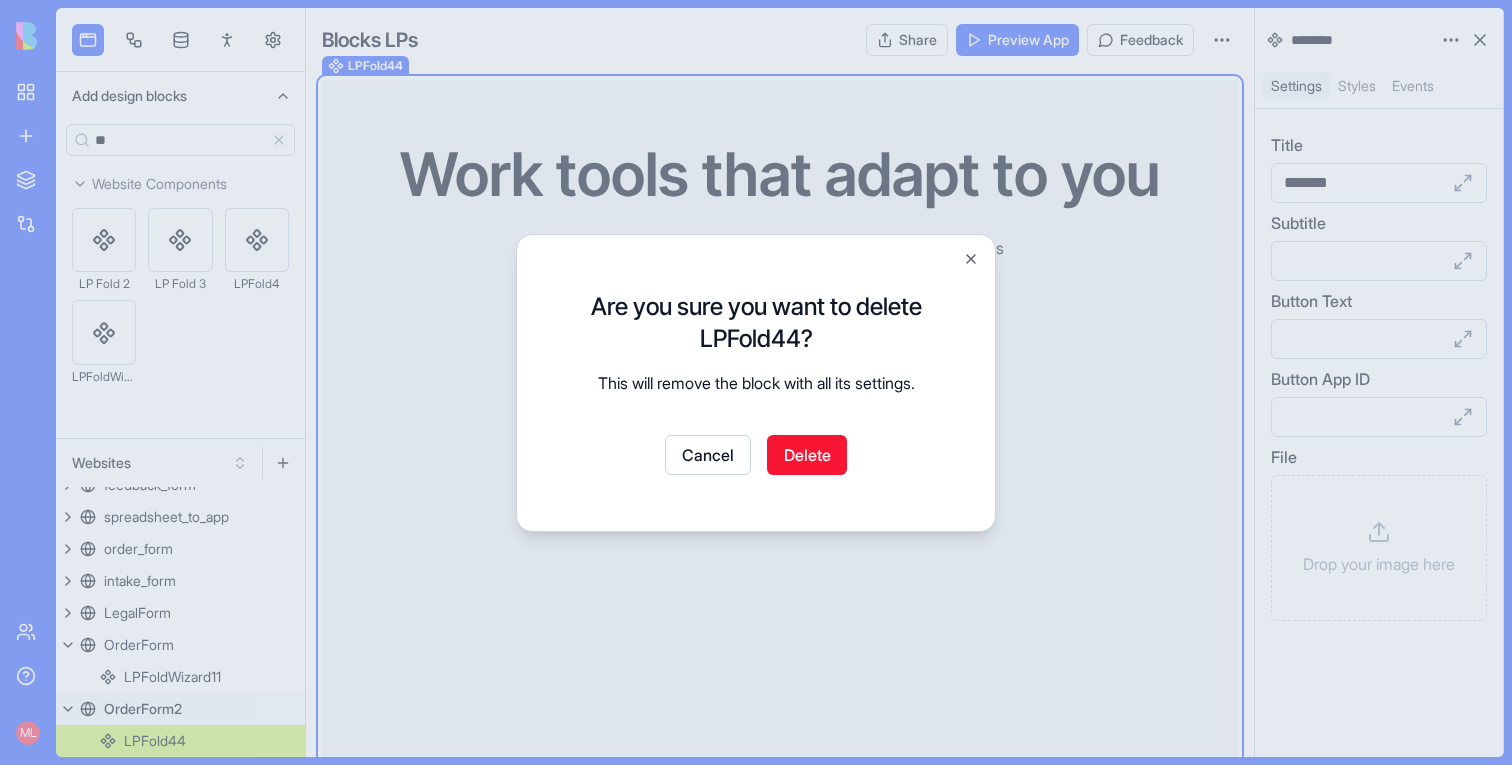 click on "Delete" at bounding box center [807, 455] 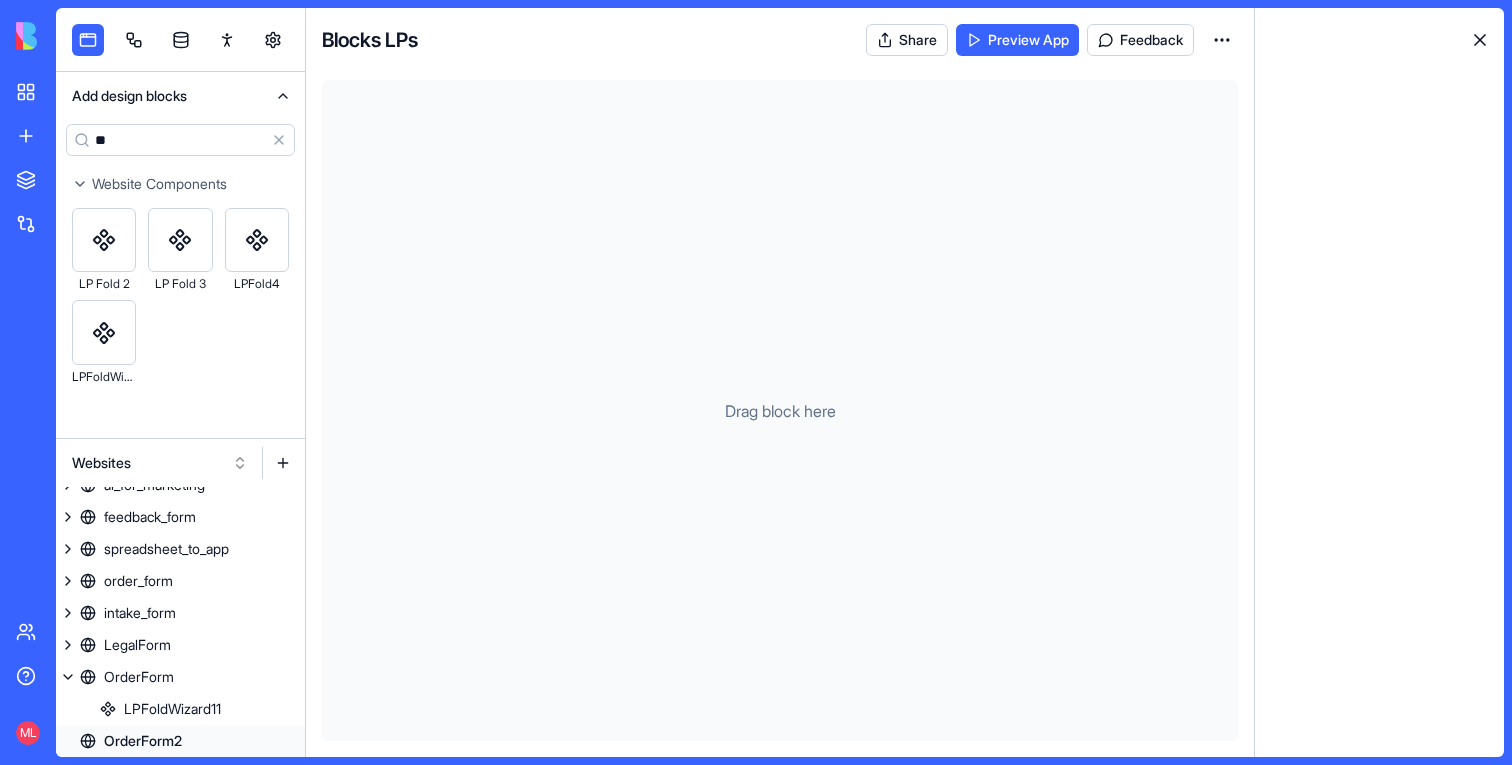 drag, startPoint x: 165, startPoint y: 227, endPoint x: 187, endPoint y: 223, distance: 22.36068 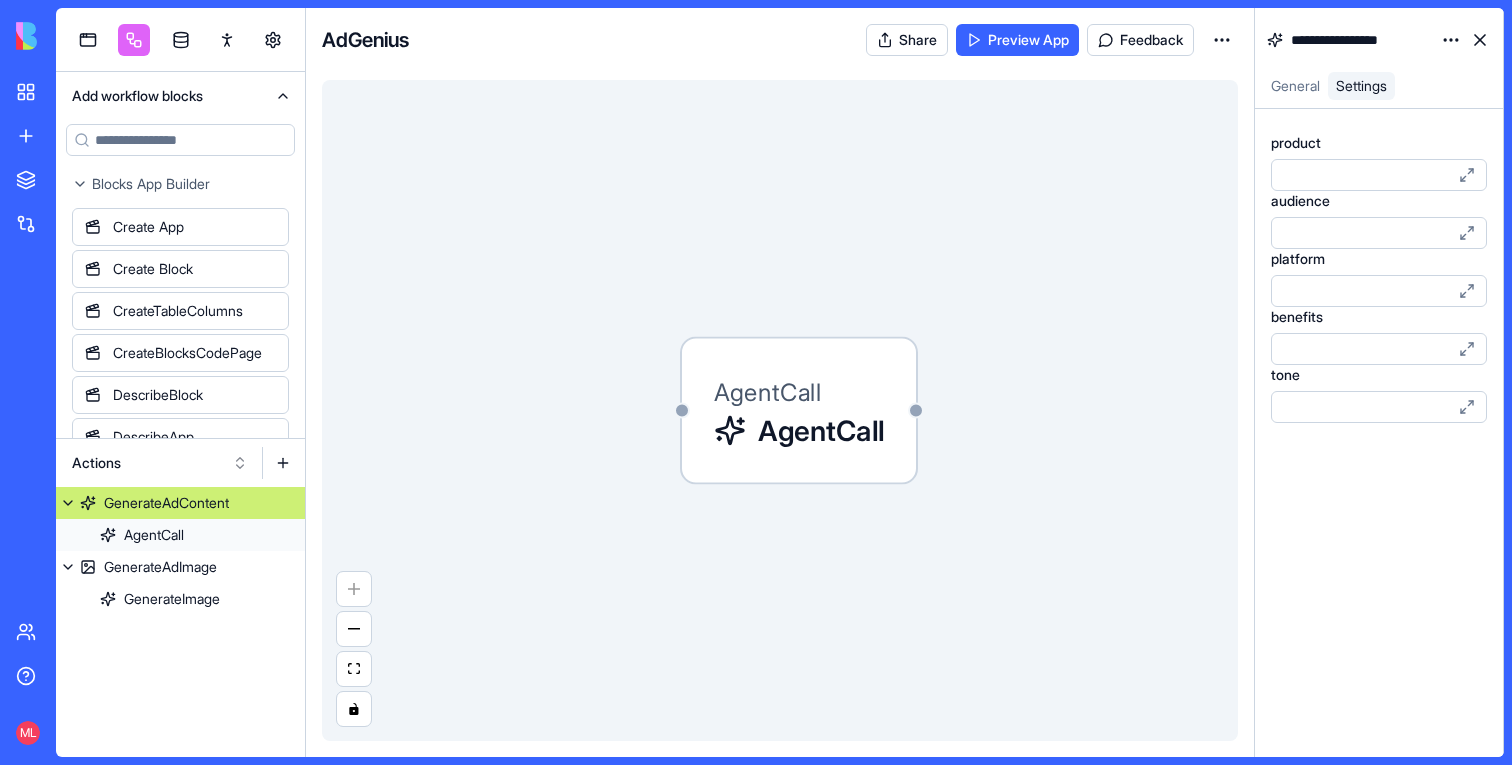 scroll, scrollTop: 0, scrollLeft: 0, axis: both 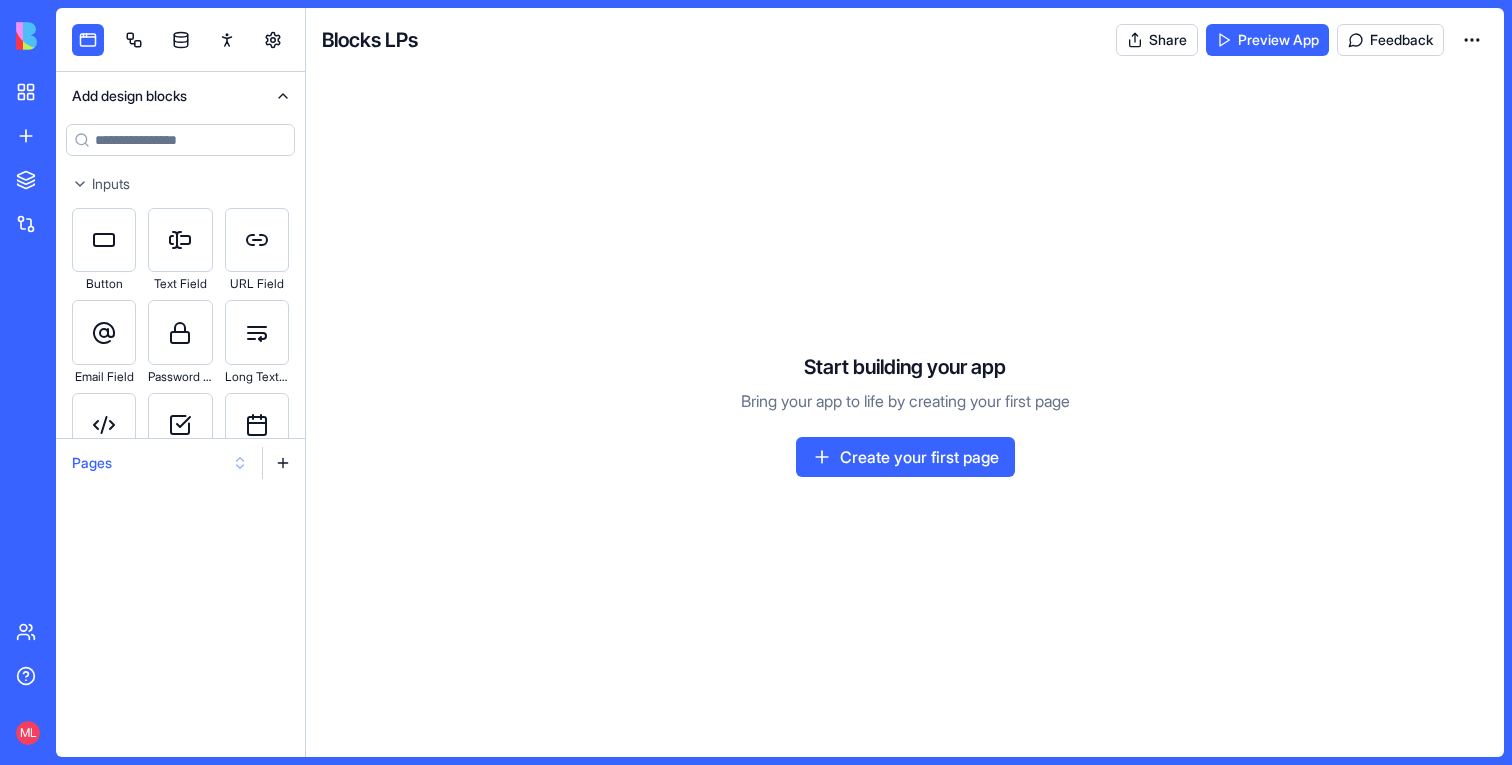 click on "Pages" at bounding box center (160, 463) 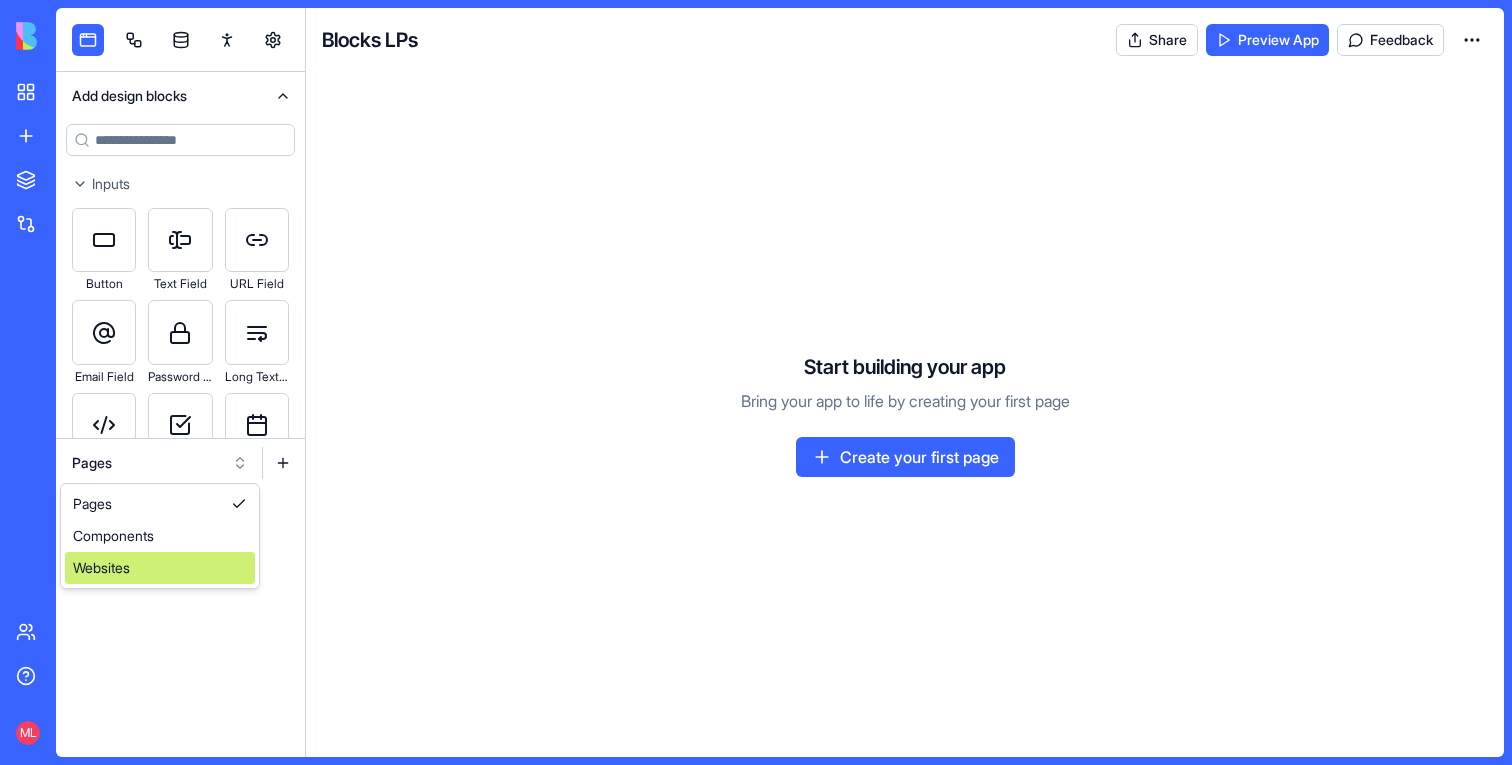 click on "Websites" at bounding box center (160, 568) 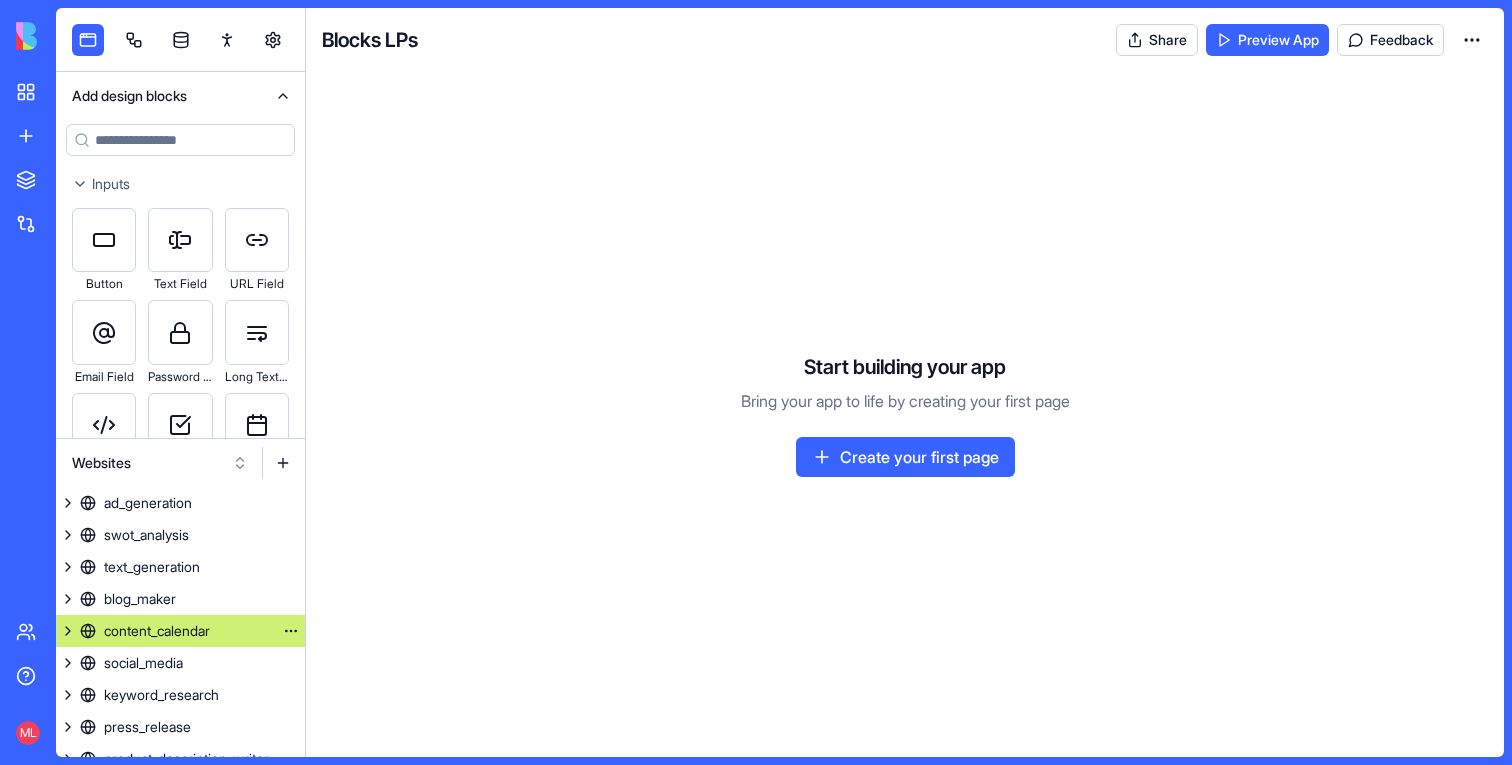 scroll, scrollTop: 1554, scrollLeft: 0, axis: vertical 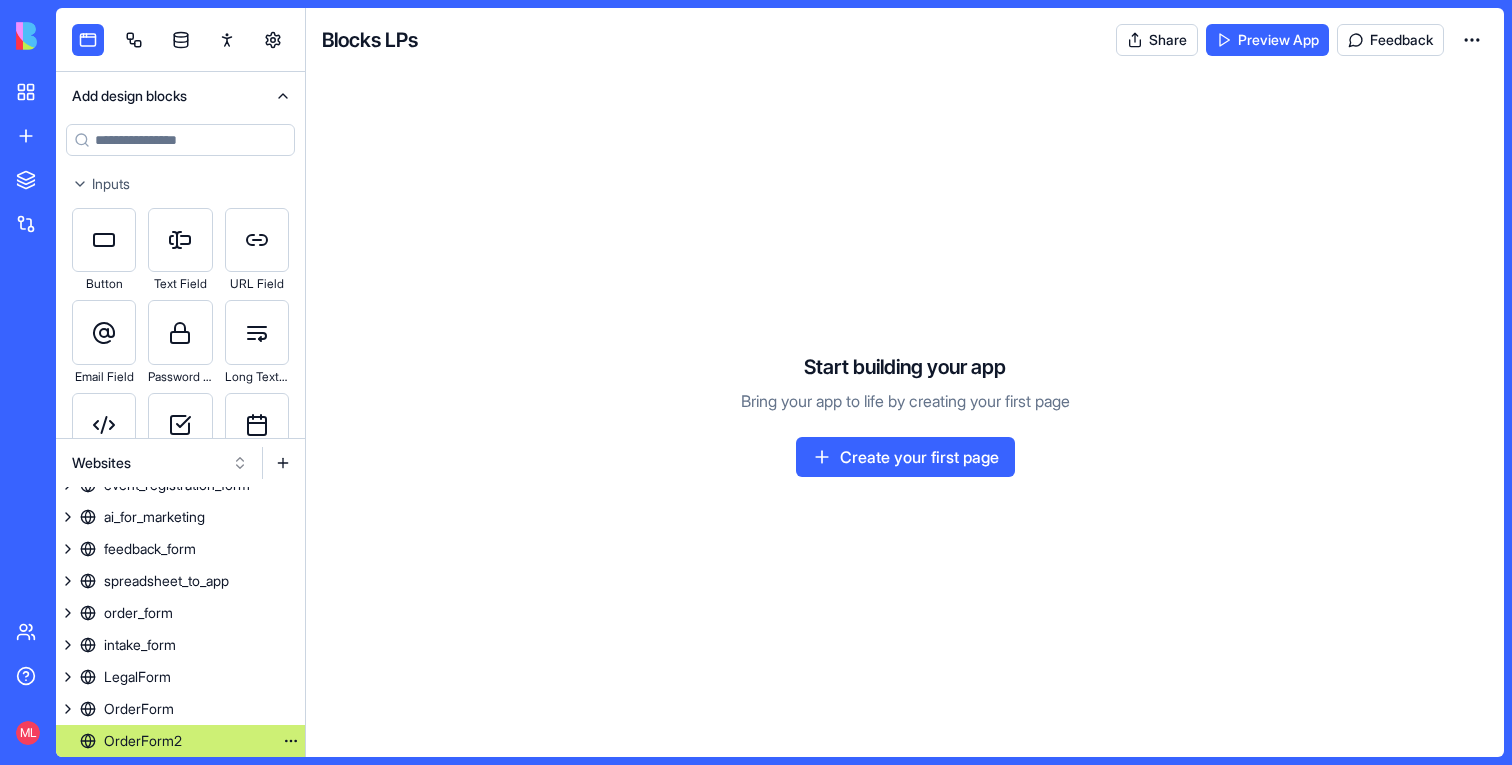 click on "OrderForm2" at bounding box center [143, 741] 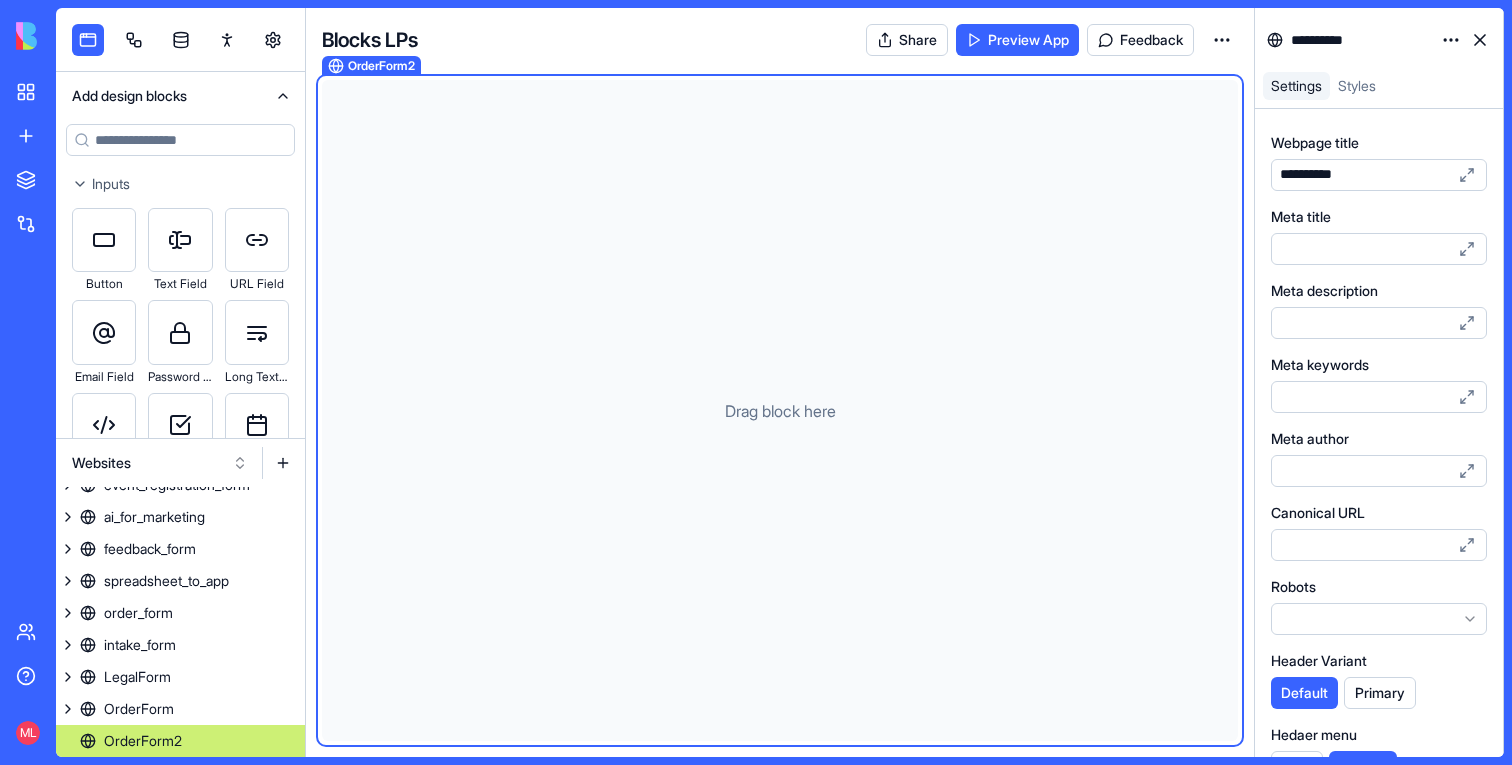 click at bounding box center (180, 140) 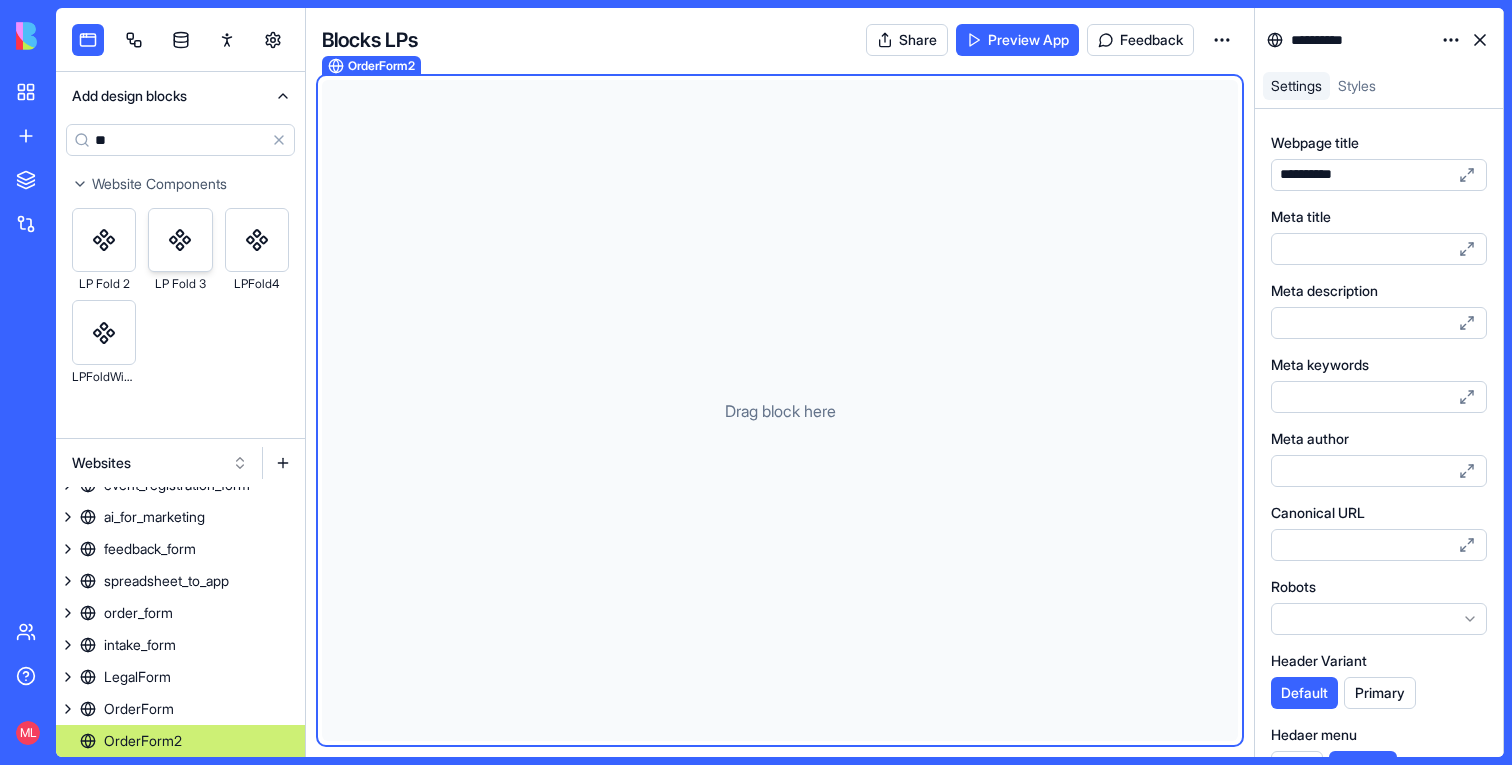 type on "**" 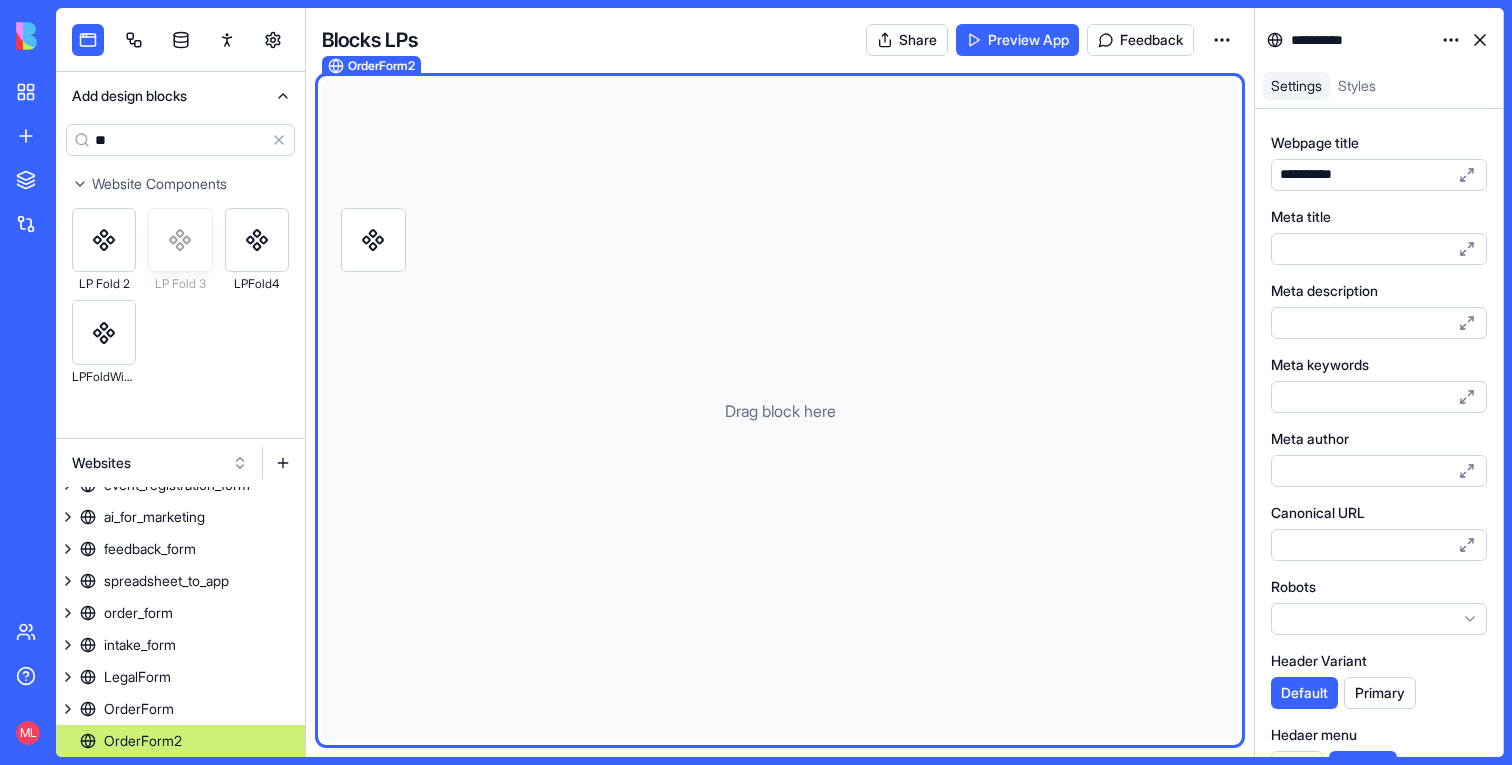 drag, startPoint x: 179, startPoint y: 223, endPoint x: 542, endPoint y: 237, distance: 363.26987 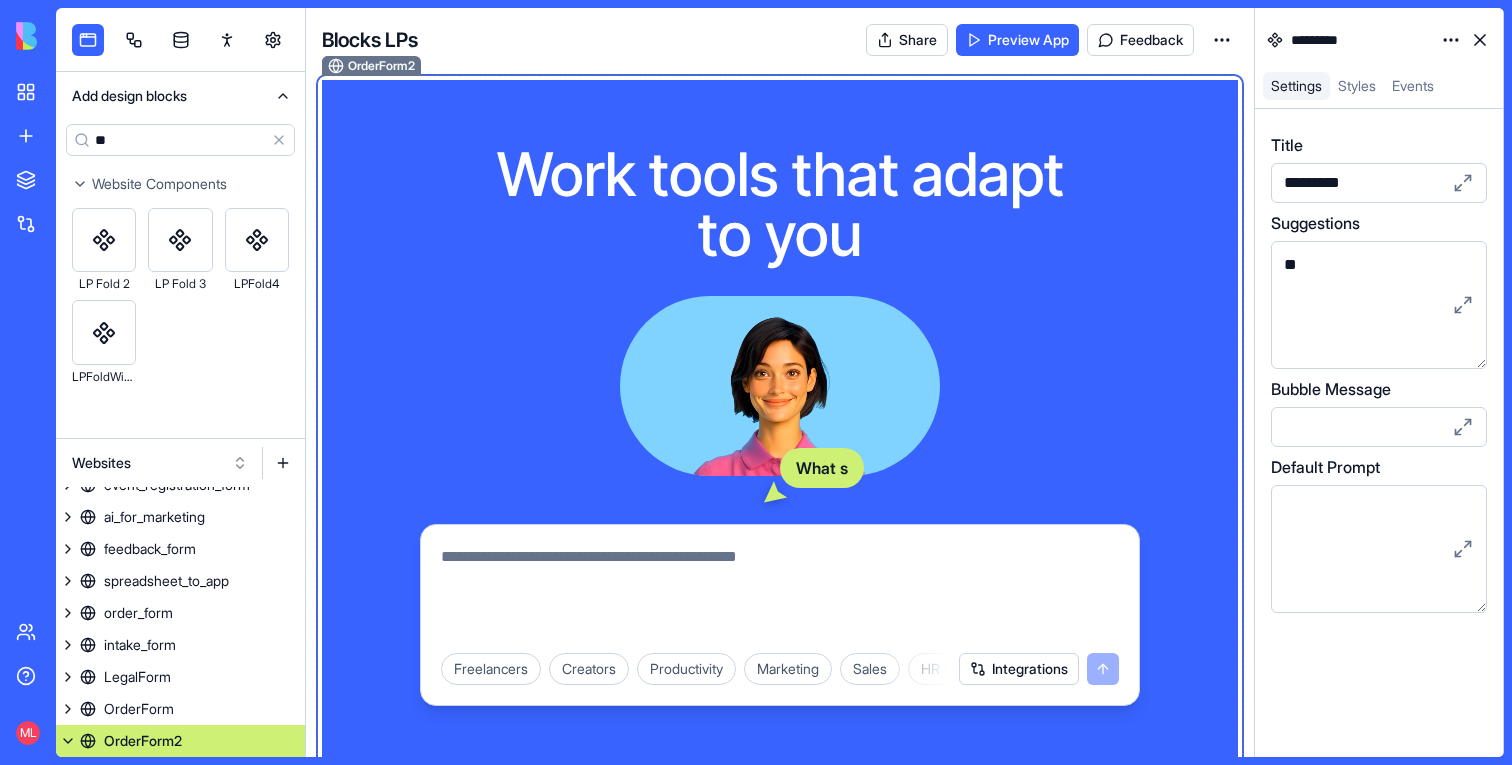 scroll, scrollTop: 1586, scrollLeft: 0, axis: vertical 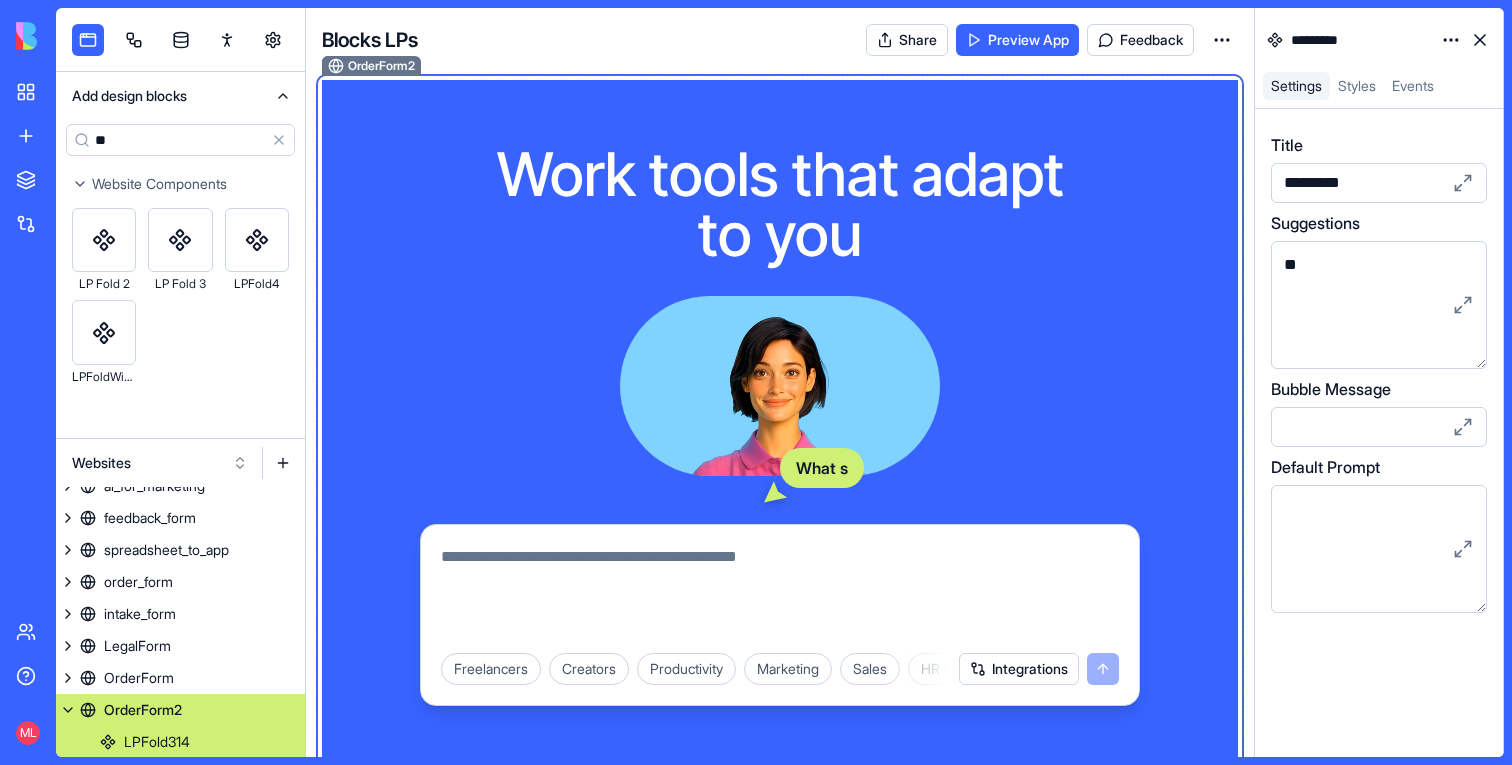 click on "Work tools that adapt to you" at bounding box center [780, 204] 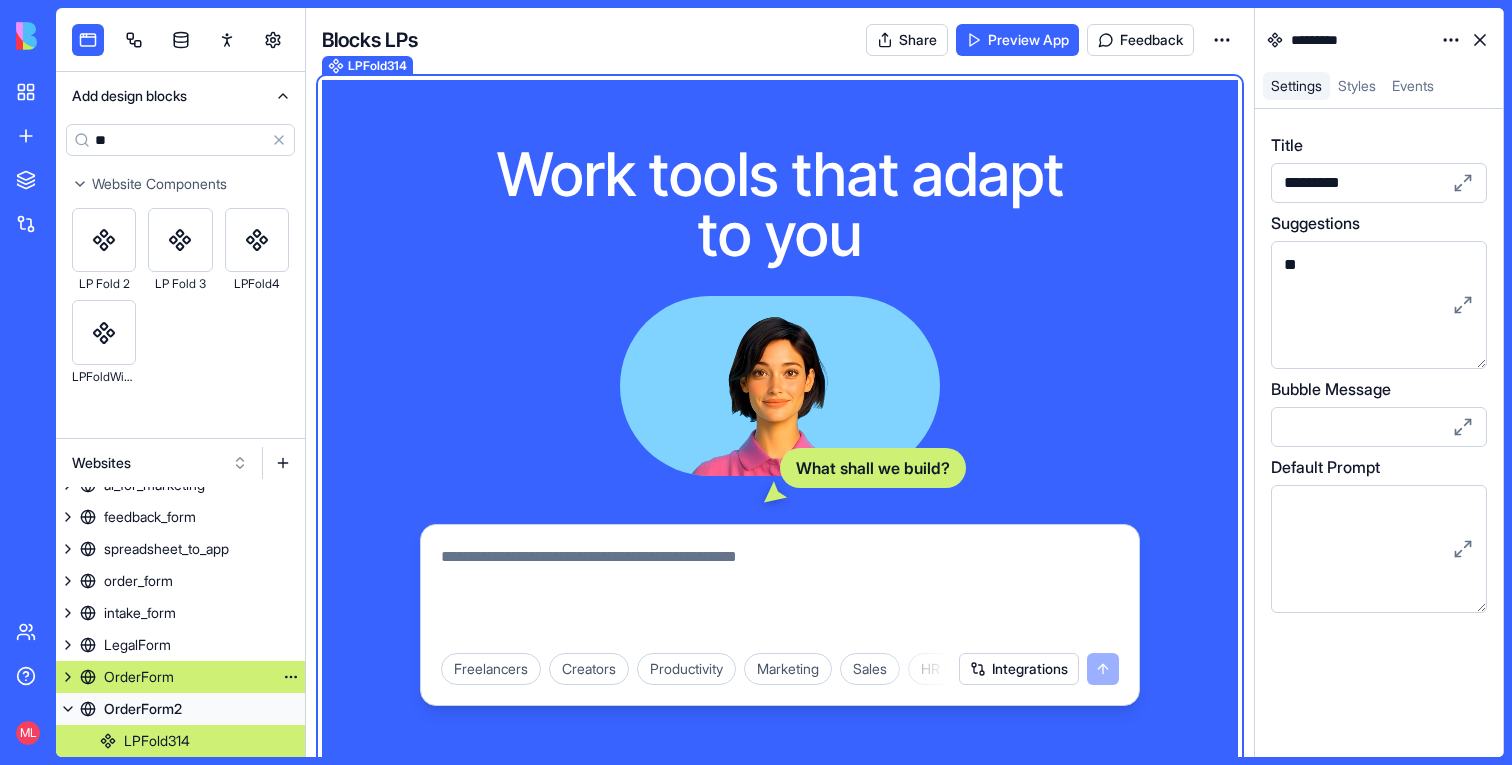 click on "OrderForm" at bounding box center [180, 677] 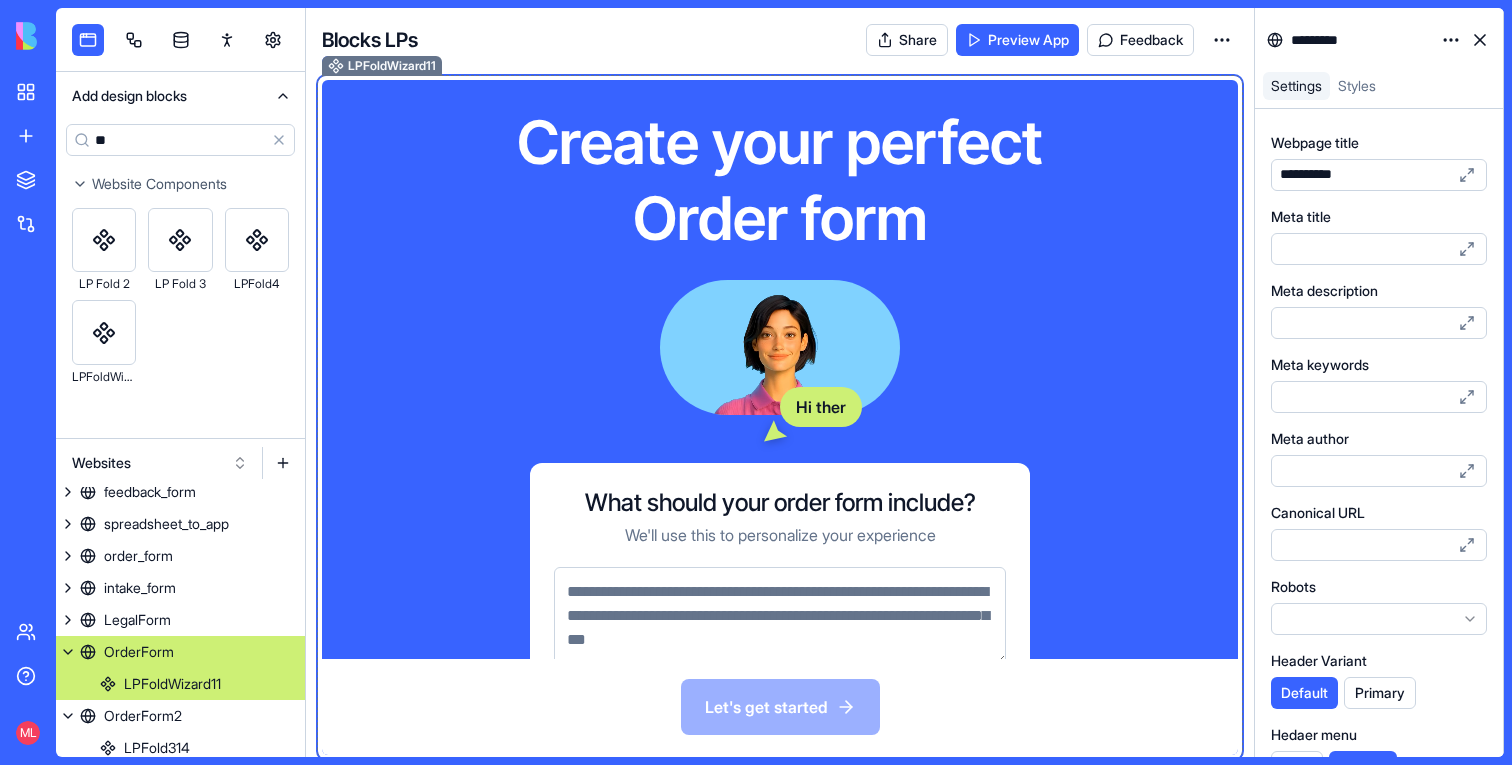 scroll, scrollTop: 1618, scrollLeft: 0, axis: vertical 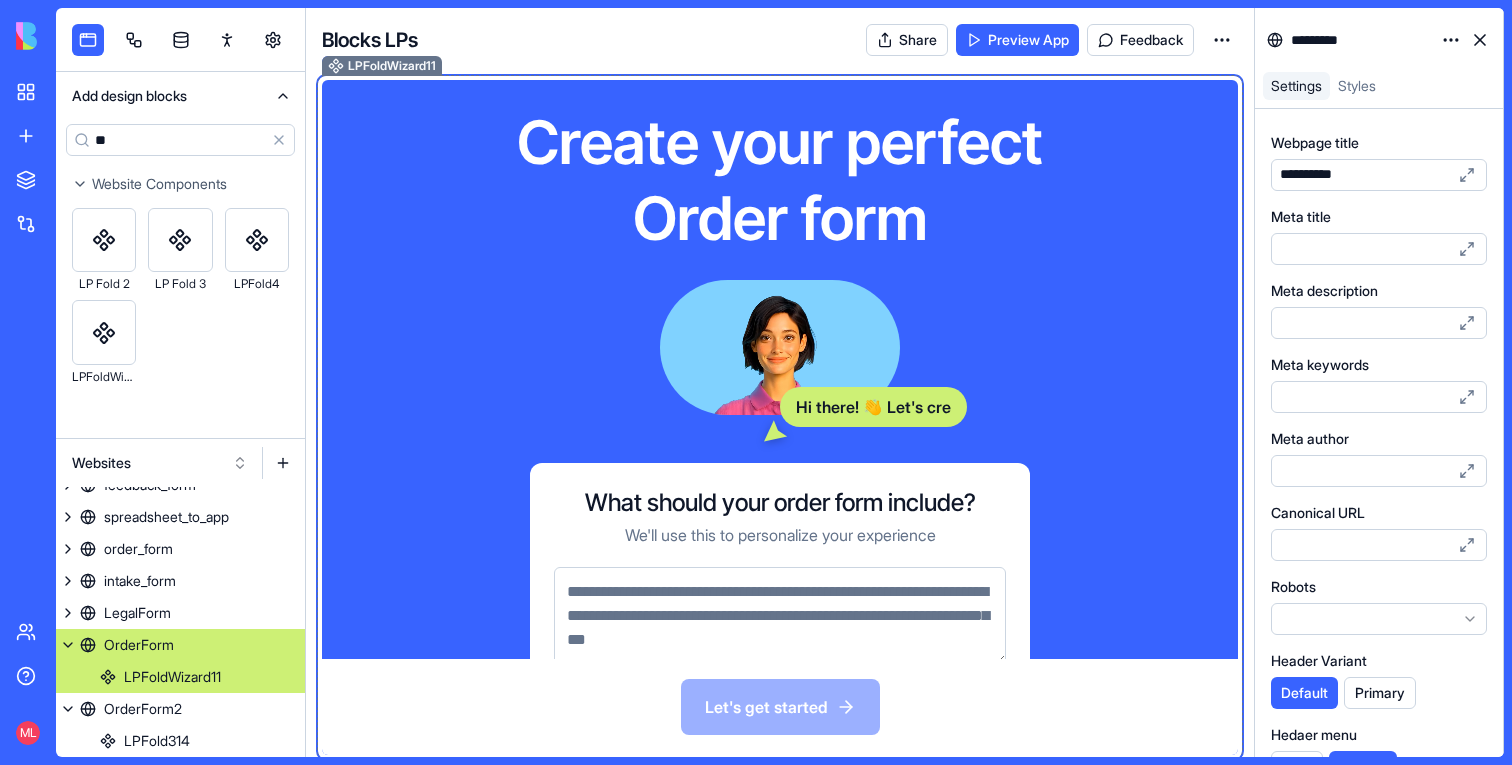 click on "Create your perfect" at bounding box center (780, 142) 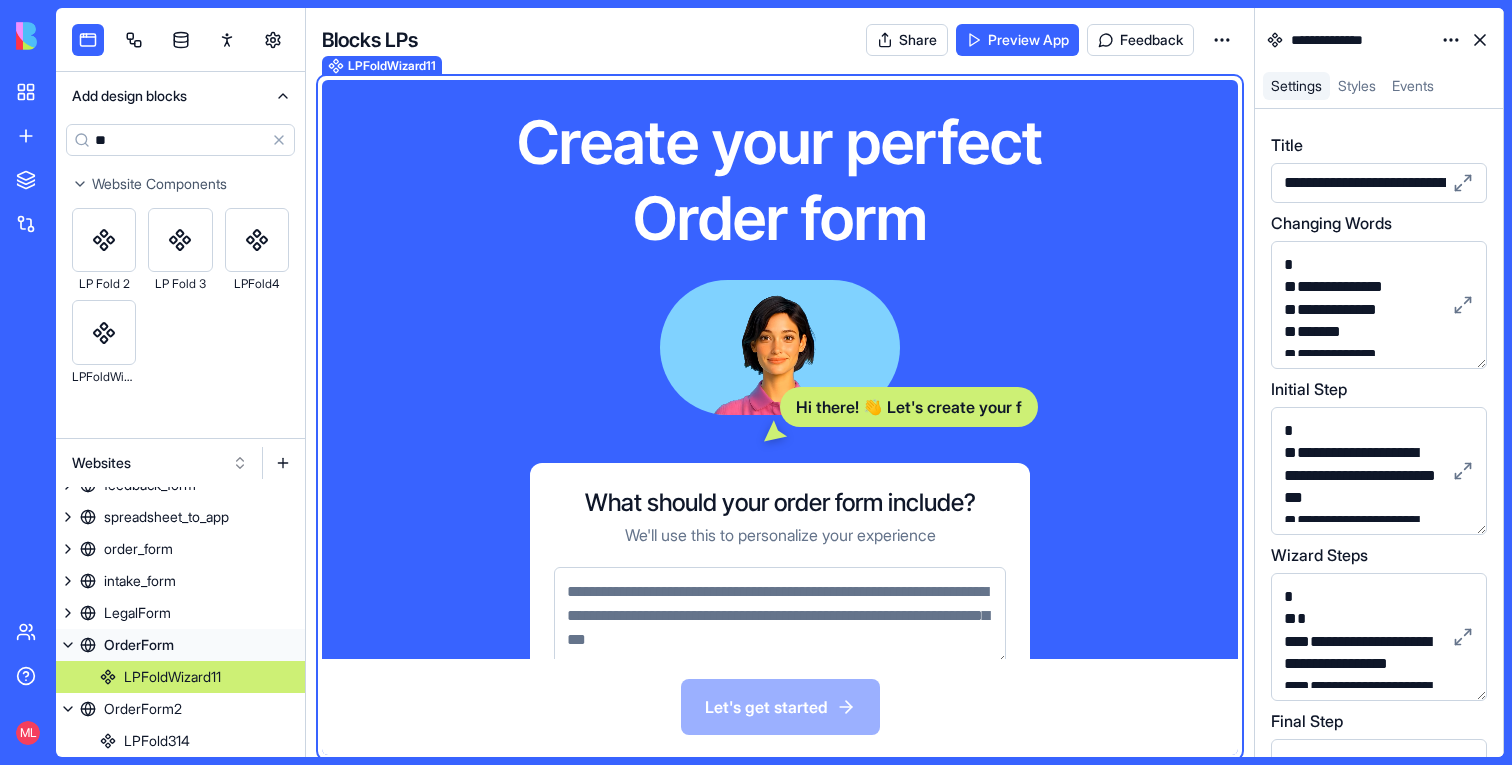 click on "**********" at bounding box center [1421, 183] 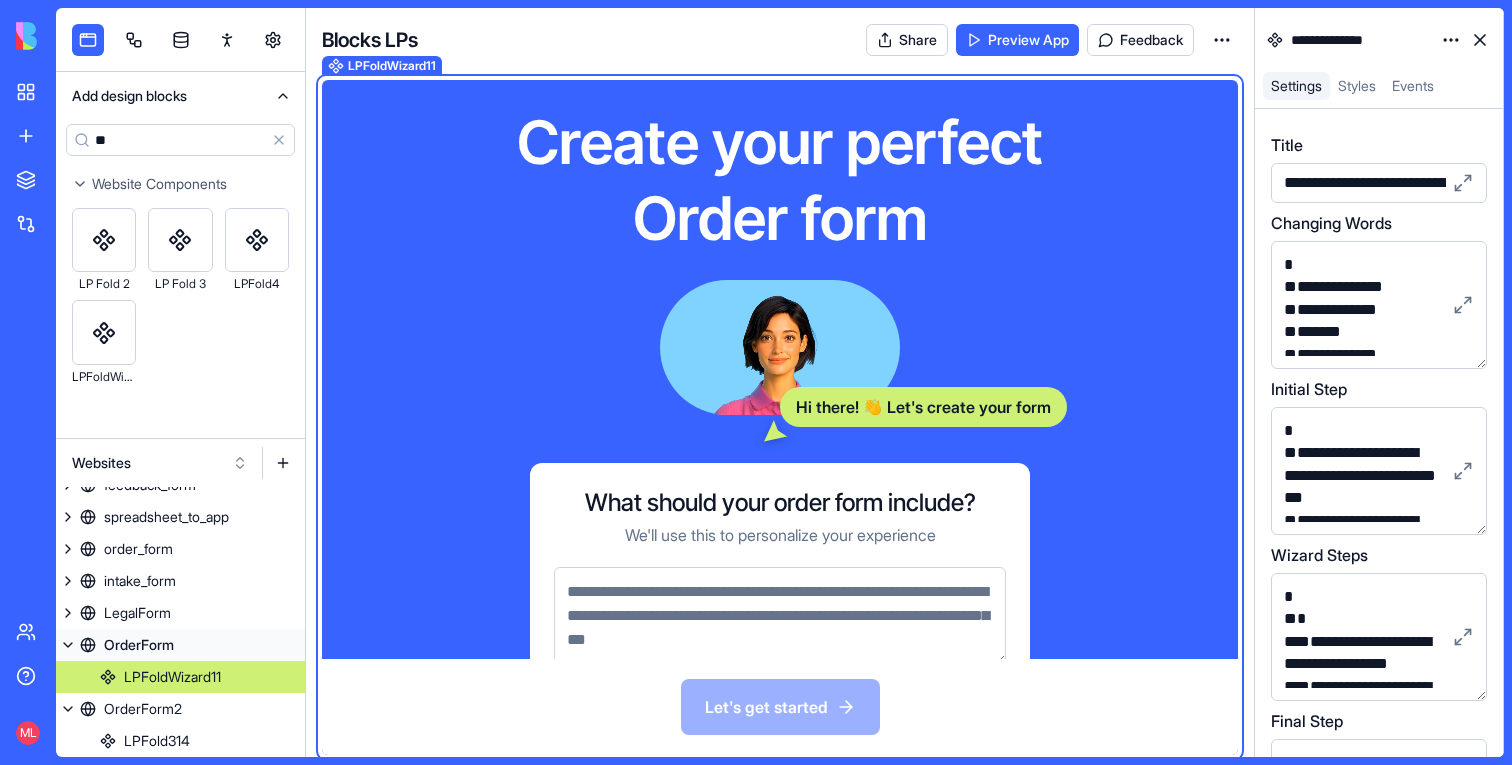 click on "**********" at bounding box center (1421, 183) 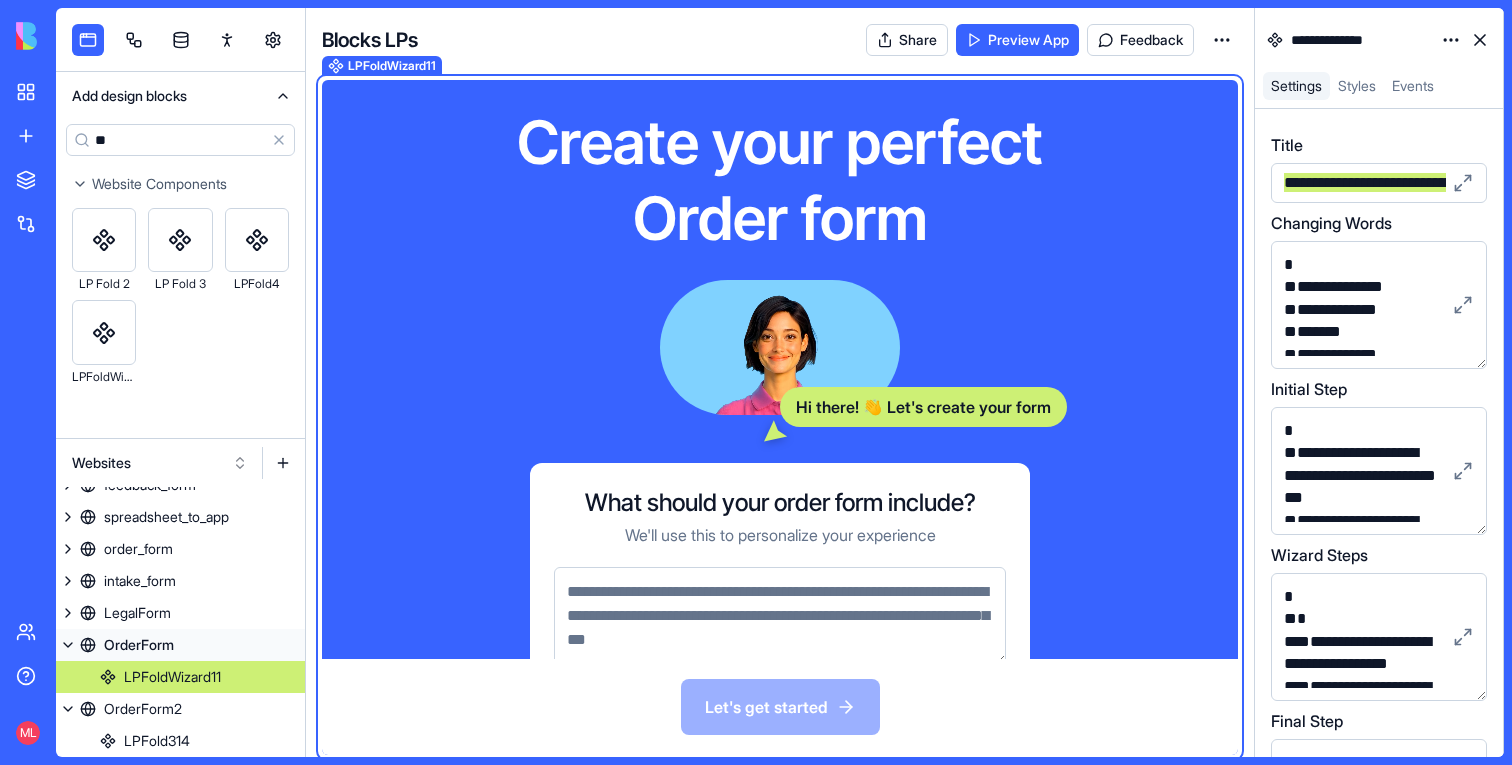 click on "**********" at bounding box center (1421, 183) 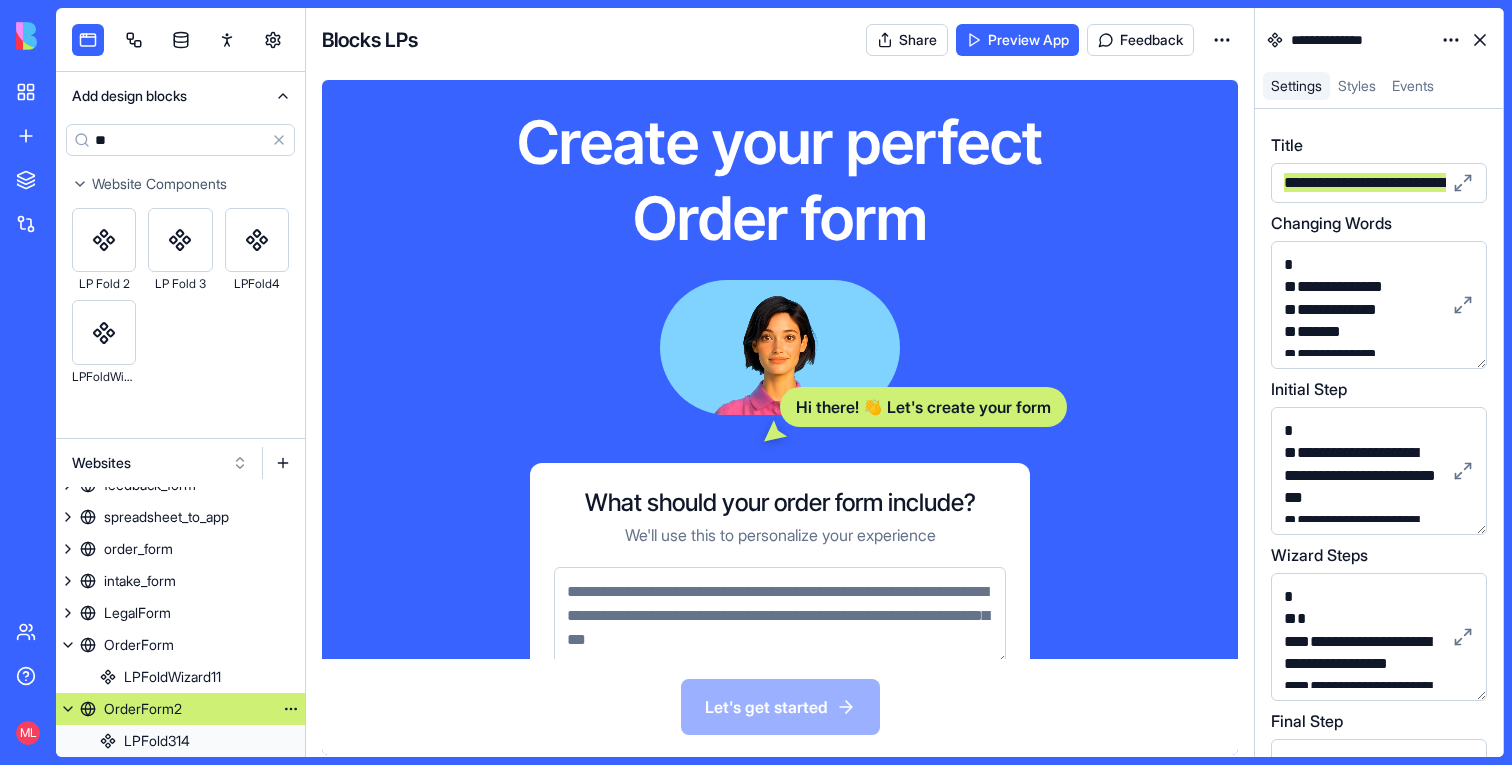 click on "OrderForm2" at bounding box center (180, 709) 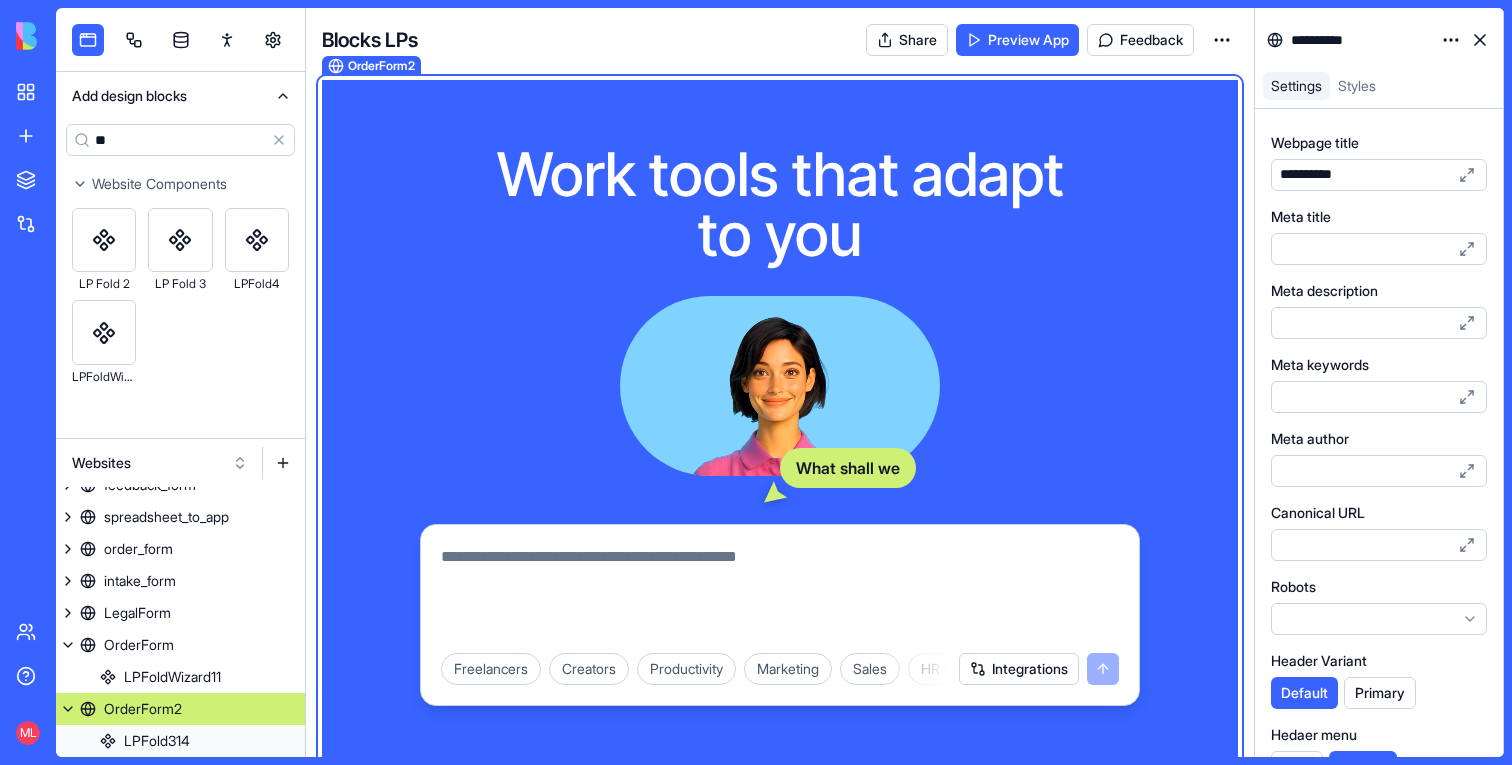 click on "**********" at bounding box center (1316, 175) 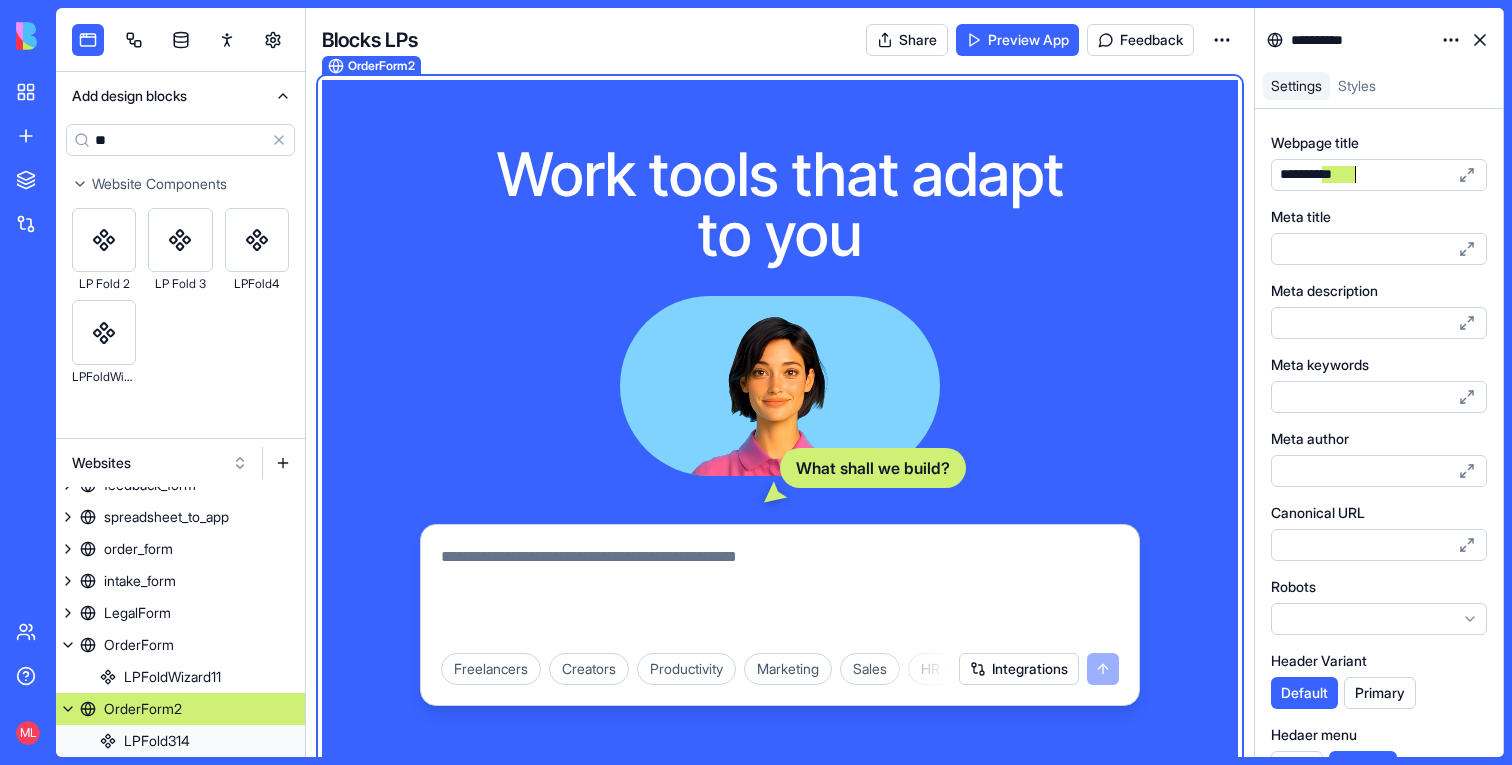 click on "**********" at bounding box center [1316, 175] 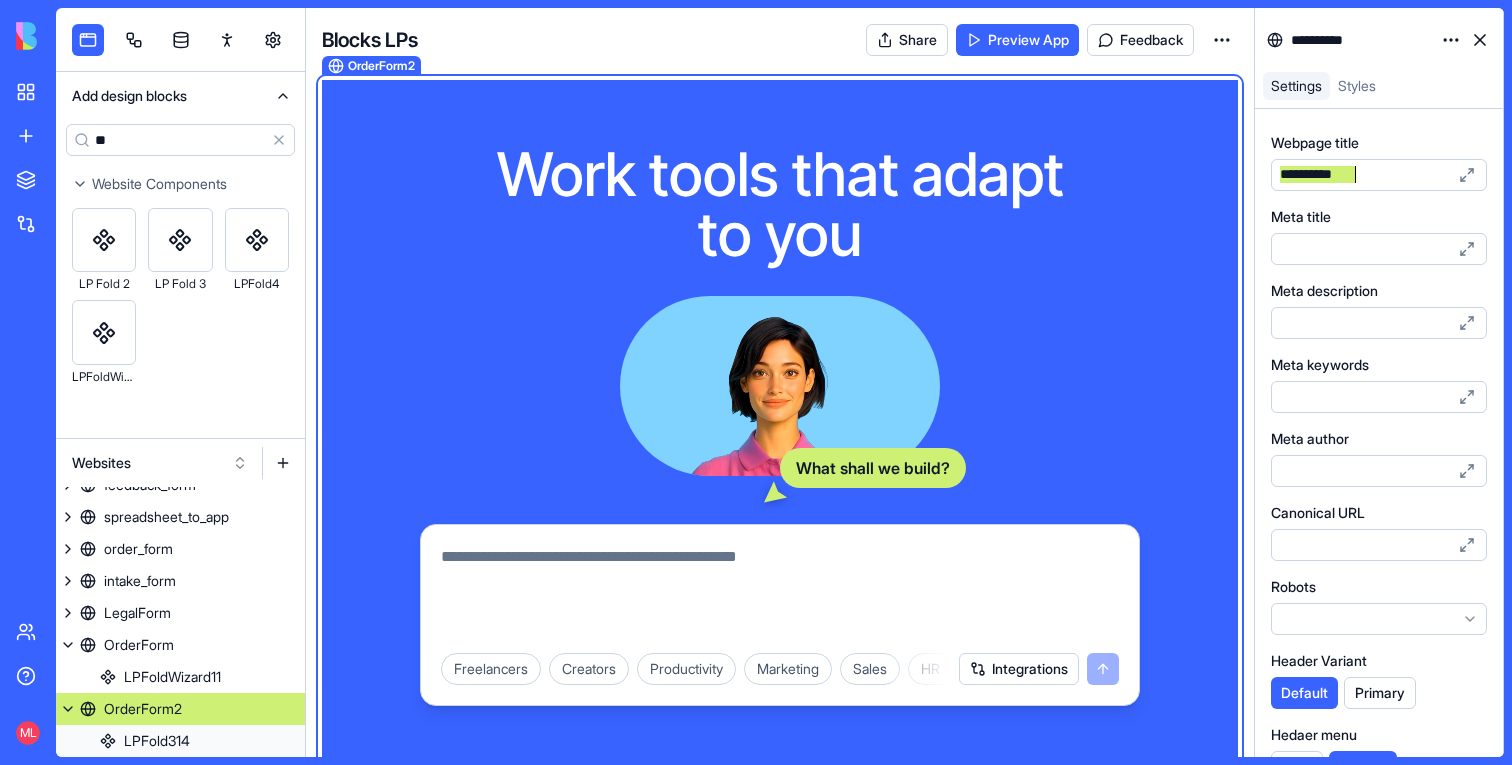 click on "**********" at bounding box center (1316, 175) 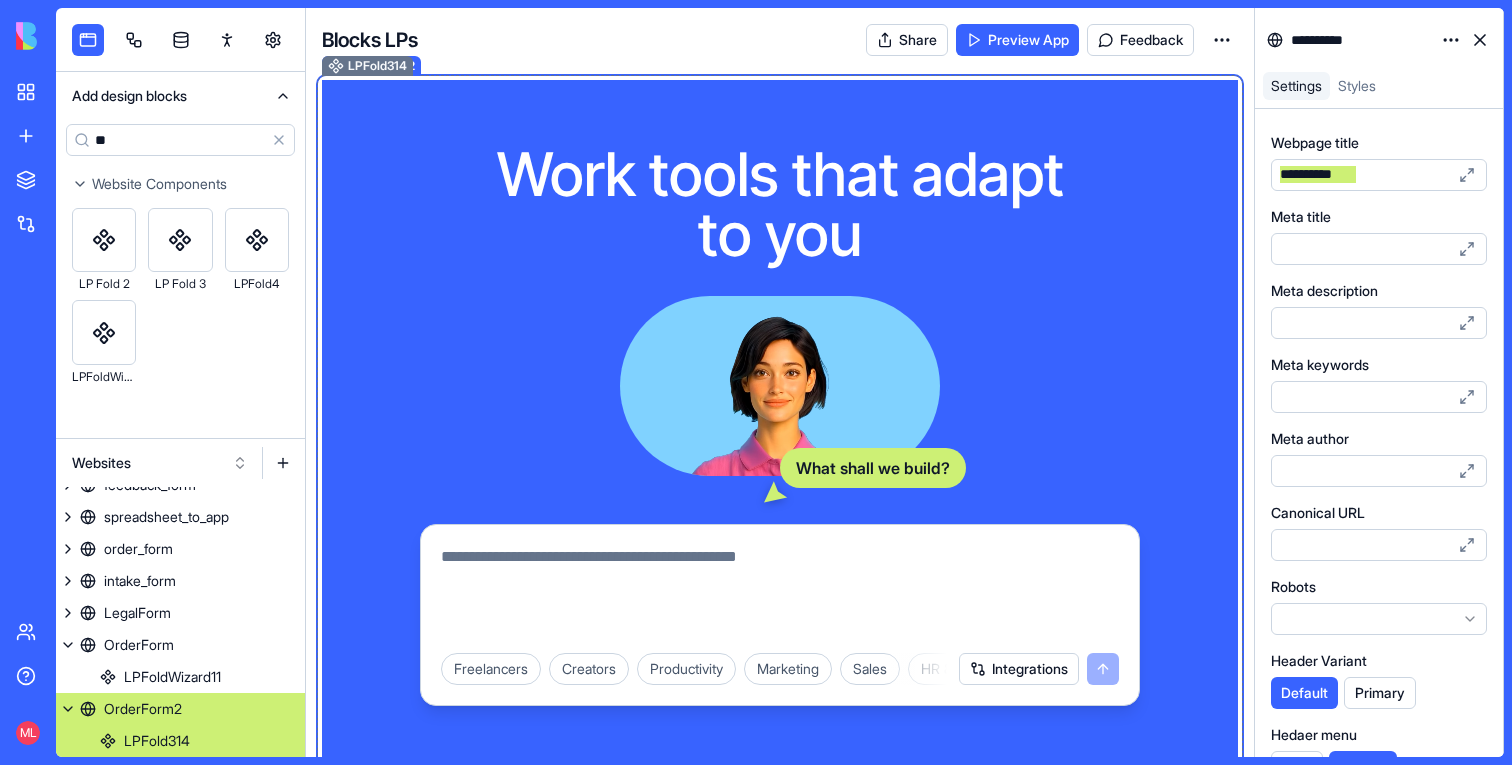 click on "Work tools that adapt to you" at bounding box center [780, 204] 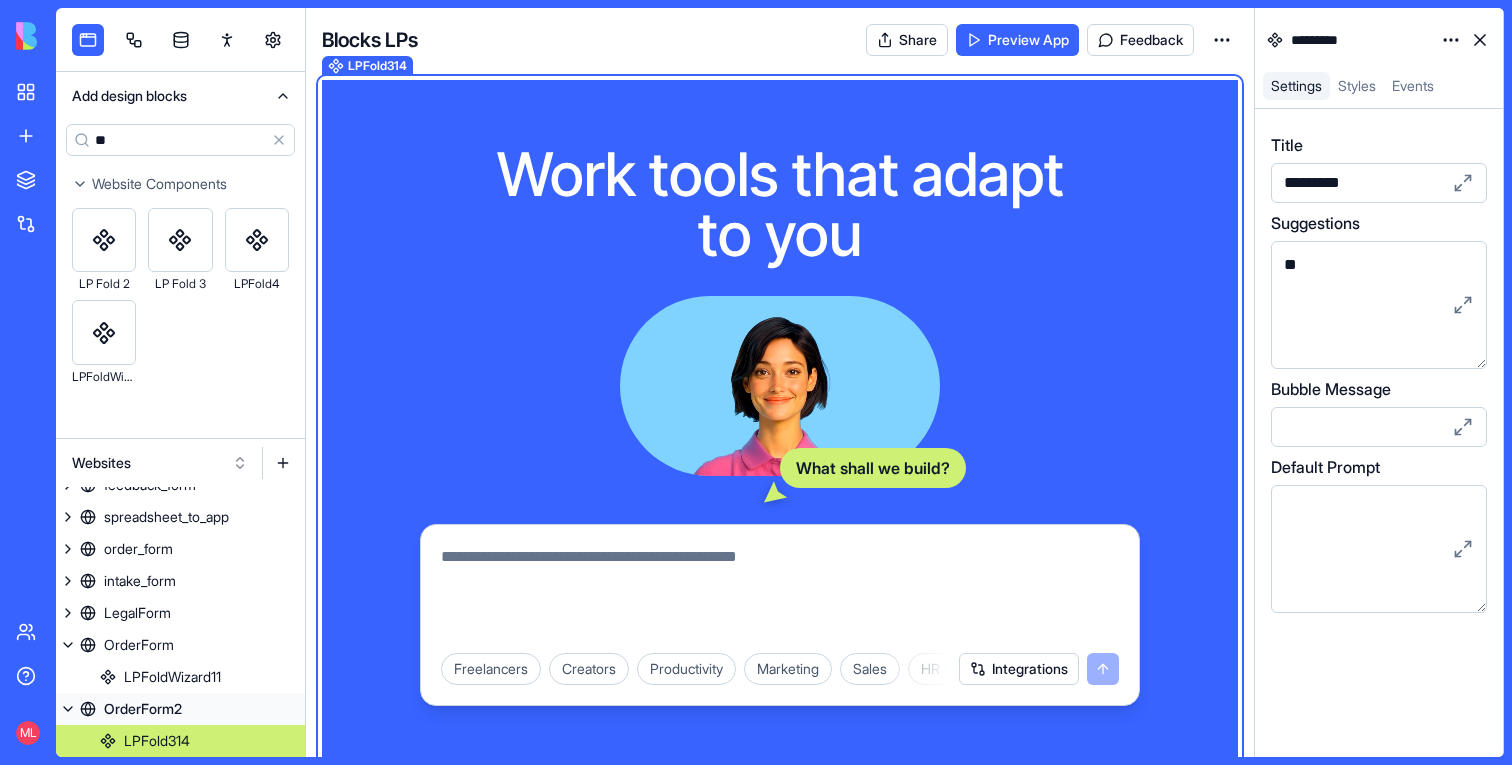click on "*********" at bounding box center [1362, 183] 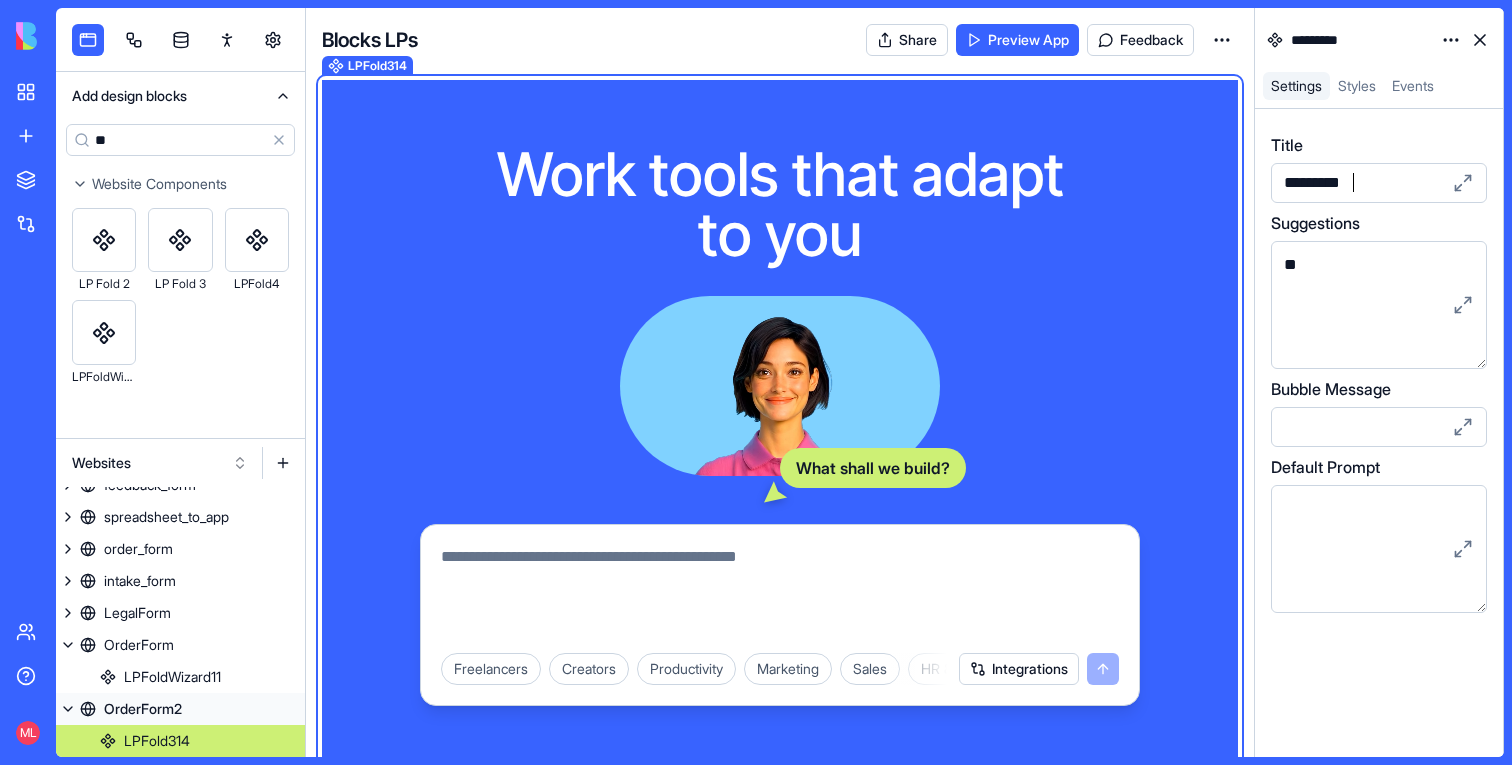 click on "*********" at bounding box center [1362, 183] 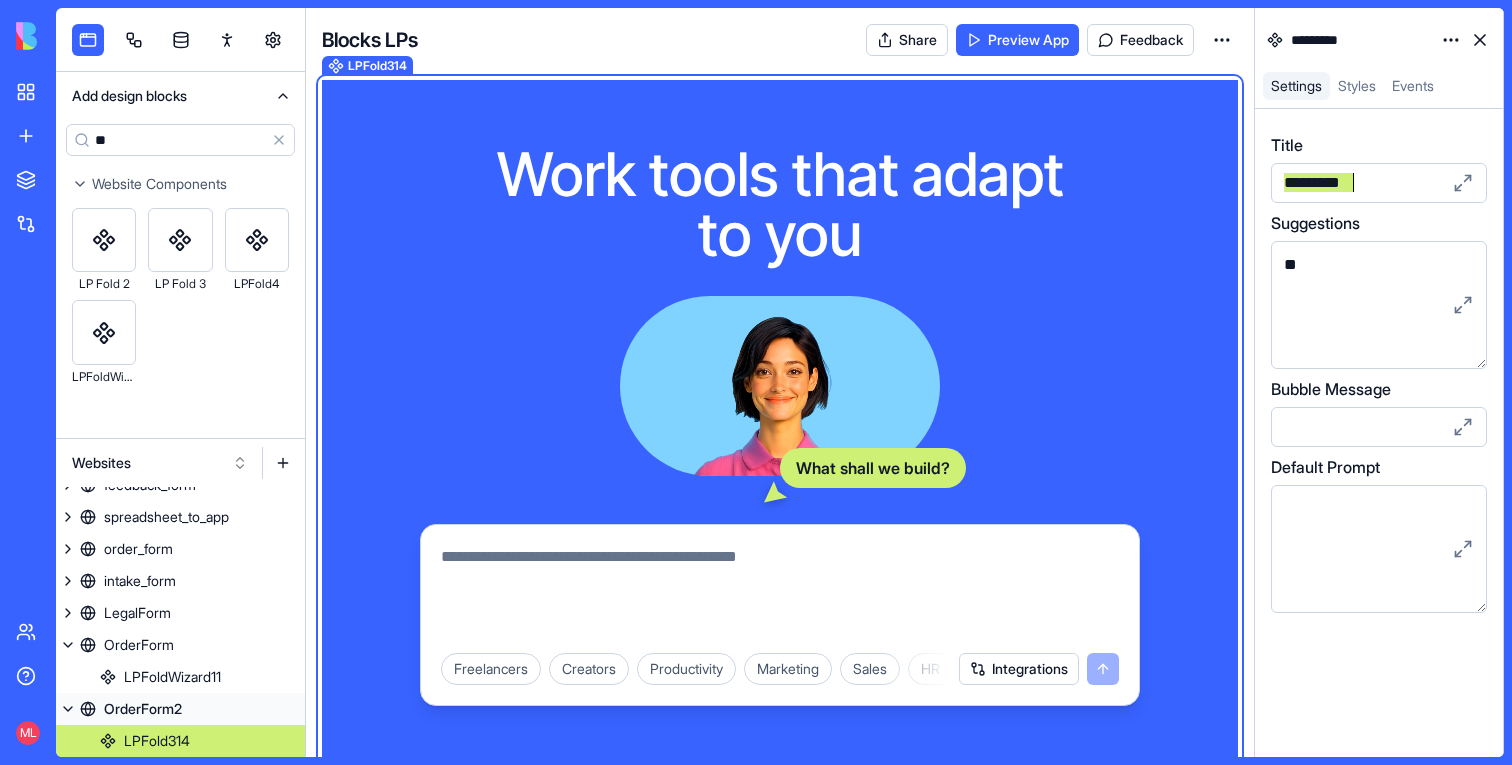 click on "*********" at bounding box center (1362, 183) 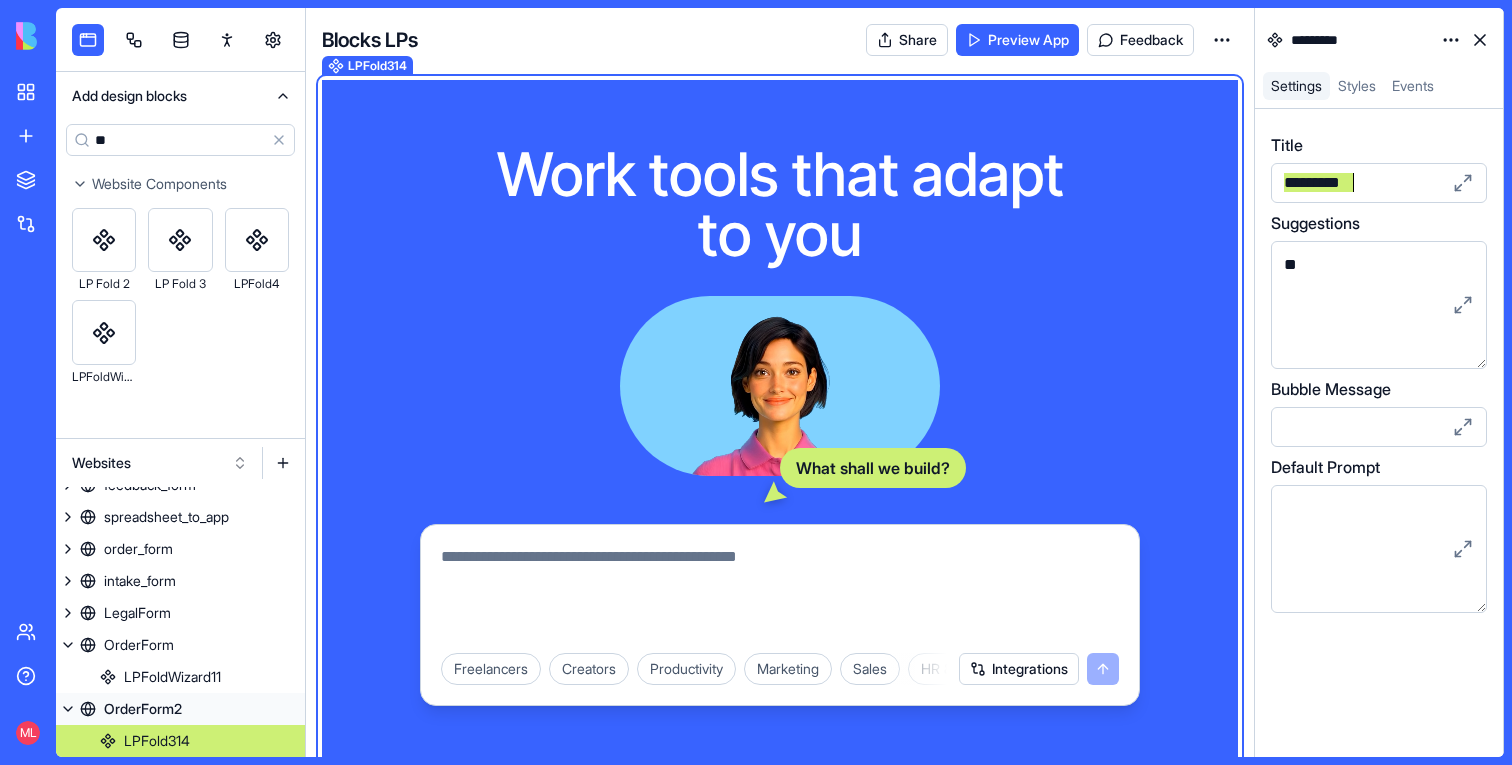 scroll, scrollTop: 0, scrollLeft: 118, axis: horizontal 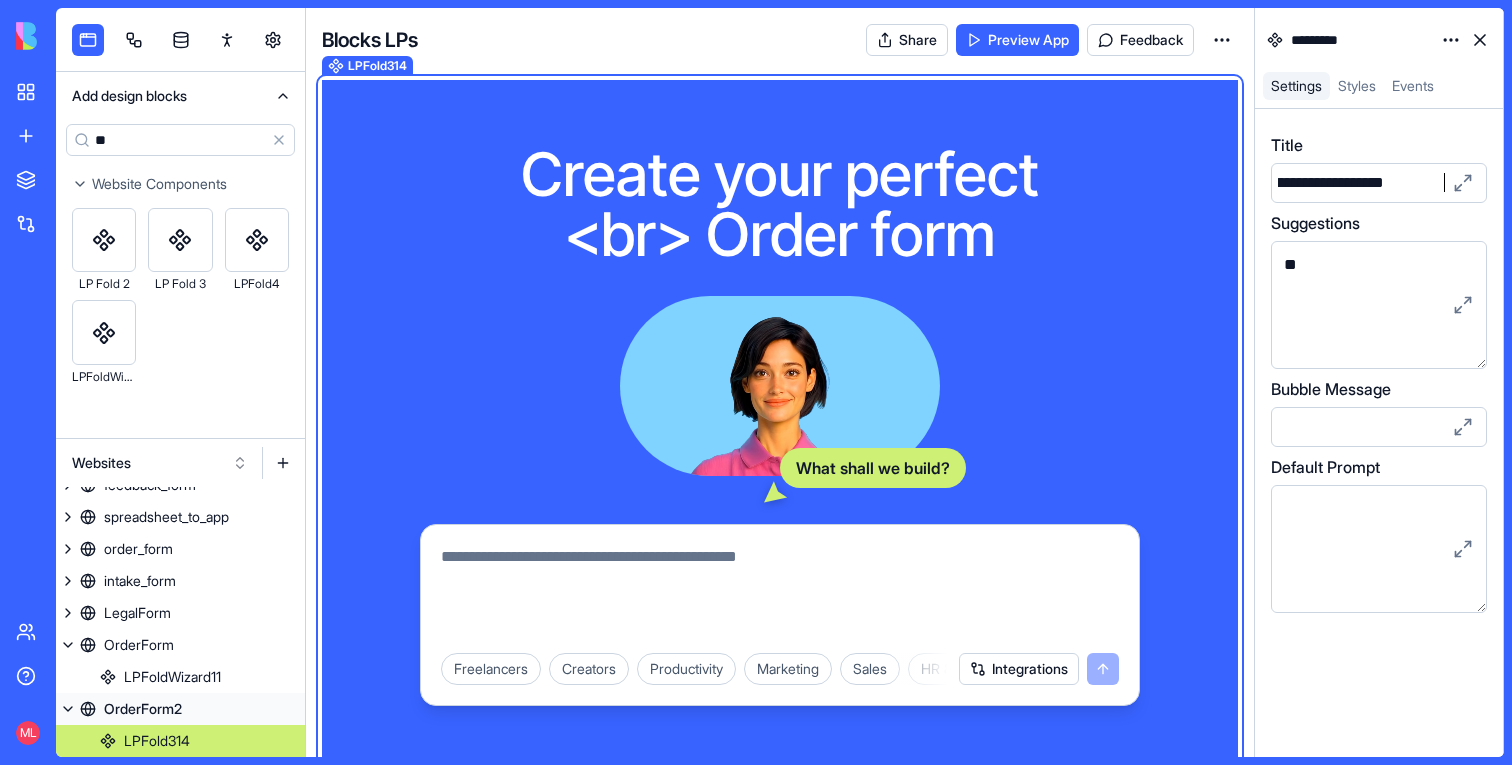 click on "**********" at bounding box center [1303, 183] 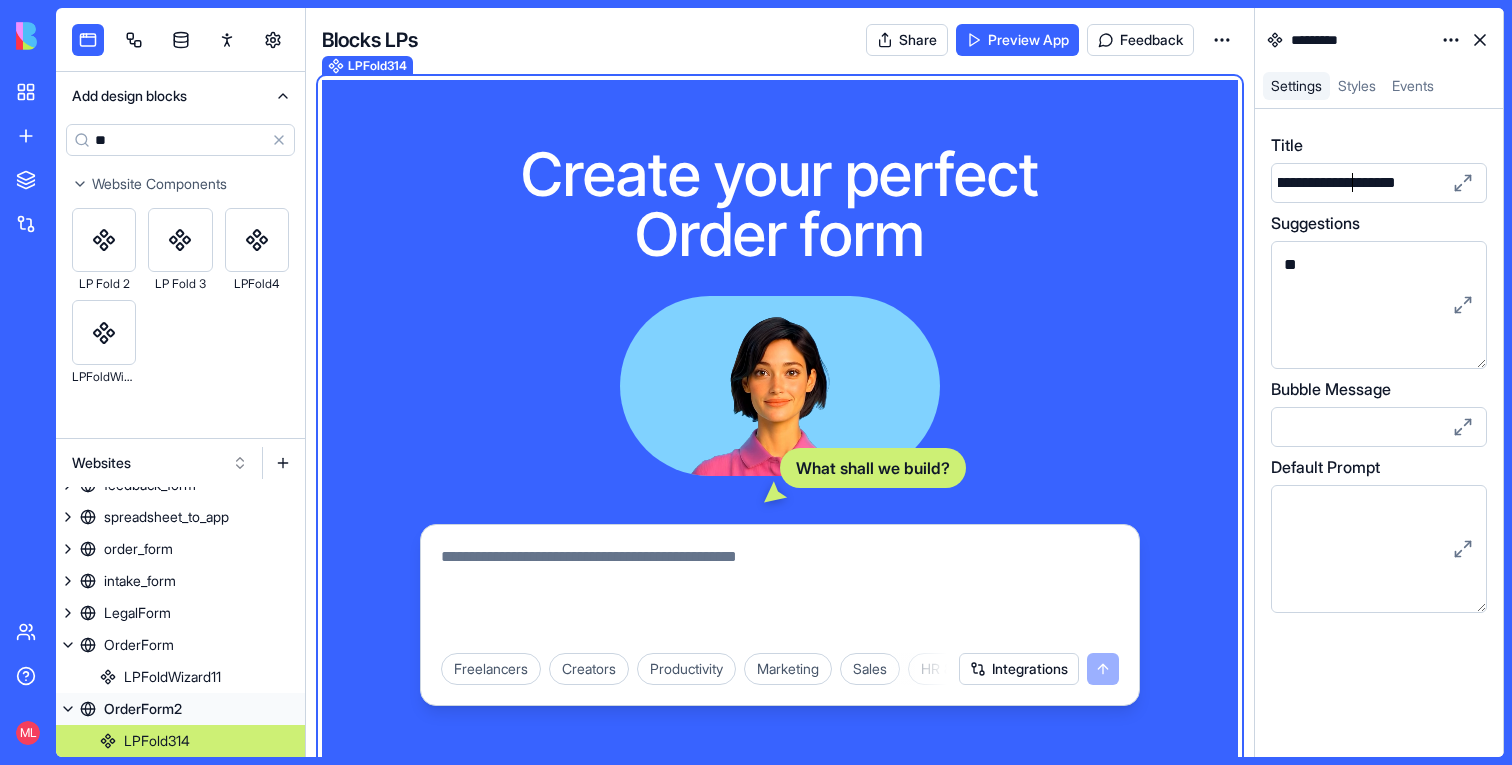 scroll, scrollTop: 0, scrollLeft: 82, axis: horizontal 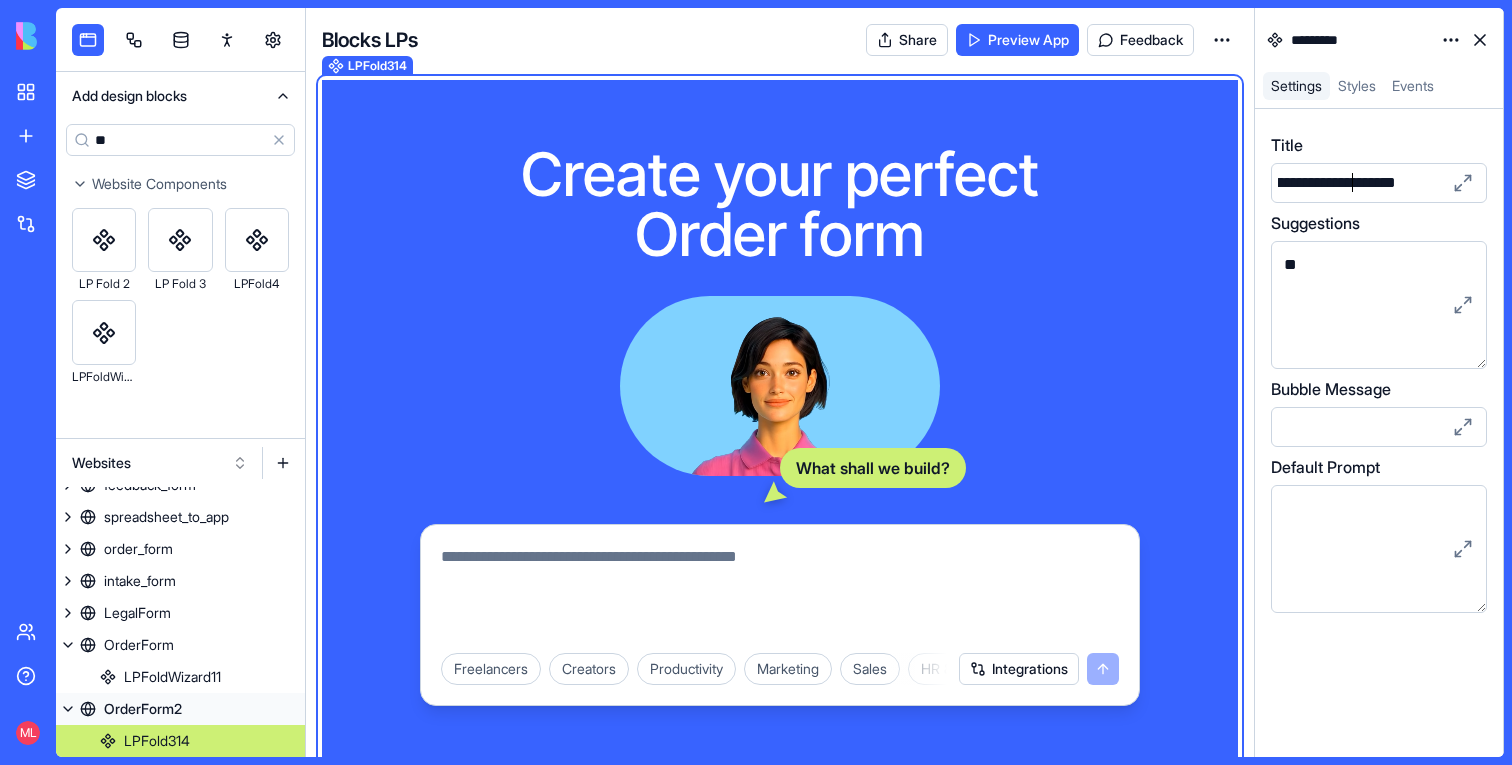 click on "Title" at bounding box center (1379, 145) 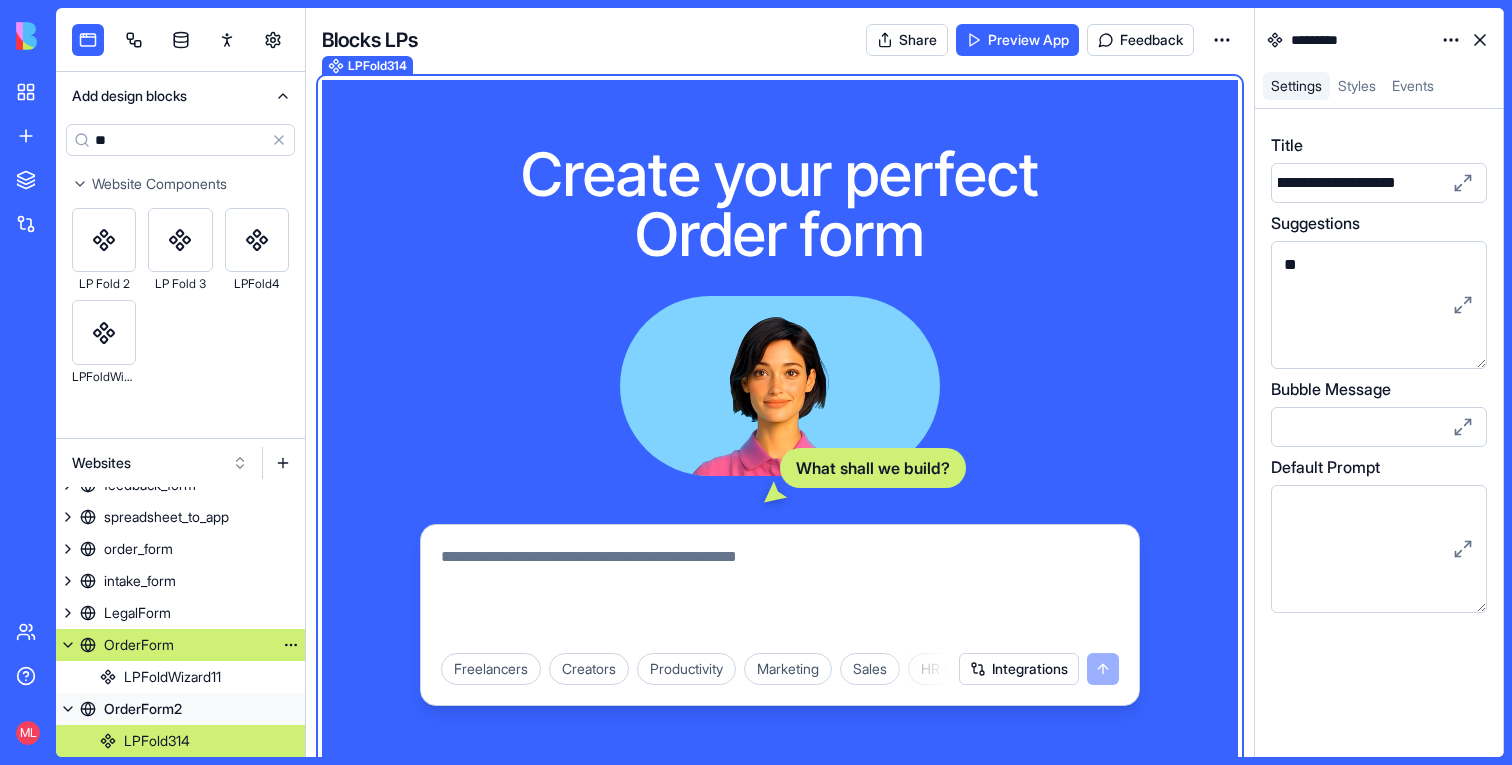 click on "OrderForm" at bounding box center (139, 645) 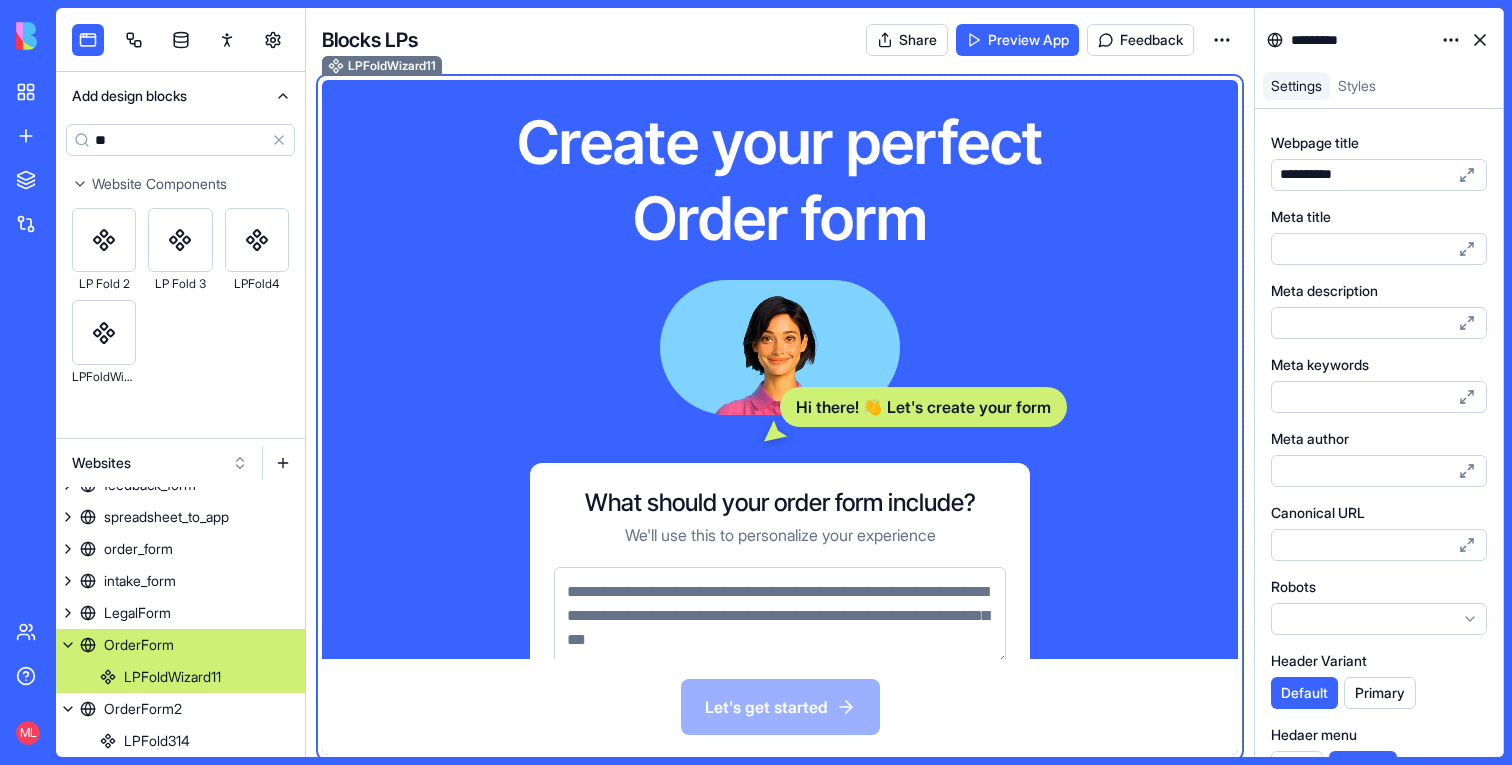 click on "Create your perfect   Order form  Hi there! 👋 Let's create your form What should your order form include? We'll use this to personalize your experience" at bounding box center [780, 400] 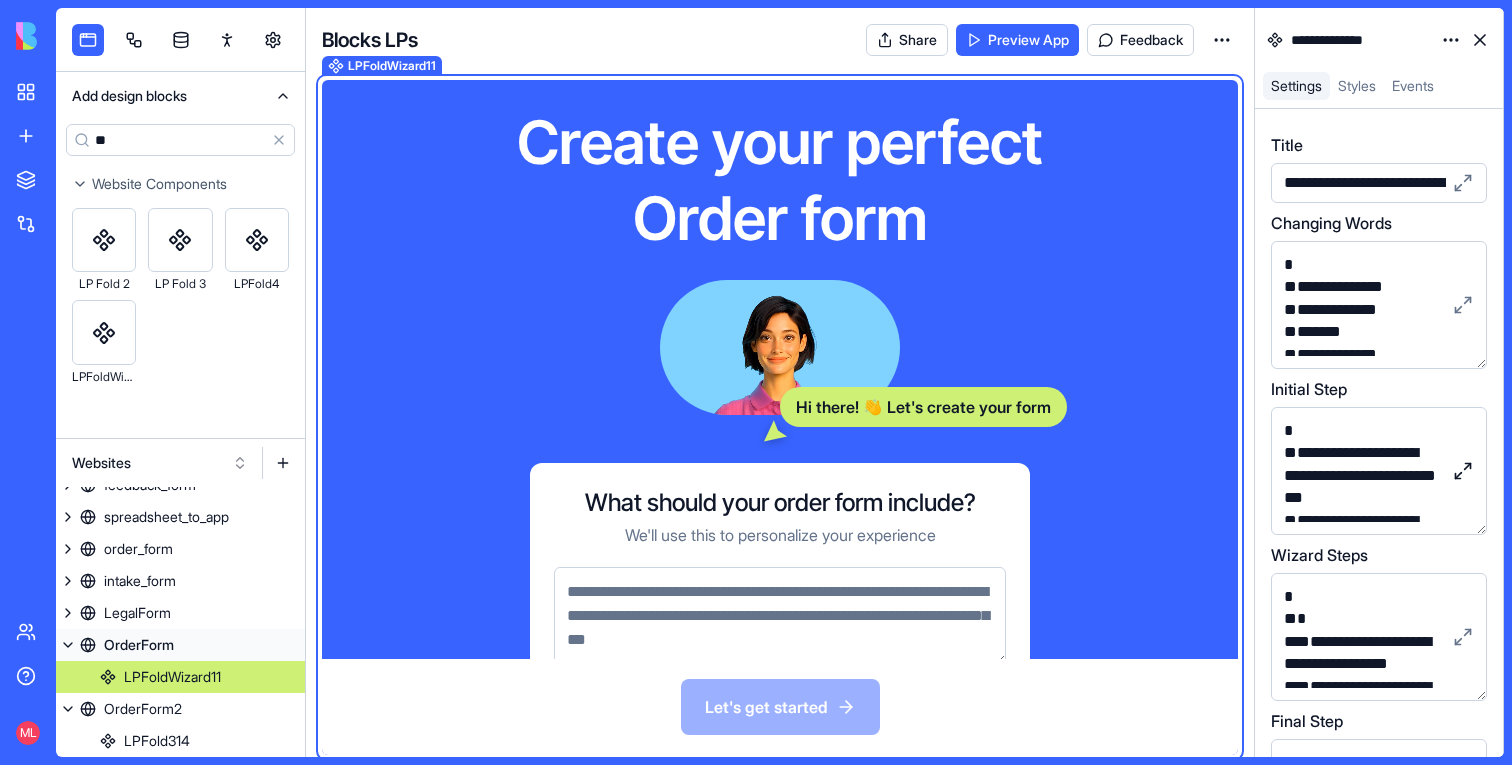 click at bounding box center [1463, 471] 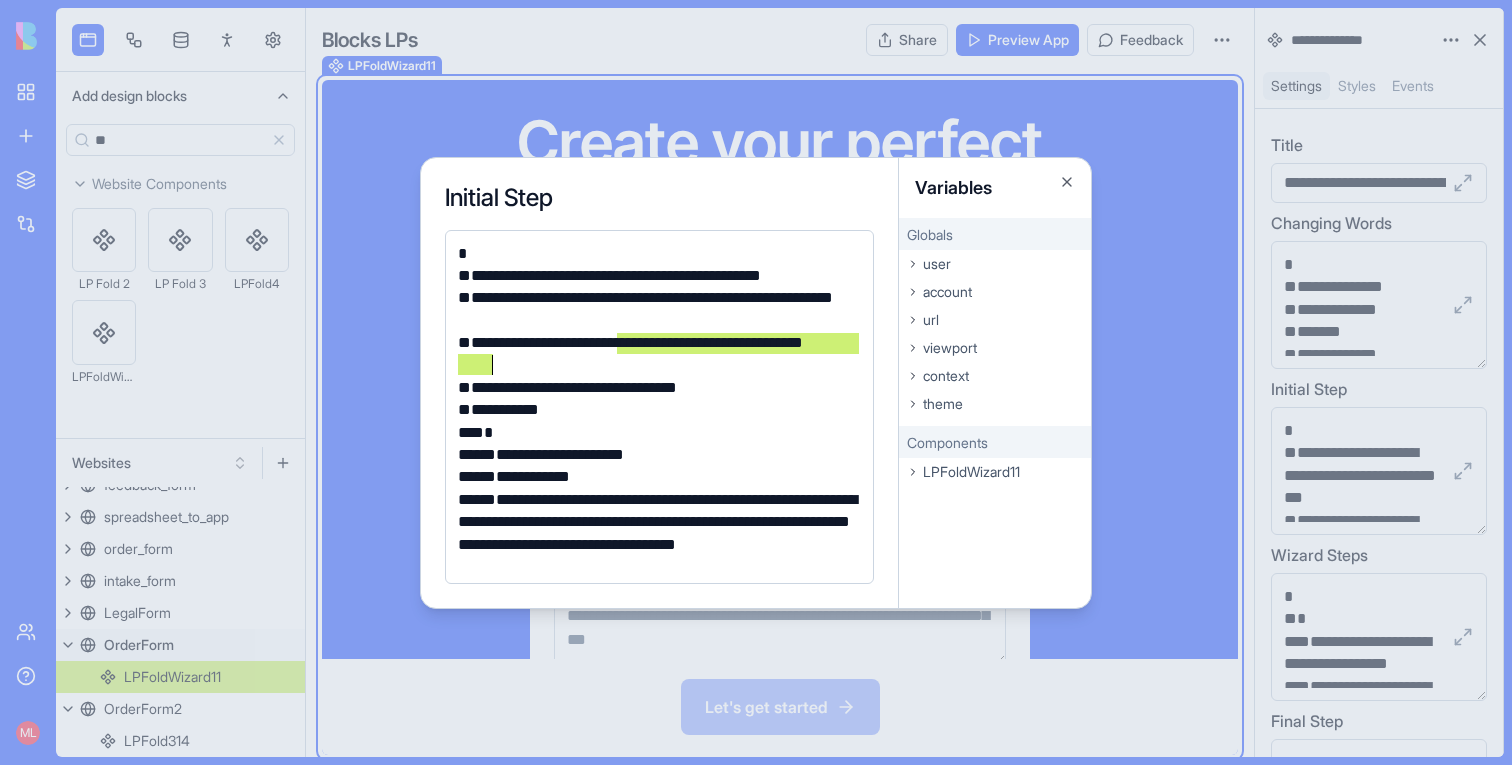drag, startPoint x: 617, startPoint y: 341, endPoint x: 492, endPoint y: 364, distance: 127.09839 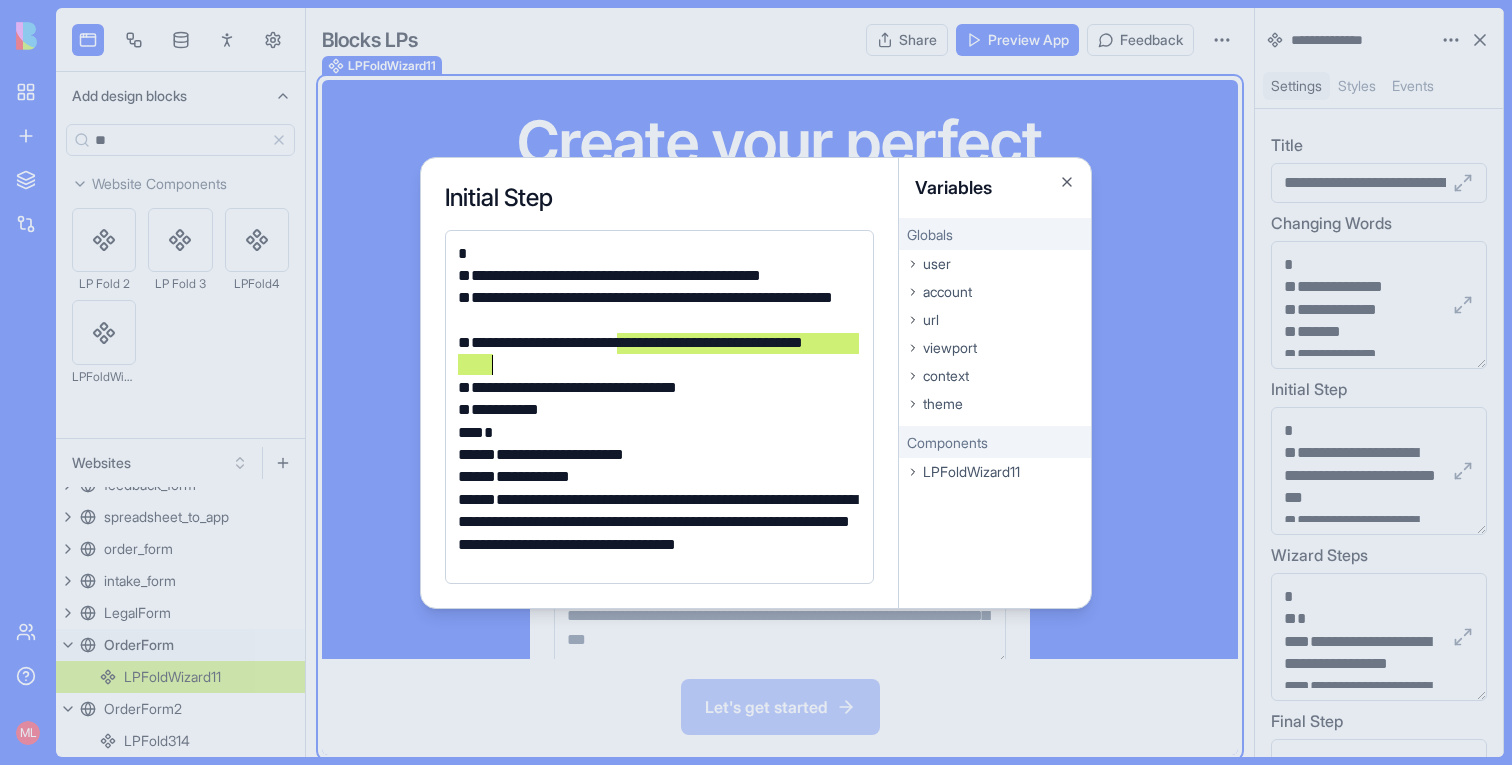 click at bounding box center [756, 382] 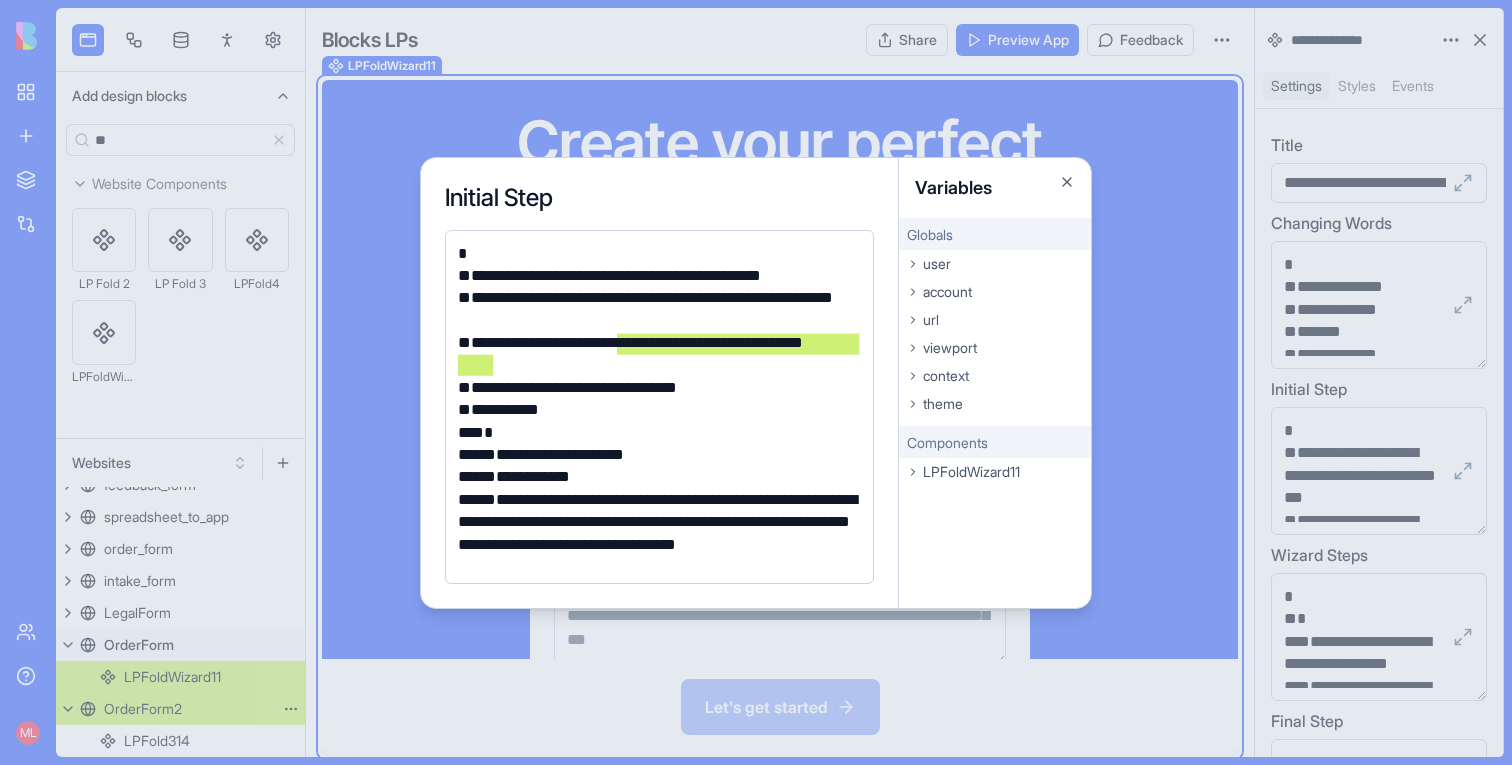 click on "OrderForm2" at bounding box center (143, 709) 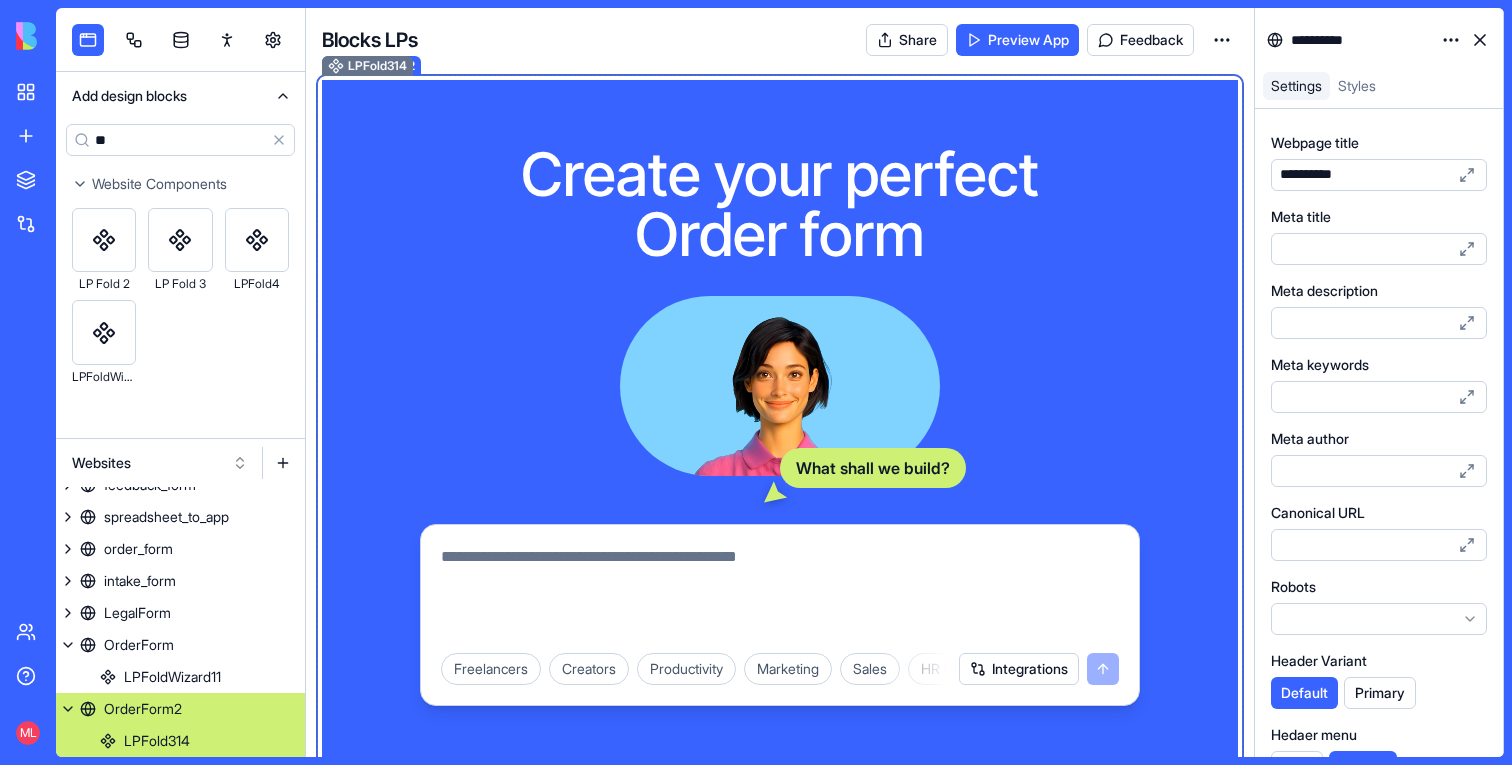 click on "Freelancers Creators Productivity Marketing Sales HR & Recruiting Design & Creative Vertical CRMs Personal & Lifestyle Integrations" at bounding box center (780, 615) 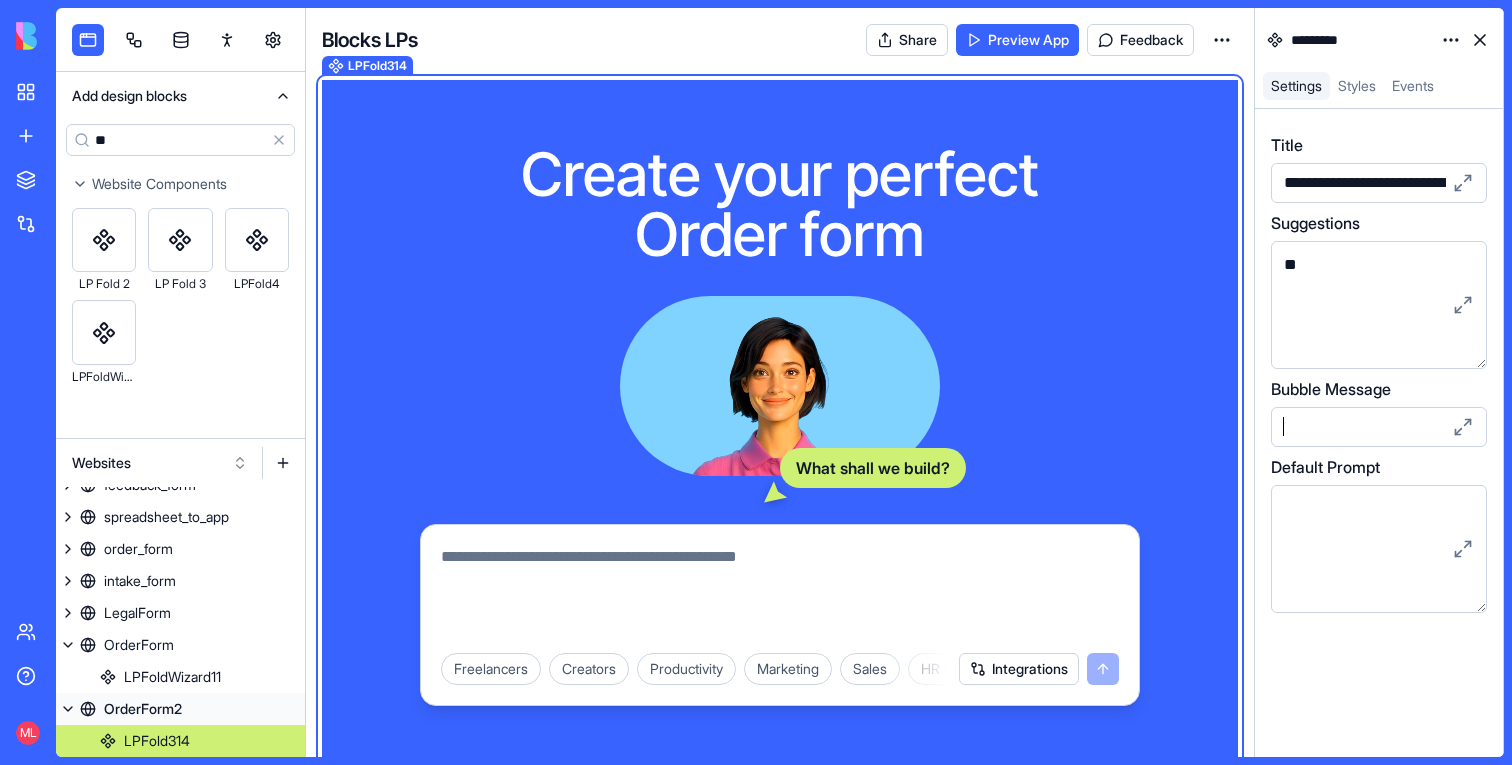 click at bounding box center [1362, 427] 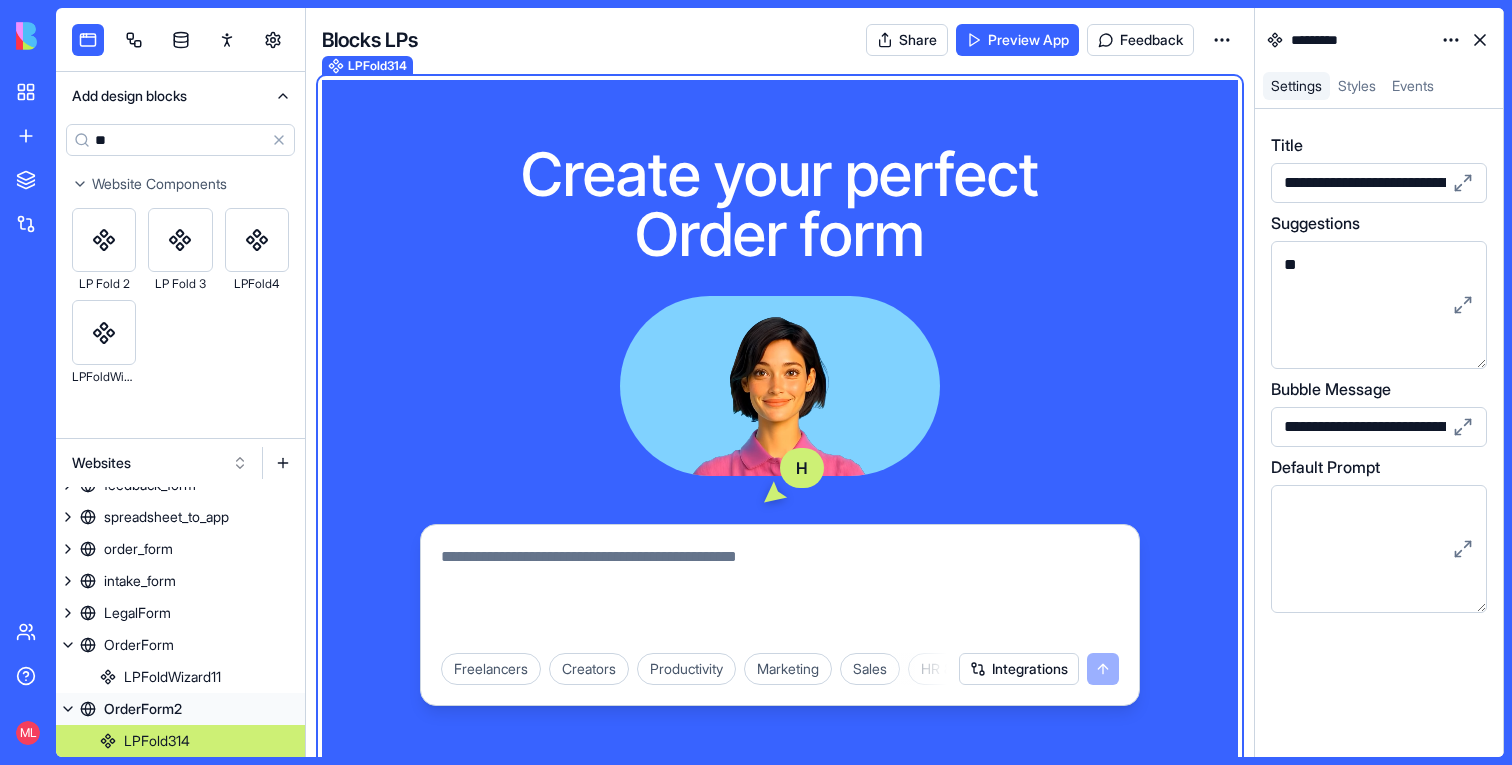 scroll, scrollTop: 0, scrollLeft: 93, axis: horizontal 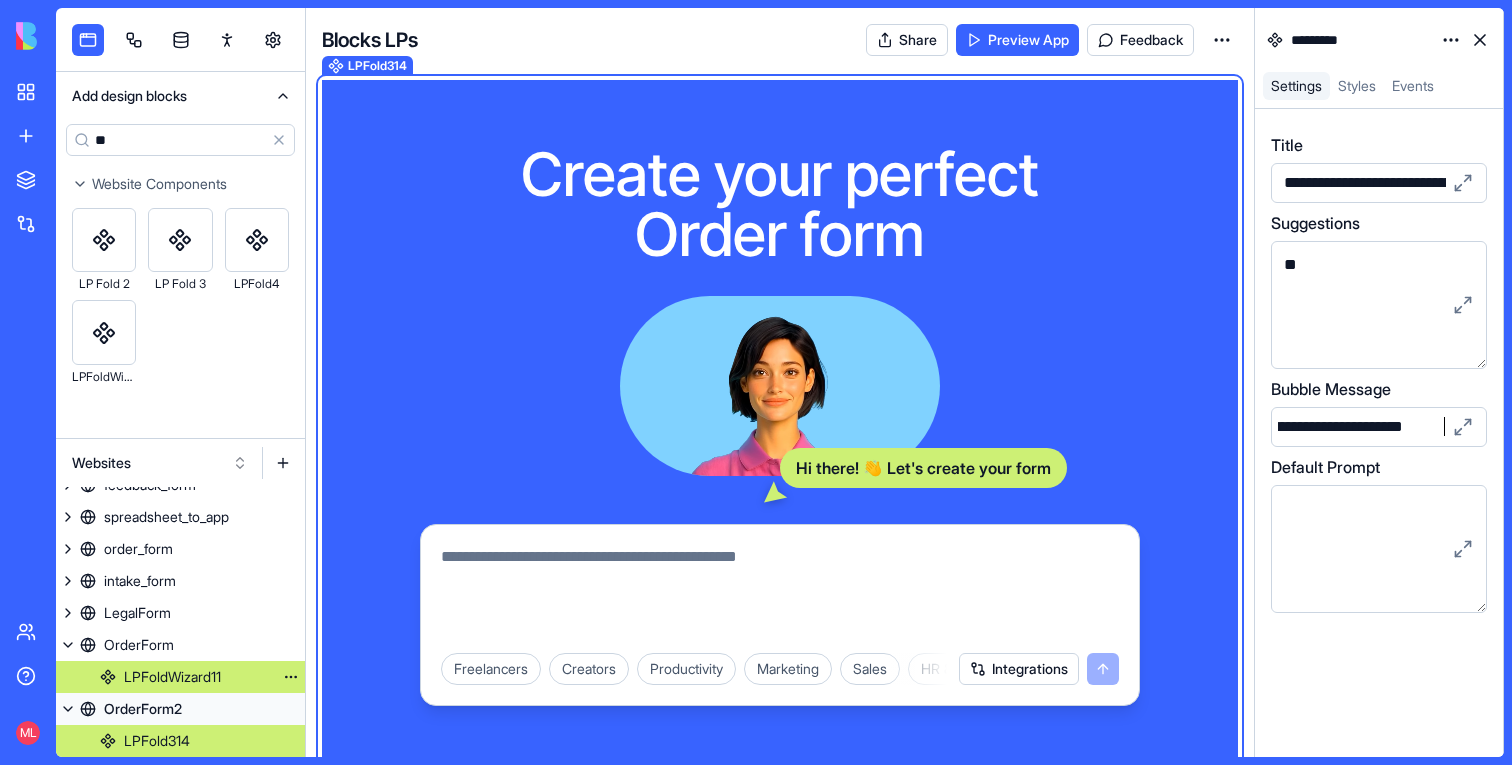 click on "LPFoldWizard11" at bounding box center (172, 677) 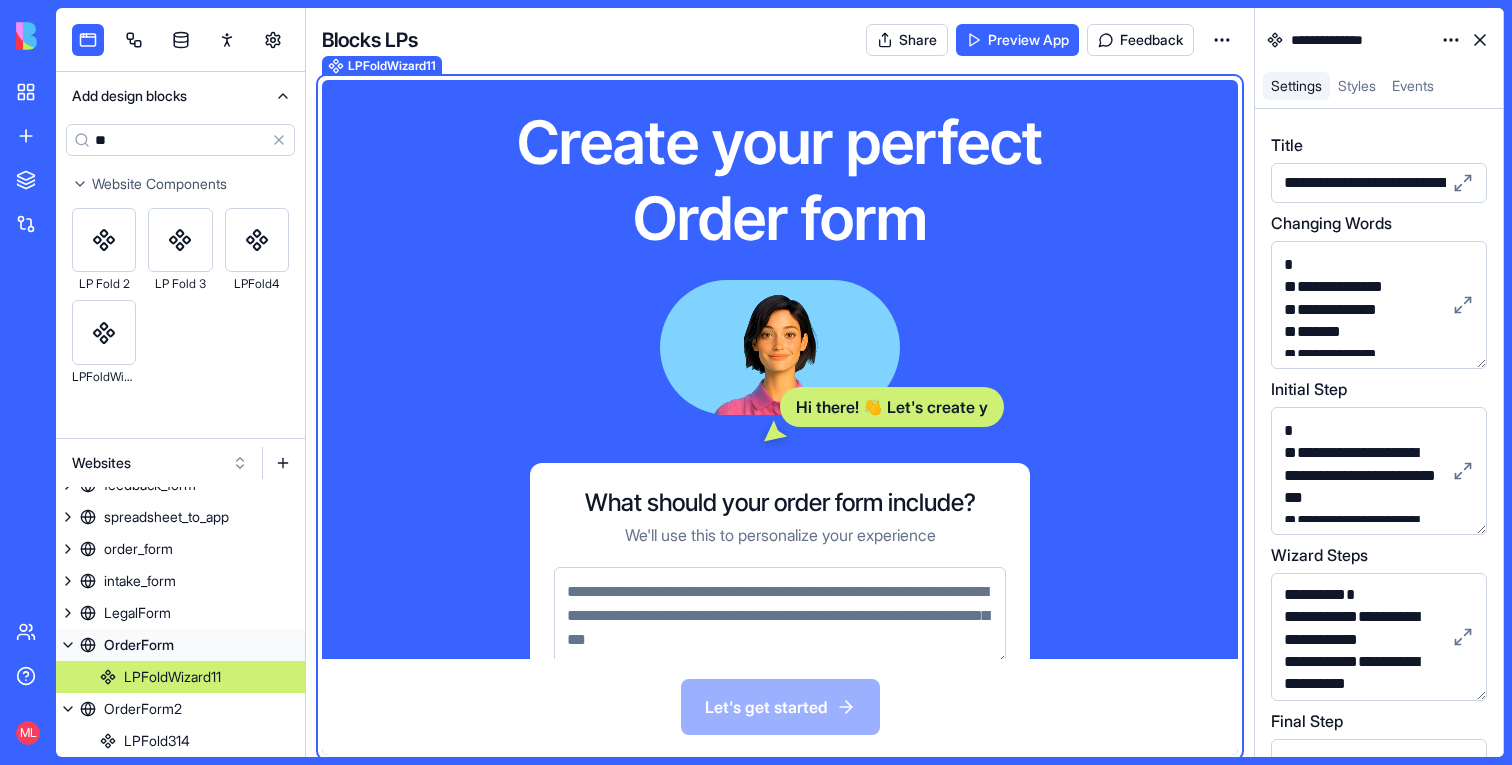 scroll, scrollTop: 781, scrollLeft: 0, axis: vertical 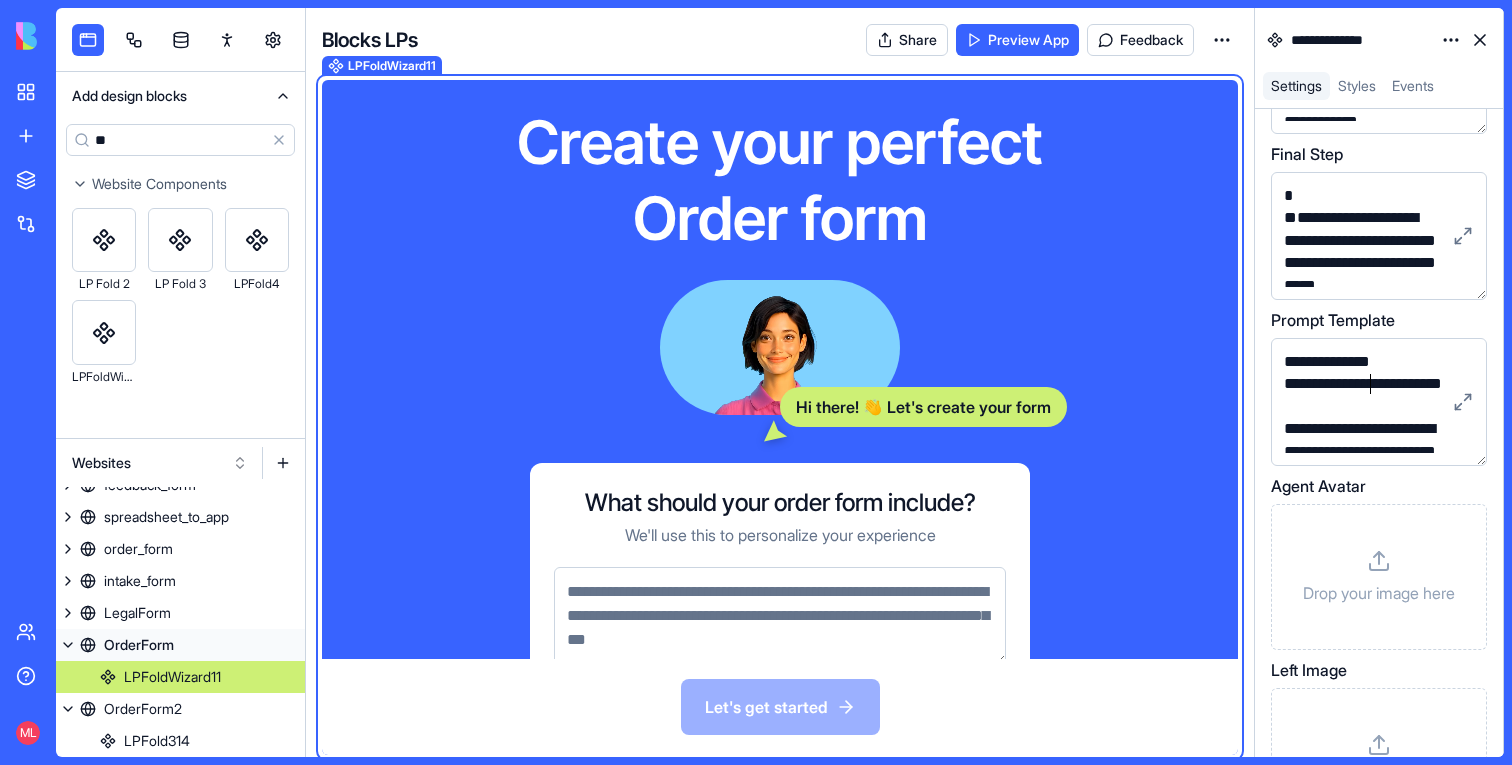 click on "**********" at bounding box center [1362, 395] 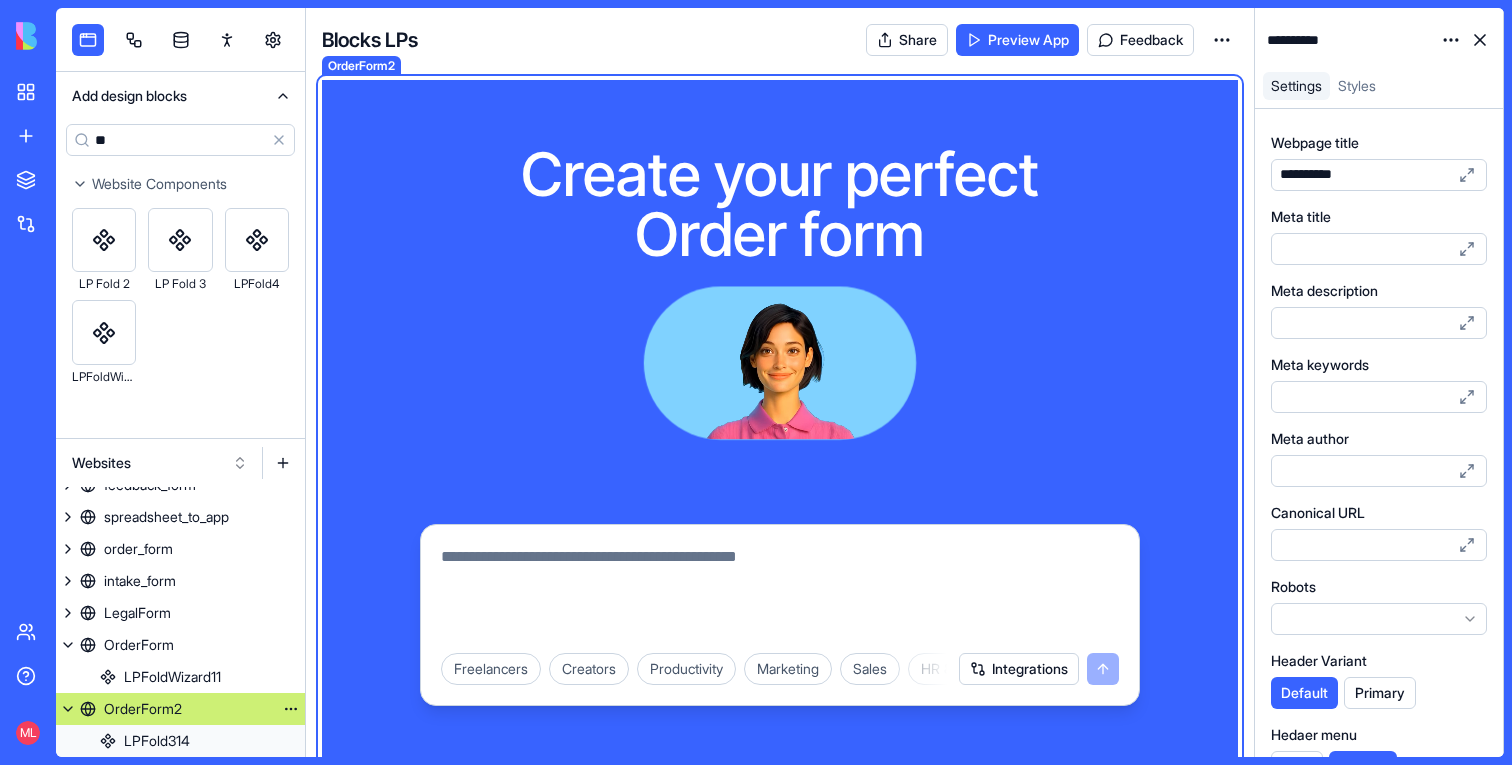 click on "OrderForm2" at bounding box center (143, 709) 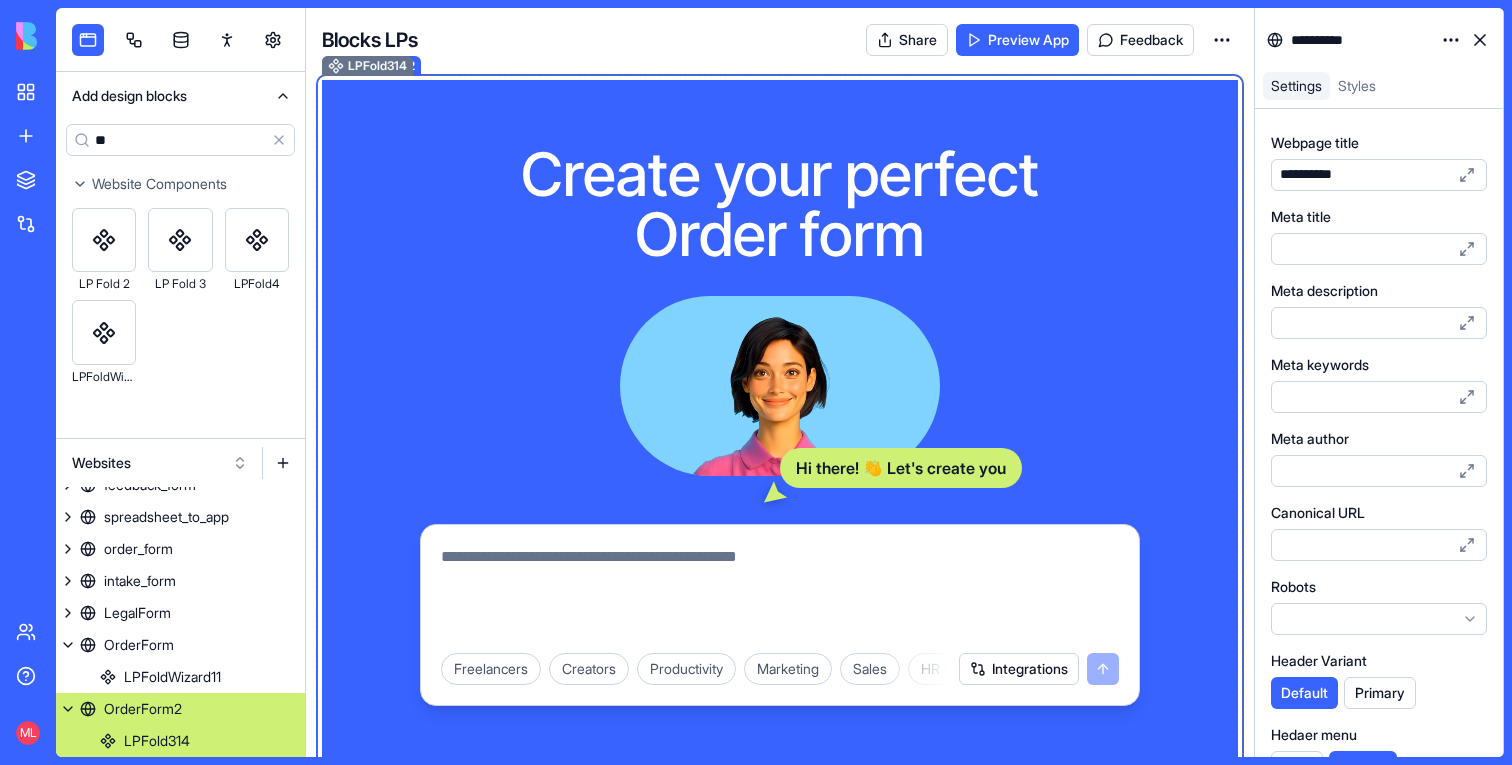 click at bounding box center (780, 386) 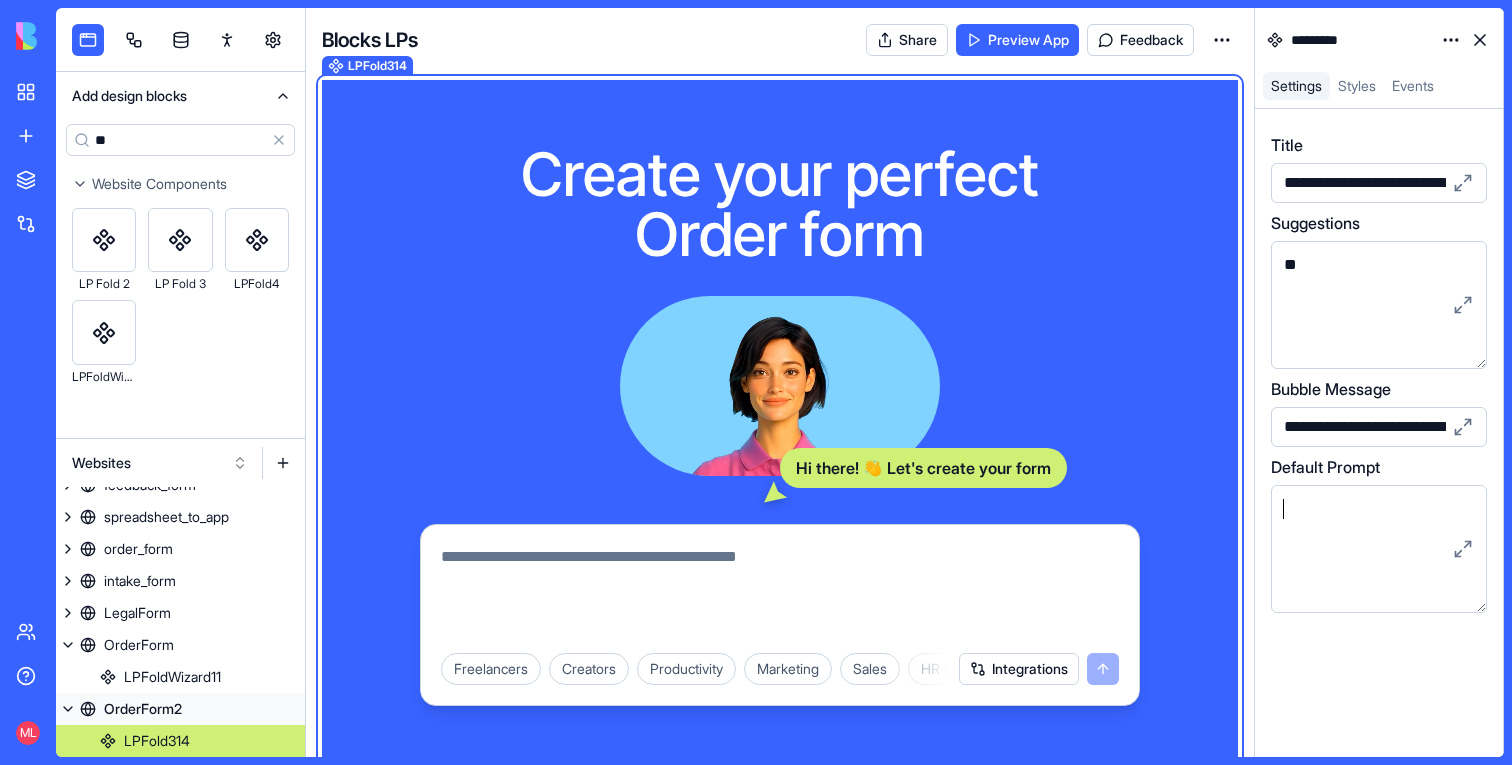 click at bounding box center [1365, 549] 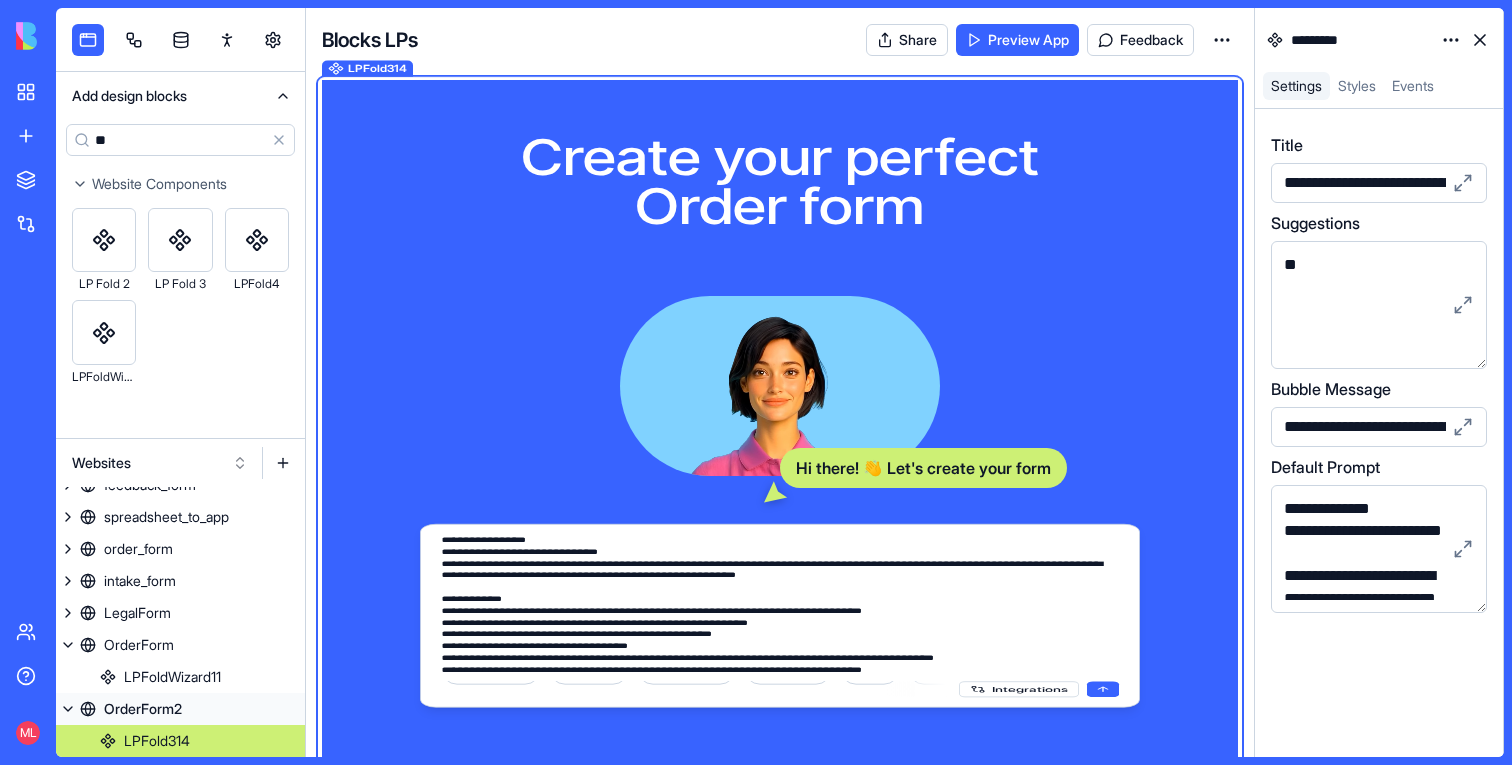 scroll, scrollTop: 726, scrollLeft: 0, axis: vertical 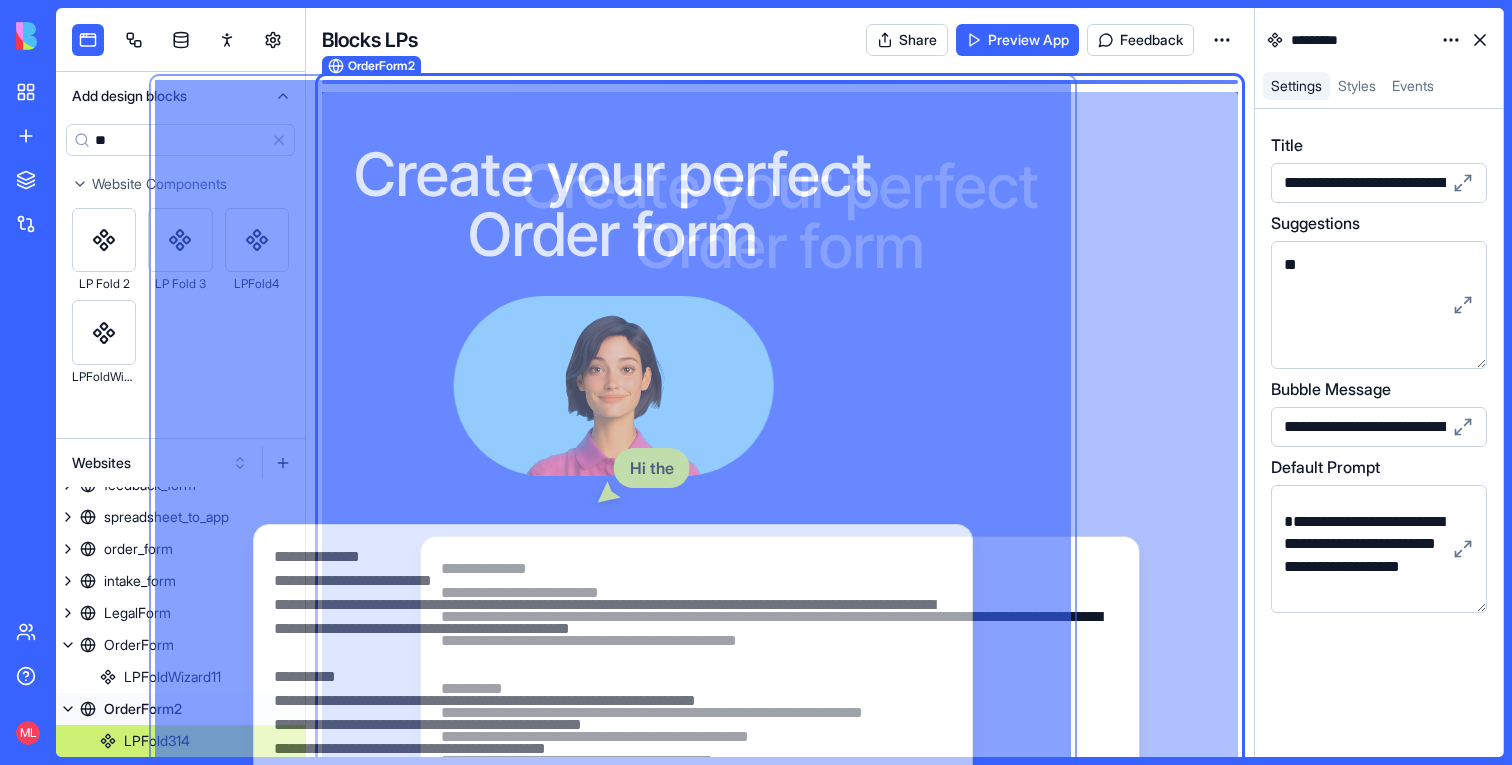 drag, startPoint x: 561, startPoint y: 577, endPoint x: 395, endPoint y: 577, distance: 166 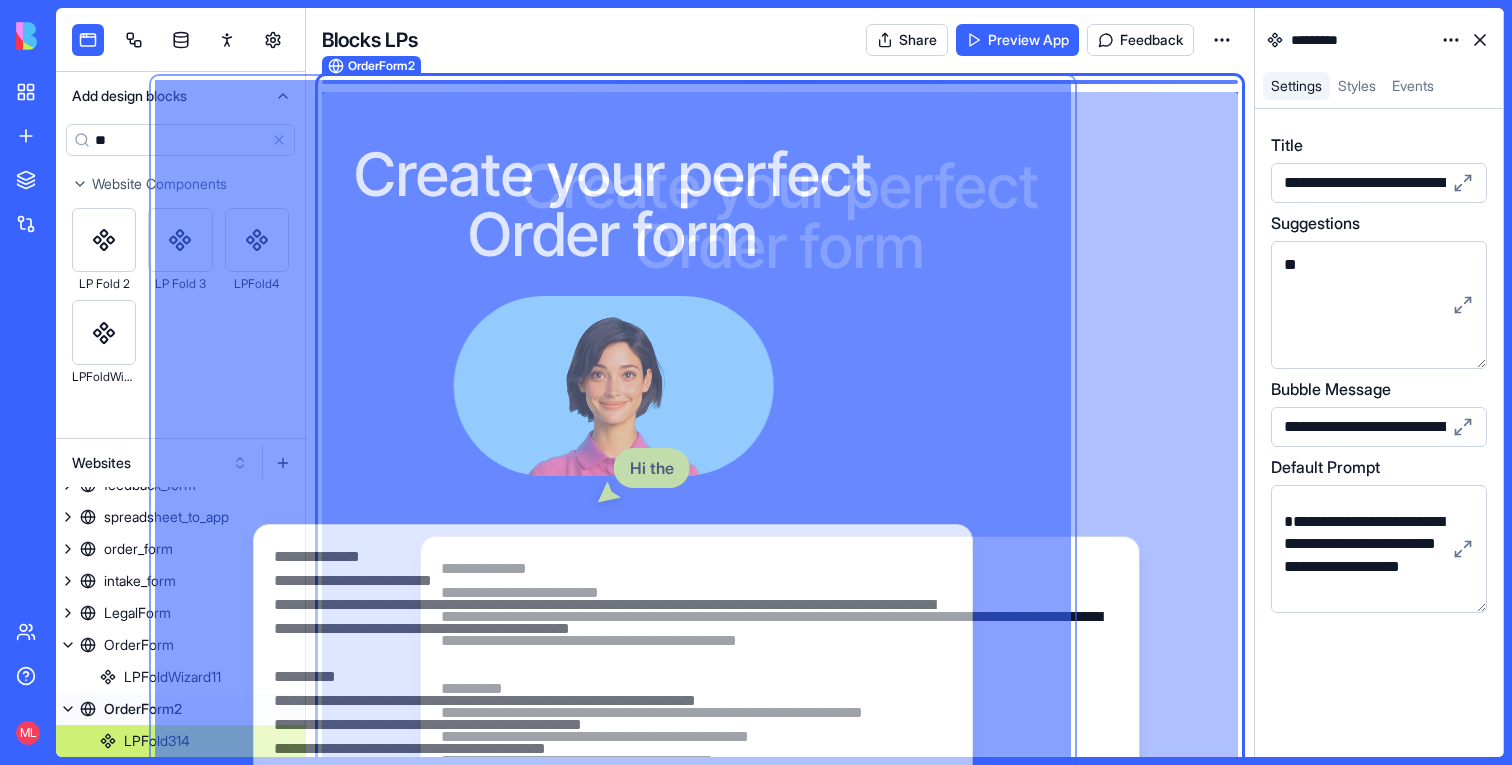 click on "**********" at bounding box center (780, 517) 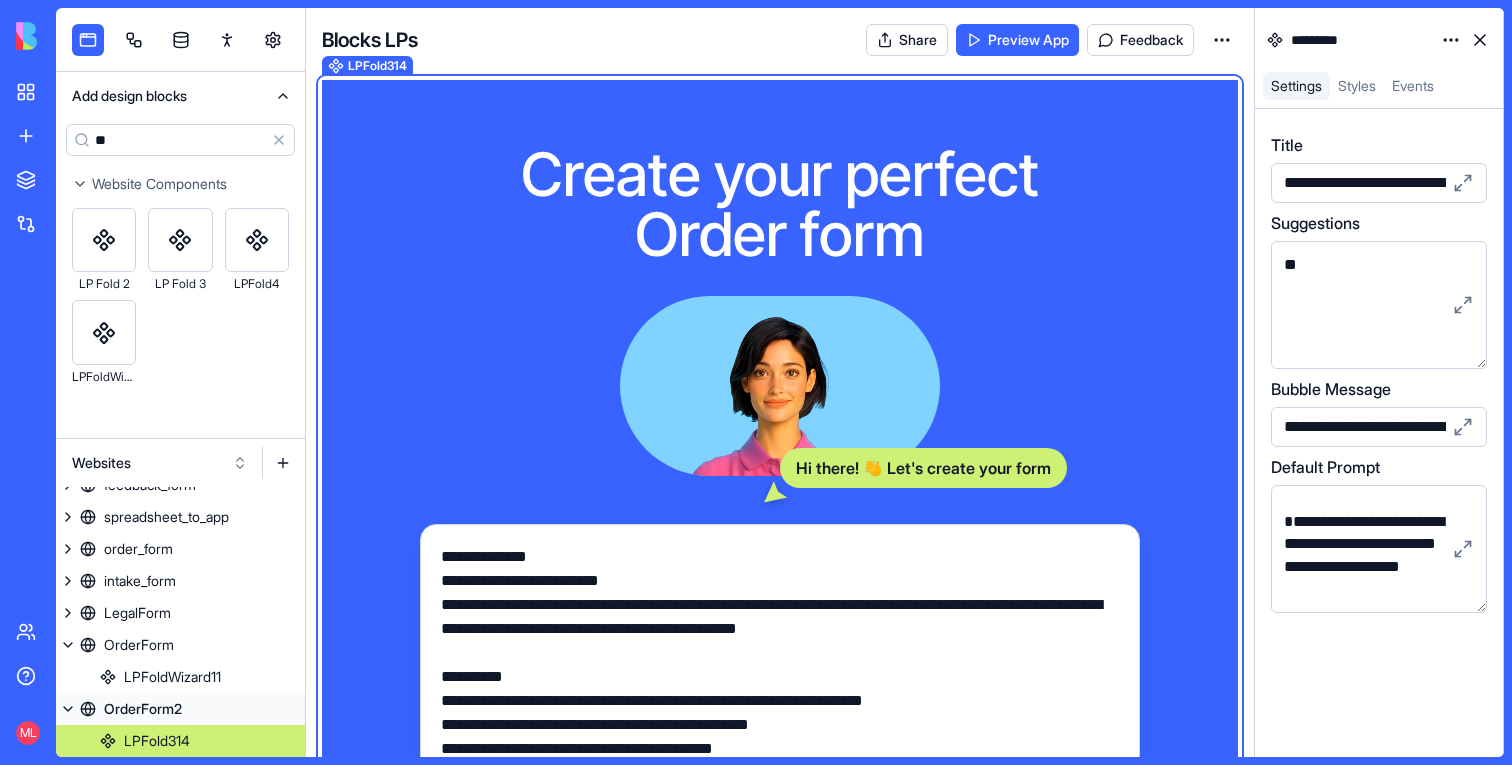 click on "**********" at bounding box center [780, 689] 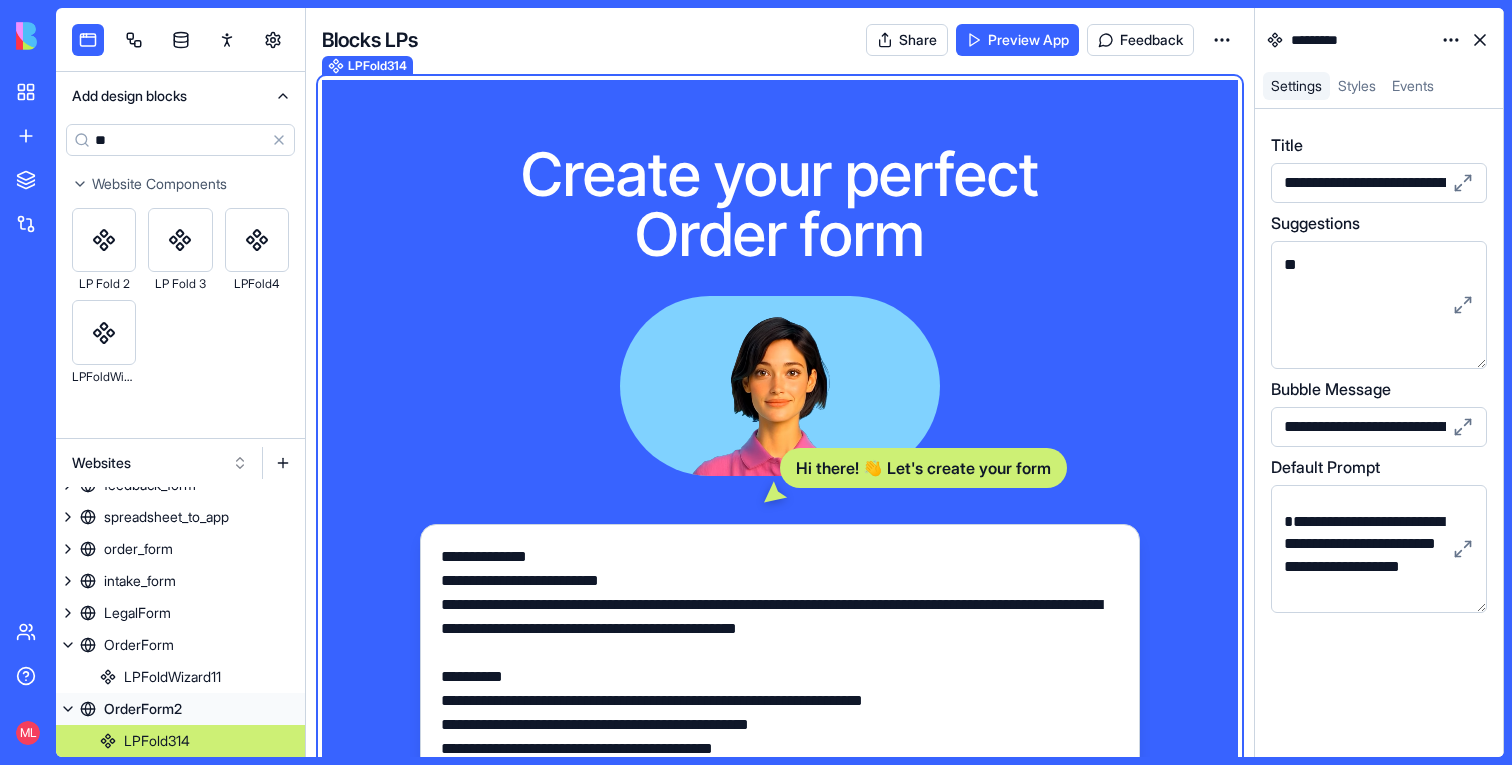click on "**********" at bounding box center (780, 689) 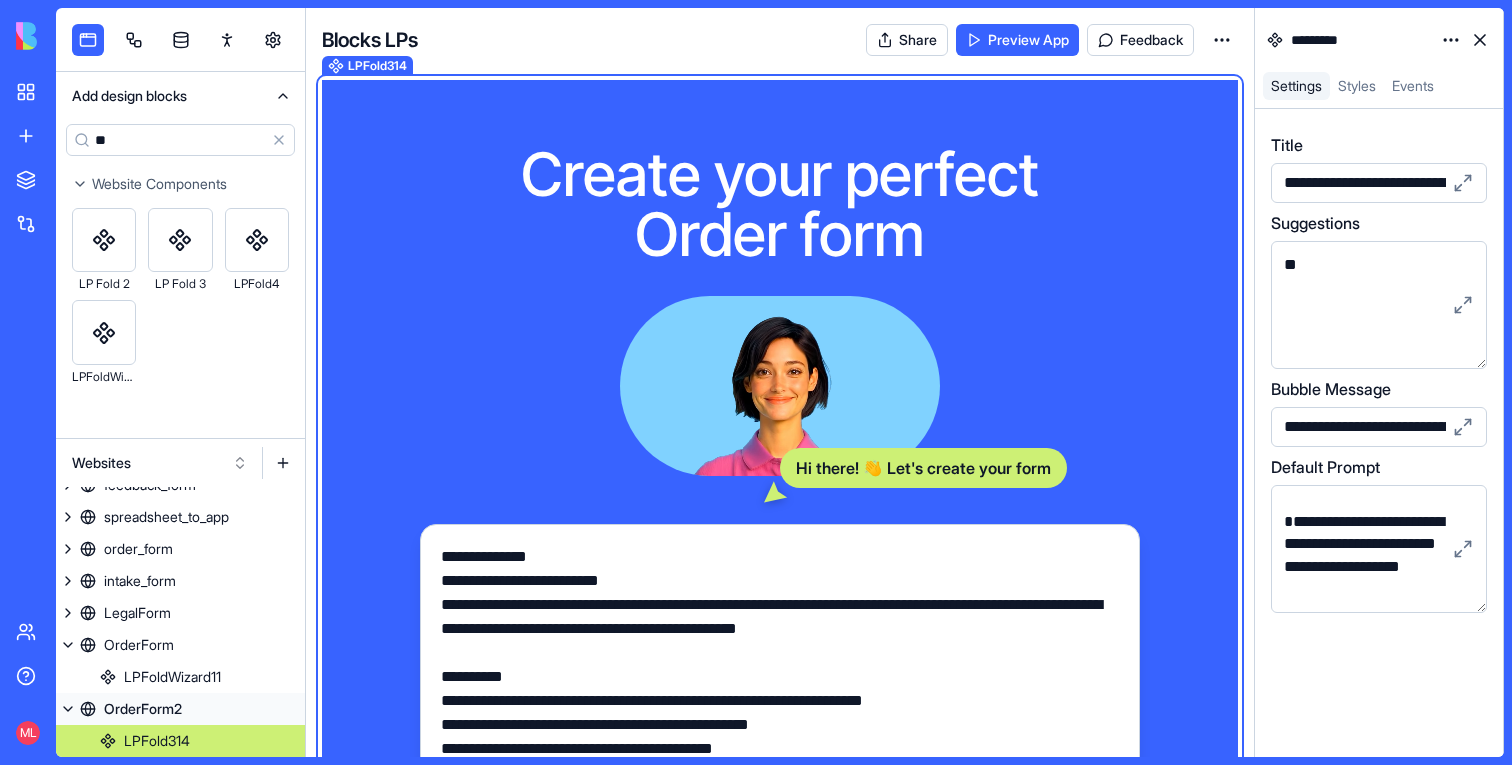 click on "**********" at bounding box center (780, 689) 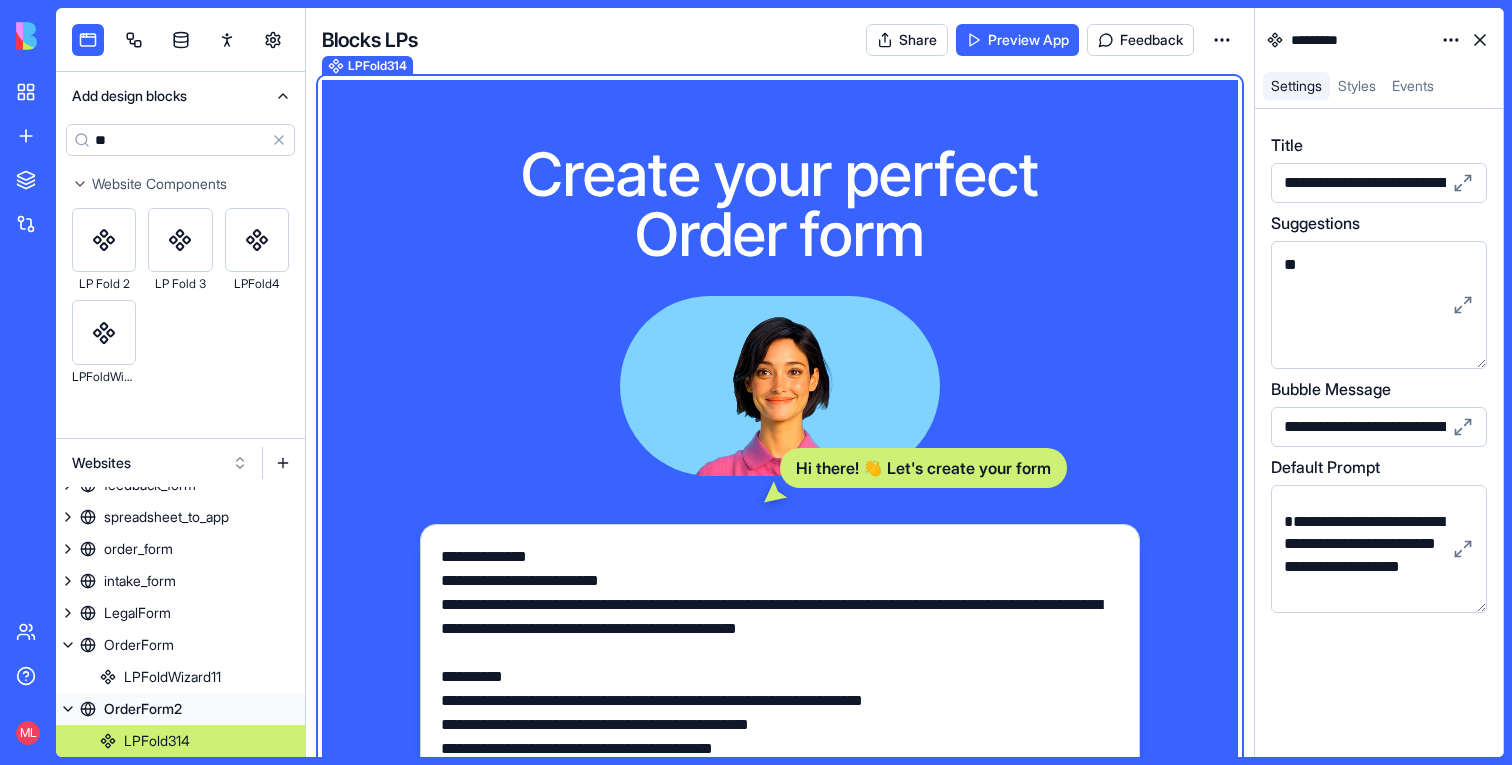 click on "**********" at bounding box center [780, 689] 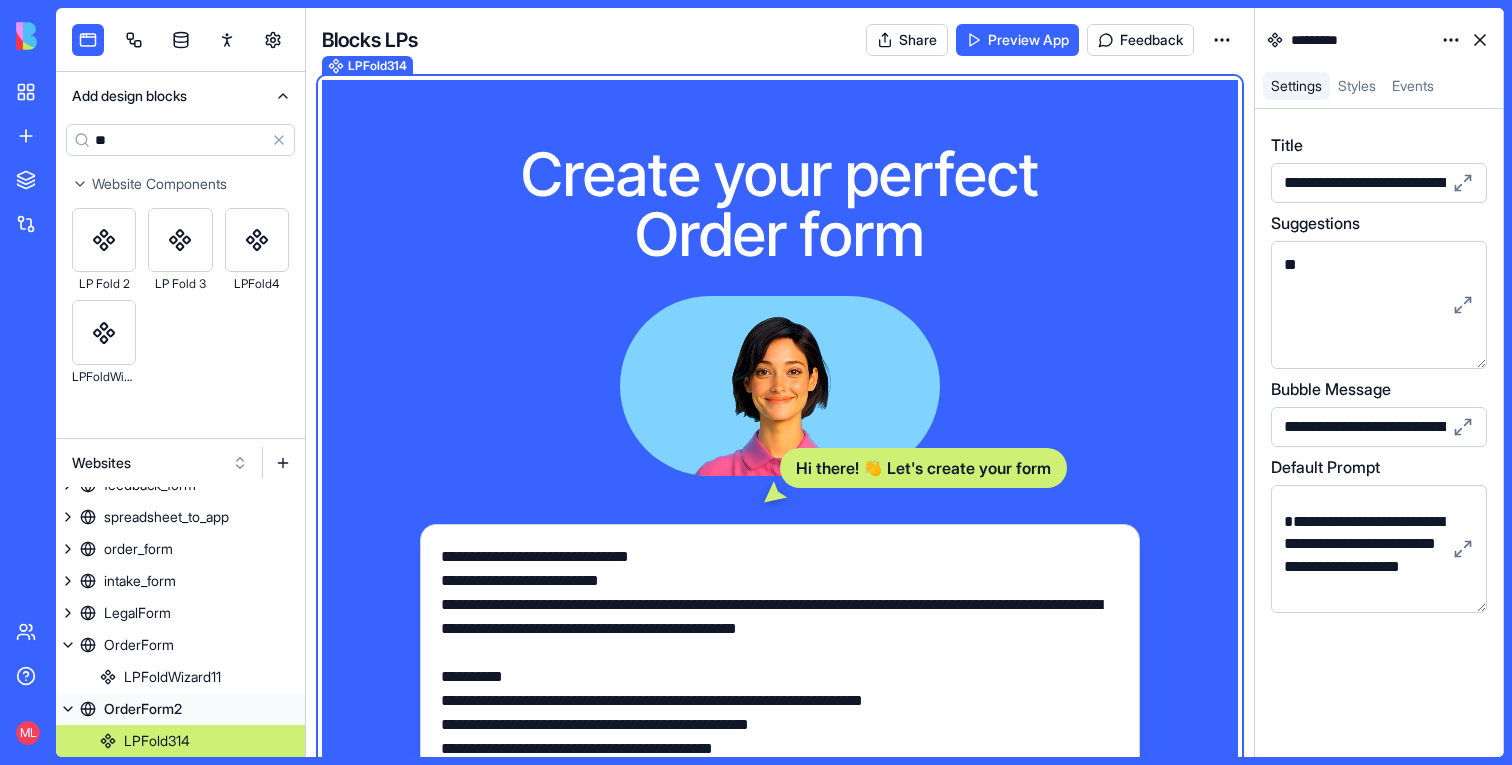 click on "**********" at bounding box center (780, 689) 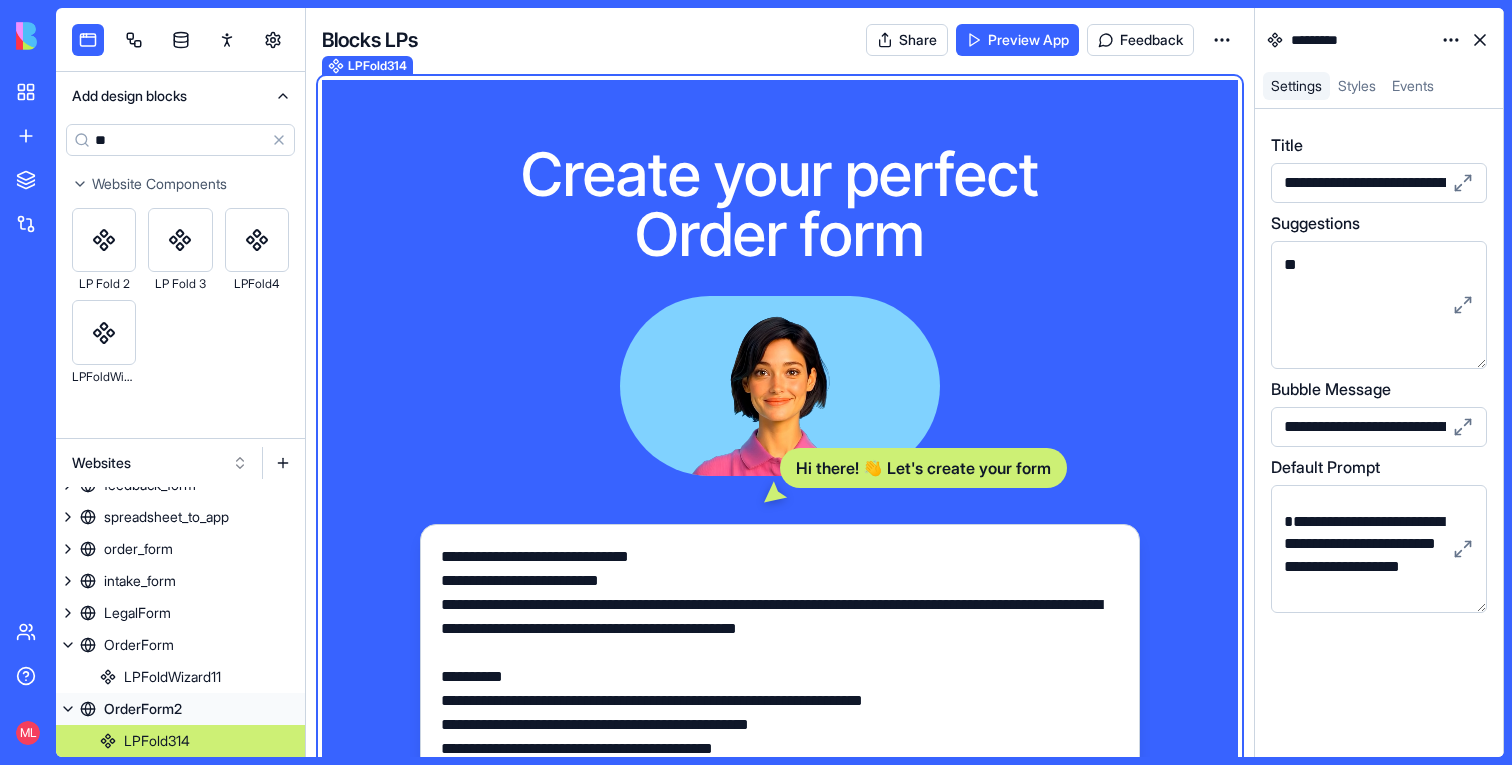 click on "**********" at bounding box center [780, 689] 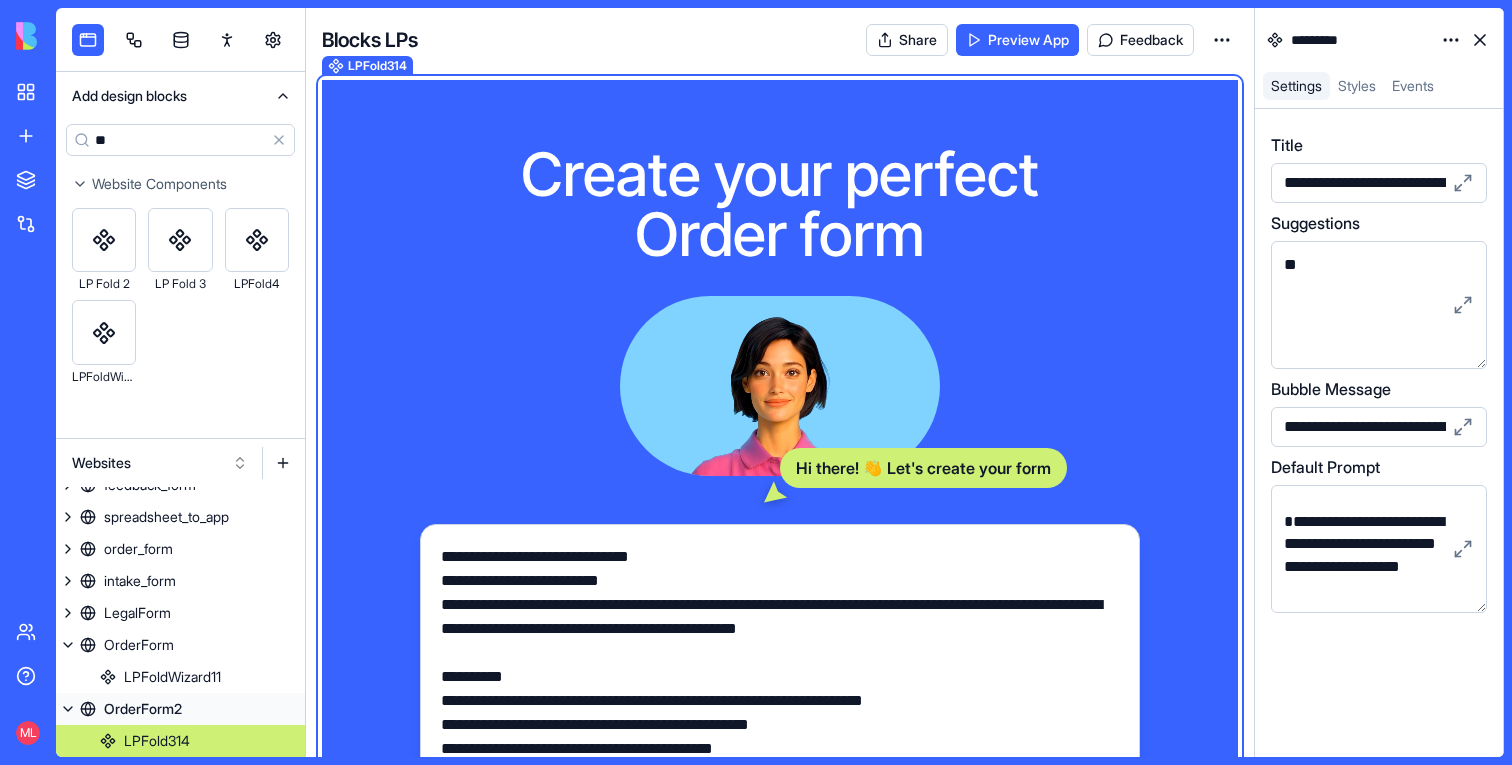 click on "**********" at bounding box center [780, 689] 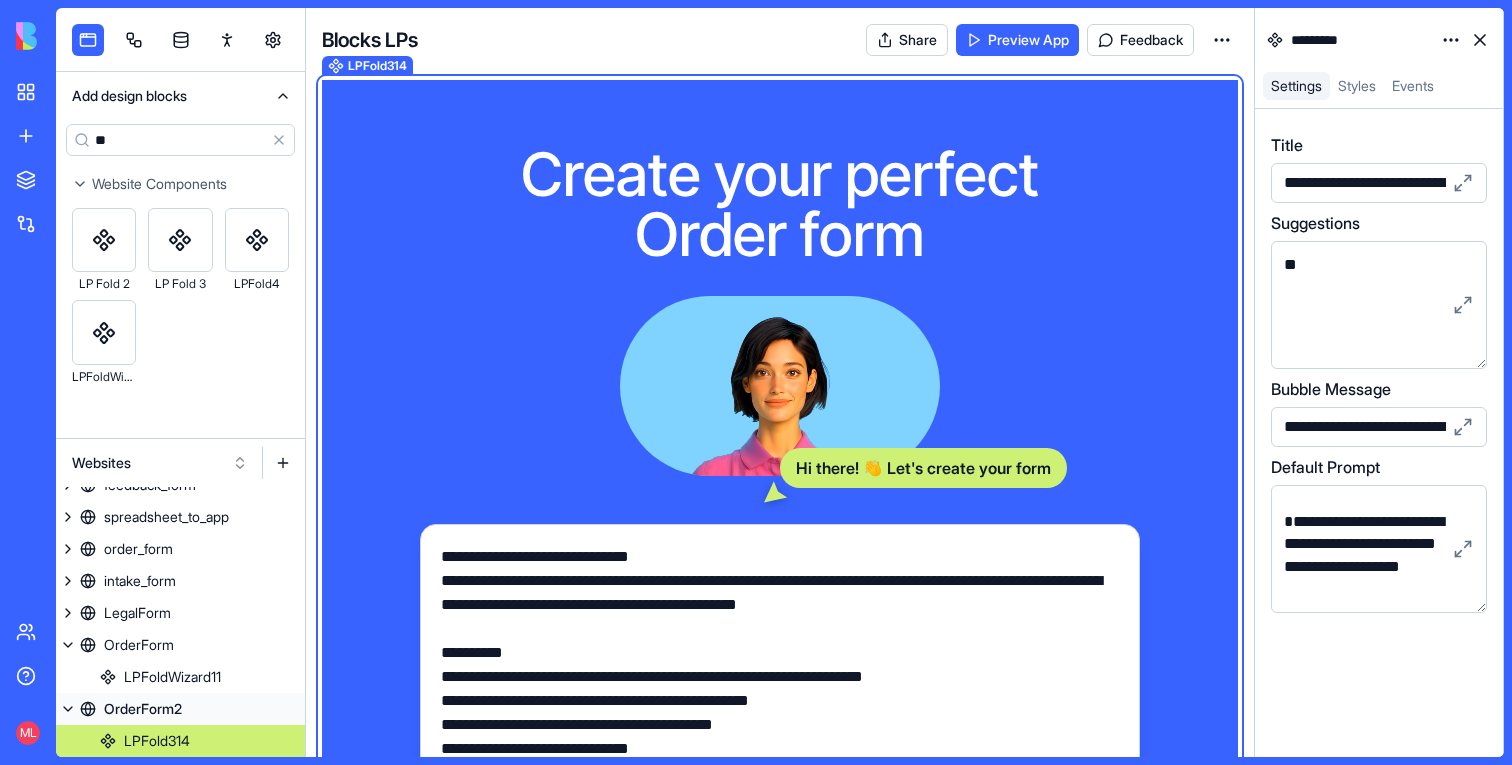 click on "**********" at bounding box center [780, 677] 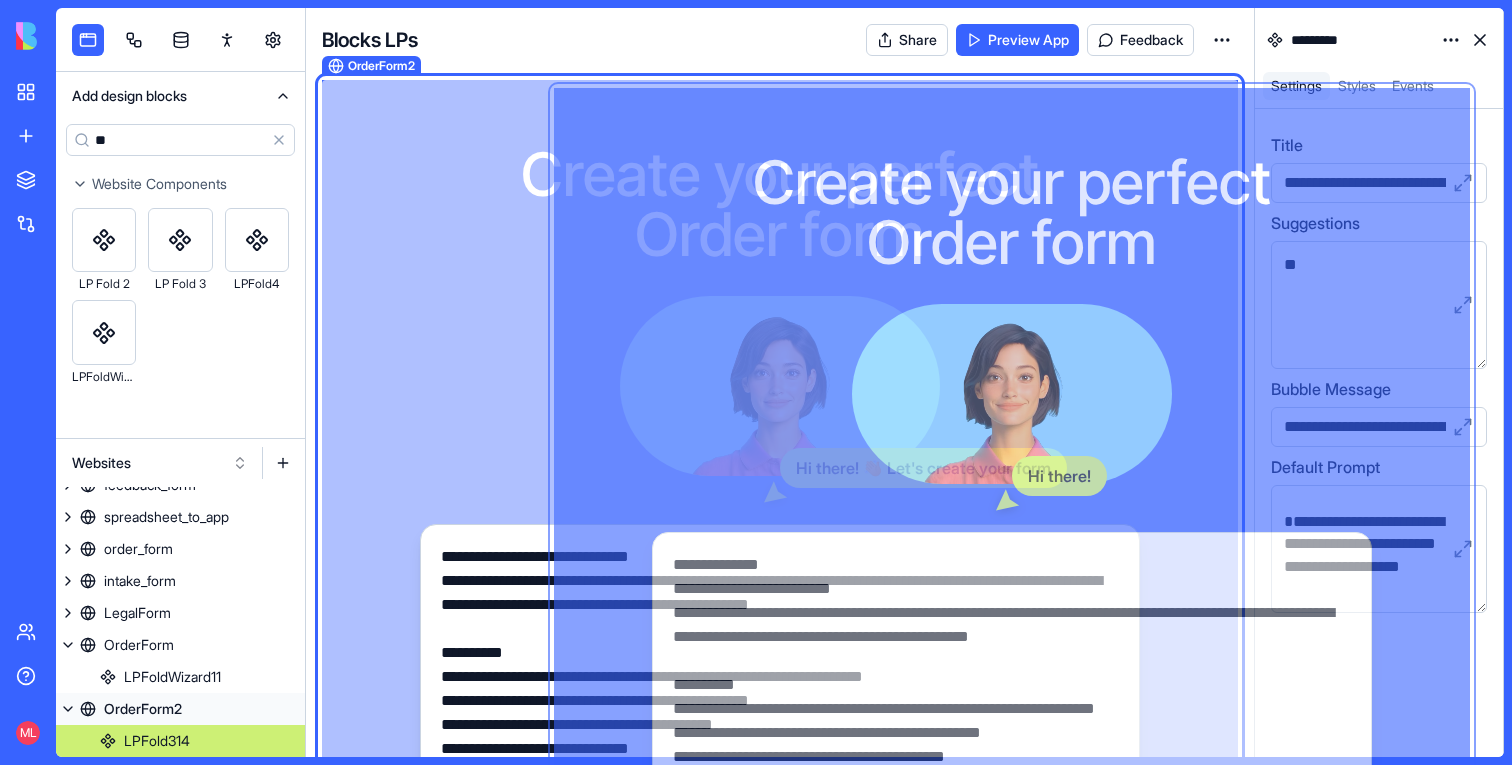 drag, startPoint x: 622, startPoint y: 583, endPoint x: 685, endPoint y: 539, distance: 76.843994 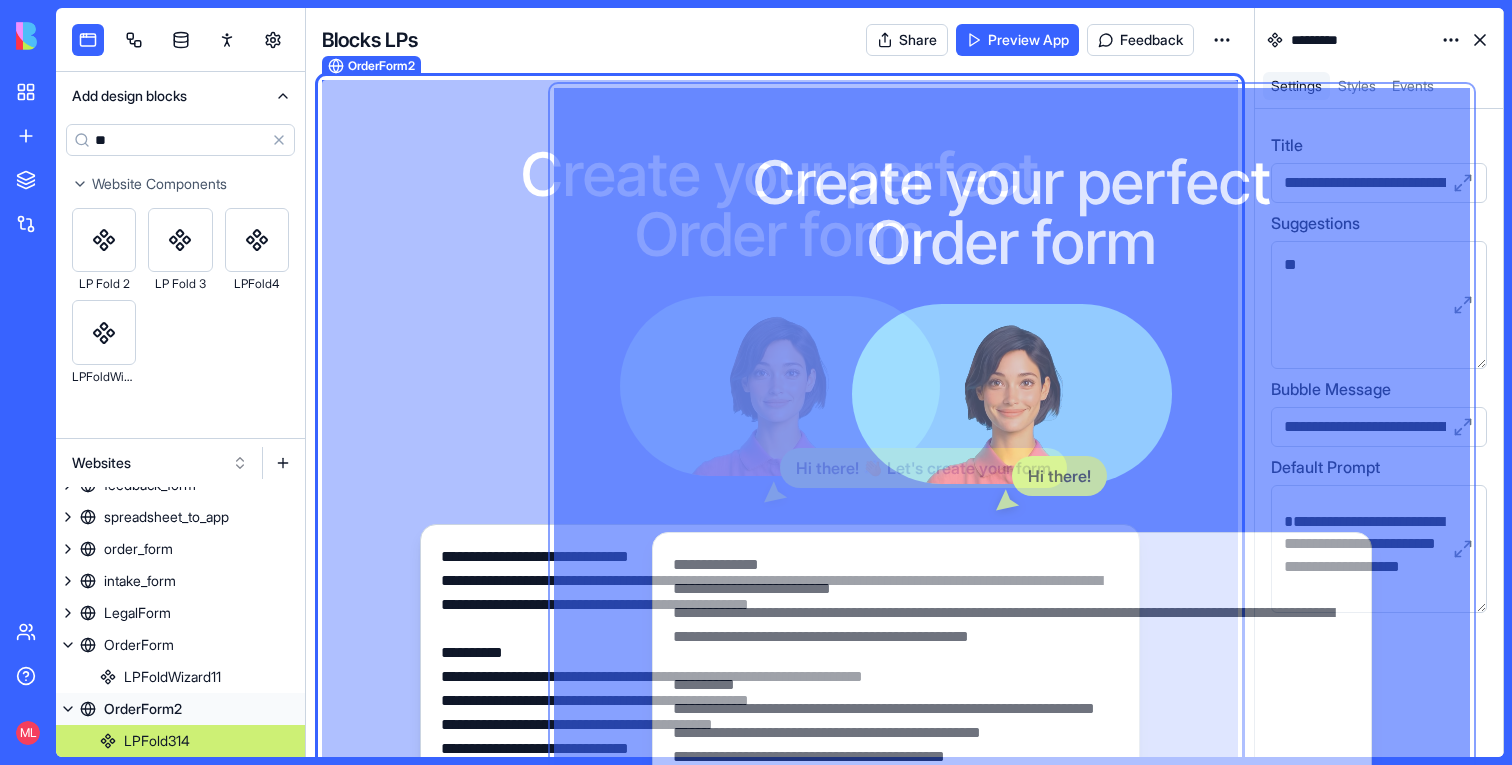 click on "**********" at bounding box center [780, 699] 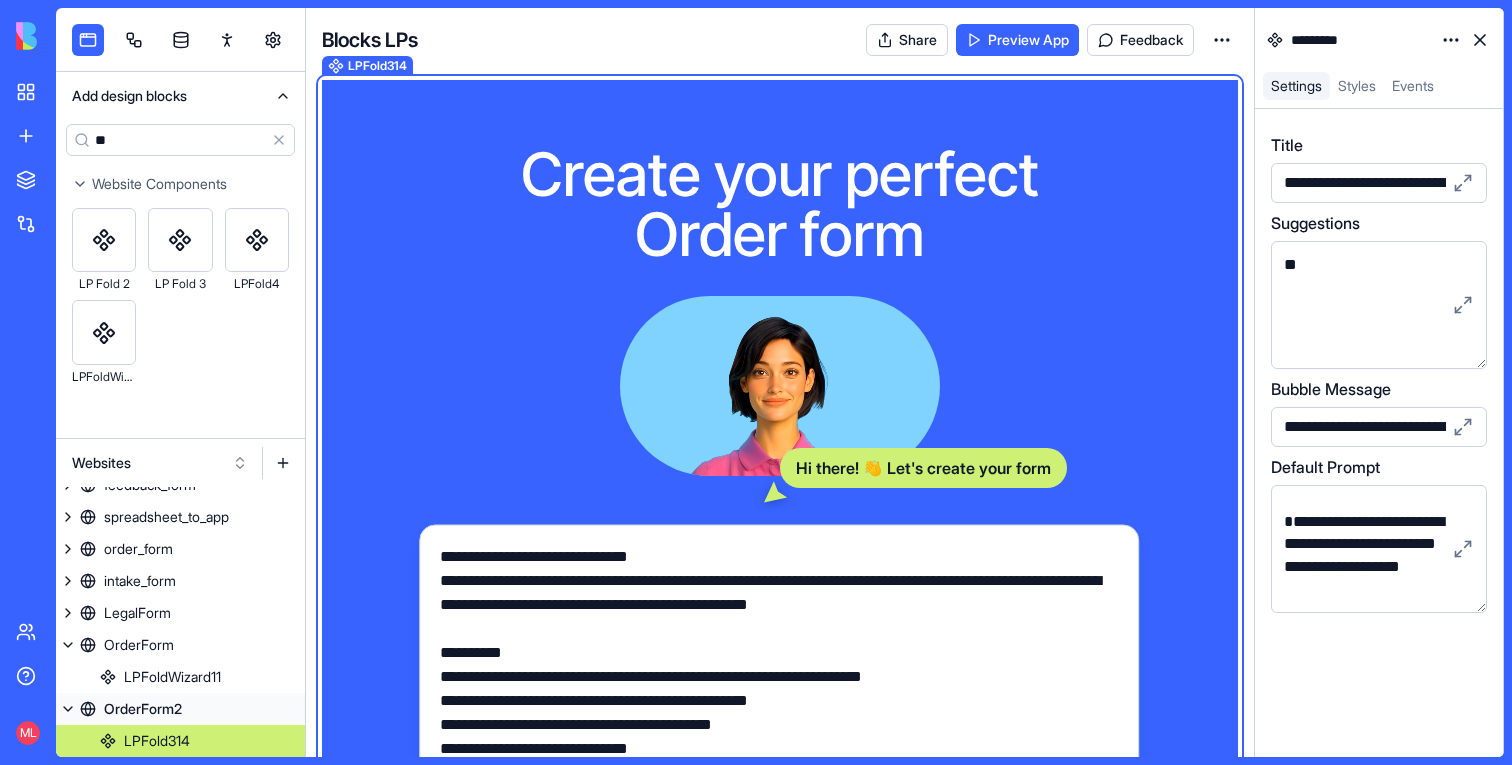 click on "**********" at bounding box center [779, 677] 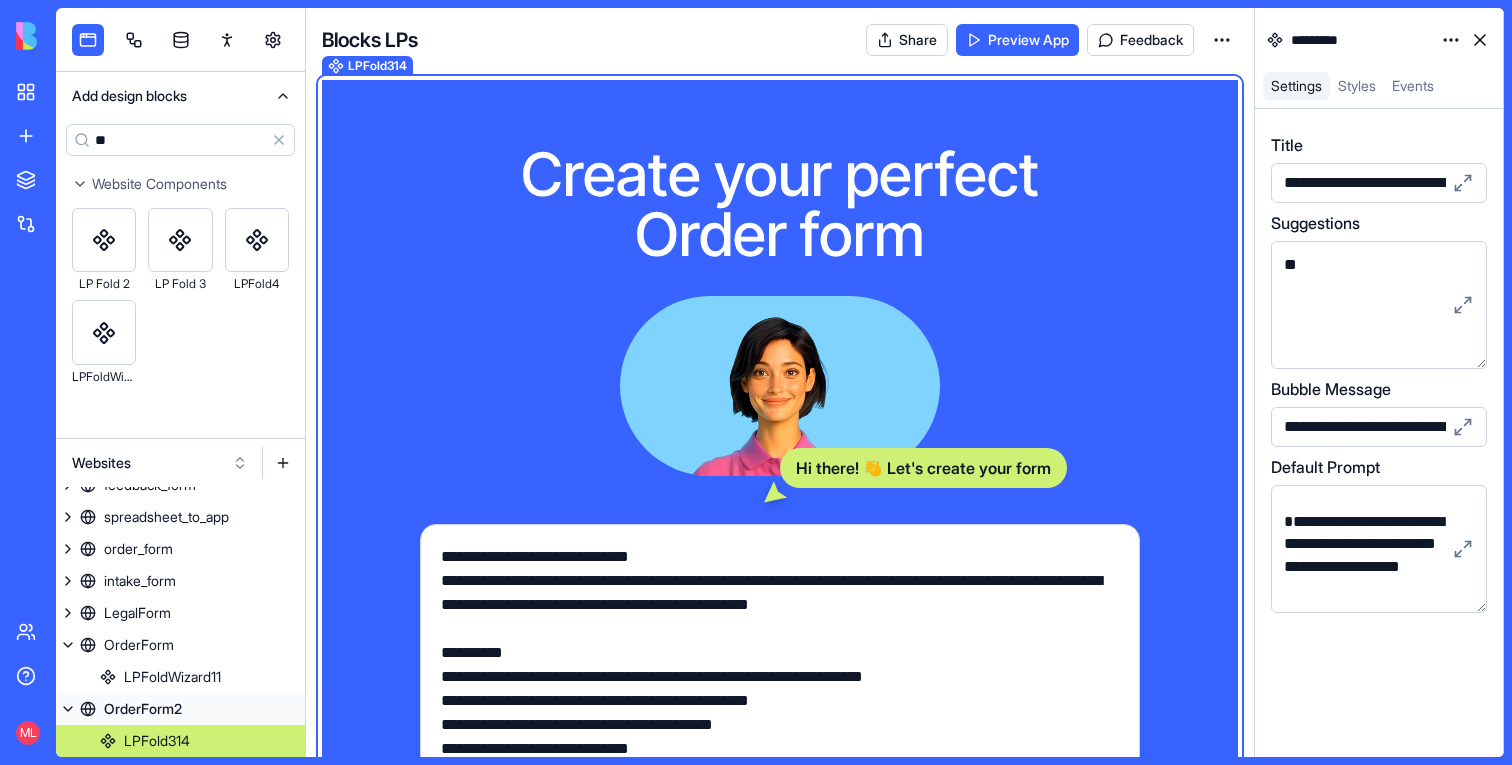 drag, startPoint x: 625, startPoint y: 582, endPoint x: 712, endPoint y: 582, distance: 87 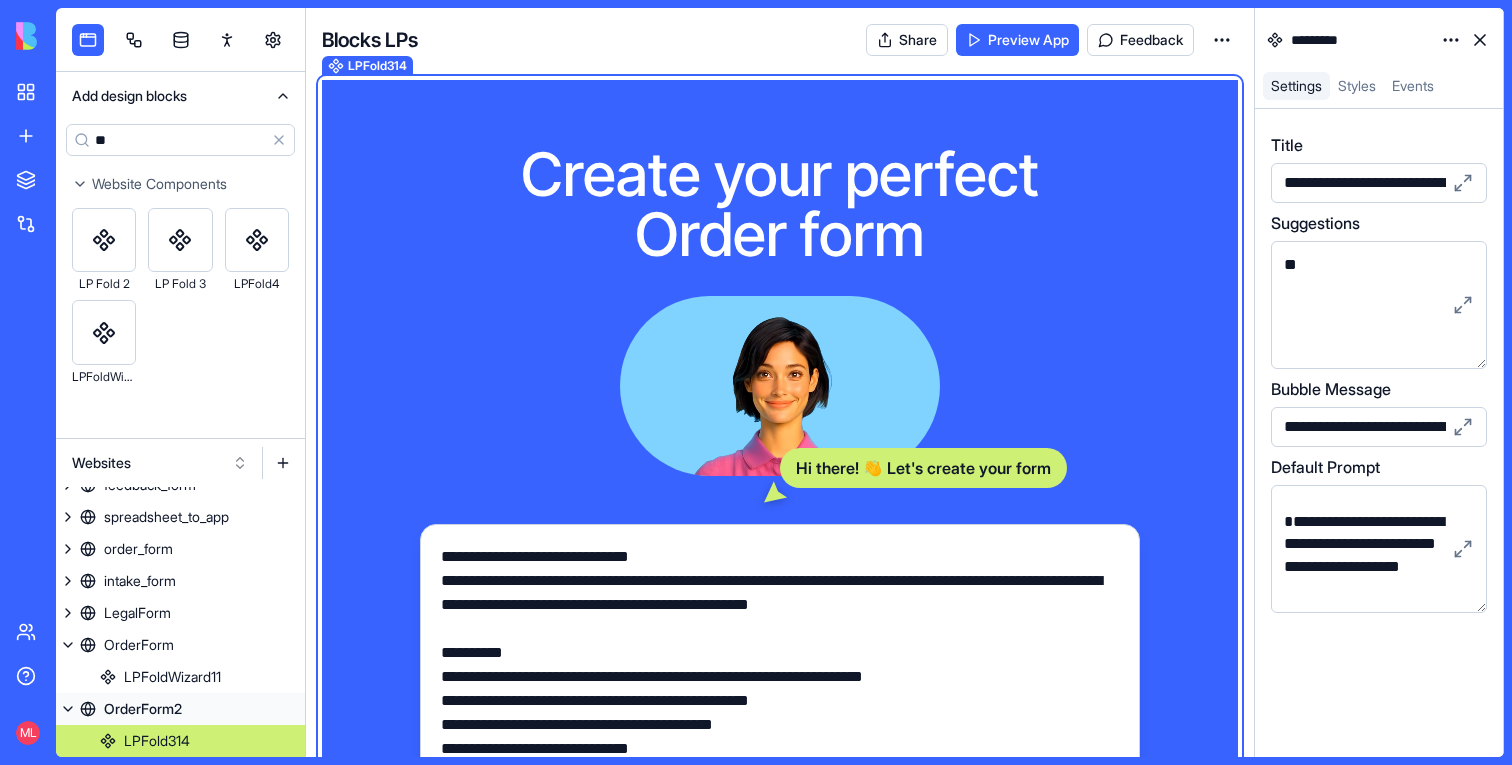 click on "**********" at bounding box center [780, 677] 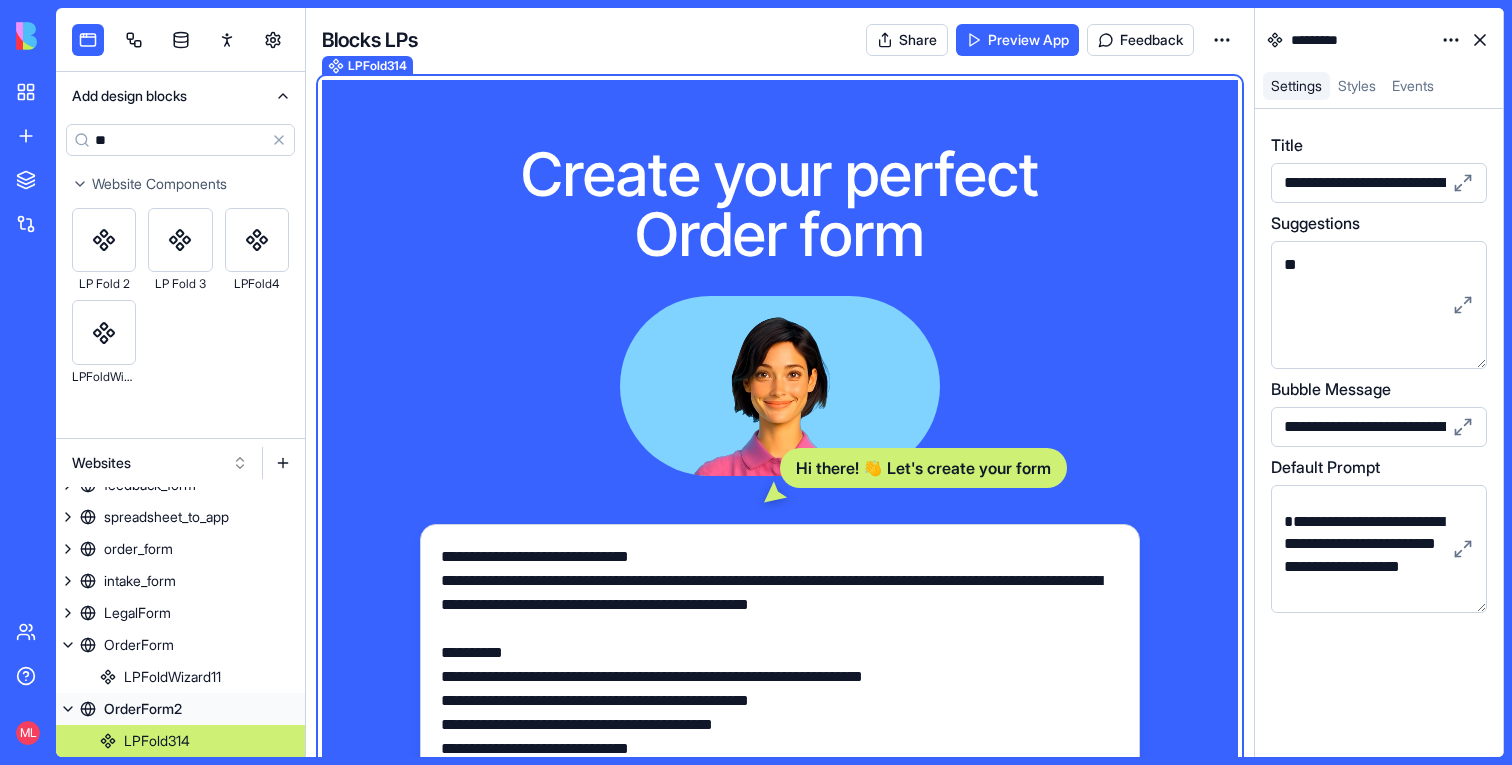 drag, startPoint x: 798, startPoint y: 582, endPoint x: 817, endPoint y: 582, distance: 19 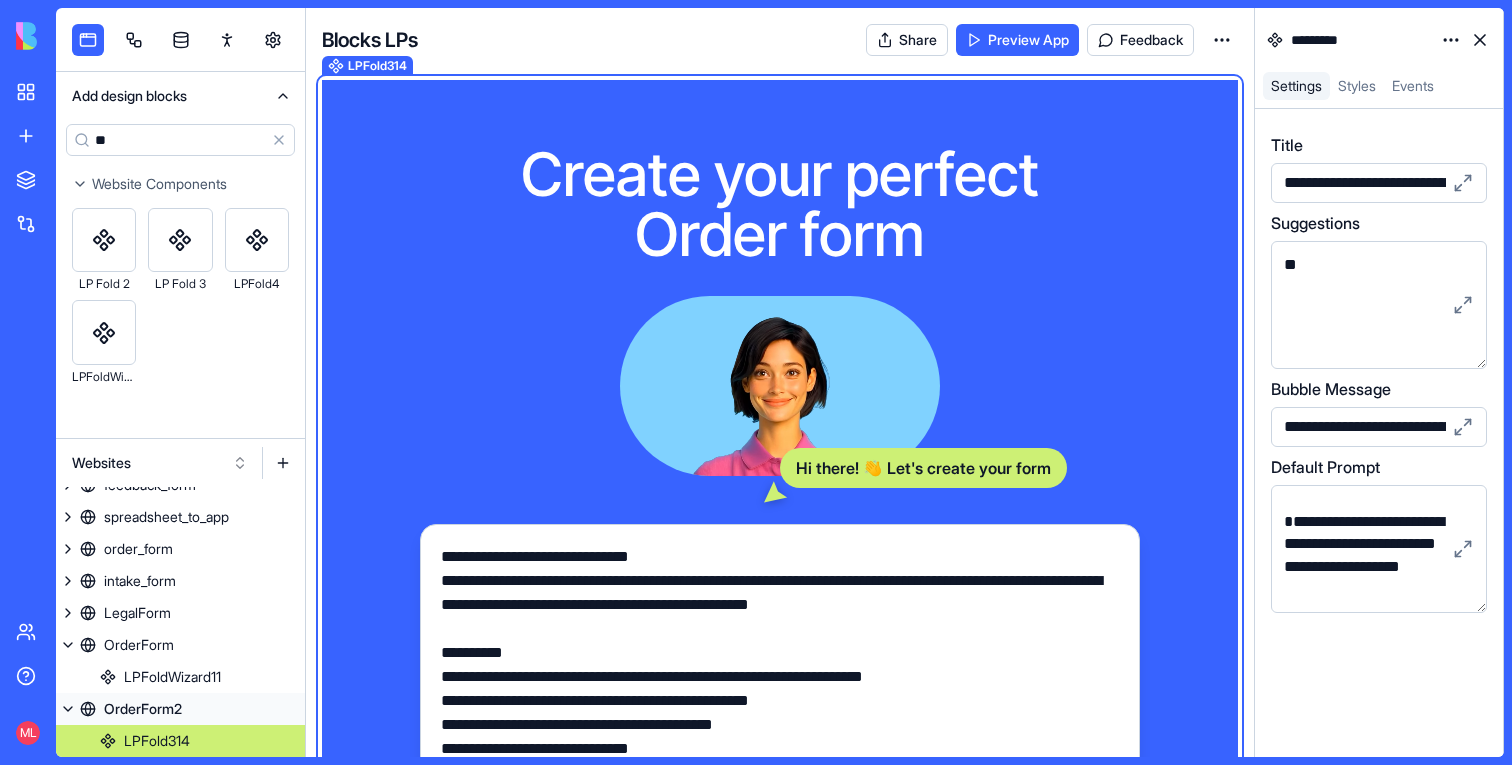 click on "**********" at bounding box center [780, 677] 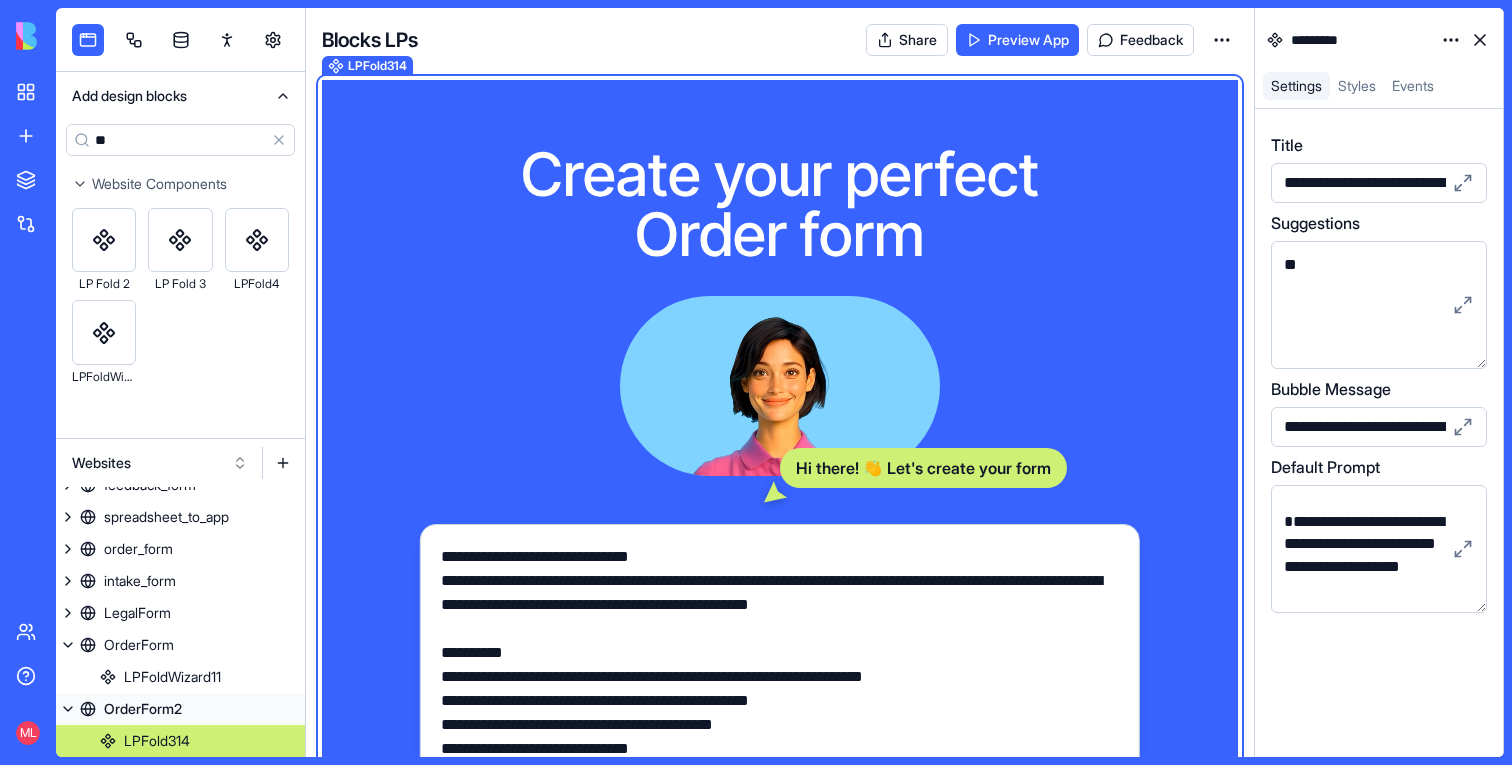 click on "**********" at bounding box center [780, 677] 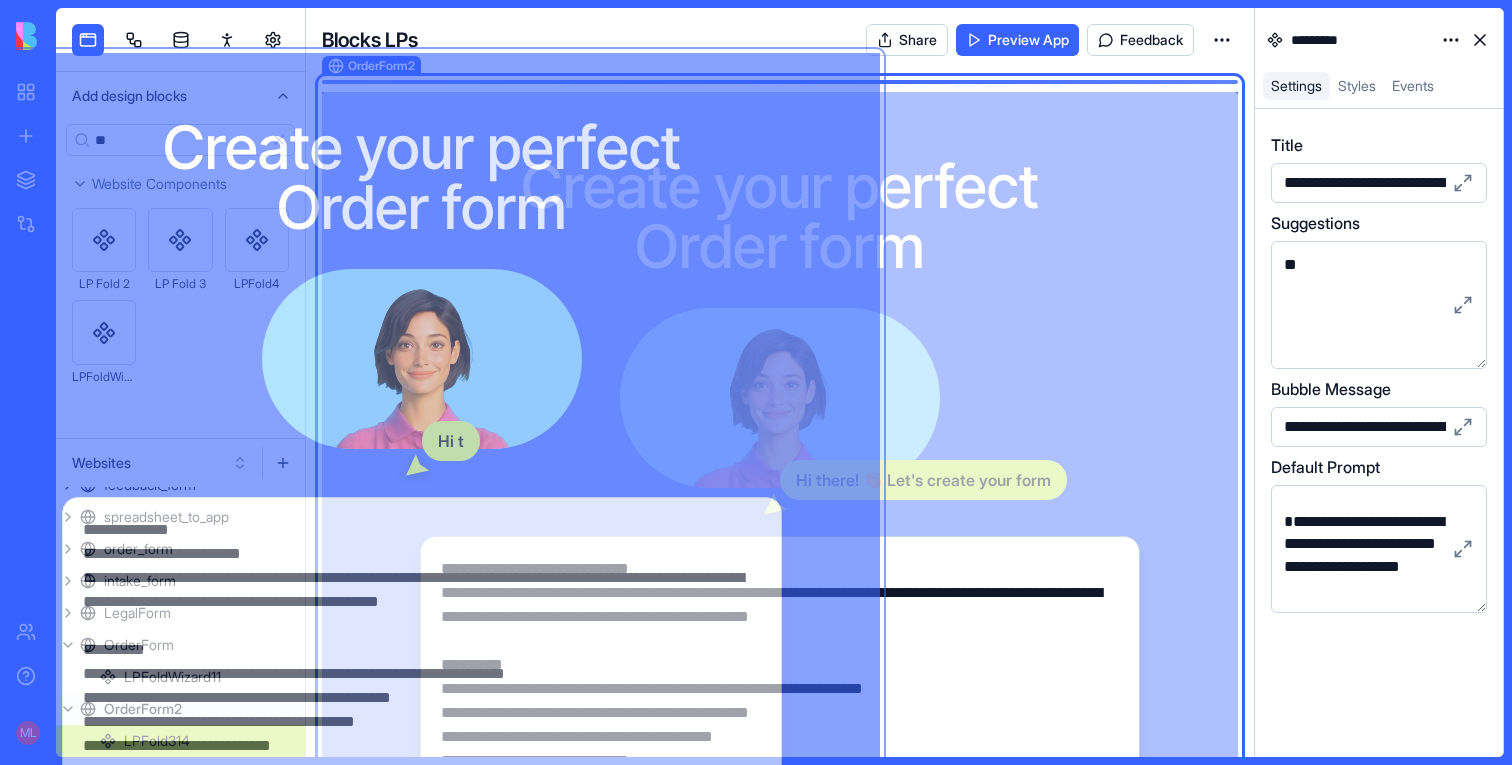 drag, startPoint x: 993, startPoint y: 619, endPoint x: 602, endPoint y: 583, distance: 392.65378 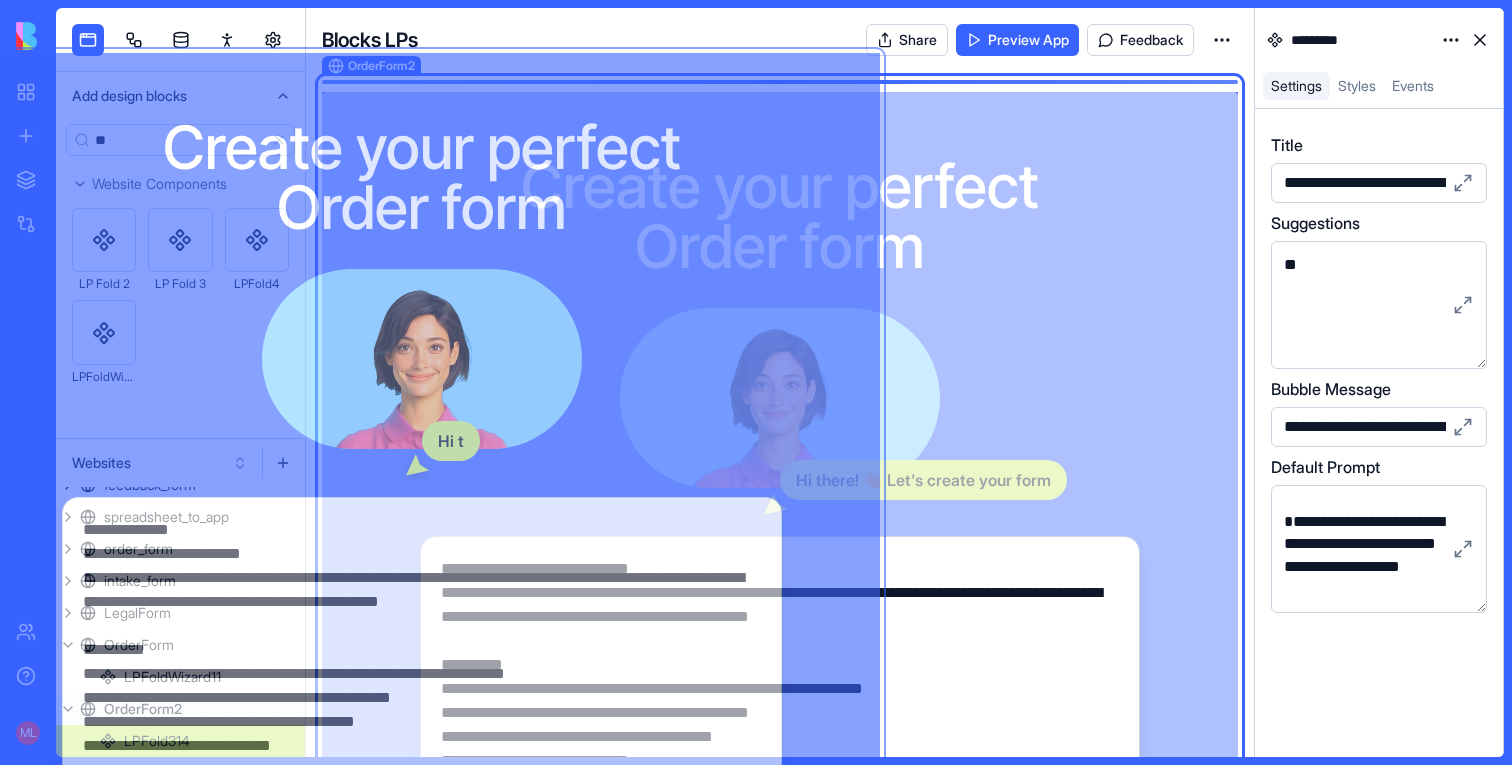 click on "**********" at bounding box center (780, 689) 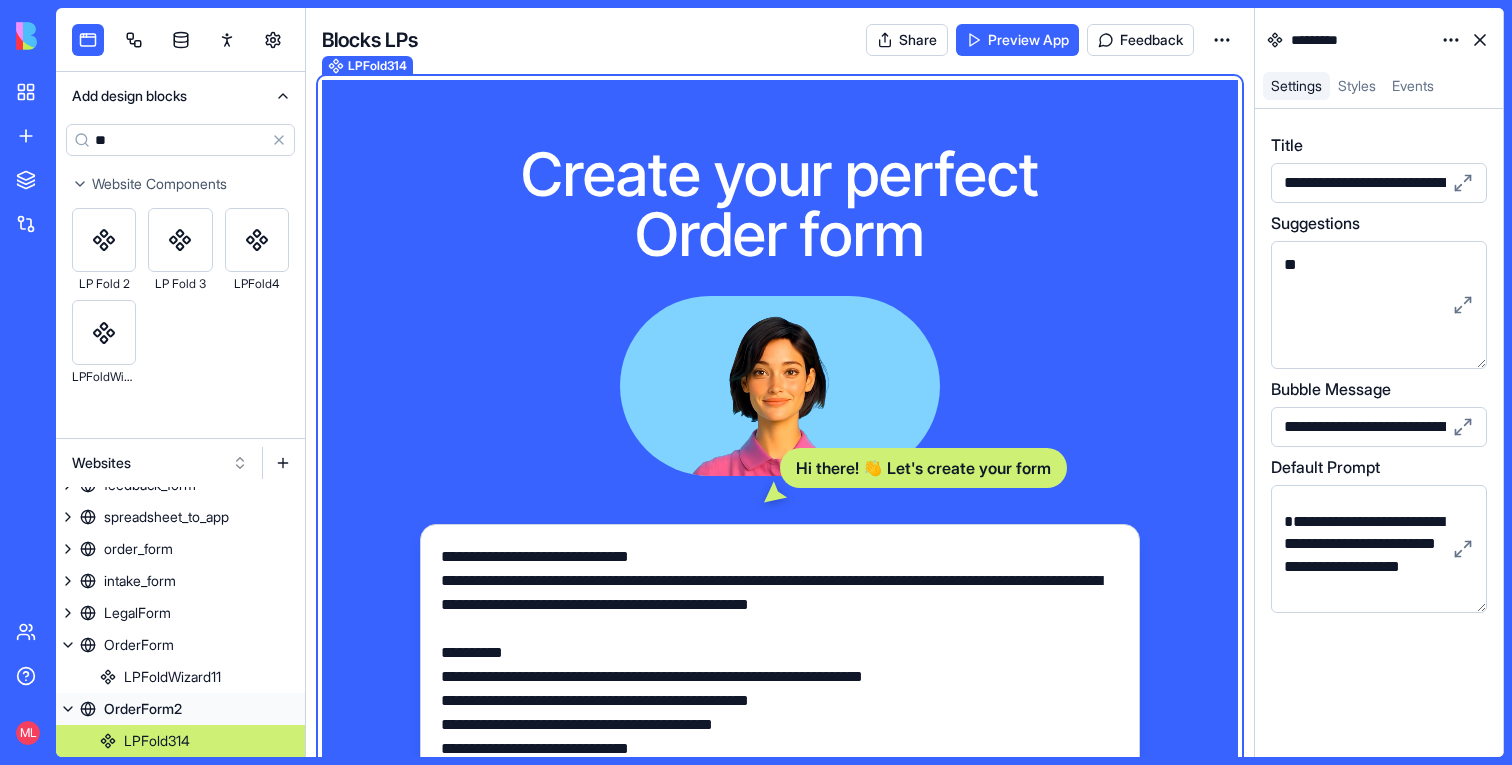 click on "**********" at bounding box center [780, 677] 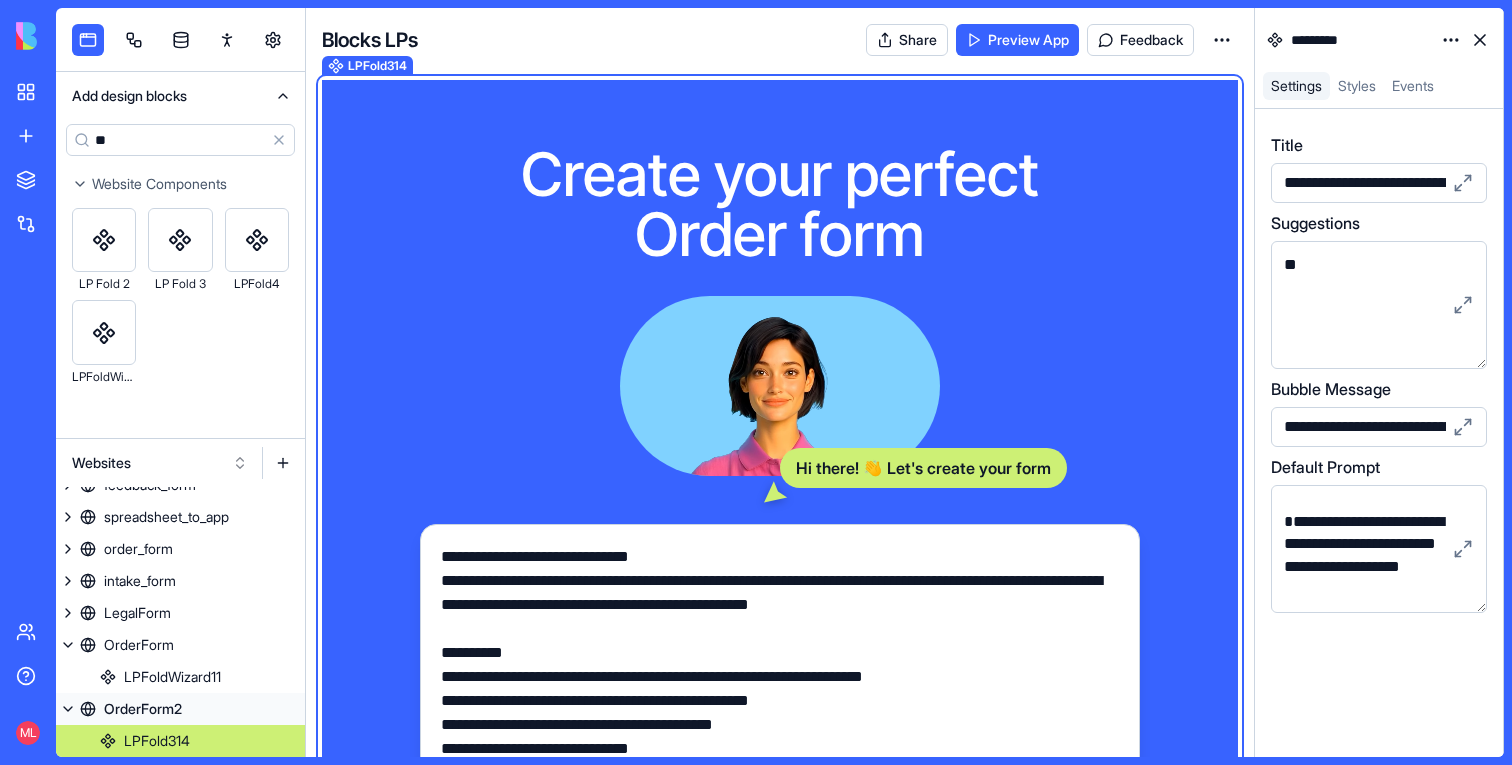scroll, scrollTop: 325, scrollLeft: 0, axis: vertical 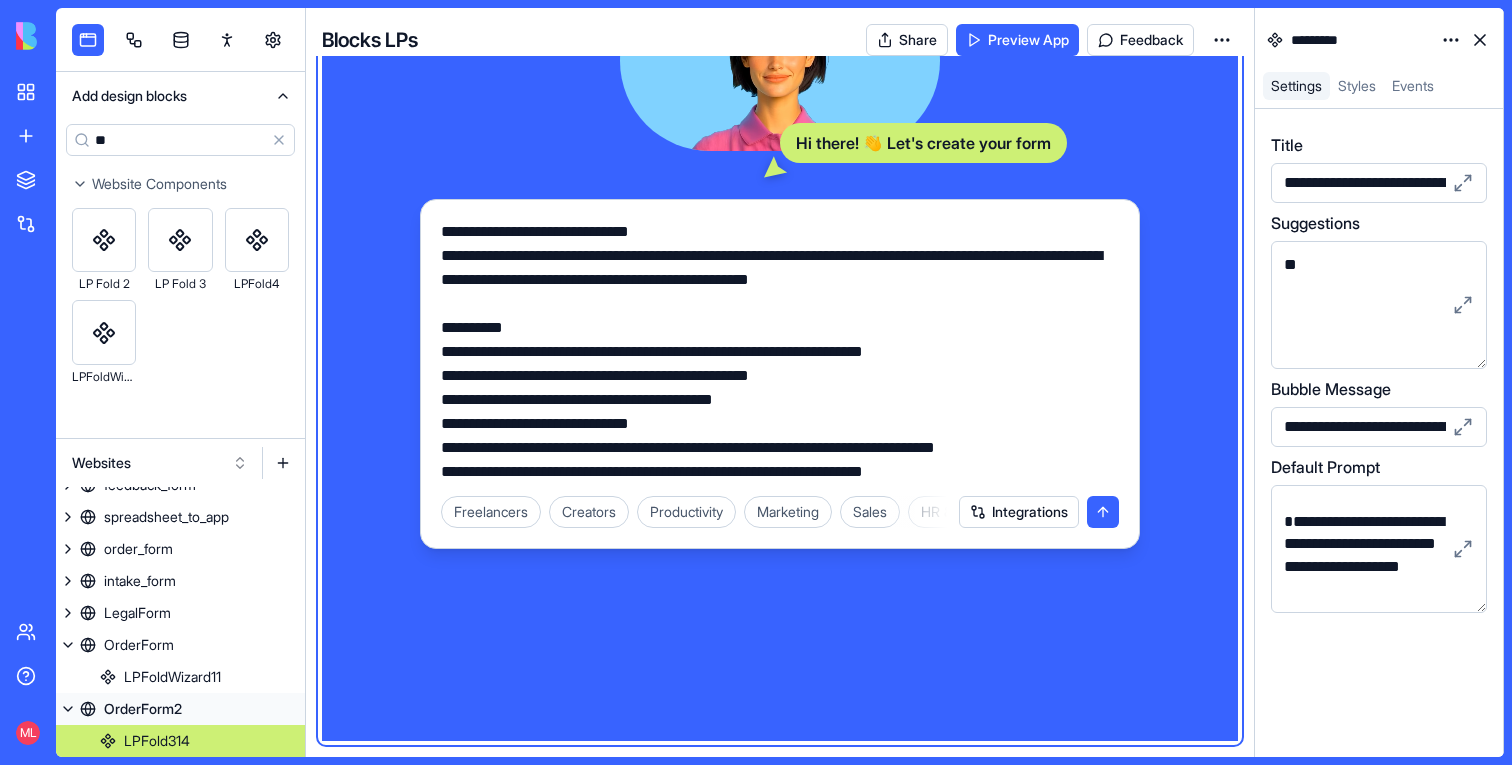 click on "**********" at bounding box center [780, 352] 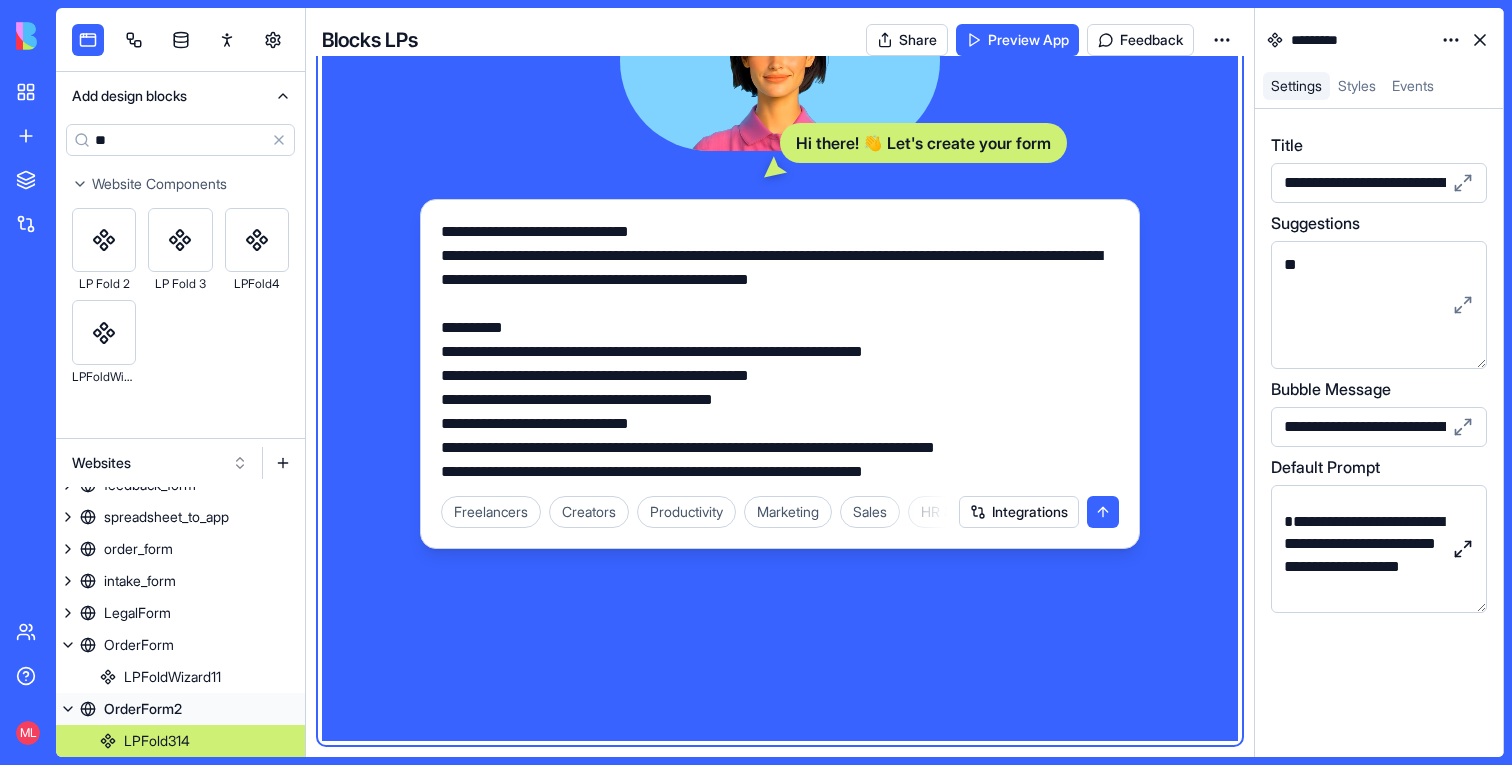 click at bounding box center (1463, 549) 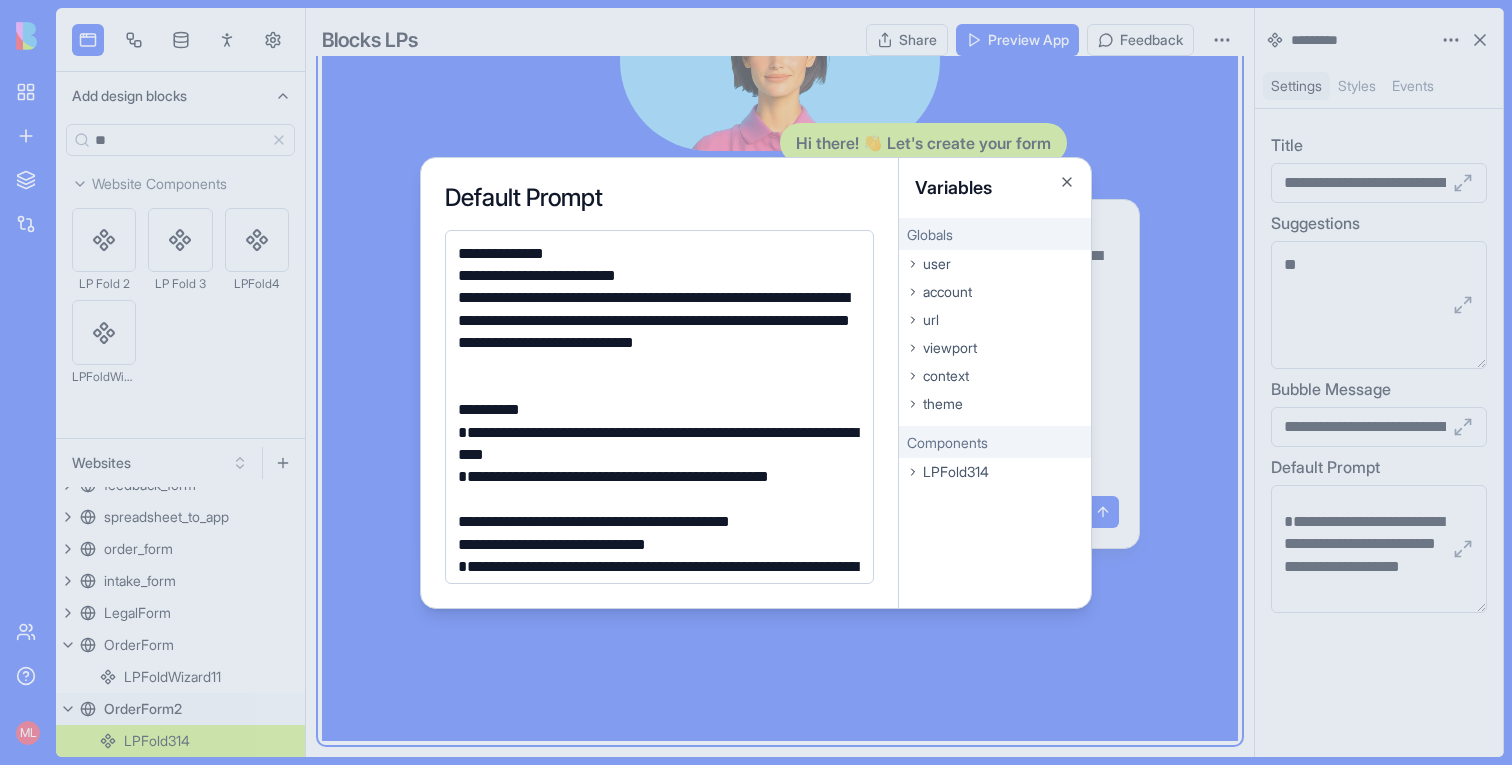 click on "**********" at bounding box center [656, 332] 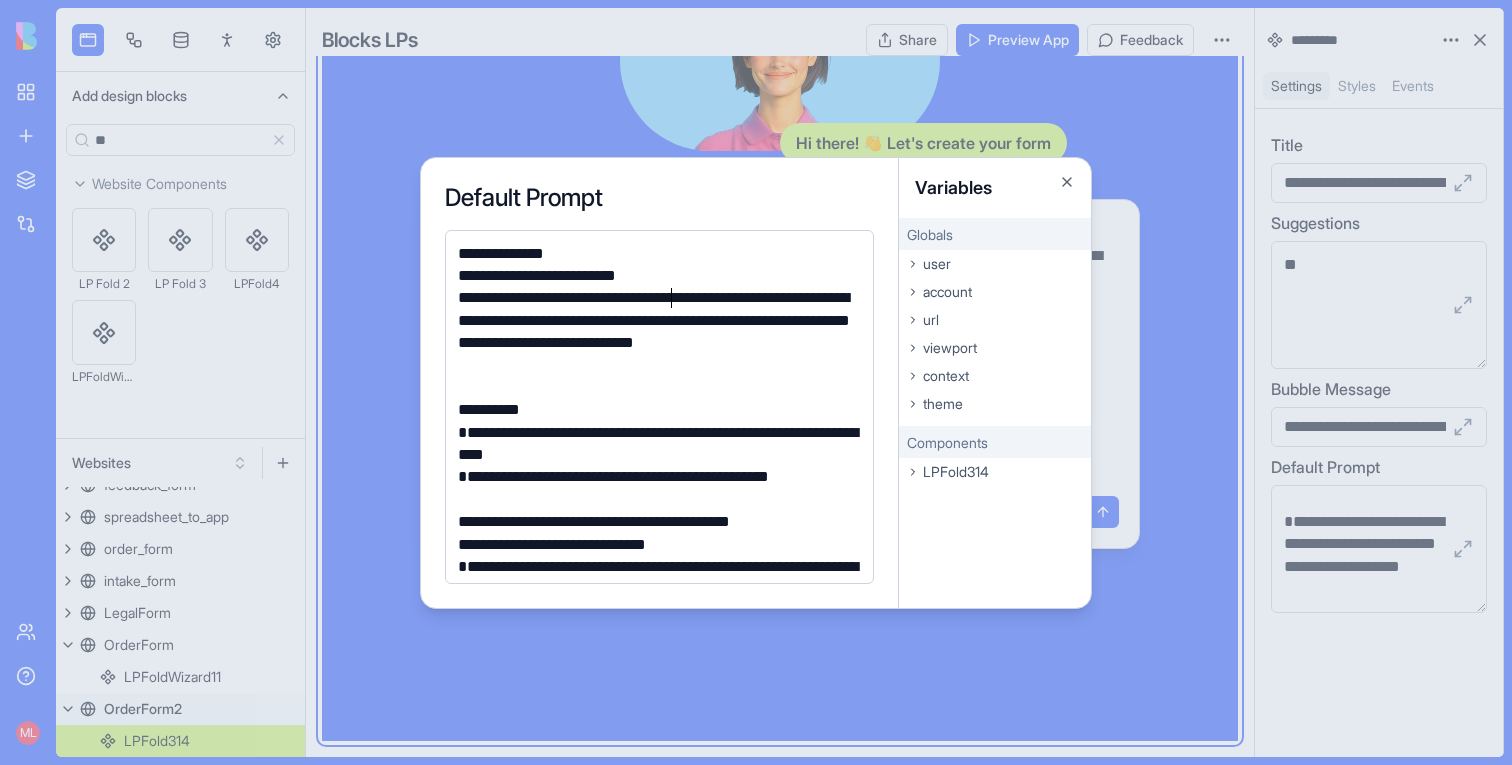click on "**********" at bounding box center [656, 332] 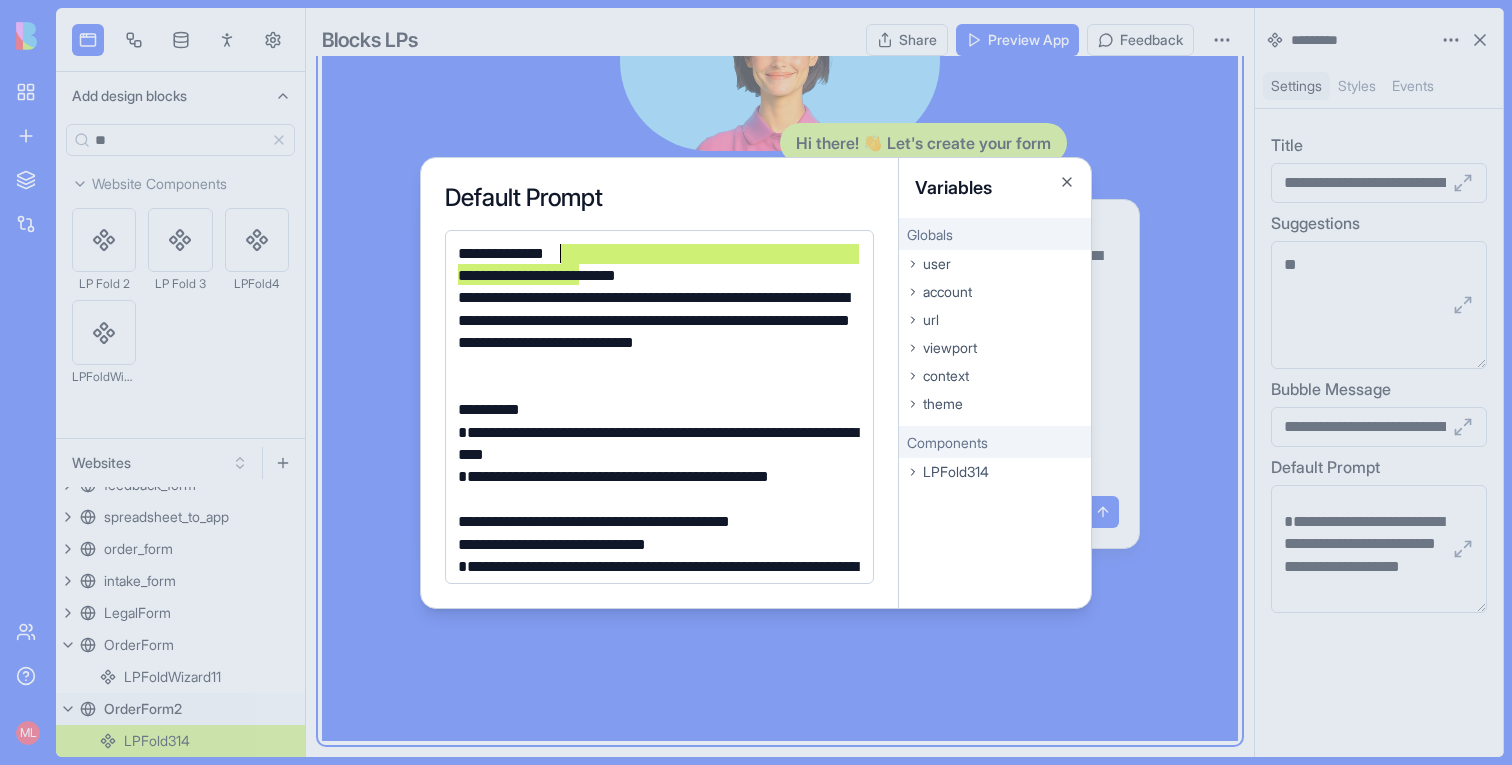 drag, startPoint x: 581, startPoint y: 274, endPoint x: 558, endPoint y: 253, distance: 31.144823 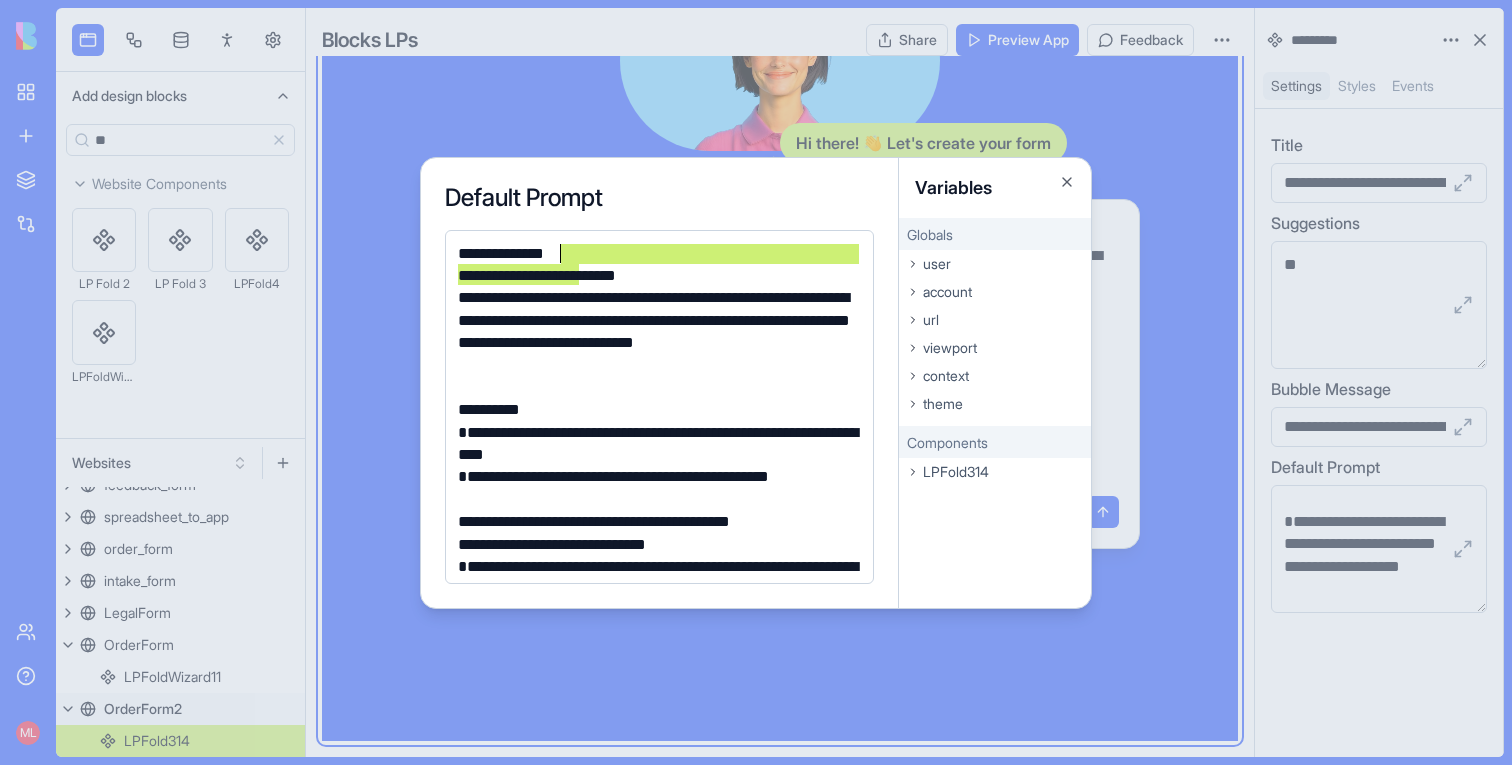 click on "**********" at bounding box center [656, 444] 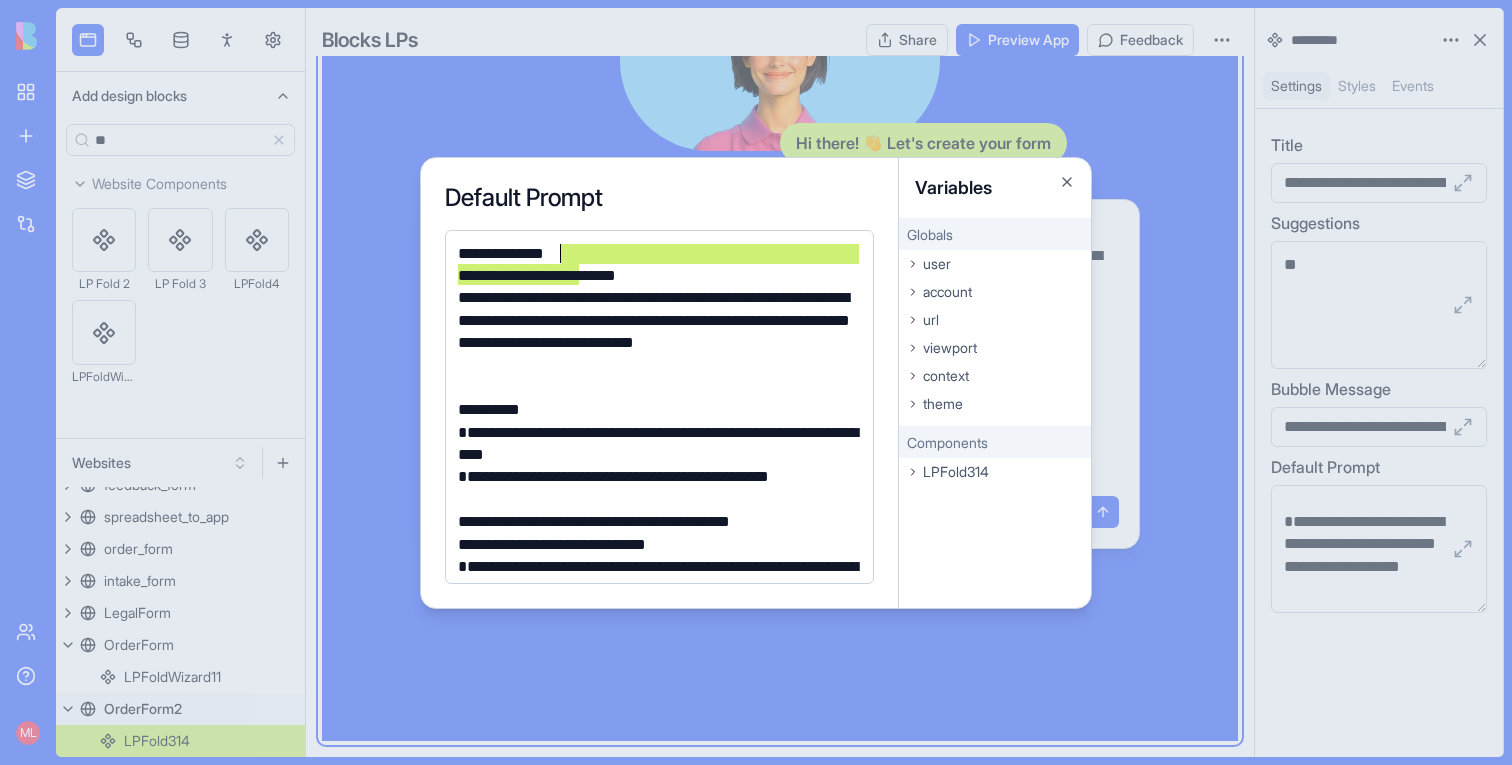 scroll, scrollTop: 704, scrollLeft: 0, axis: vertical 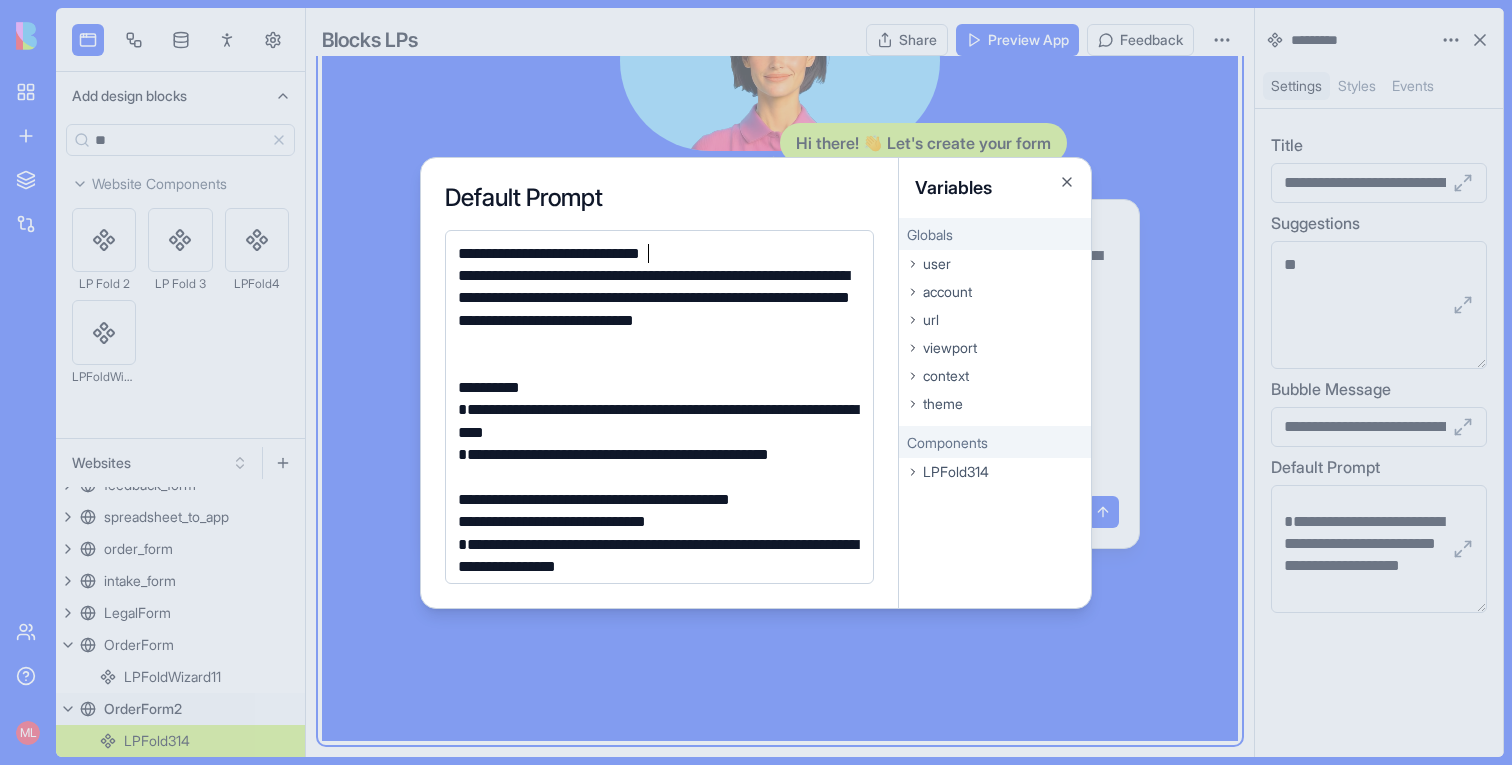 type on "**********" 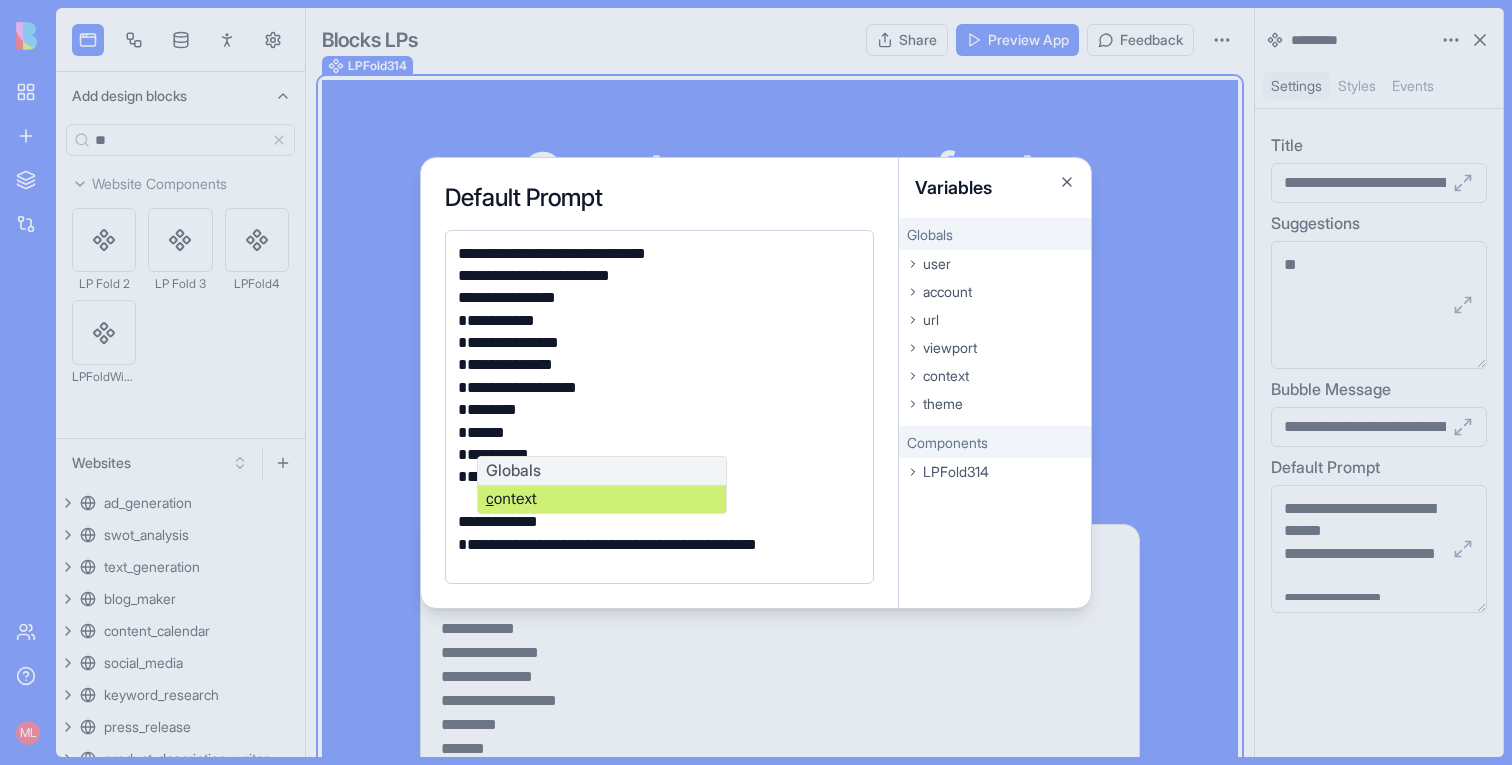 scroll, scrollTop: 0, scrollLeft: 0, axis: both 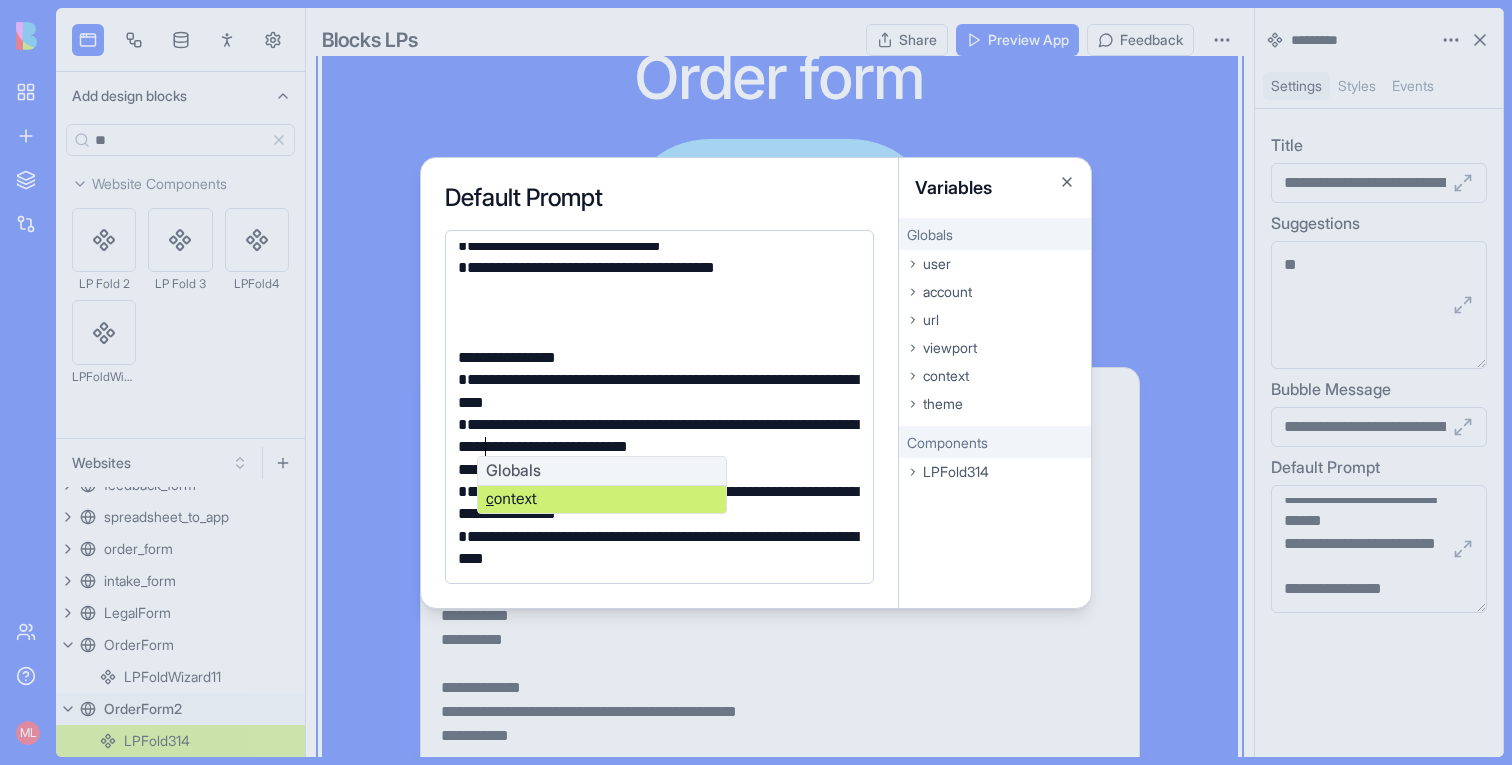 click on "**********" at bounding box center (656, 436) 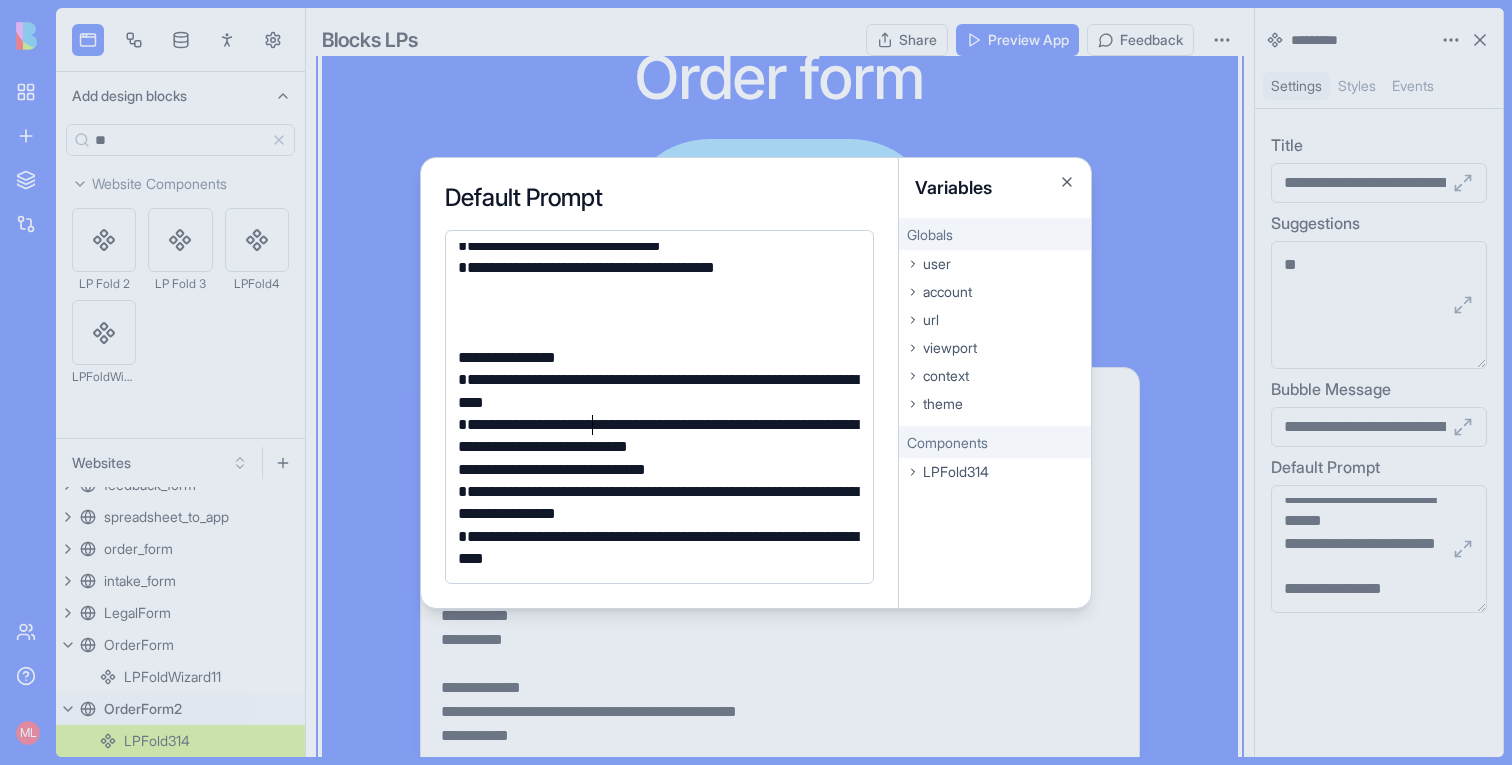 click on "**********" at bounding box center (656, 470) 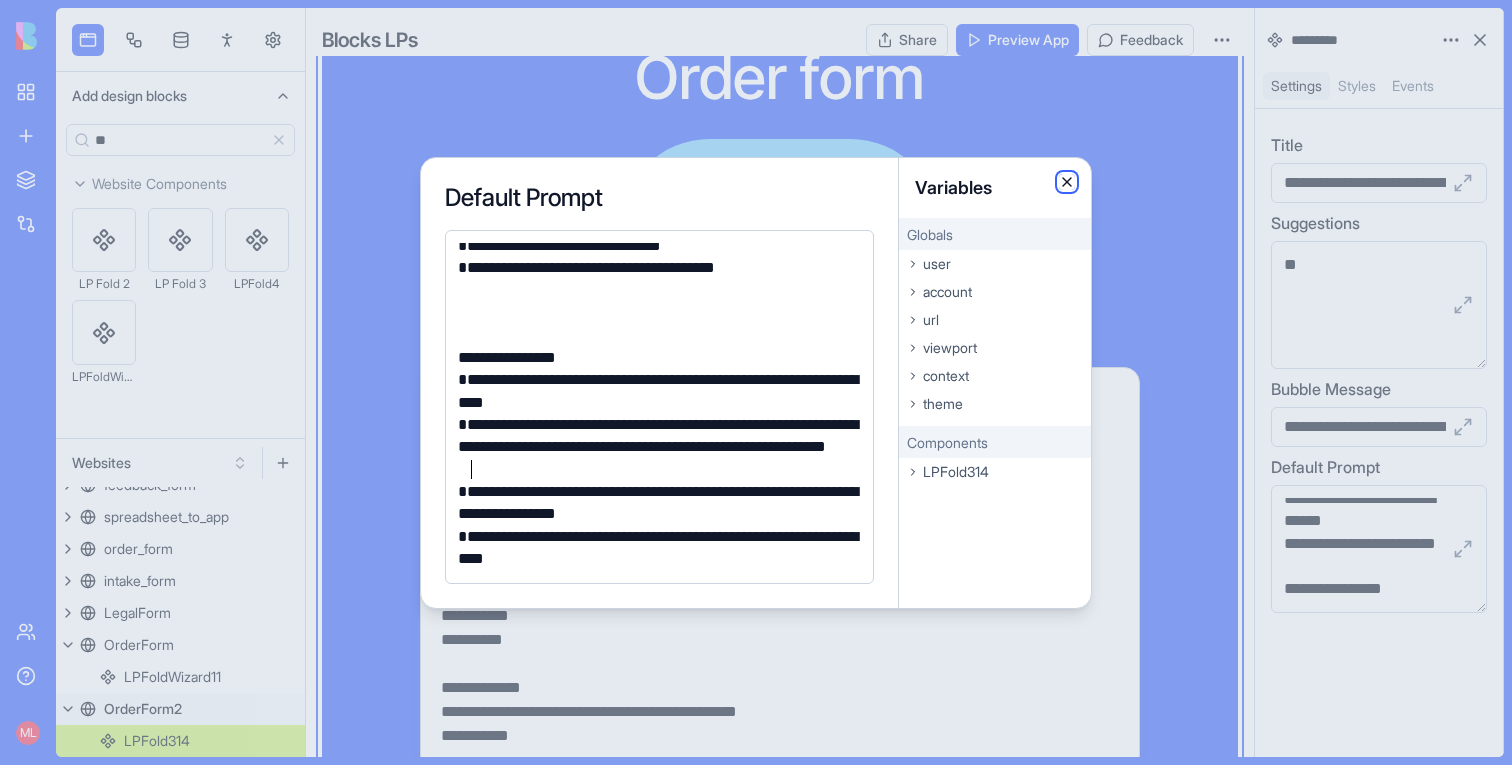 click 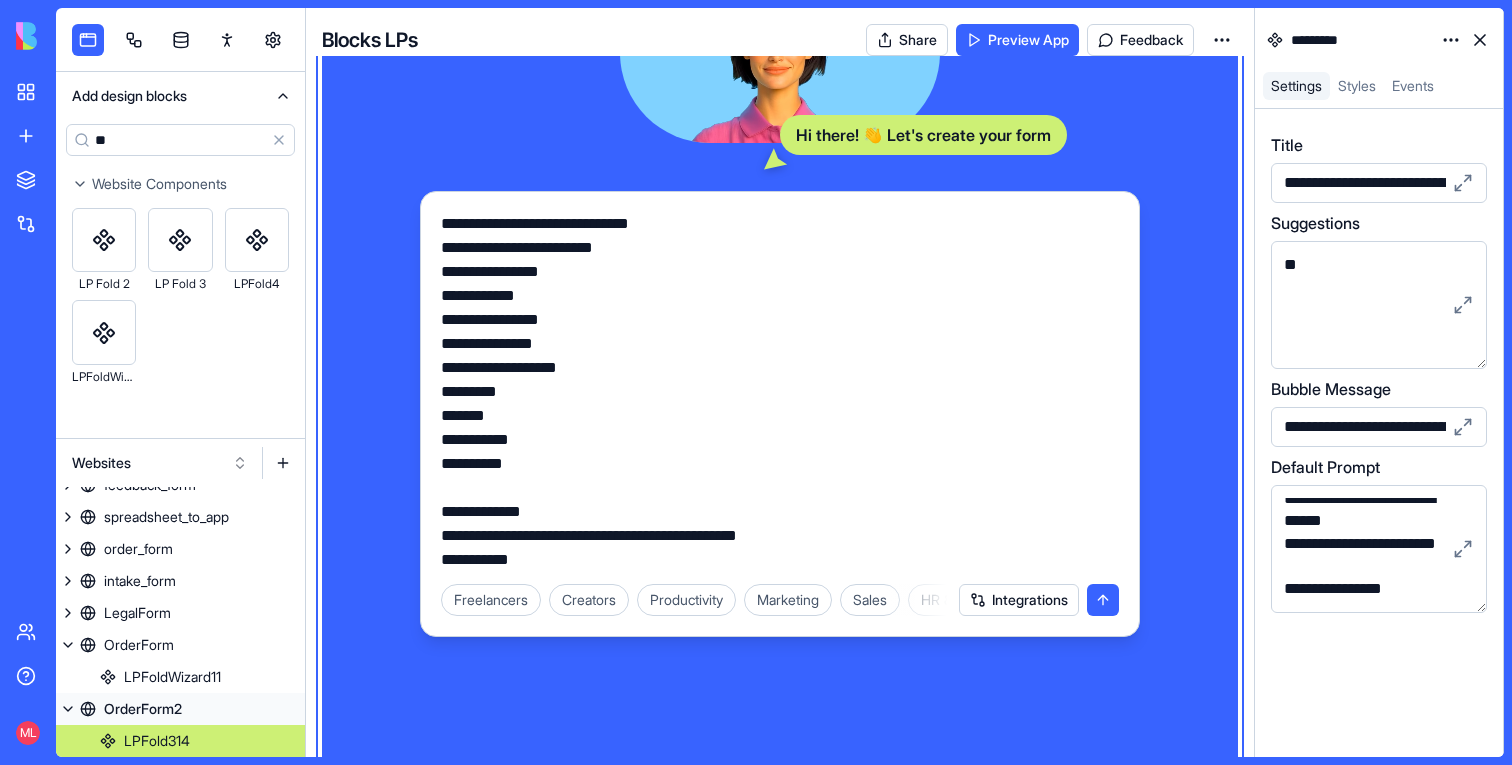 scroll, scrollTop: 335, scrollLeft: 0, axis: vertical 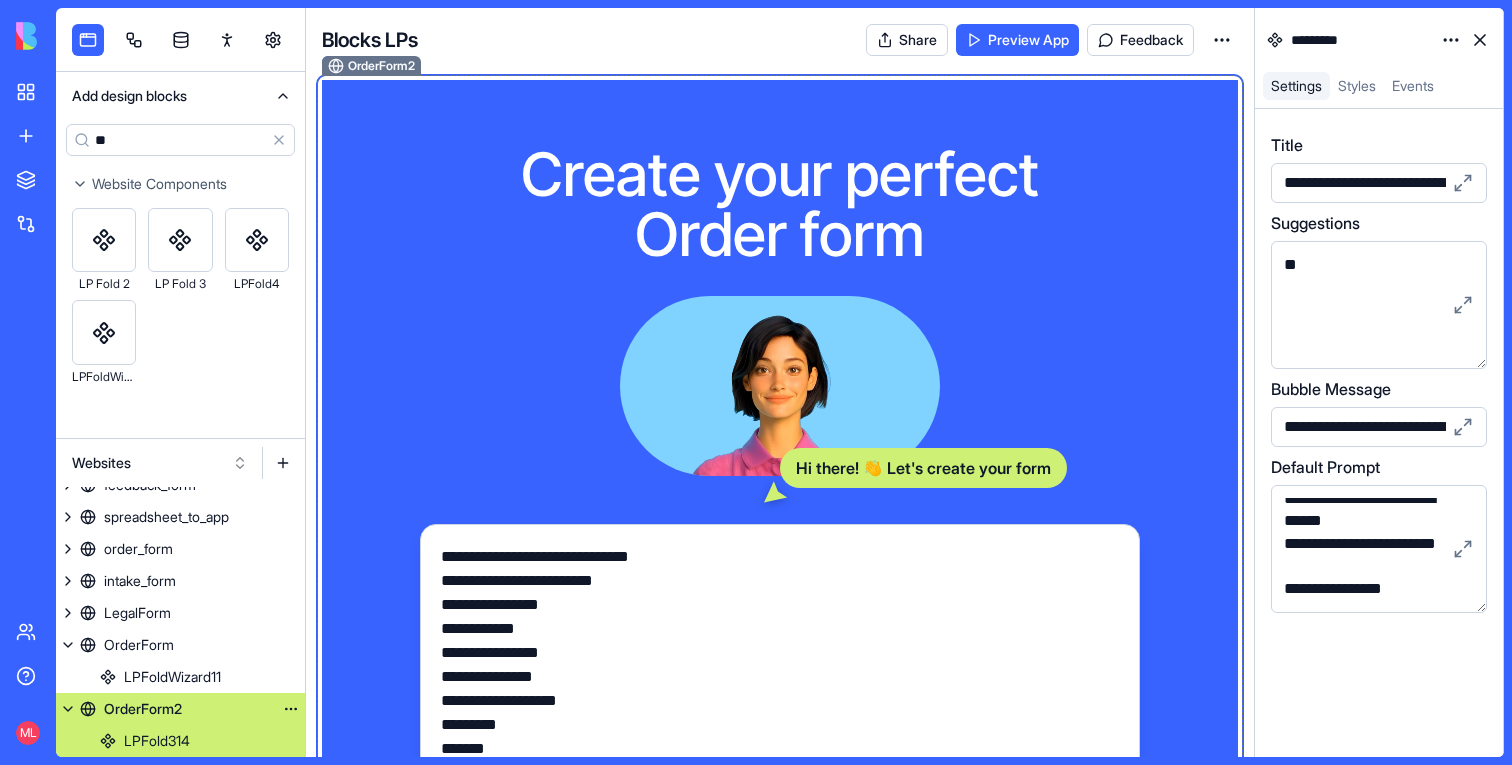 click on "OrderForm2" at bounding box center [180, 709] 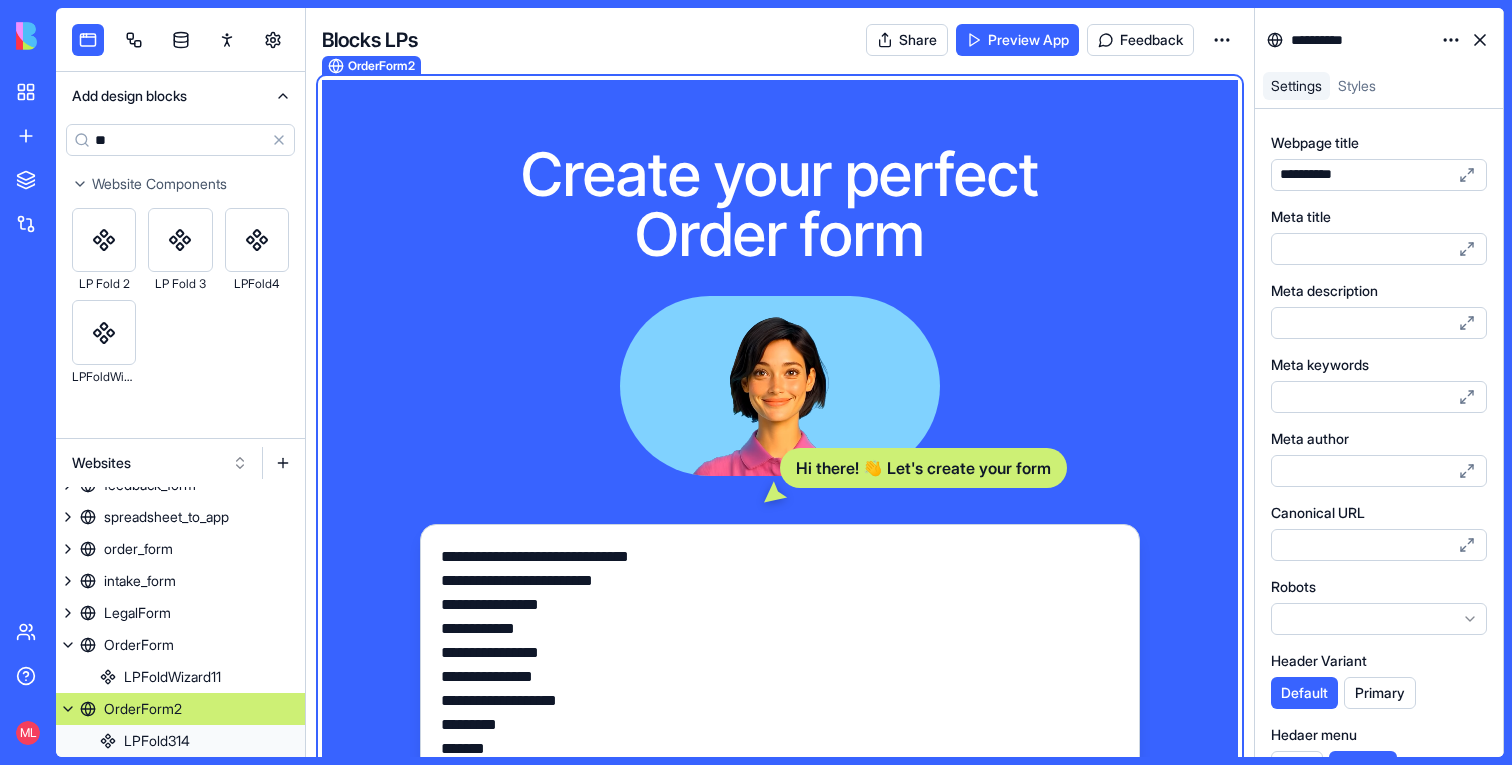 scroll, scrollTop: 442, scrollLeft: 0, axis: vertical 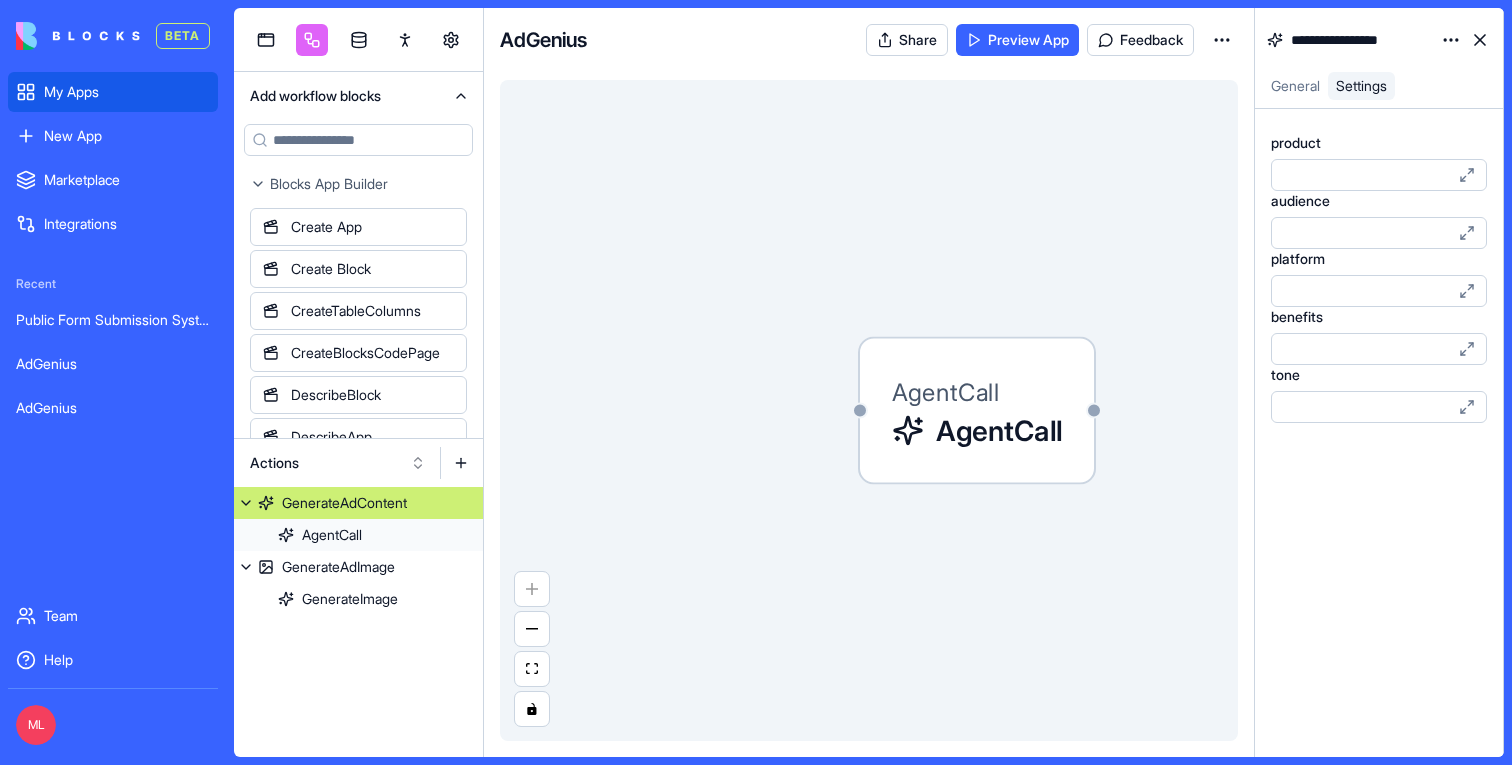 click on "My Apps" at bounding box center [113, 92] 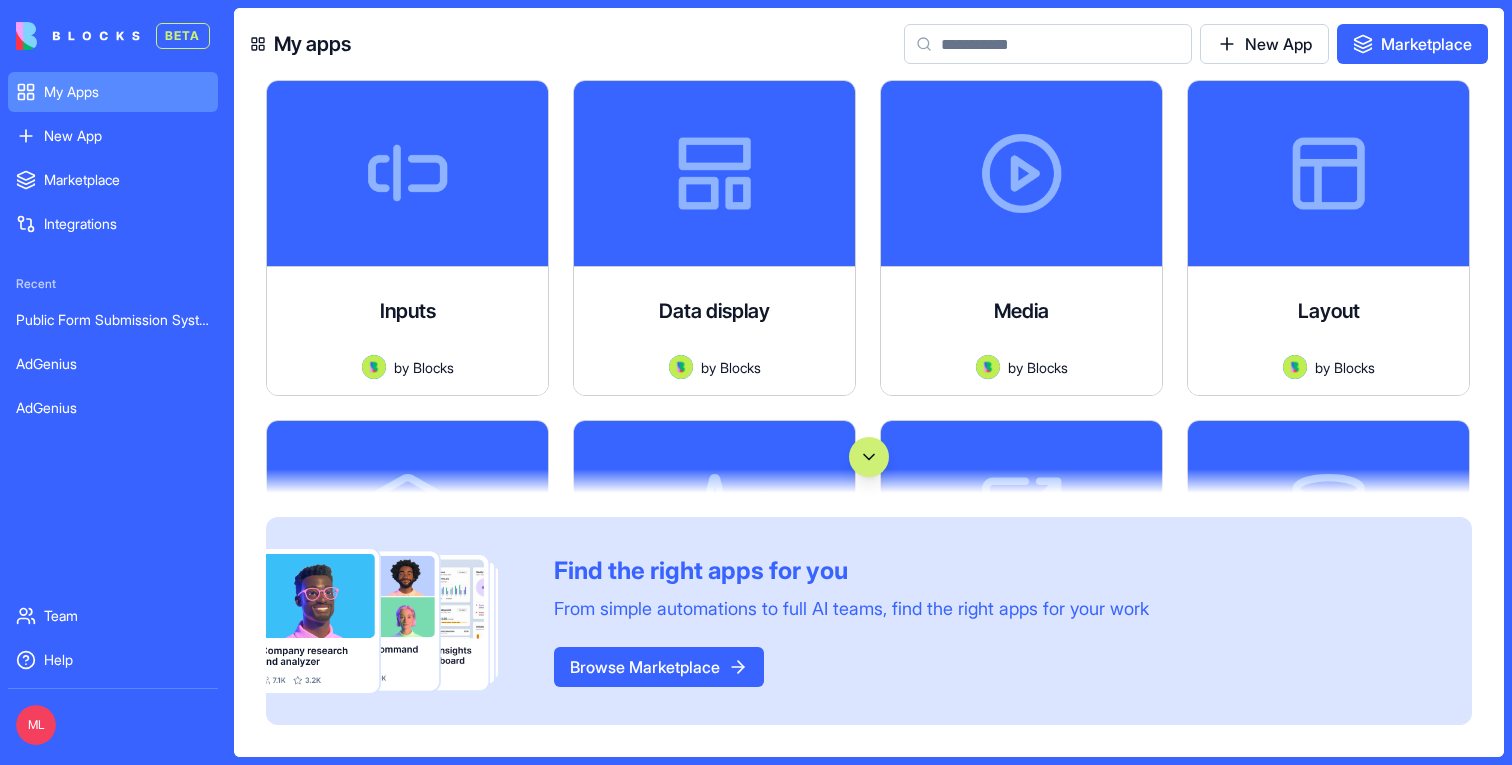 click at bounding box center [1048, 44] 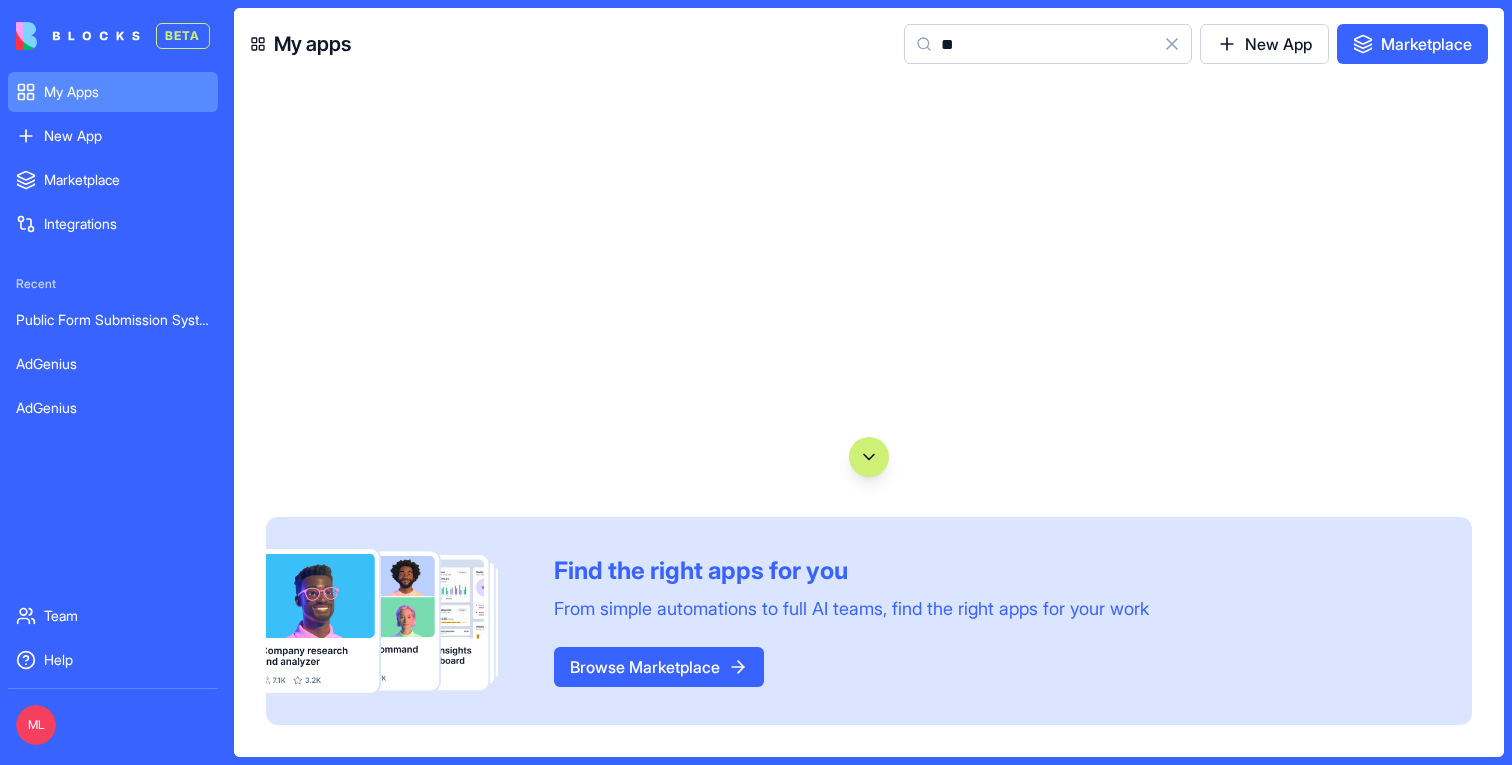 type on "*" 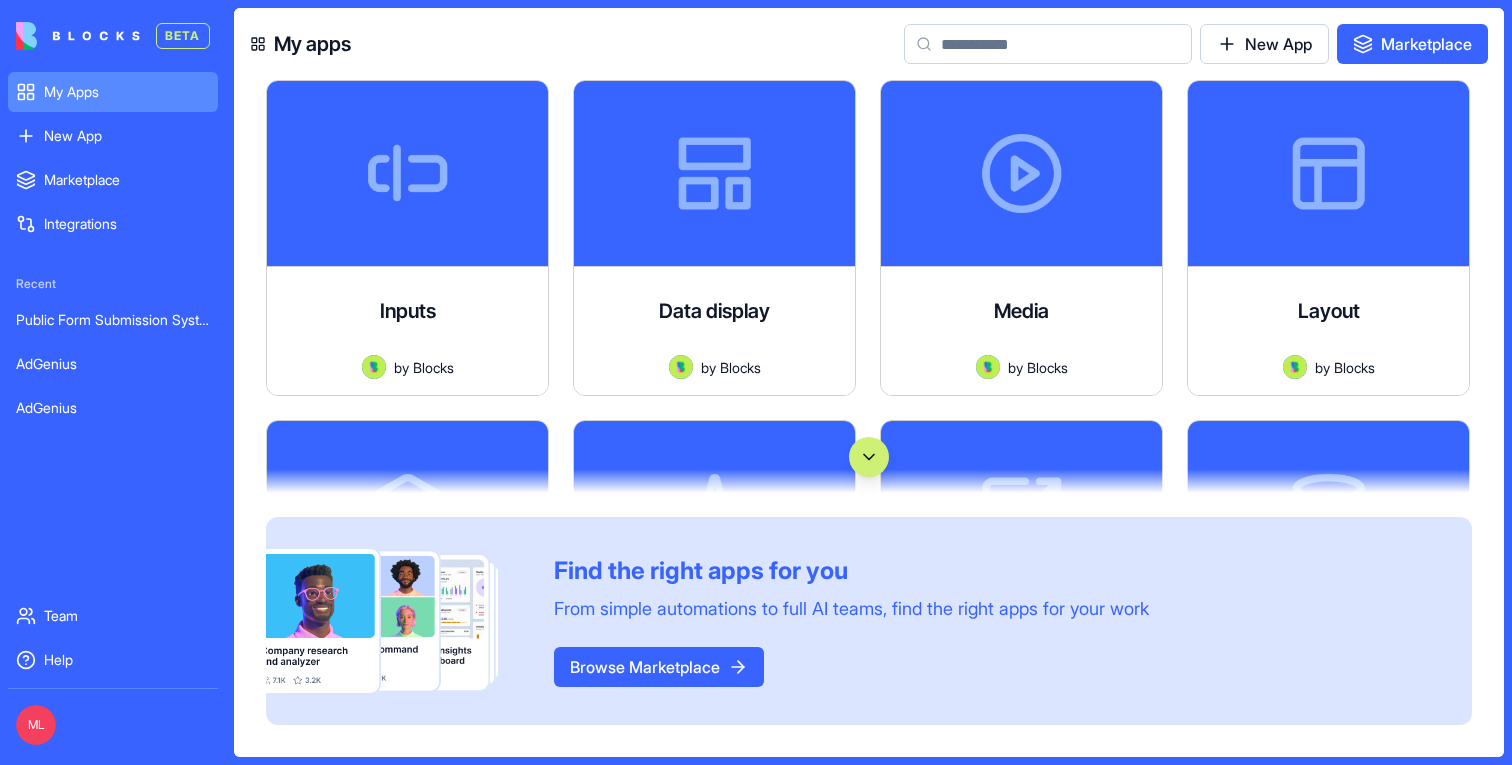 type on "*" 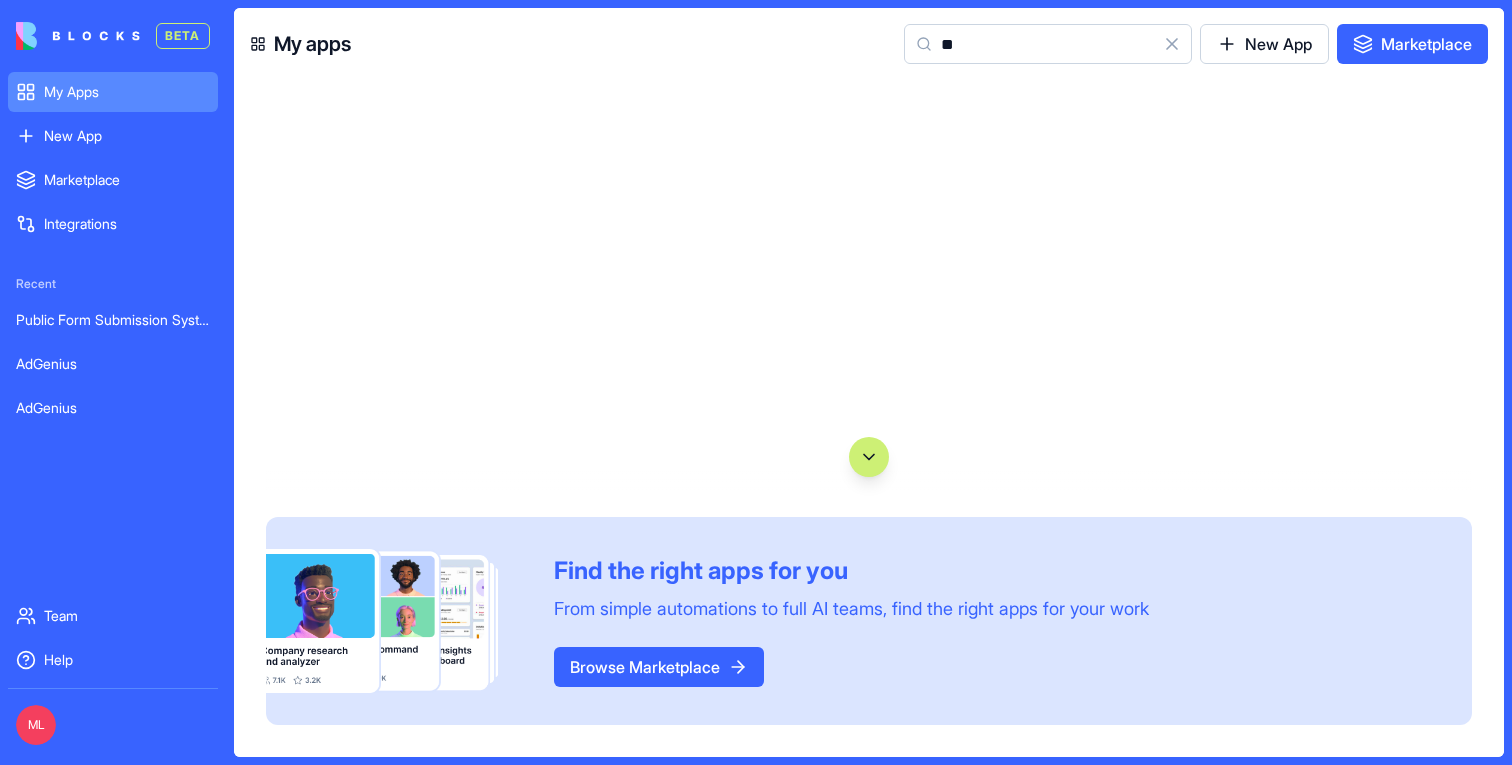 type on "*" 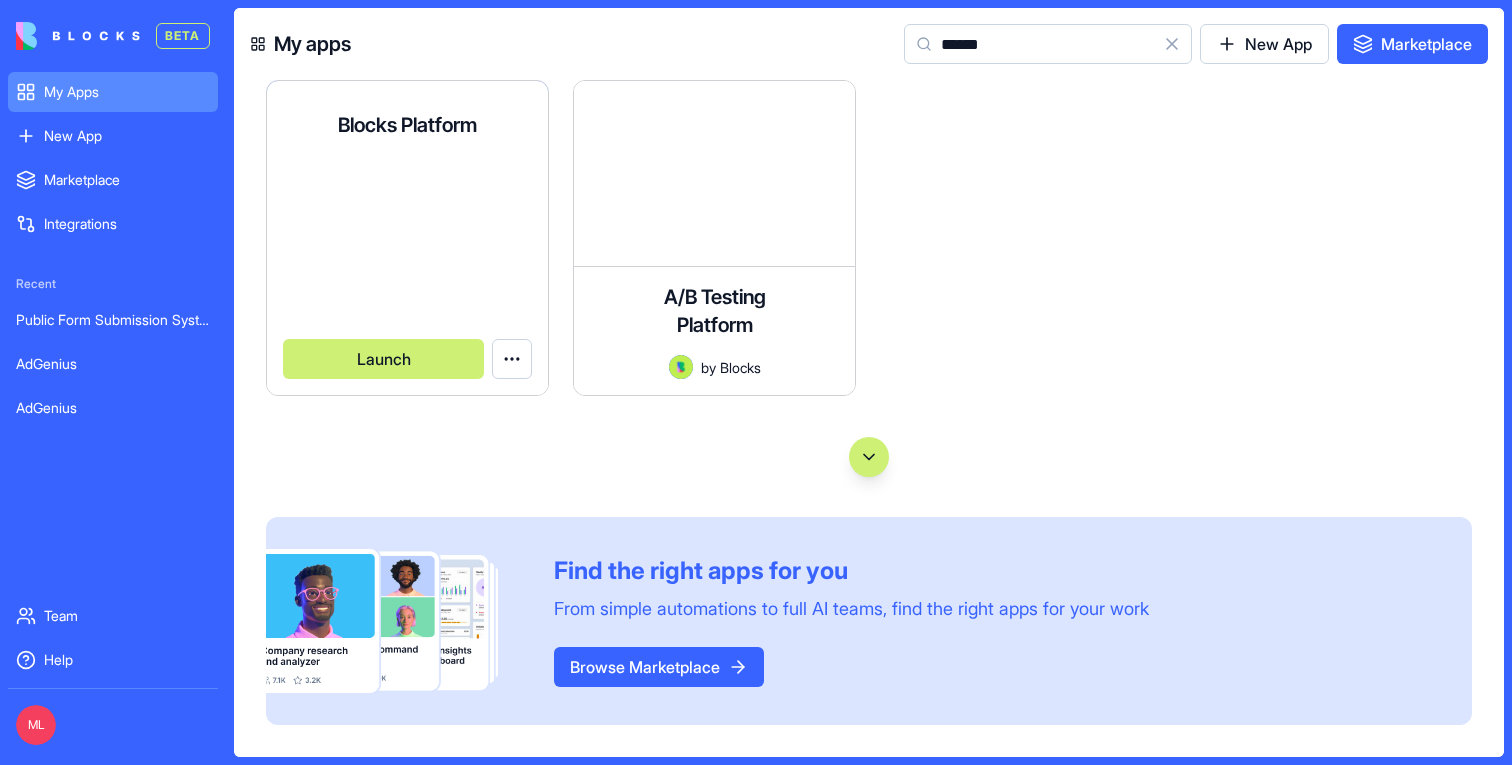 type on "******" 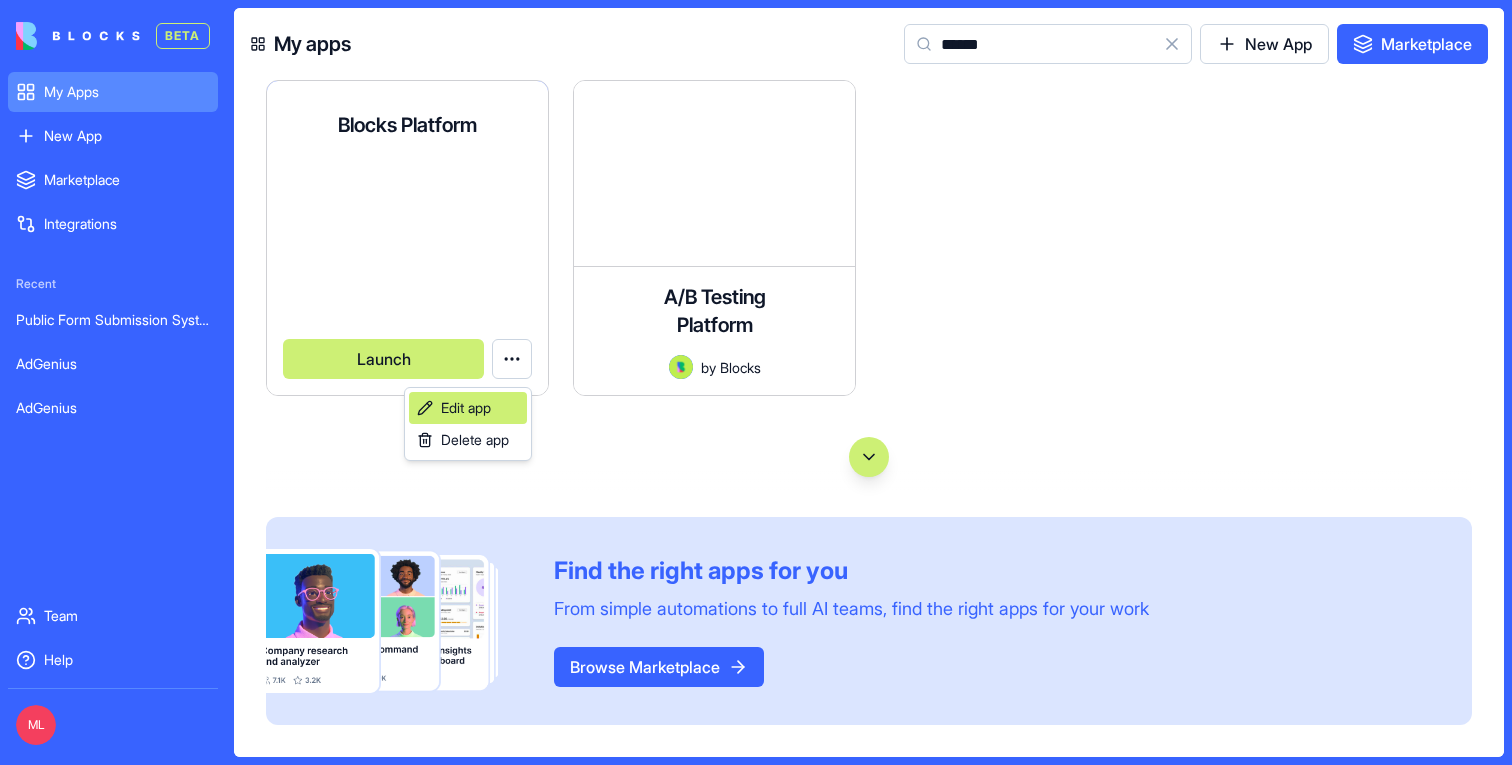 click on "Edit app" at bounding box center (466, 408) 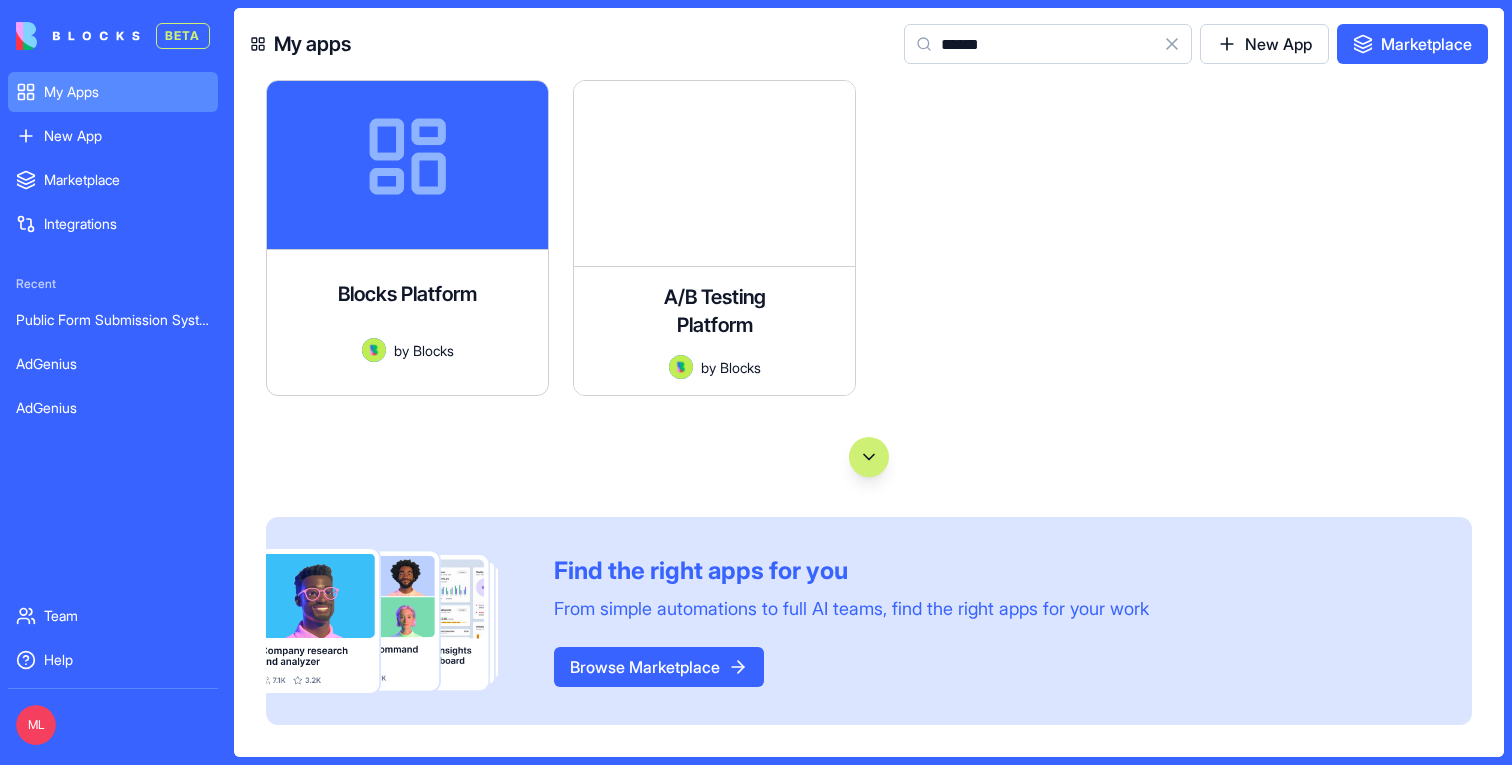 scroll, scrollTop: 0, scrollLeft: 0, axis: both 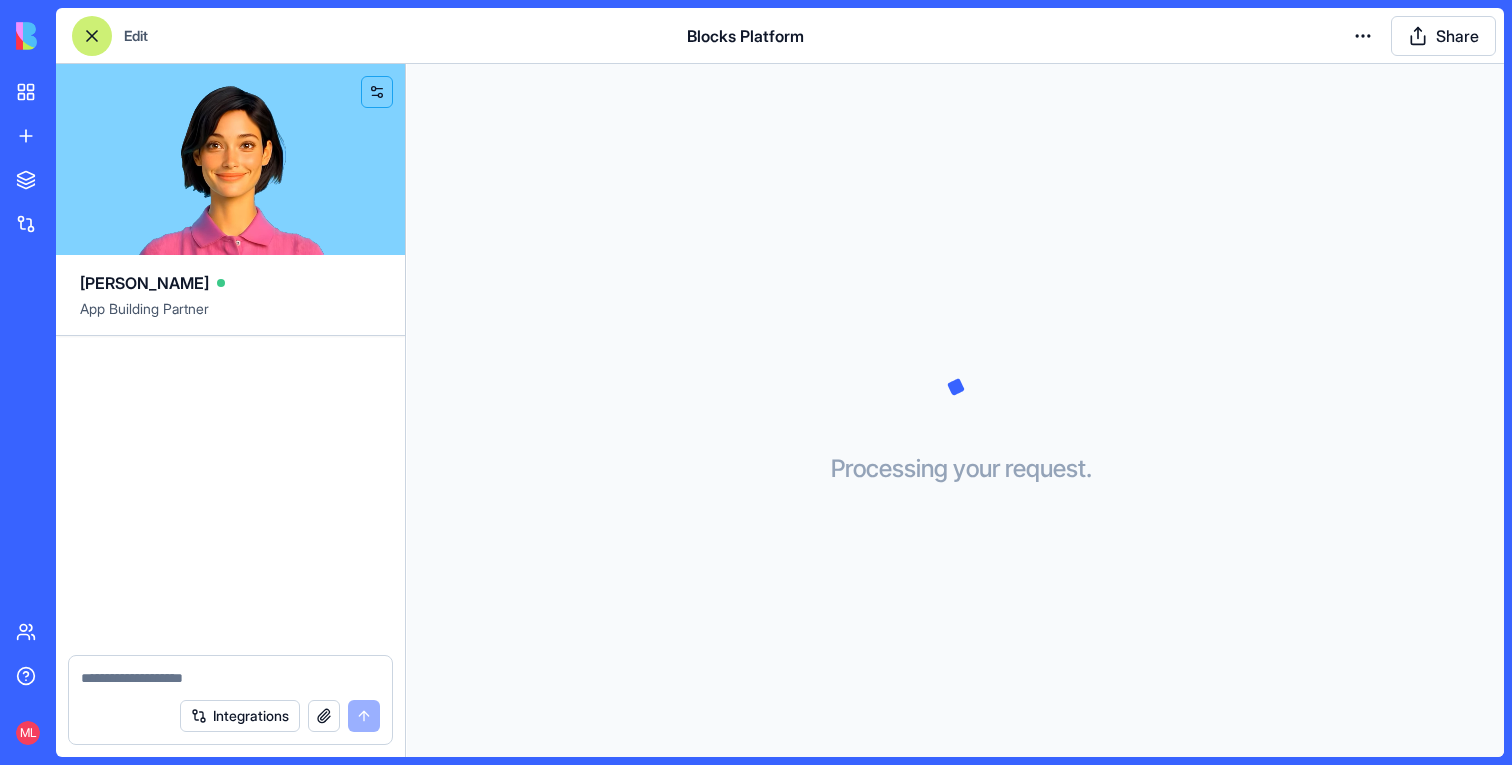 click on "My Apps New App
To pick up a draggable item, press the space bar.
While dragging, use the arrow keys to move the item.
Press space again to drop the item in its new position, or press escape to cancel.
Marketplace Integrations Team Help ML Edit Blocks Platform Share [PERSON_NAME] App Building Partner Integrations Processing your request . . ." at bounding box center (756, 382) 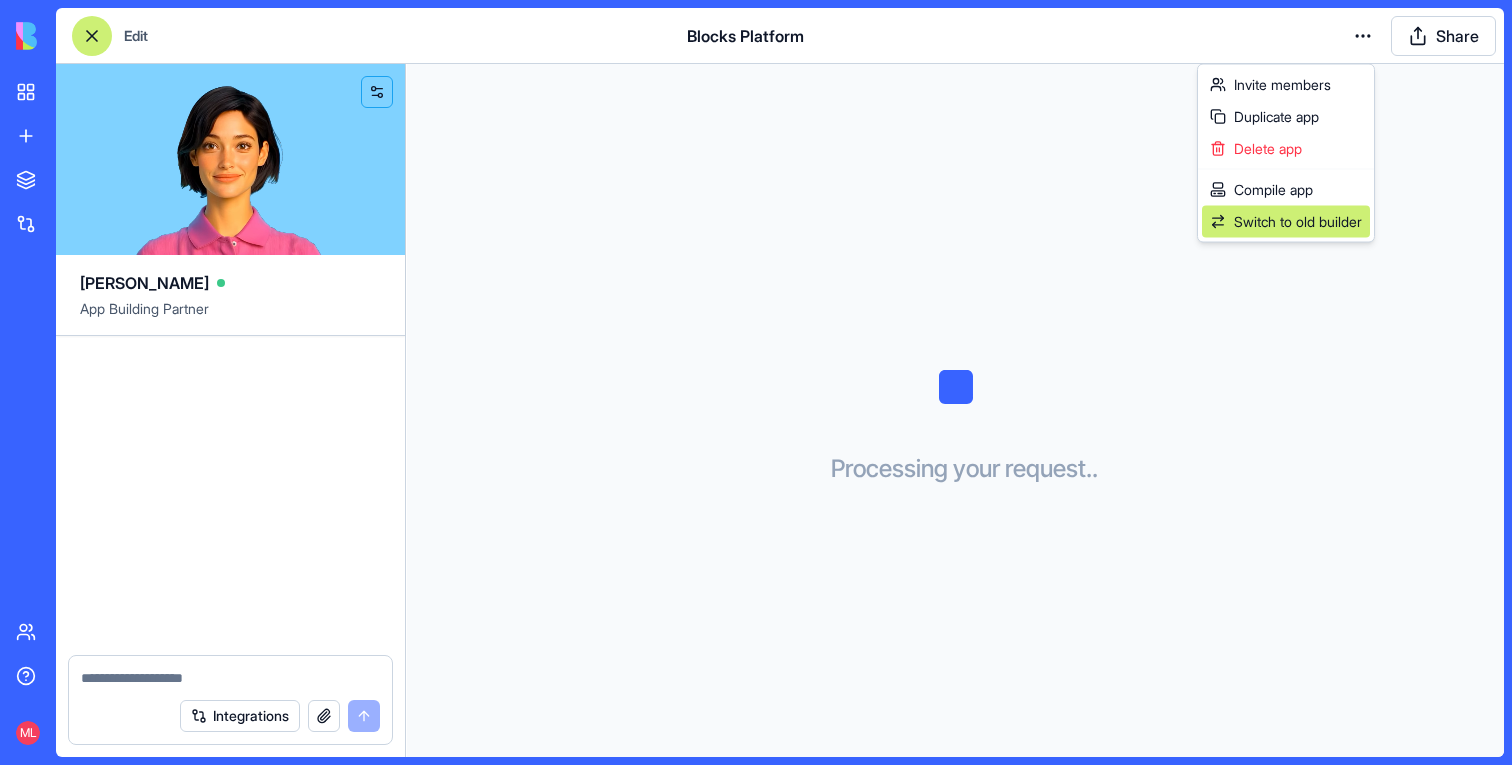 click on "Switch to old builder" at bounding box center (1298, 222) 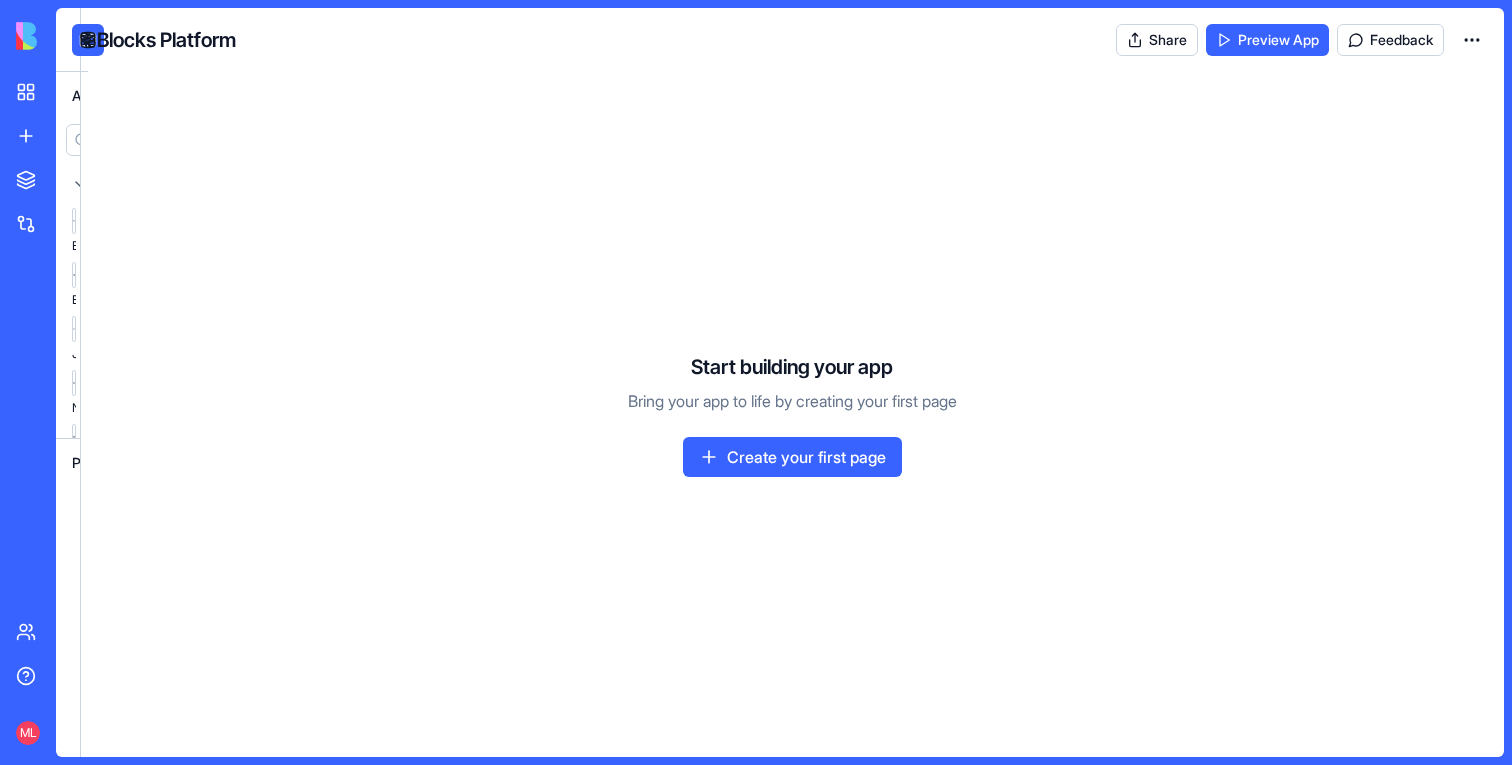 scroll, scrollTop: 0, scrollLeft: 0, axis: both 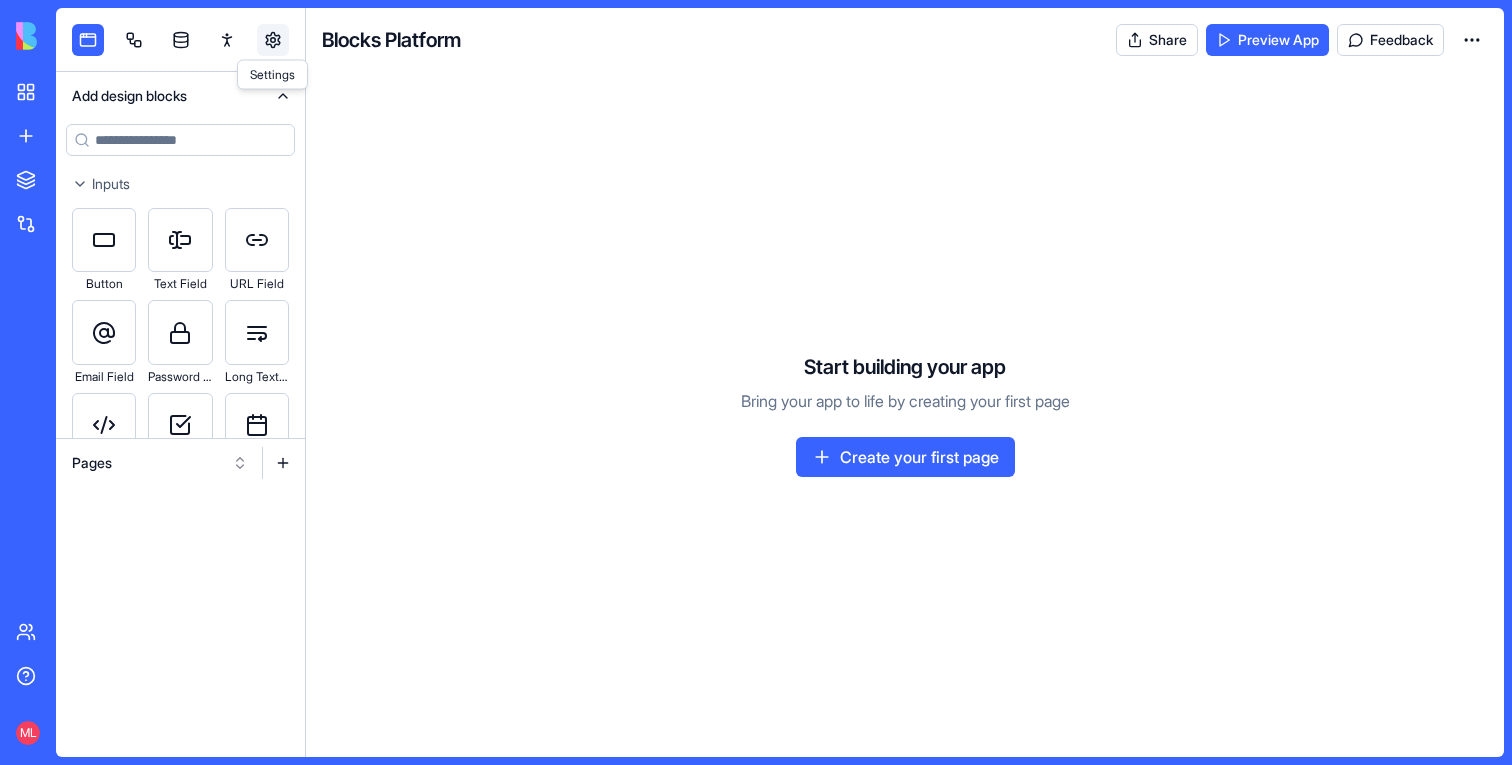 click at bounding box center (273, 40) 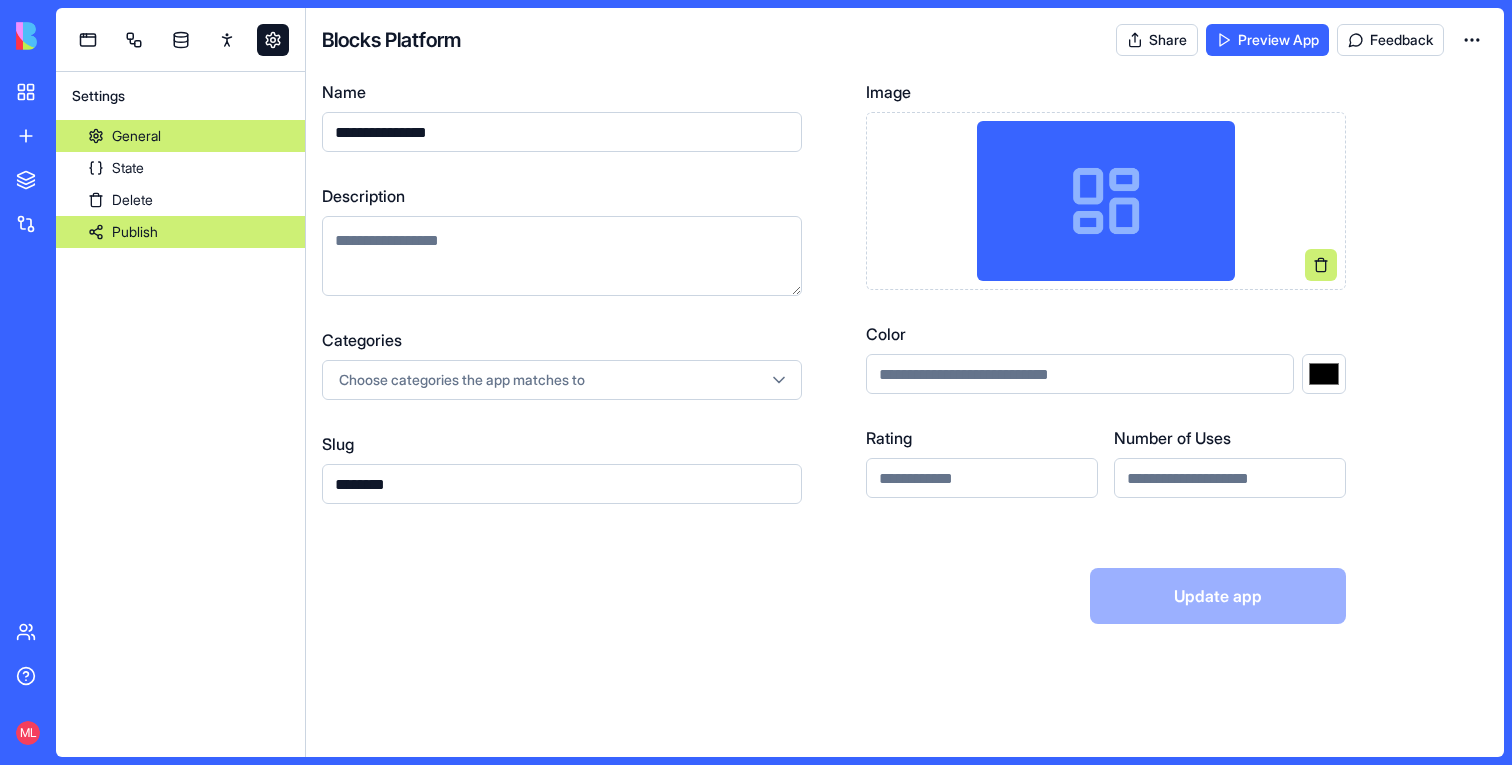 click on "Publish" at bounding box center (180, 232) 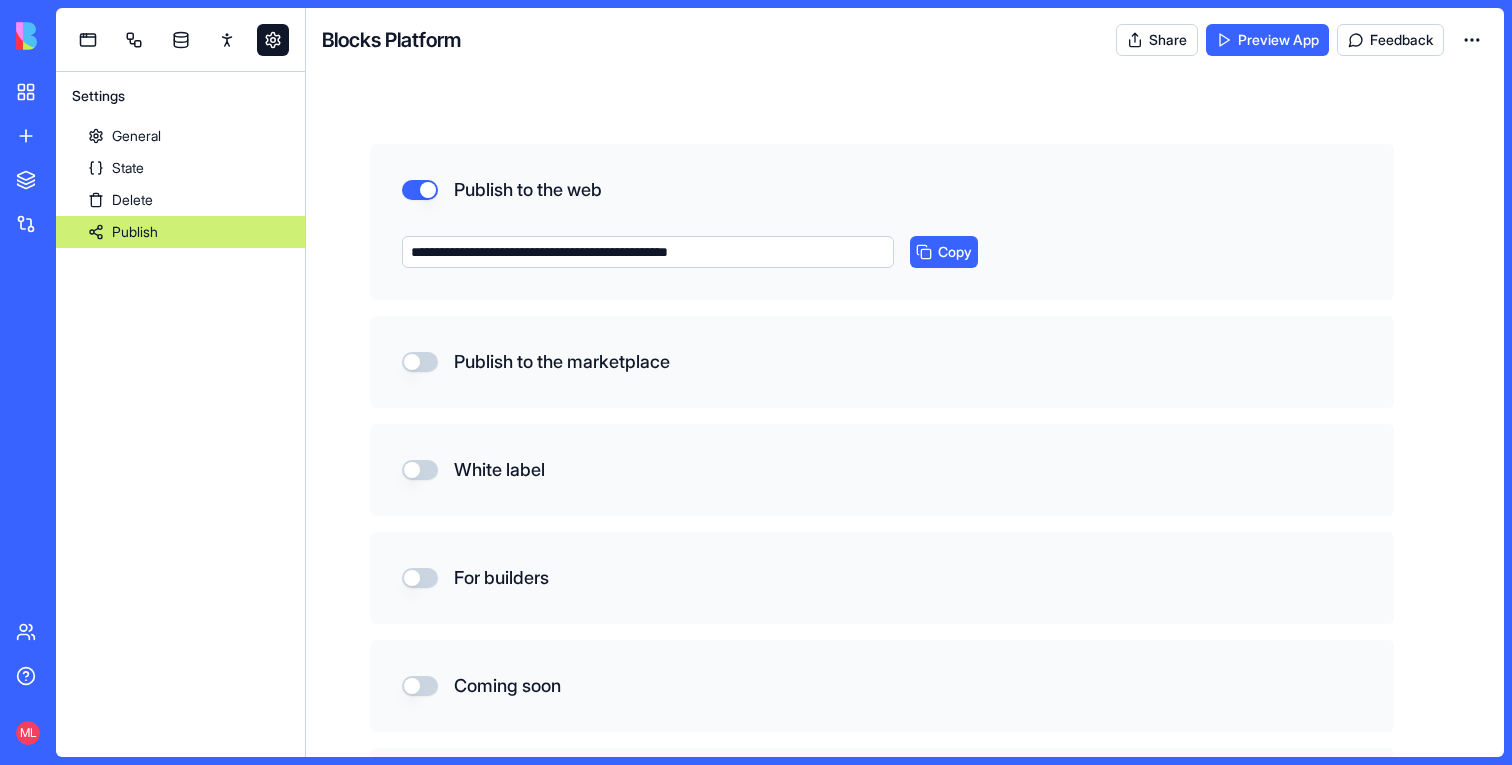 click on "Publish to the marketplace" at bounding box center (420, 362) 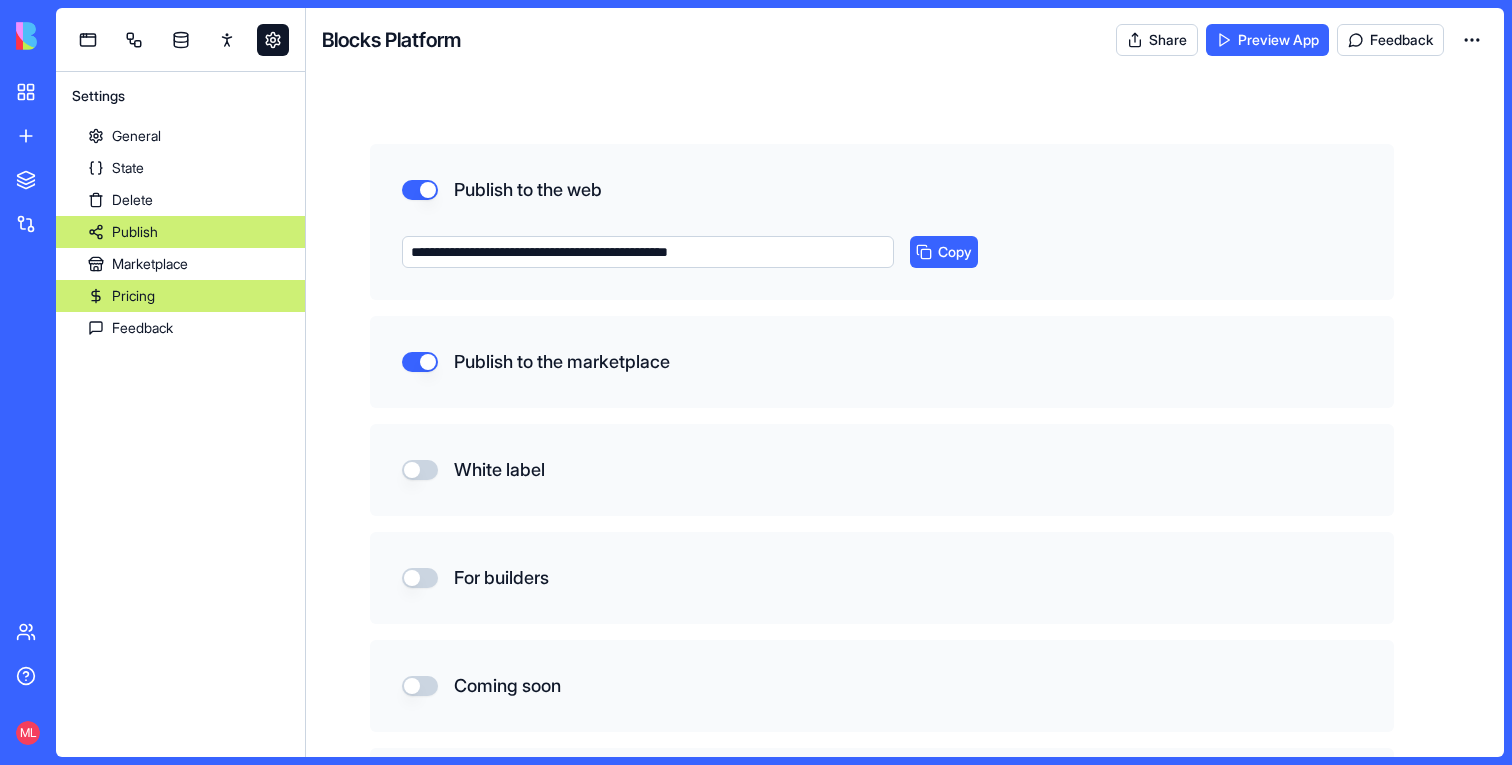 click on "Pricing" at bounding box center (180, 296) 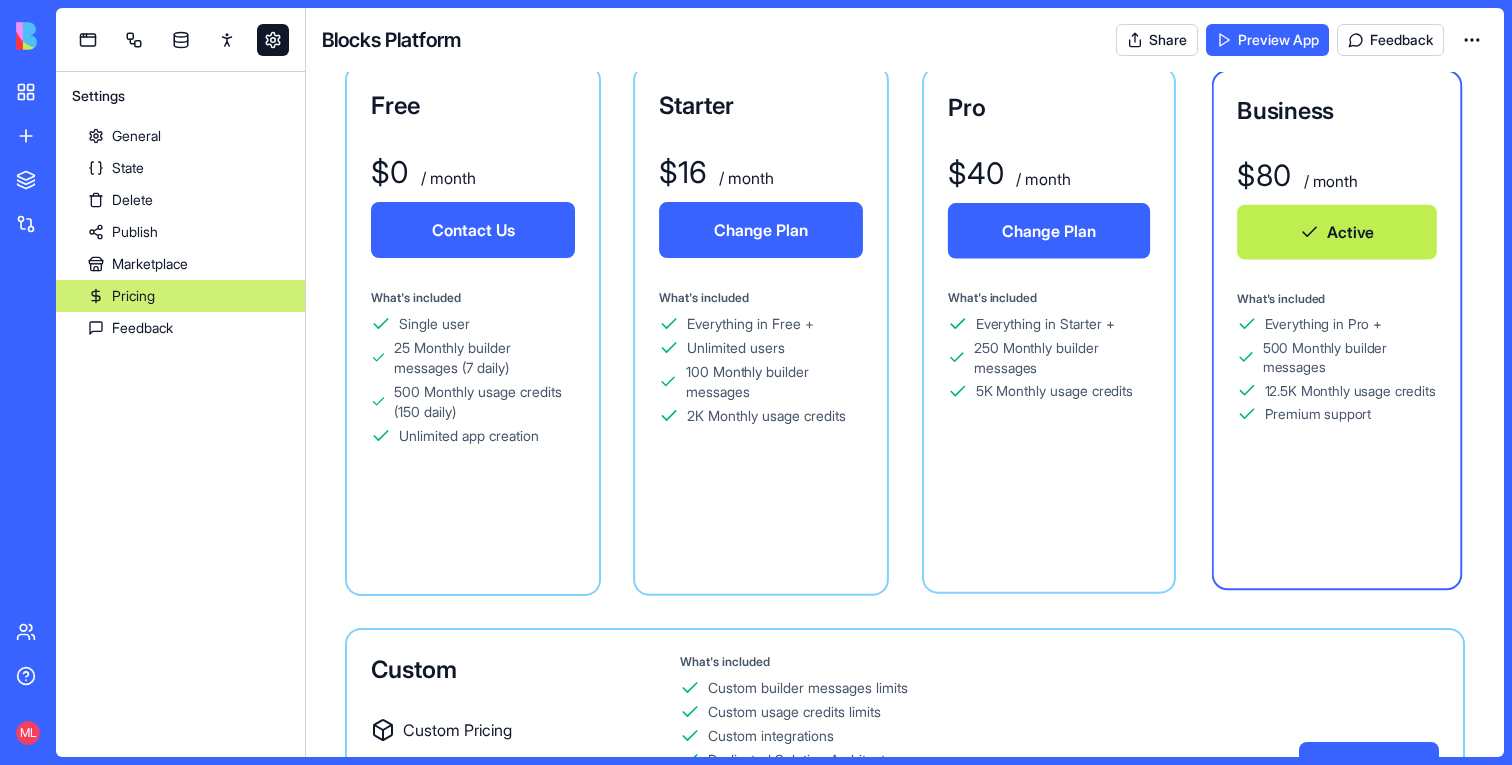 scroll, scrollTop: 157, scrollLeft: 0, axis: vertical 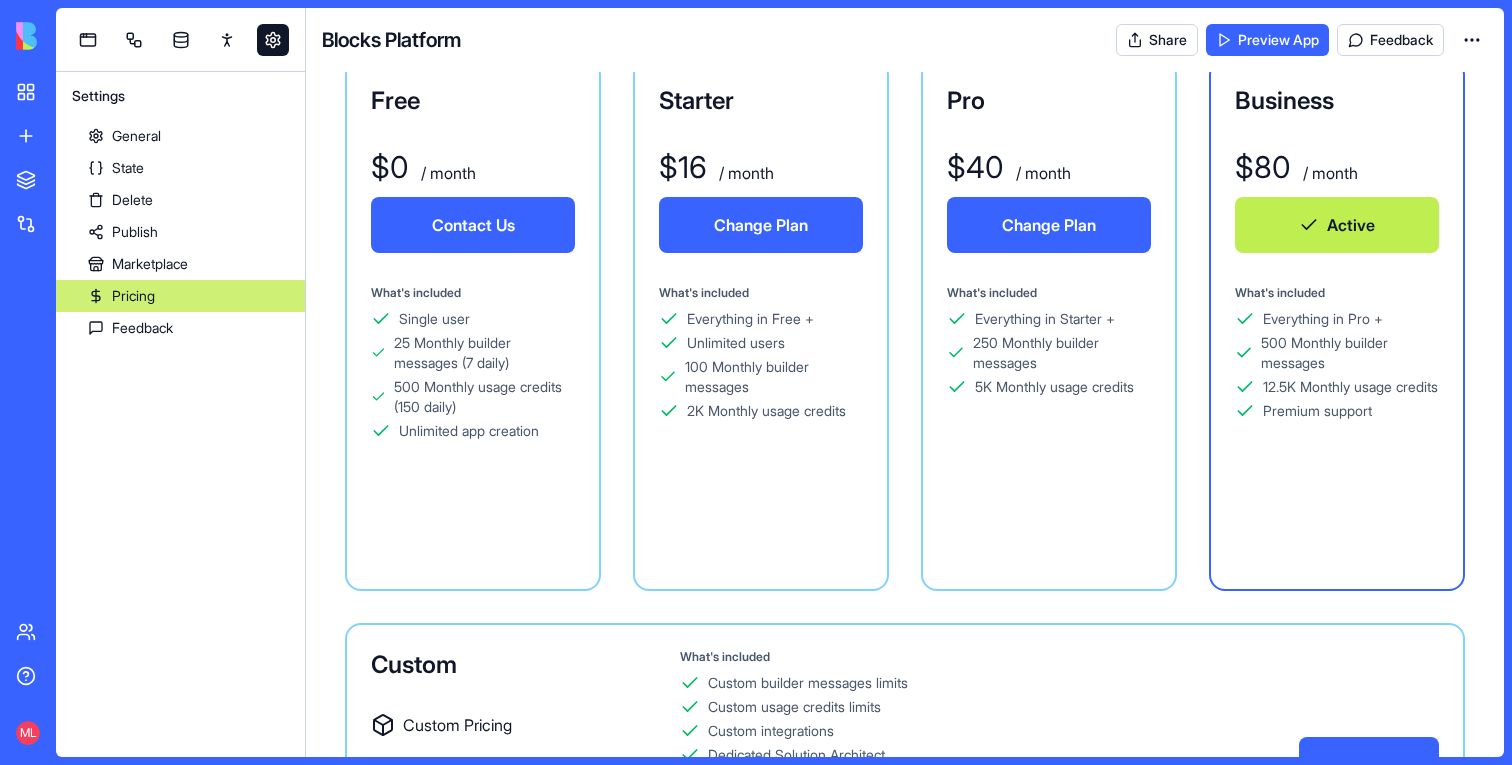 click on "What's included Single user 25 Monthly builder messages (7 daily) 500 Monthly usage credits (150 daily) Unlimited app creation" at bounding box center (473, 397) 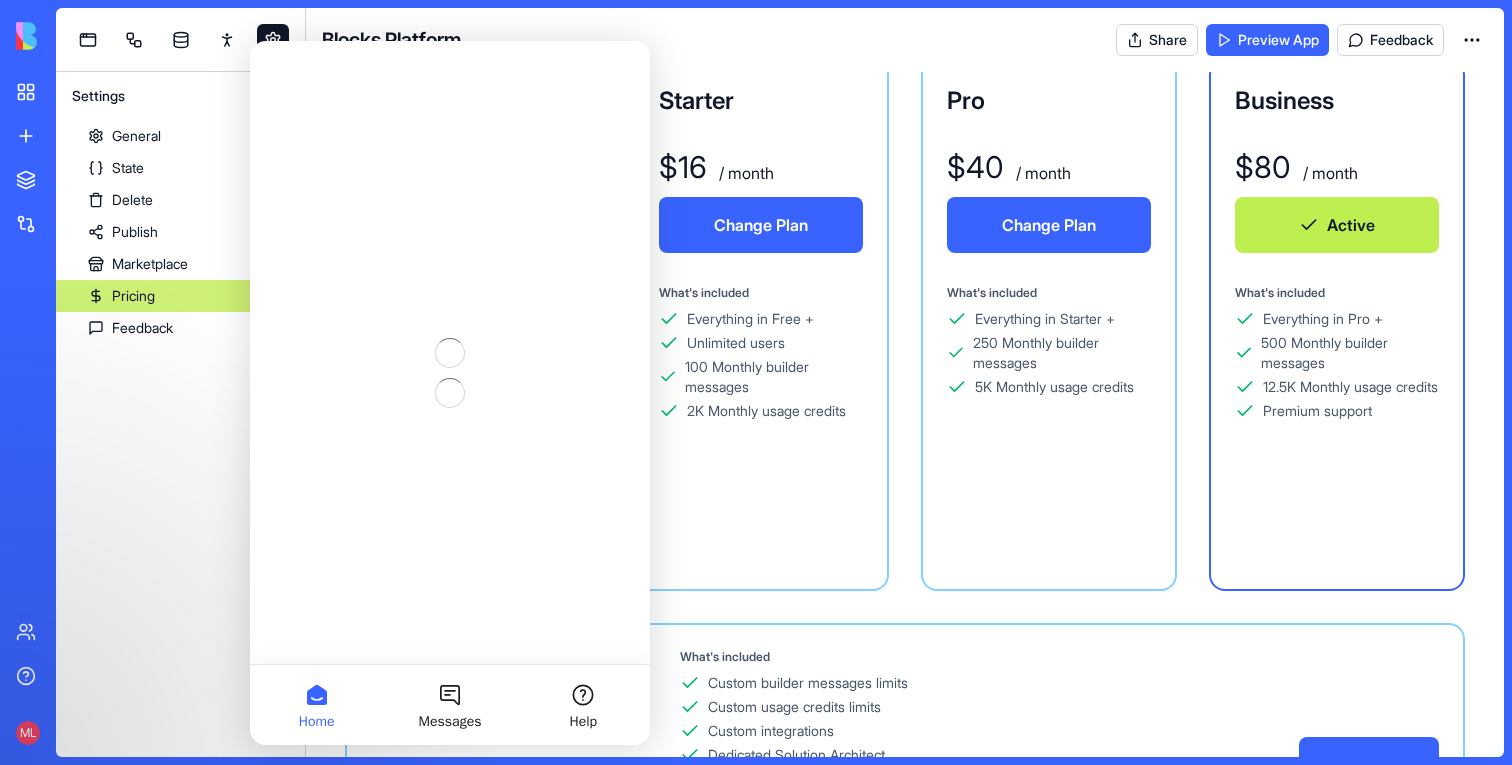 scroll, scrollTop: 0, scrollLeft: 0, axis: both 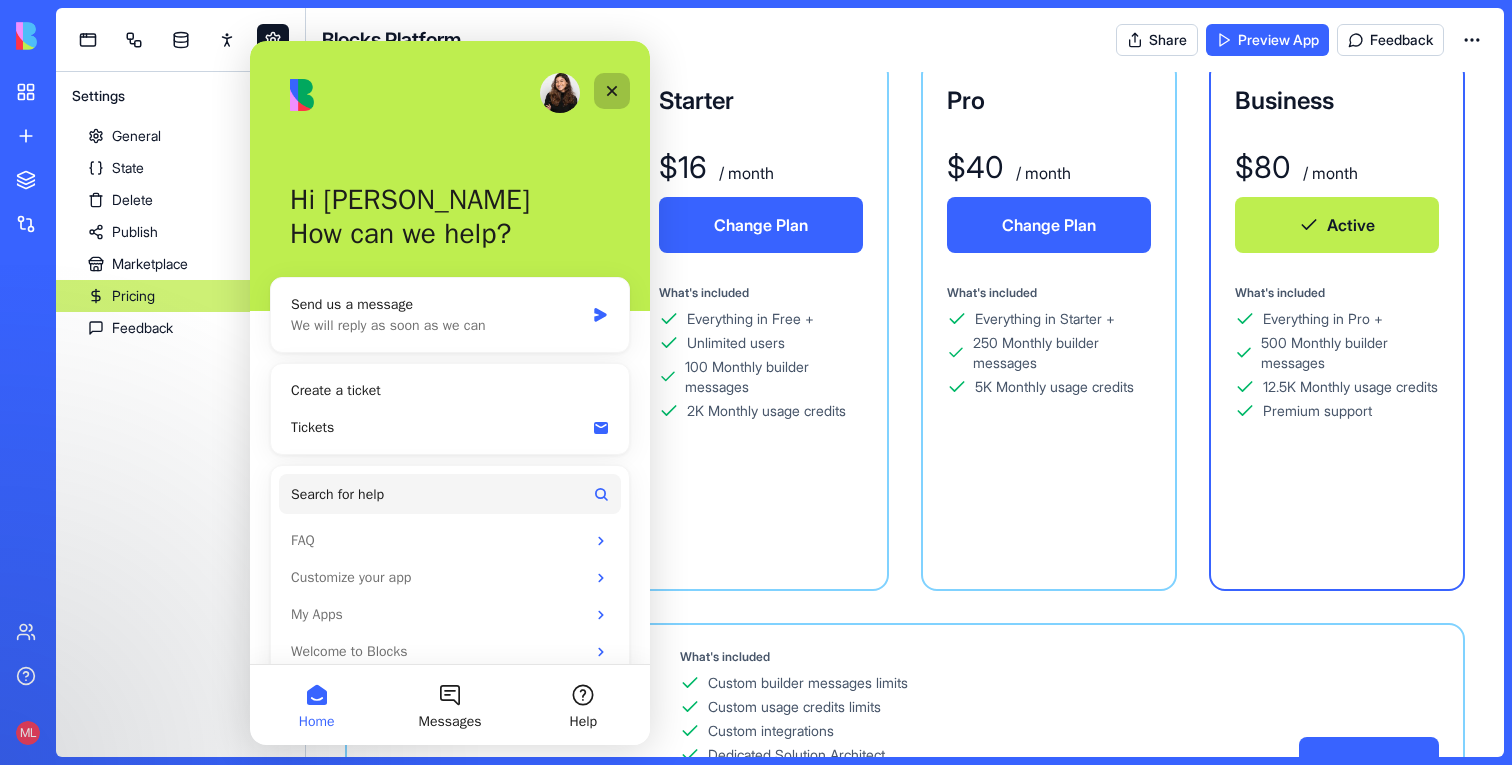 click 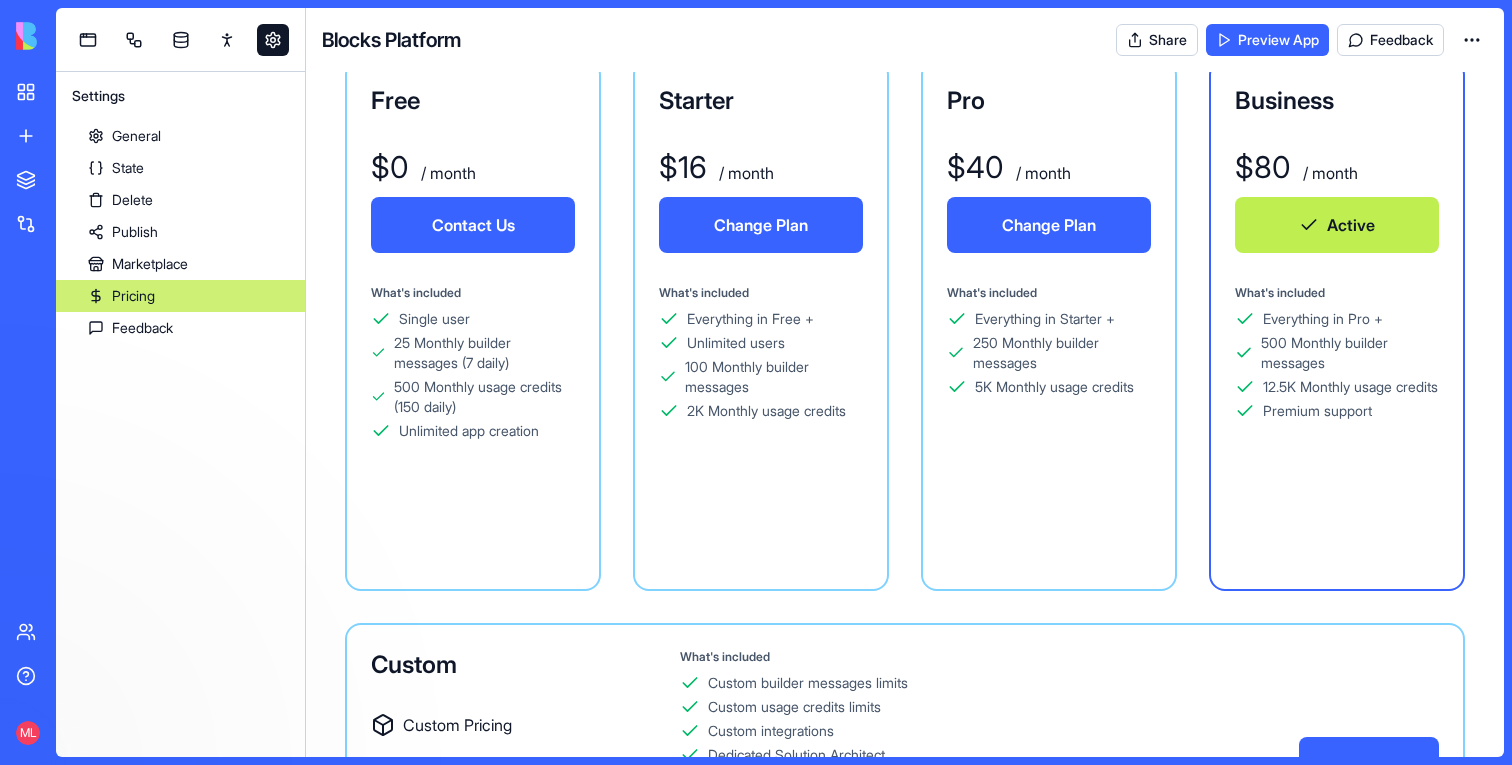 scroll, scrollTop: 0, scrollLeft: 0, axis: both 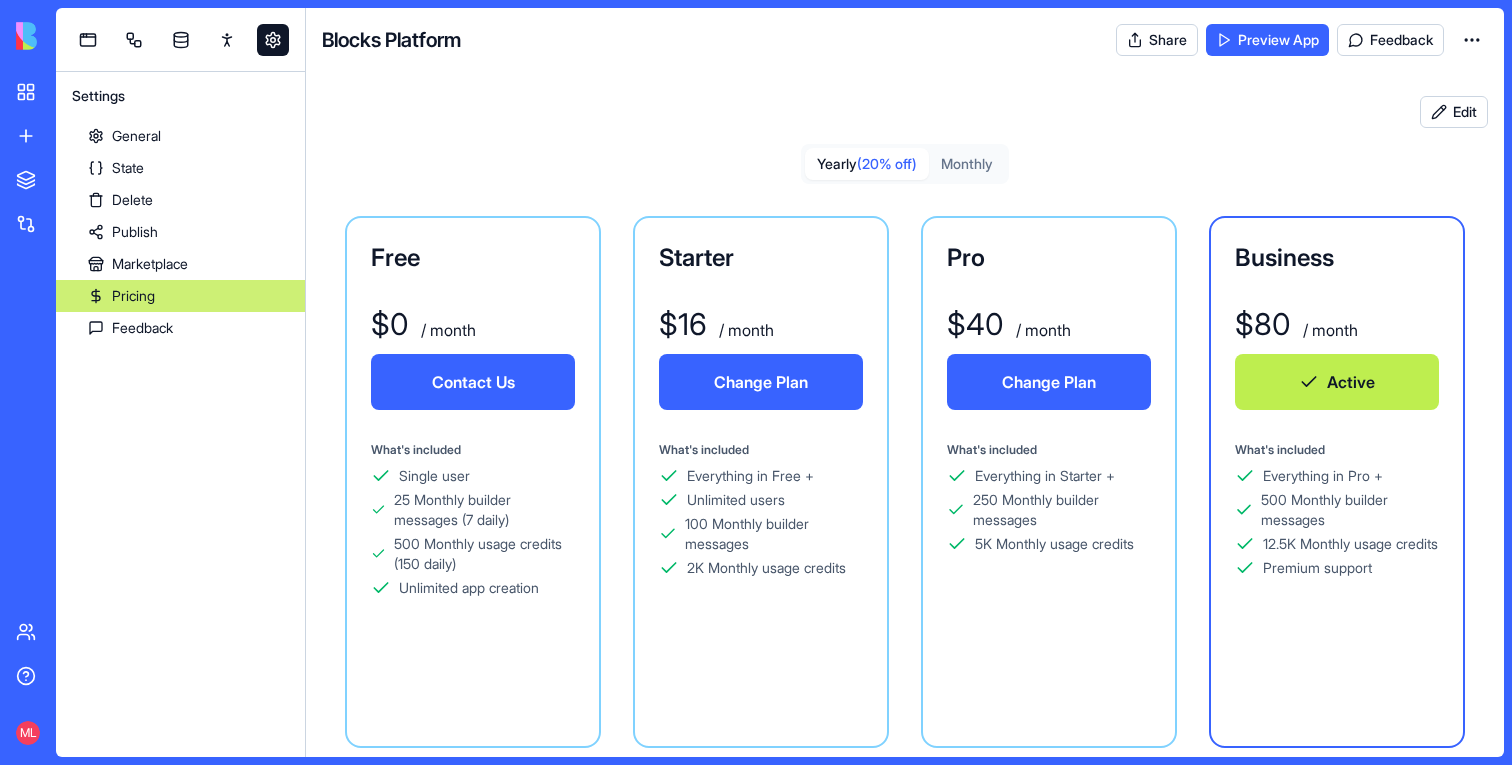 click on "Edit Yearly  (20% off) Monthly Free $ 0   / month Contact Us What's included Single user 25 Monthly builder messages (7 daily) 500 Monthly usage credits (150 daily) Unlimited app creation Starter $ 16   / month Change Plan What's included Everything in Free + Unlimited users 100 Monthly builder messages 2K Monthly usage credits Pro $ 40   / month Change Plan What's included Everything in Starter + 250 Monthly builder messages 5K Monthly usage credits Business $ 80   / month Active What's included Everything in Pro +  500 Monthly builder messages 12.5K Monthly usage credits Premium support Custom Custom Pricing What's included Custom builder messages limits Custom usage credits limits Custom integrations Dedicated Solution Architect Dedicated support & account management Contact Us" at bounding box center (905, 414) 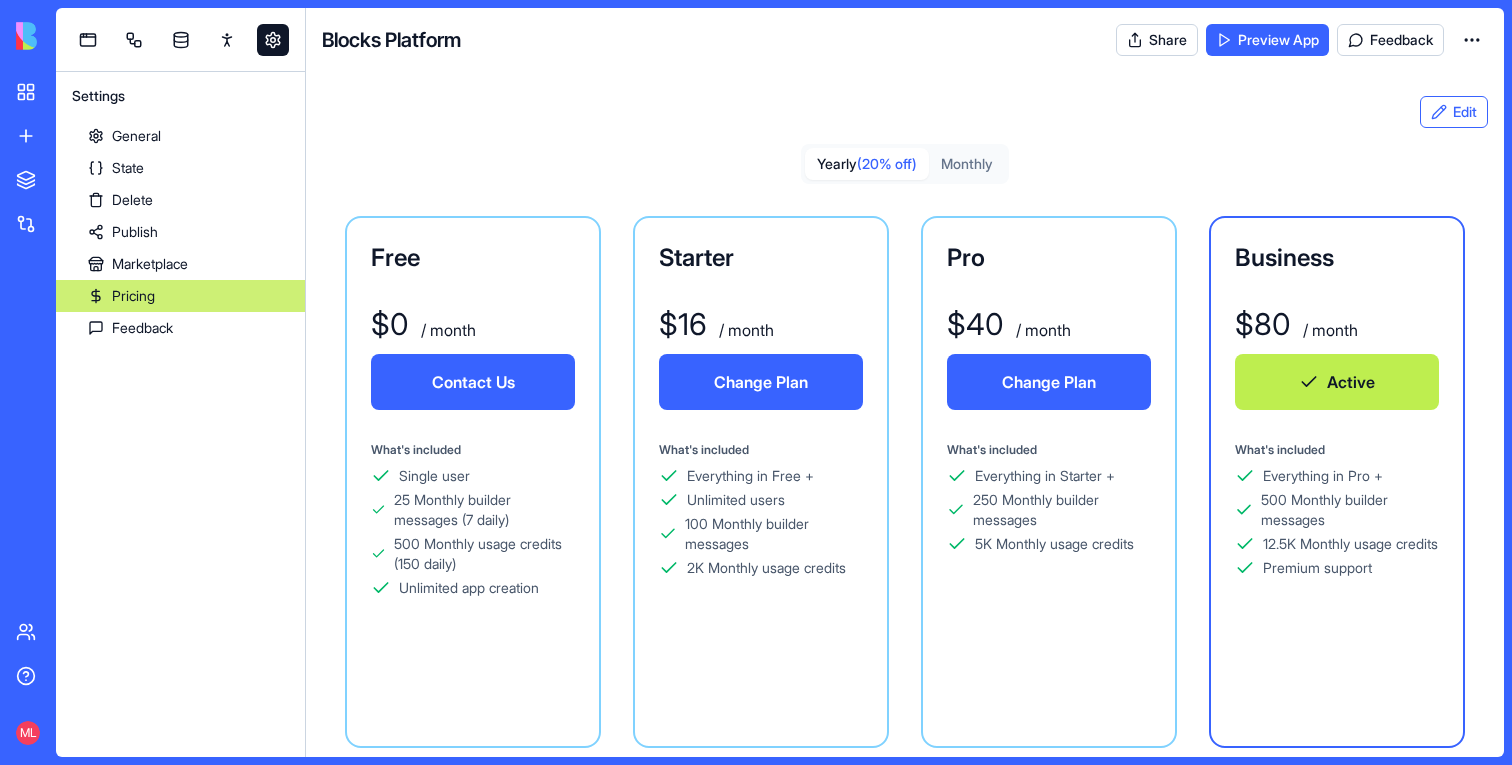 click on "Edit" at bounding box center [1454, 112] 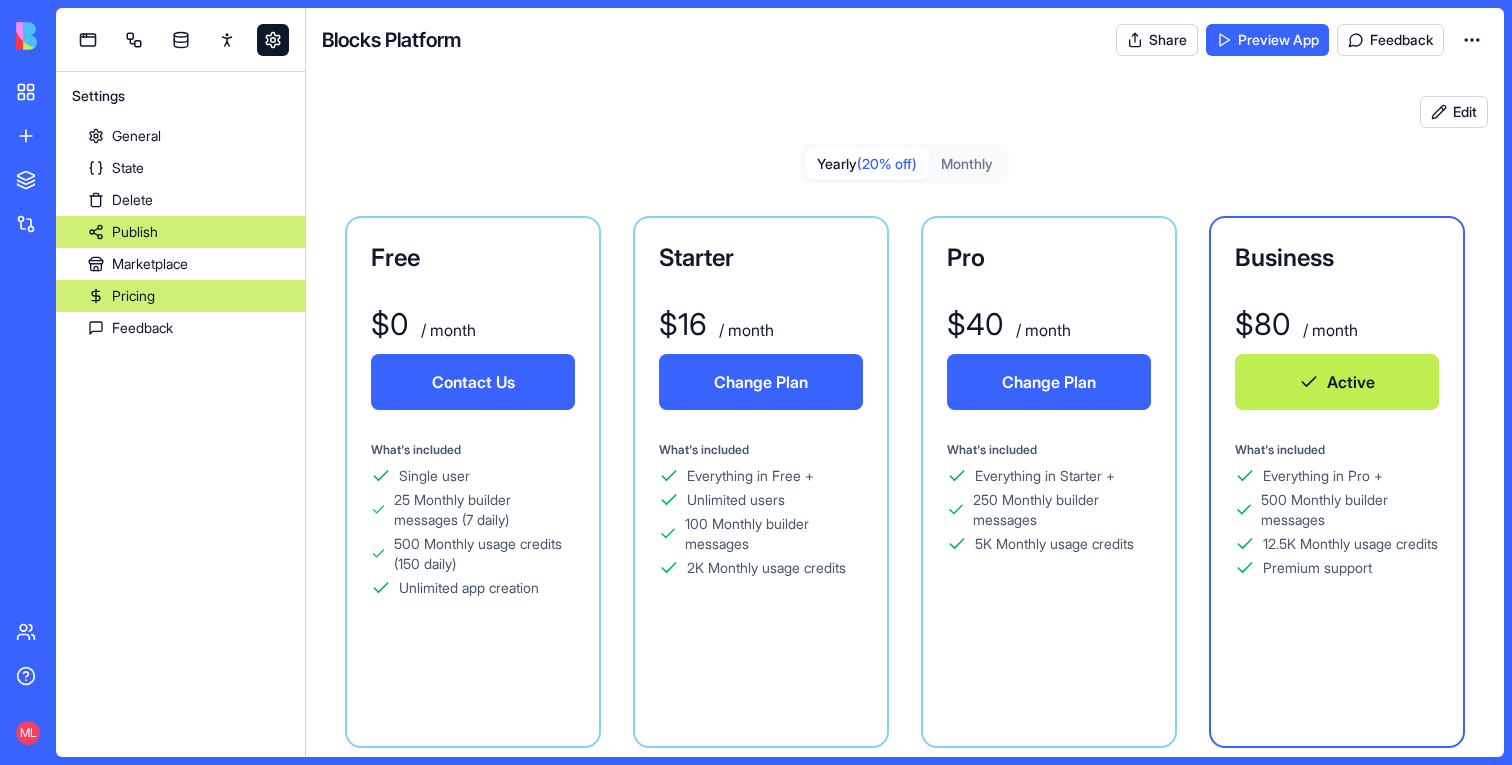 click on "Publish" at bounding box center (180, 232) 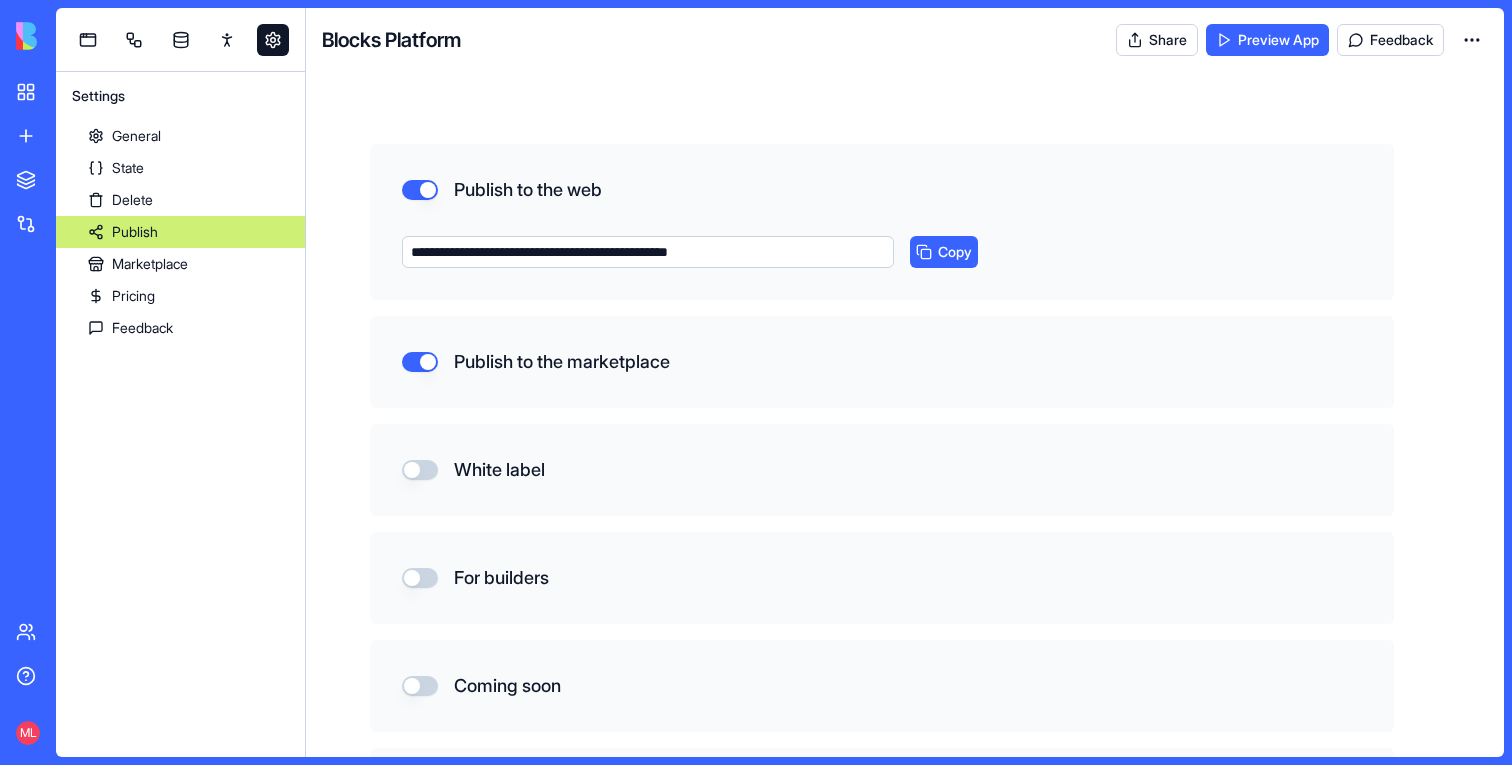 click on "Publish to the marketplace" at bounding box center [420, 362] 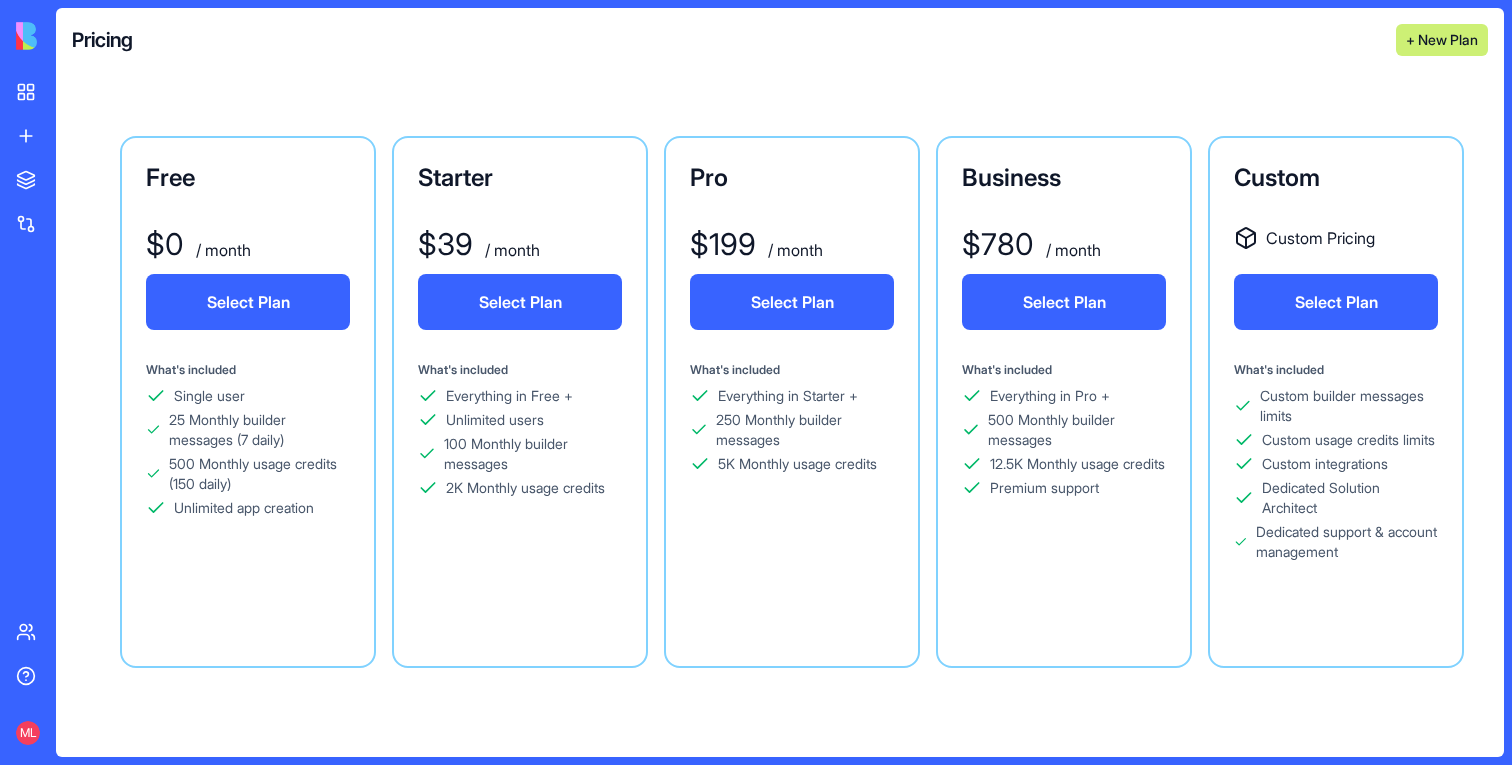 scroll, scrollTop: 0, scrollLeft: 0, axis: both 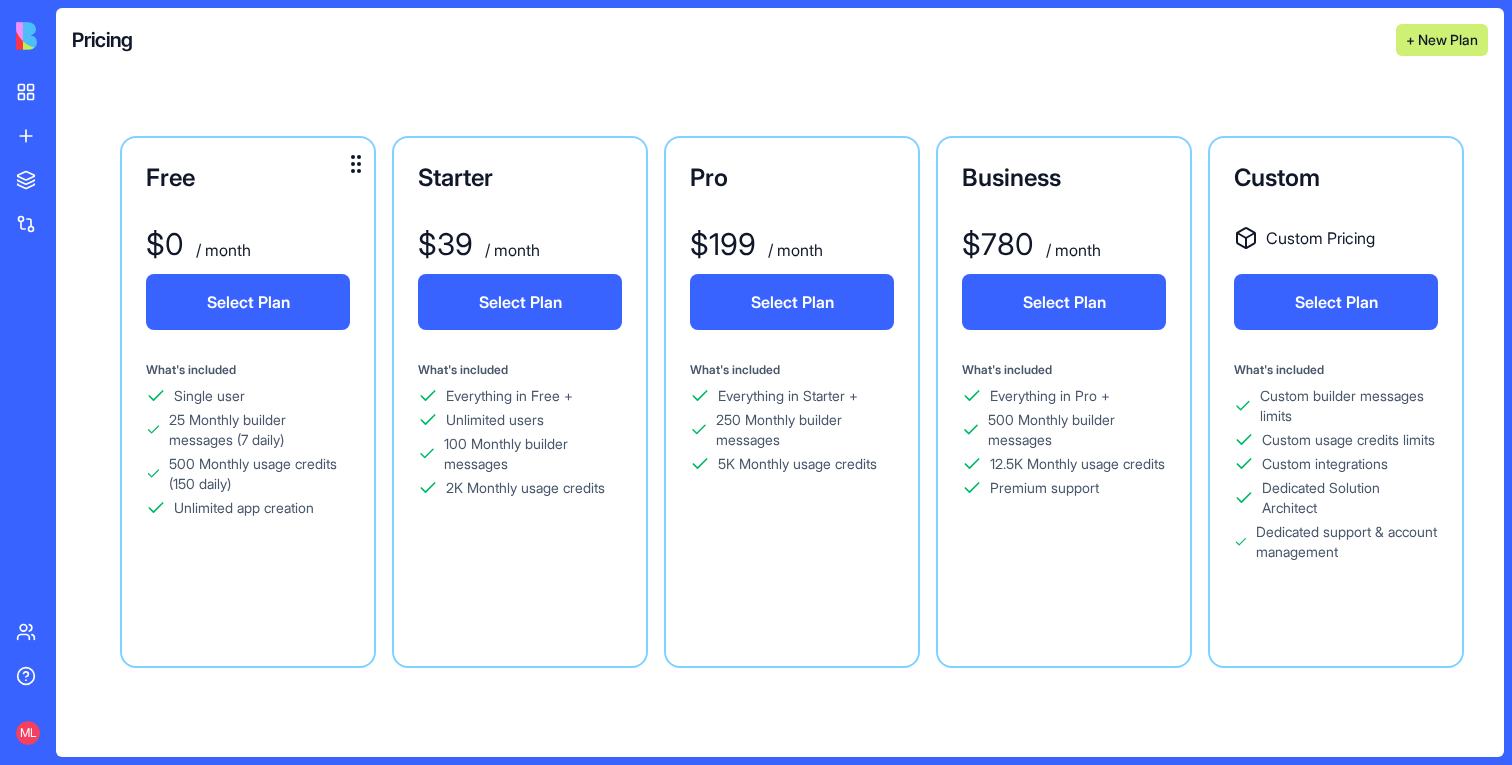 click on "Free $ 0   / month Select Plan What's included Single user 25 Monthly builder messages (7 daily) 500 Monthly usage credits (150 daily) Unlimited app creation" at bounding box center (248, 402) 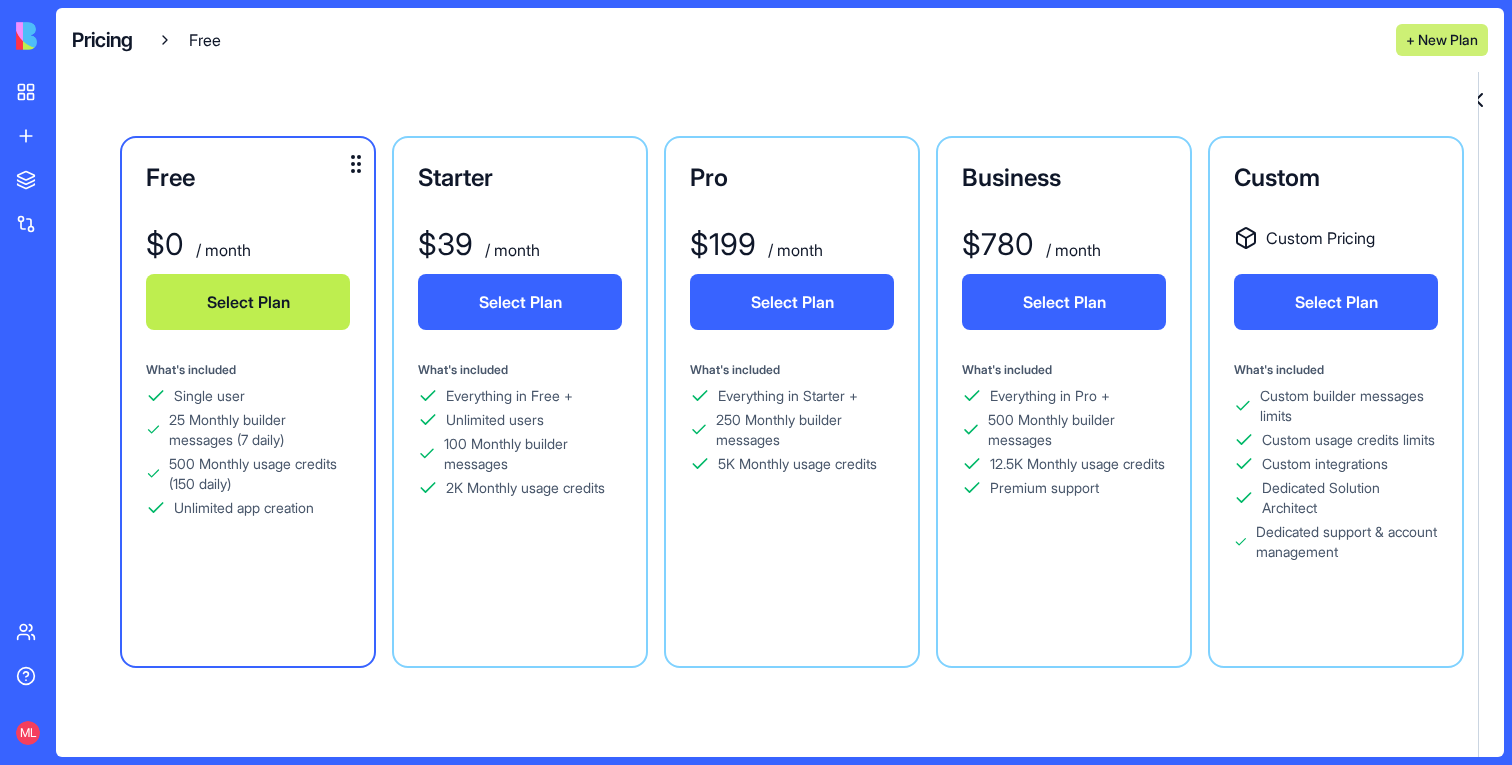 scroll, scrollTop: 0, scrollLeft: 0, axis: both 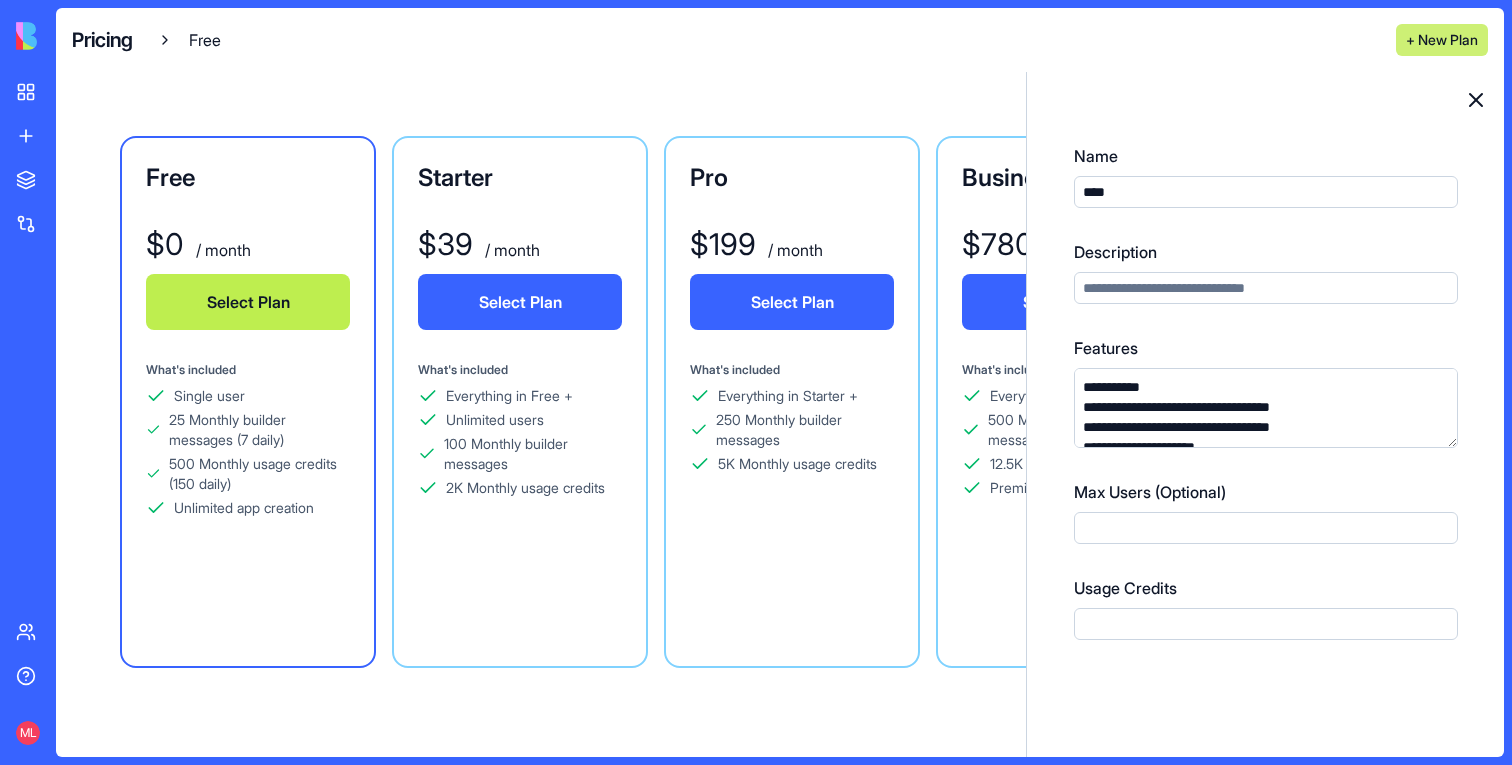 click on "*" at bounding box center (1266, 528) 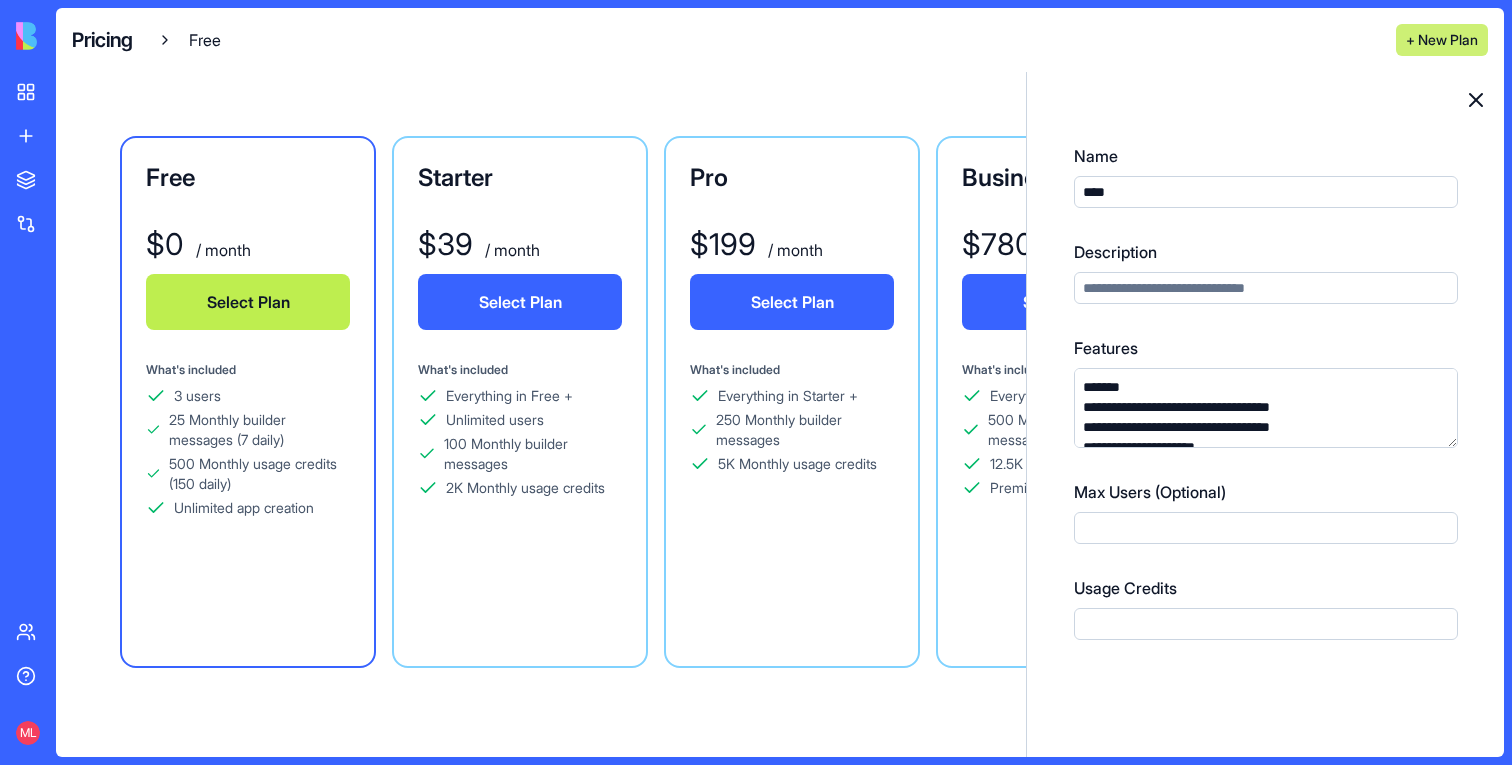 type on "**********" 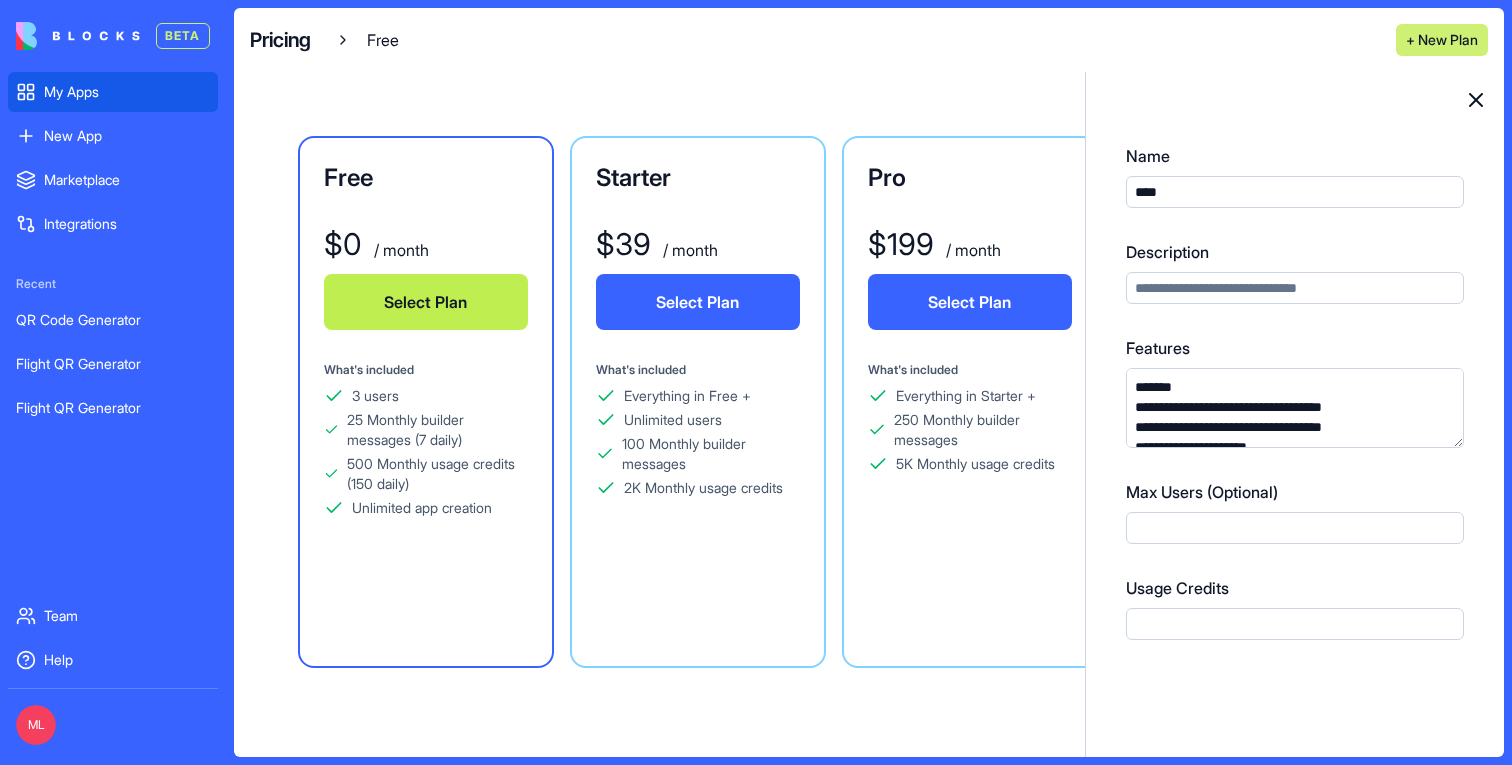 click on "My Apps" at bounding box center (113, 92) 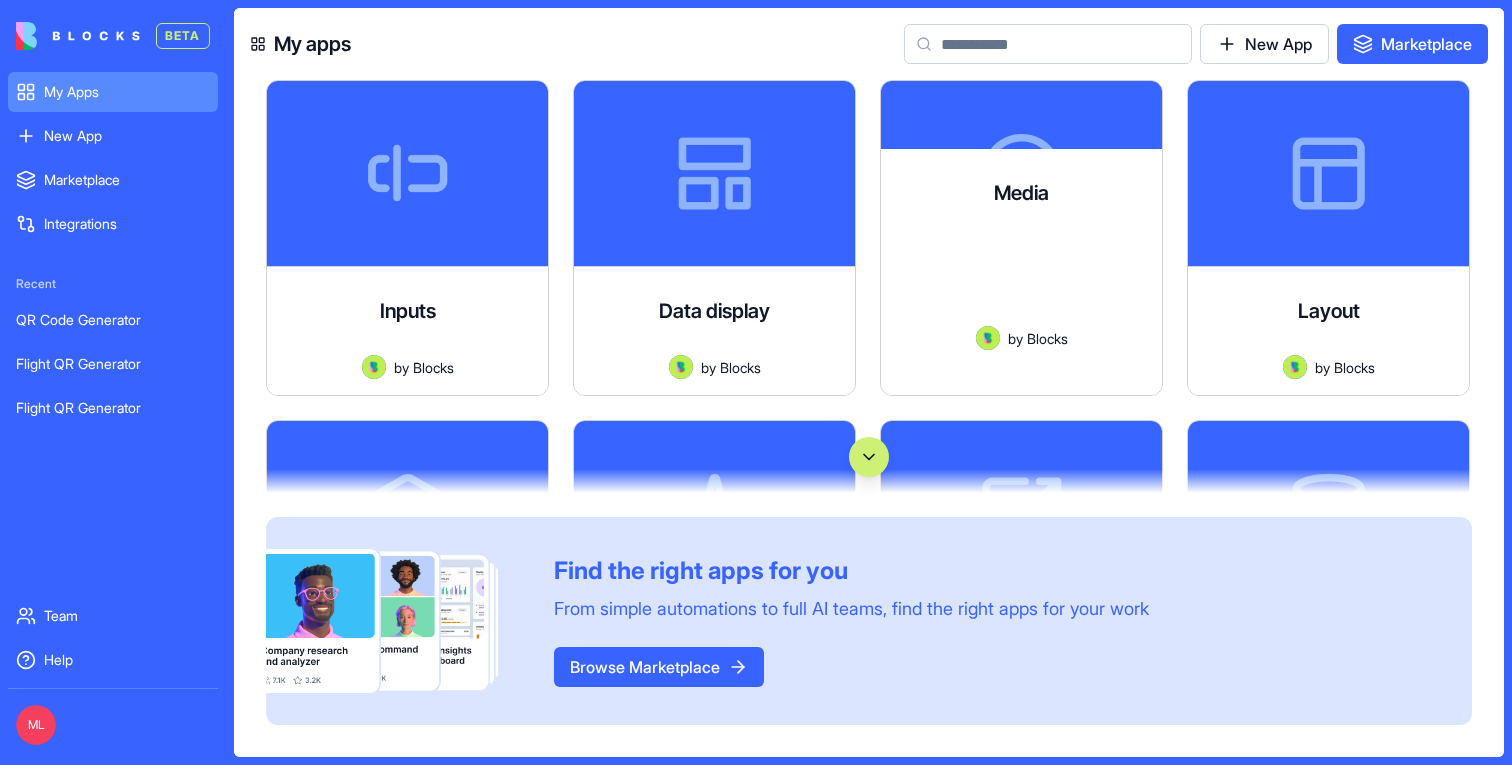 click at bounding box center [1048, 44] 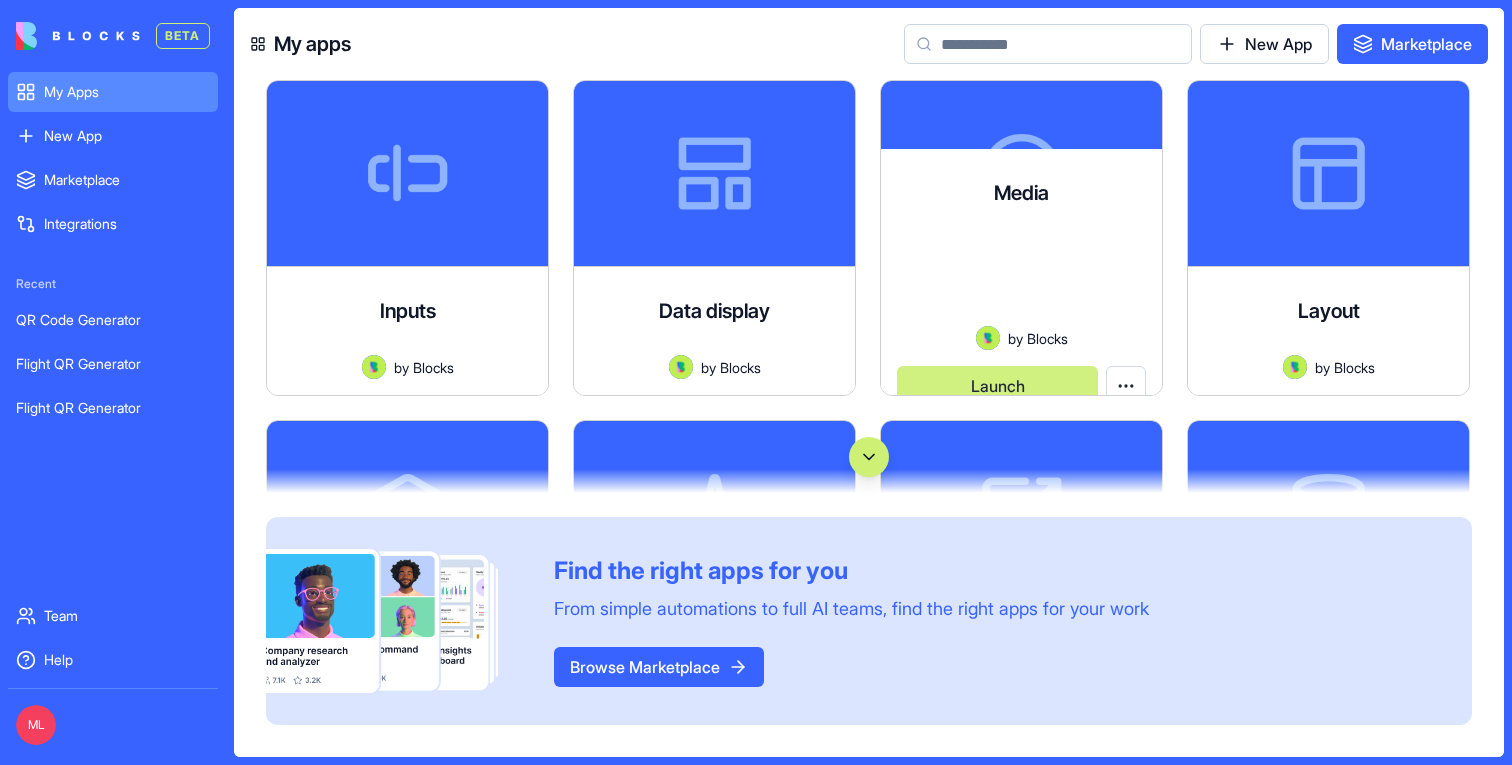 type on "*" 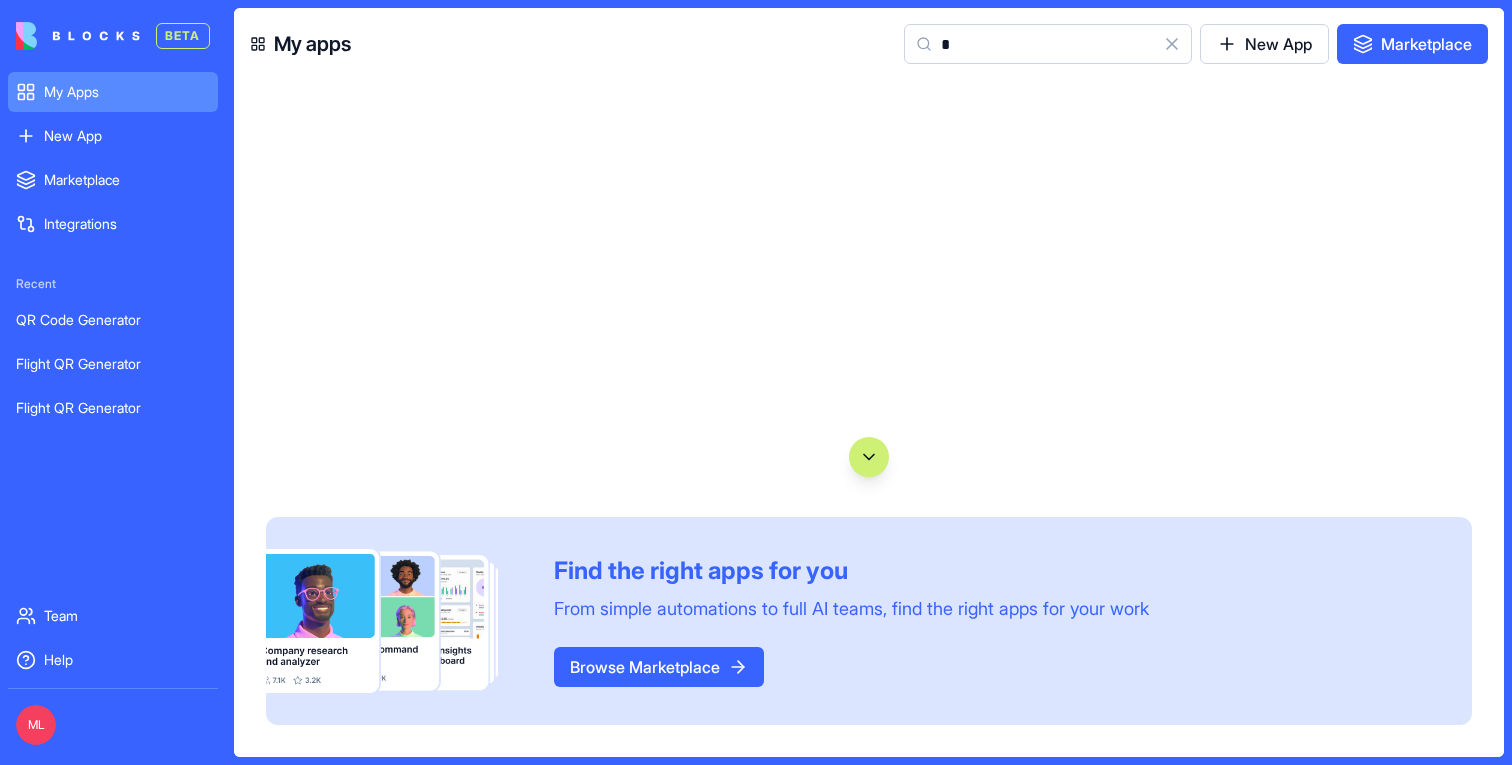 type 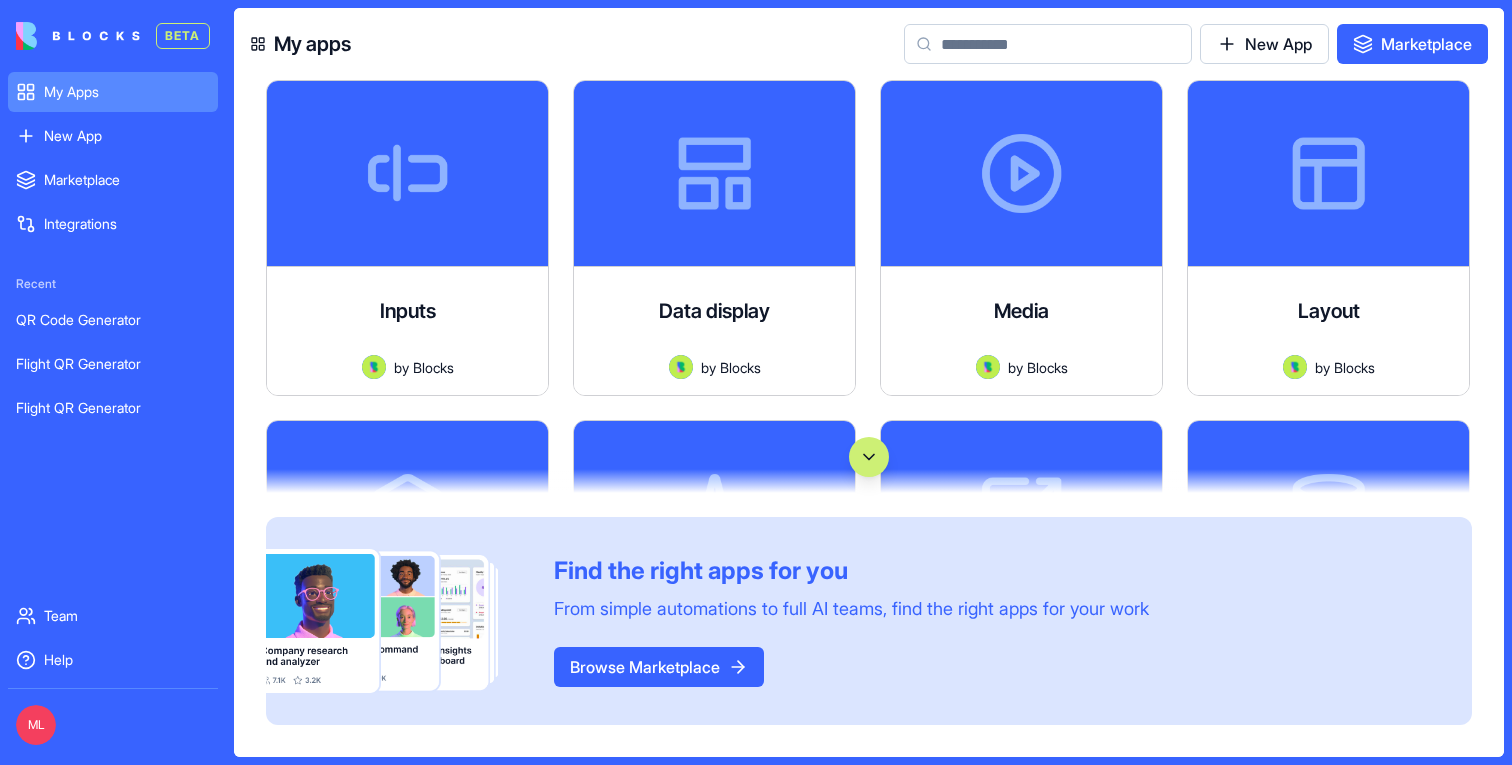 click on "BETA My Apps New App
To pick up a draggable item, press the space bar.
While dragging, use the arrow keys to move the item.
Press space again to drop the item in its new position, or press escape to cancel.
Marketplace Integrations Recent QR Code Generator Flight QR Generator Flight QR Generator Team Help ML My apps New App Marketplace Inputs by Blocks Launch Data display by Blocks Launch Media by Blocks Launch Layout by Blocks Launch Core Product by Blocks Launch AI Blocks by Blocks Launch Website Components by Blocks Launch Databases by Blocks Launch Brand Sentiment Tracker Analyze brand sentiment by gathering and summarizing online feedback to uncover key insights by Blocks Launch Landing Page Composer Create high-performing landing pages with optimized structure and compelling copy in minutes. by Blocks Launch Blocks LPs A platform for creating and managing landing pages by Blocks Launch Blocks Website   by Blocks Launch Find the right apps for you Browse Marketplace" at bounding box center (756, 382) 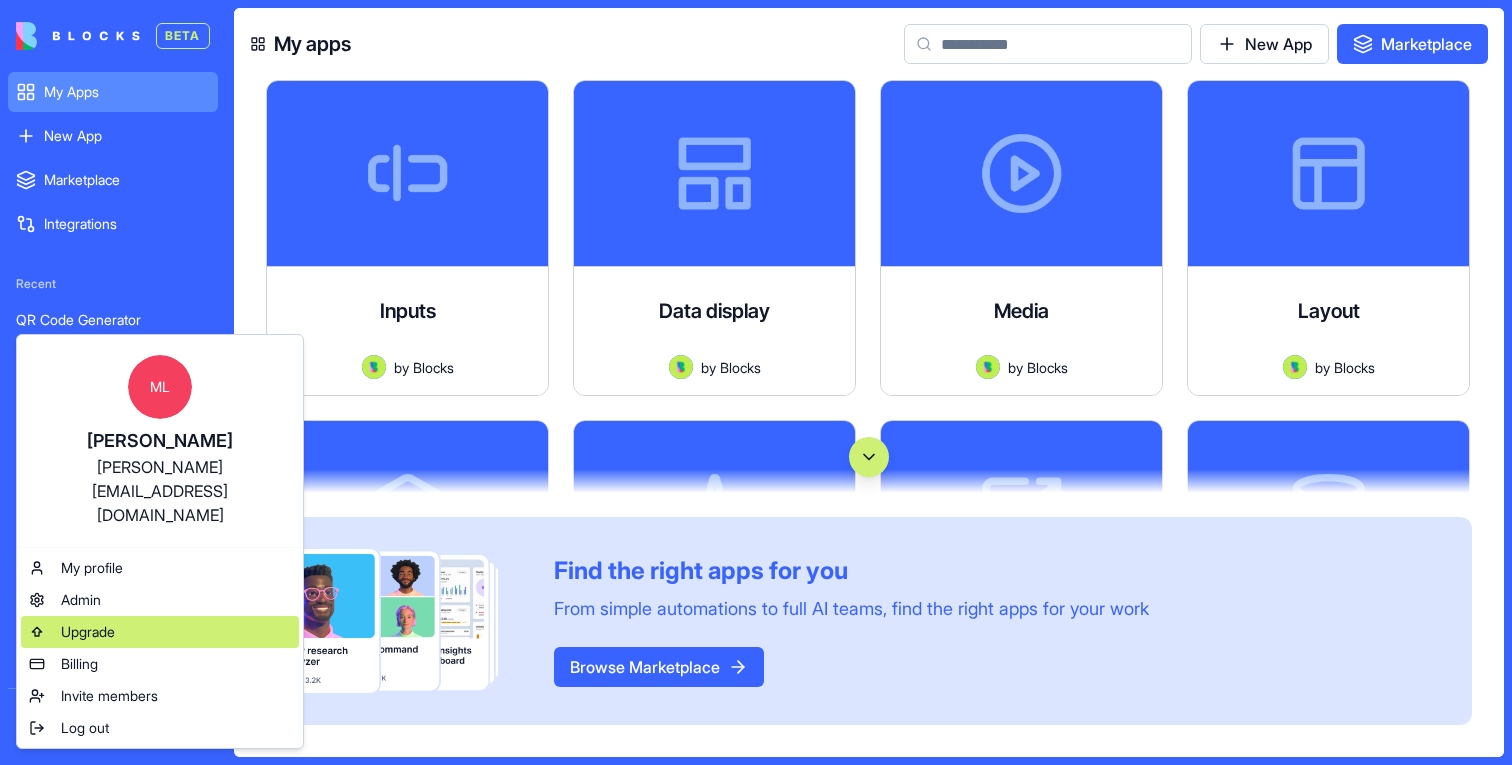 click on "Upgrade" at bounding box center (160, 632) 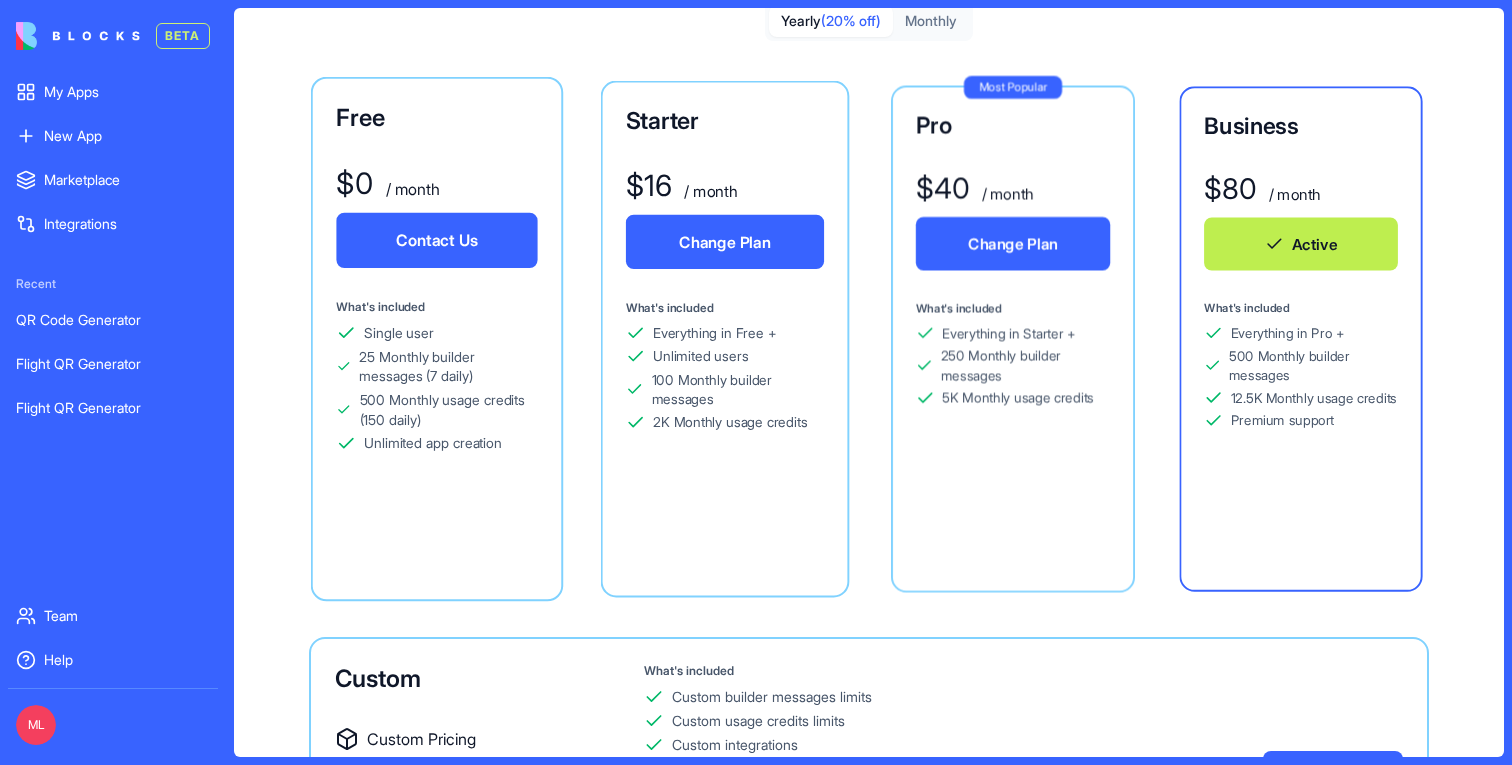 scroll, scrollTop: 185, scrollLeft: 0, axis: vertical 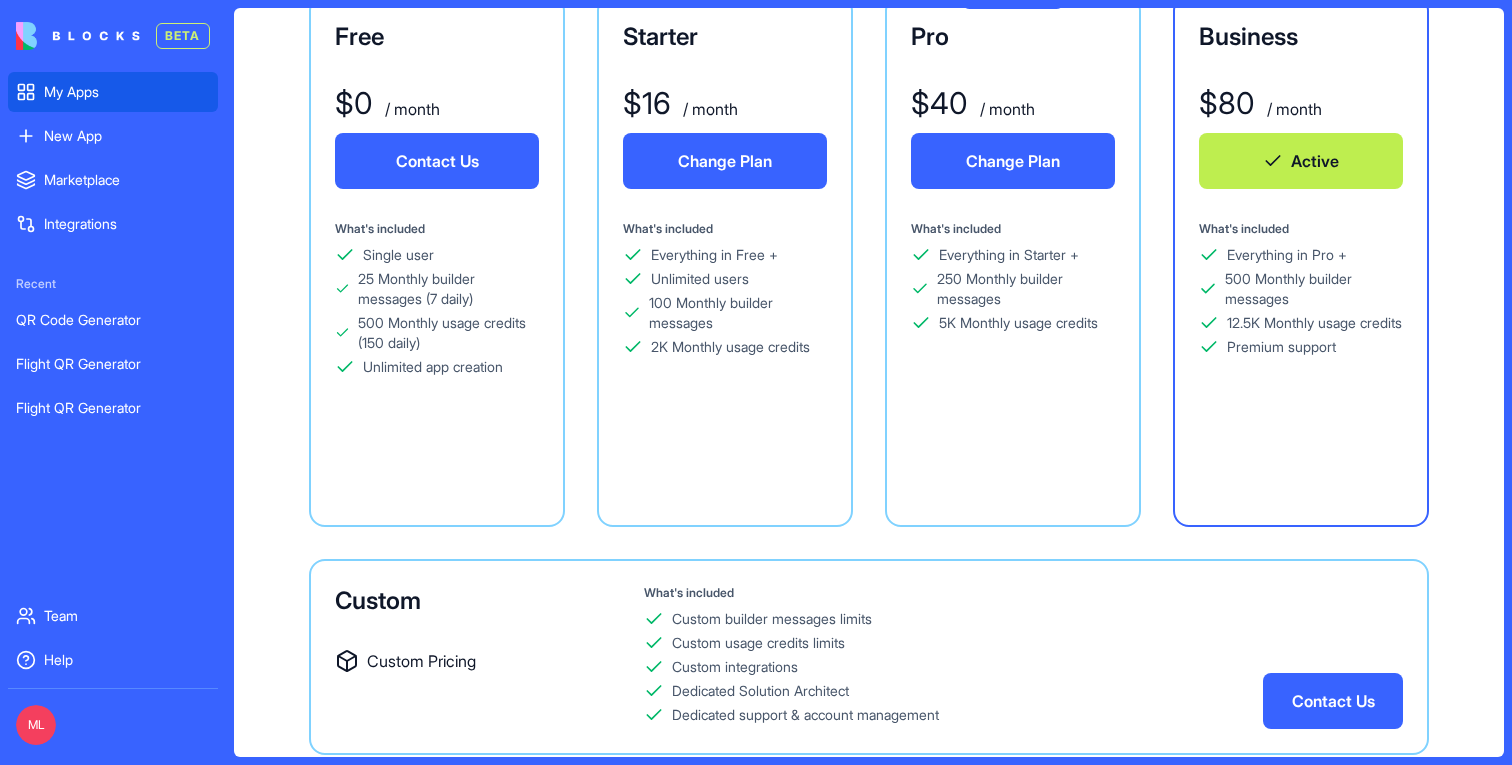 click on "My Apps" at bounding box center (113, 92) 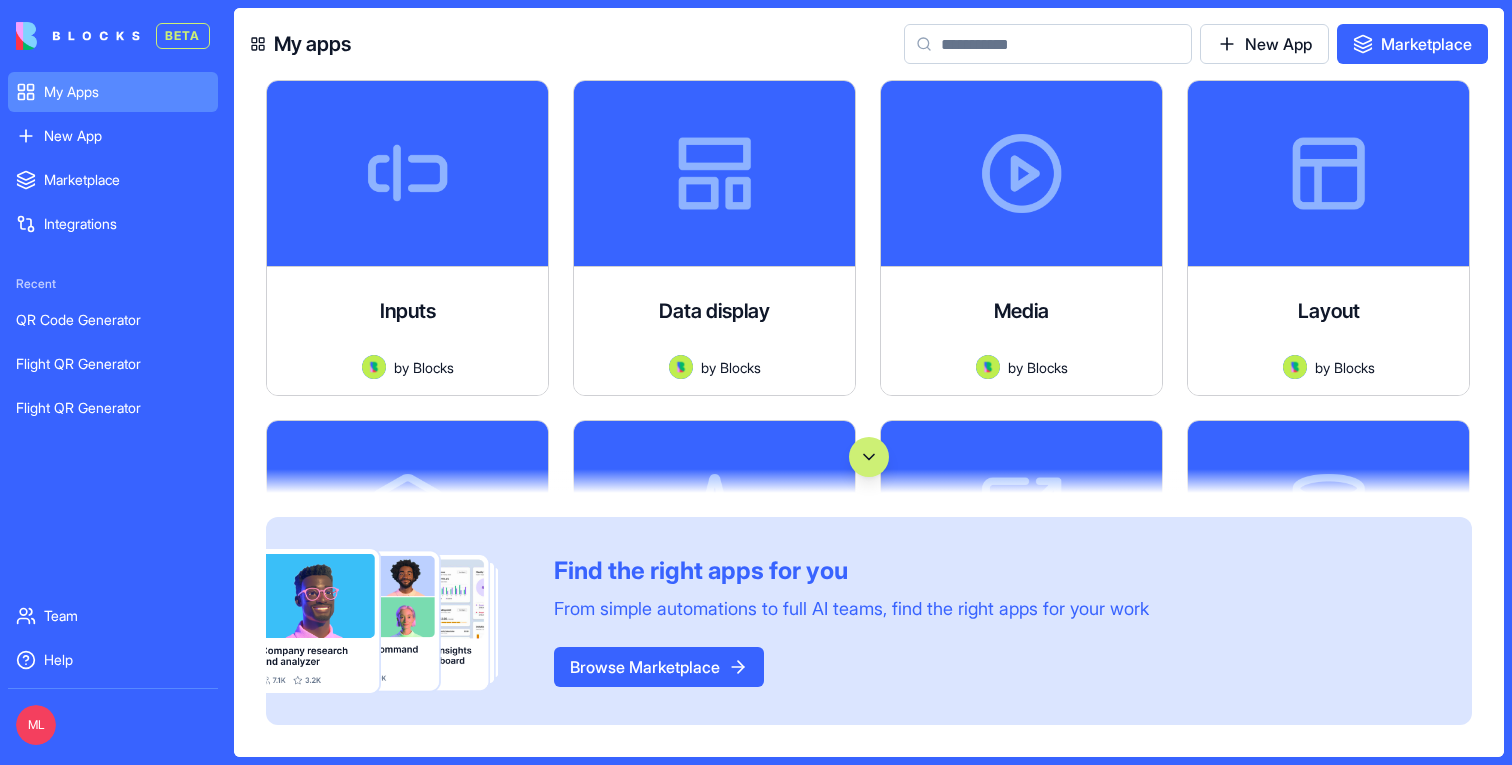click at bounding box center (1048, 44) 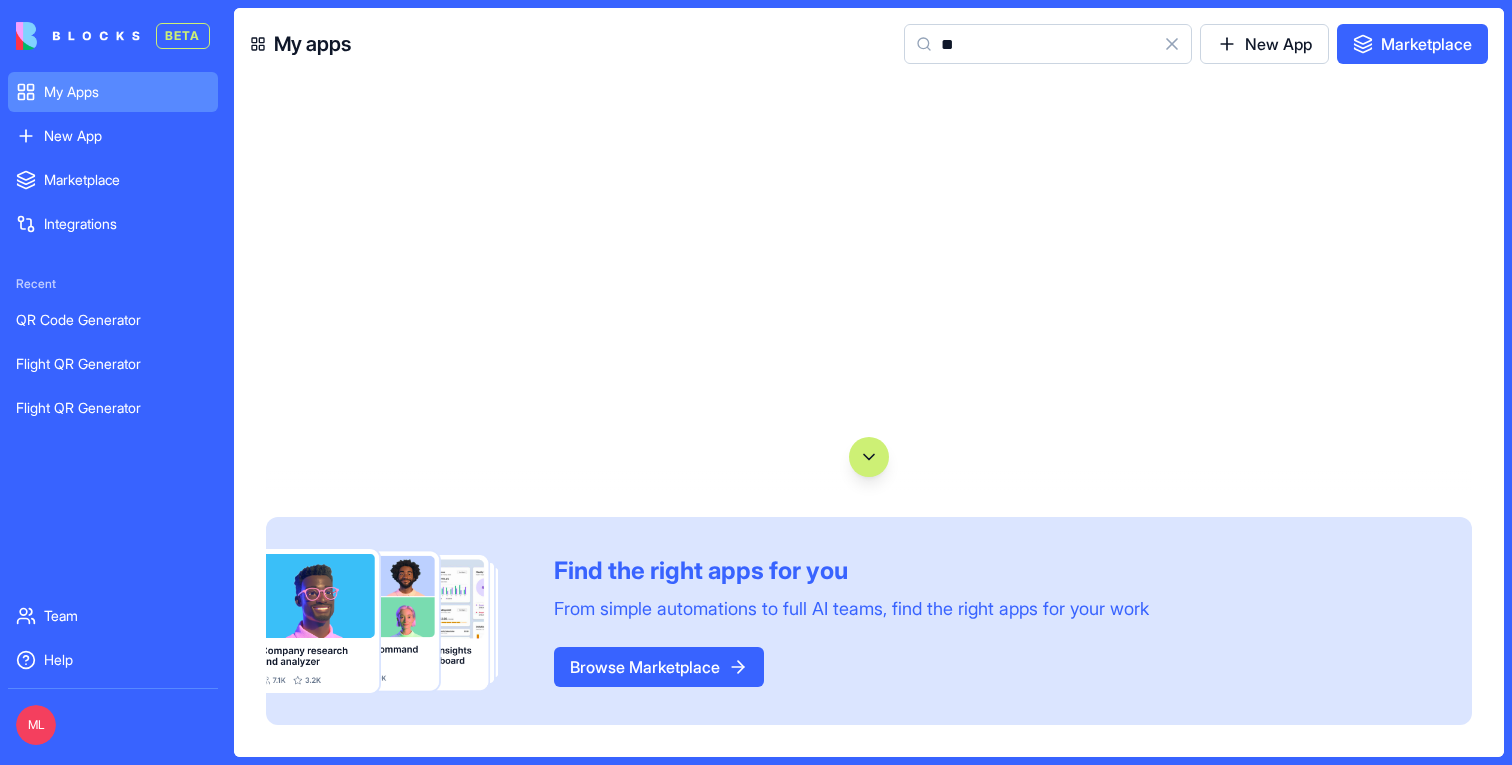 type on "*" 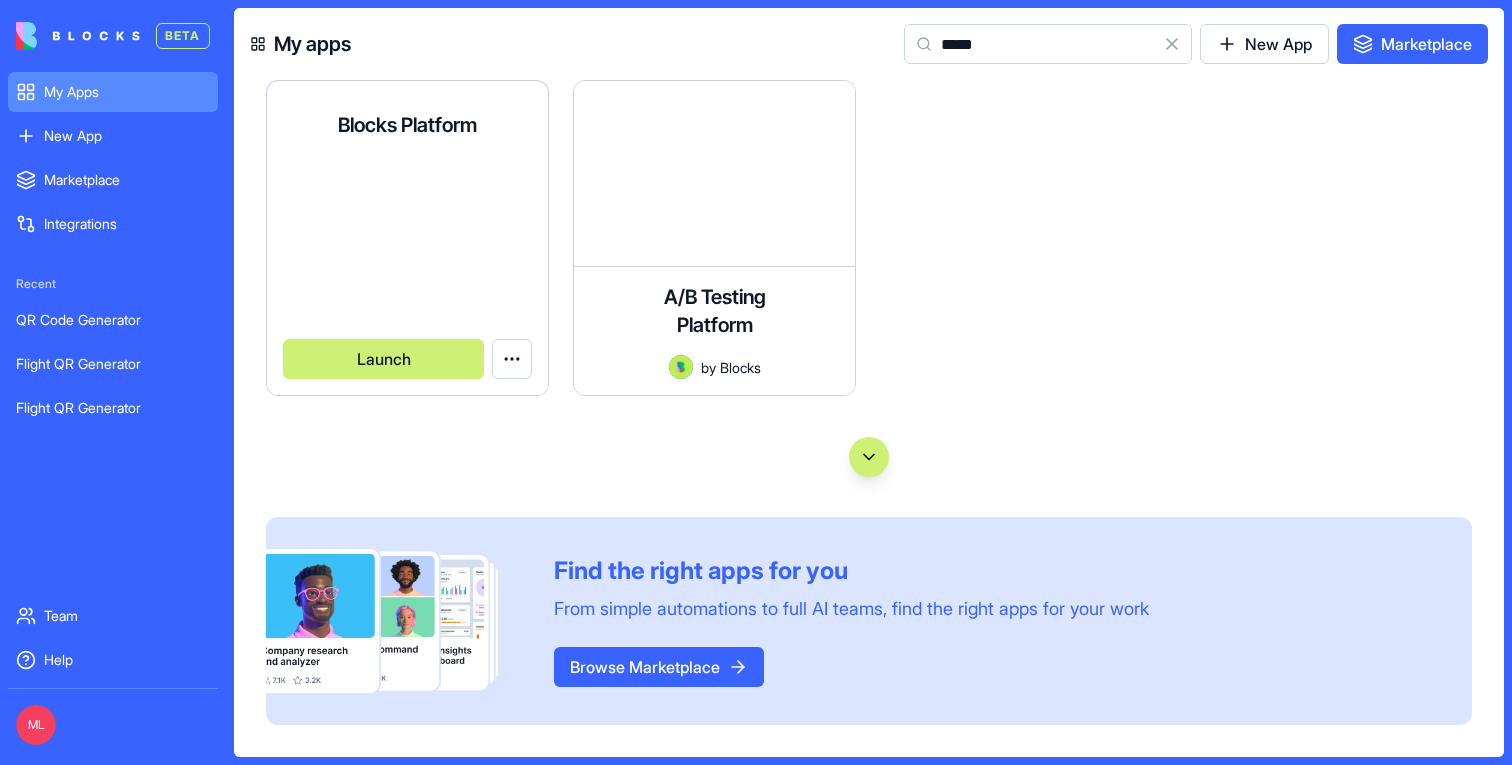 type on "*****" 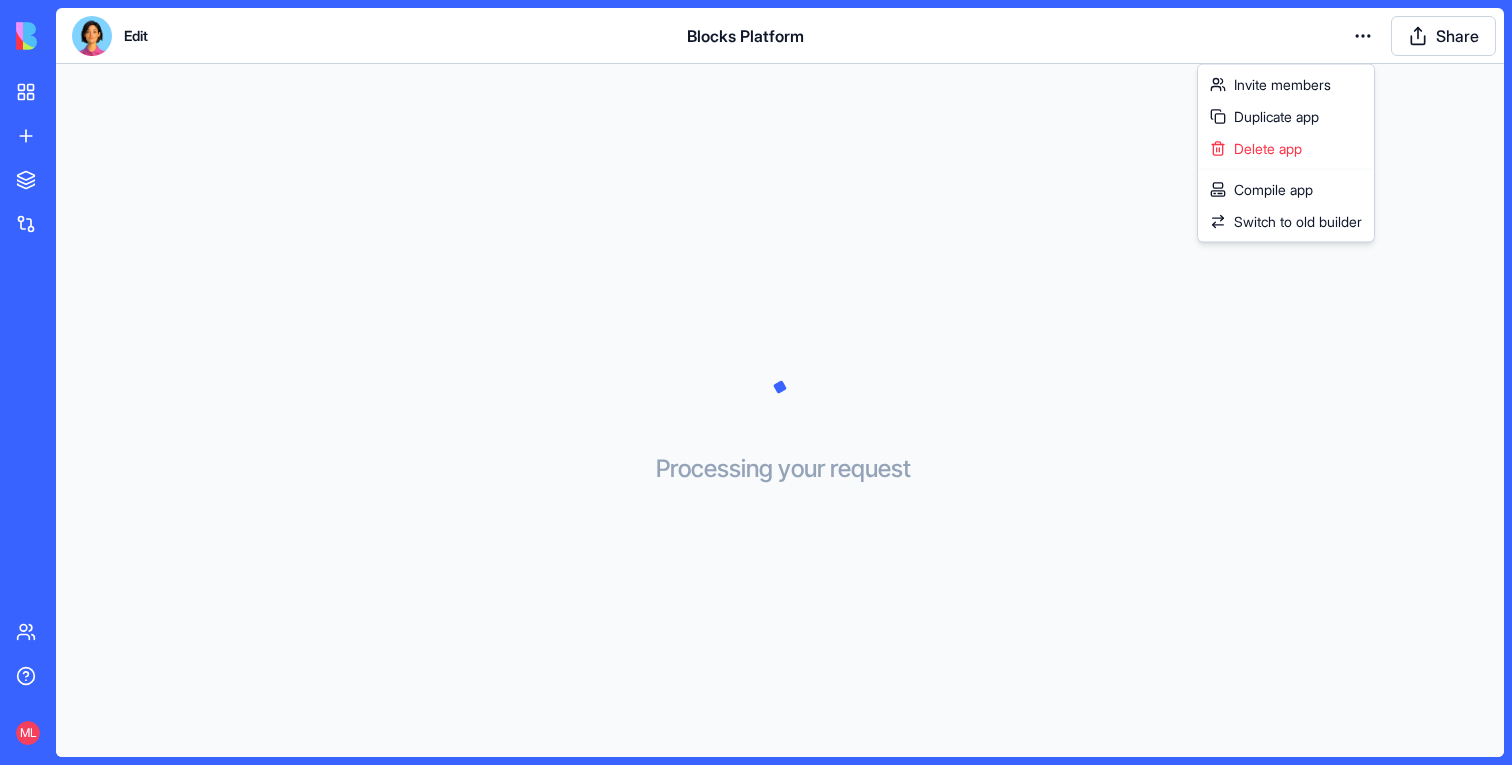 click on "My Apps New App
To pick up a draggable item, press the space bar.
While dragging, use the arrow keys to move the item.
Press space again to drop the item in its new position, or press escape to cancel.
Marketplace Integrations Team Help ML Edit Blocks Platform Share Processing your request . . .
Cookie settings Invite members Duplicate app Delete app Compile app Switch to old builder" at bounding box center [756, 382] 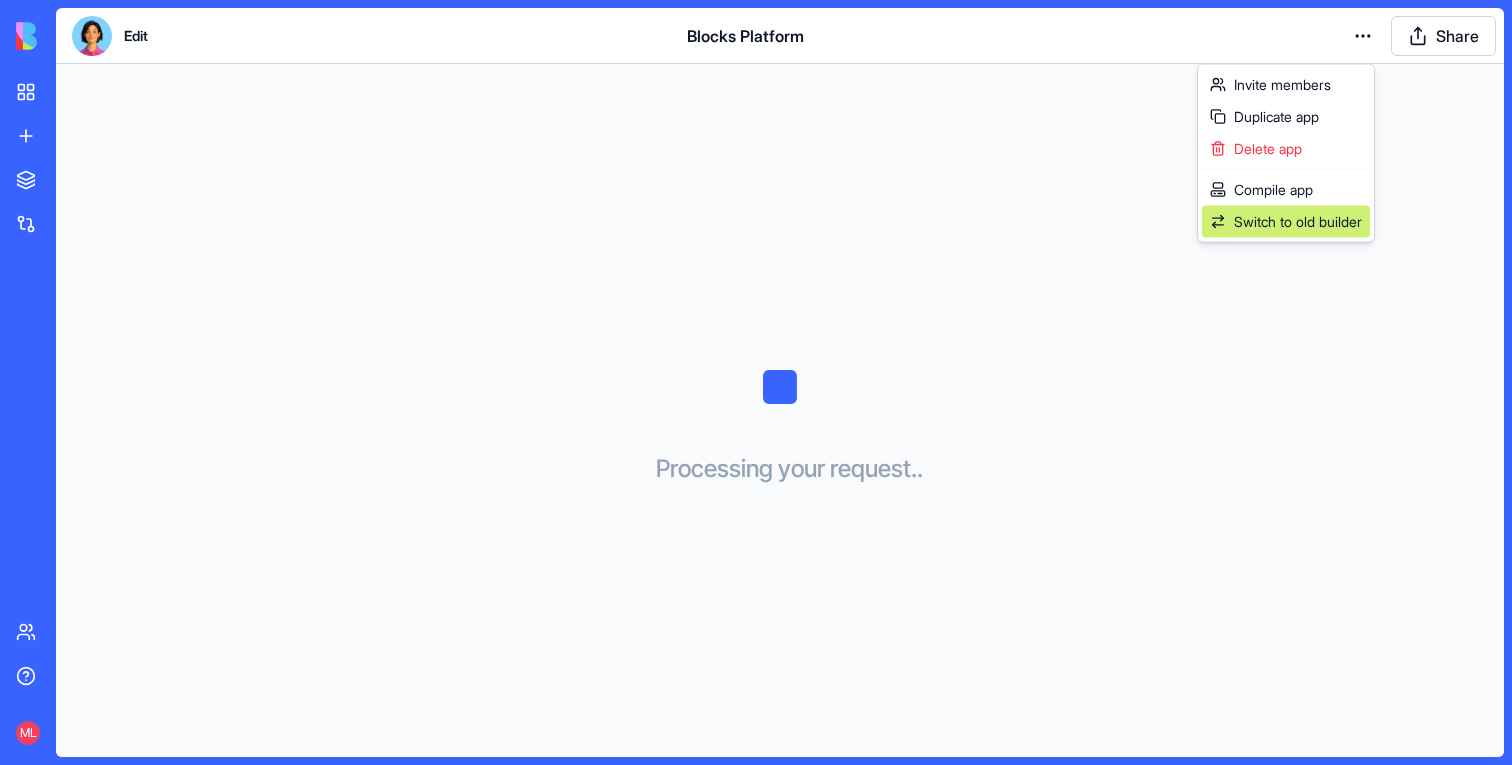 click on "Switch to old builder" at bounding box center (1298, 222) 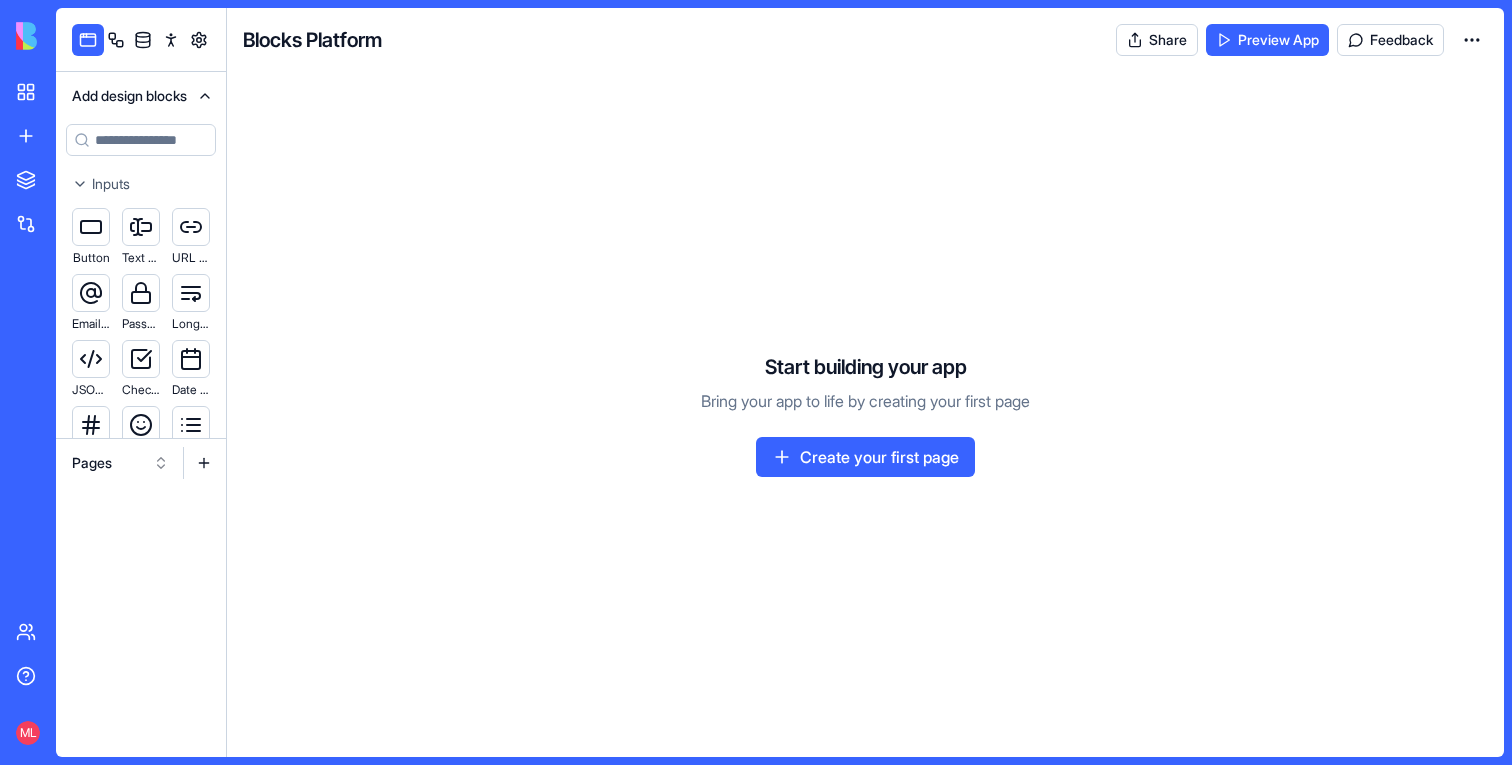 scroll, scrollTop: 0, scrollLeft: 0, axis: both 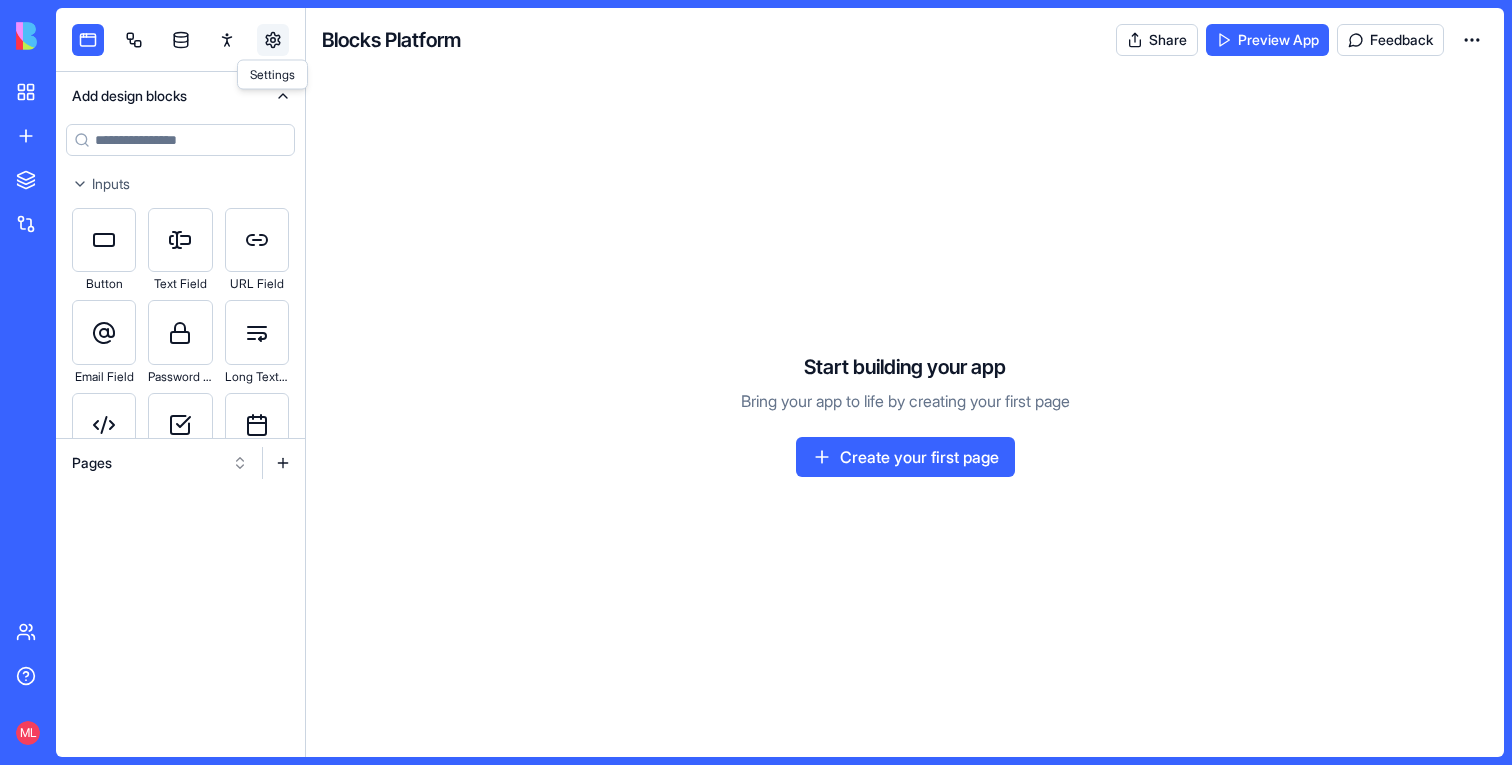 click at bounding box center [273, 40] 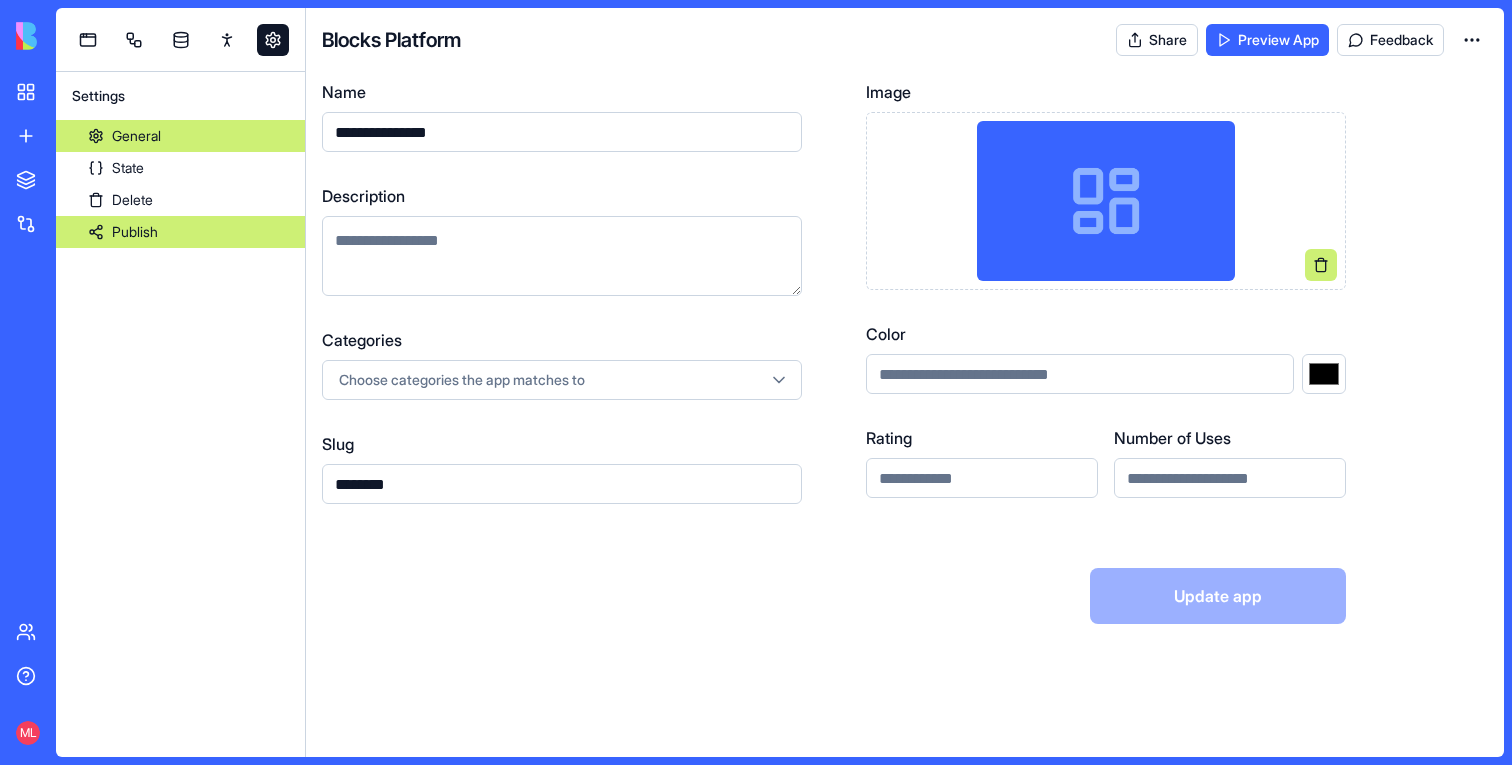click on "Publish" at bounding box center [180, 232] 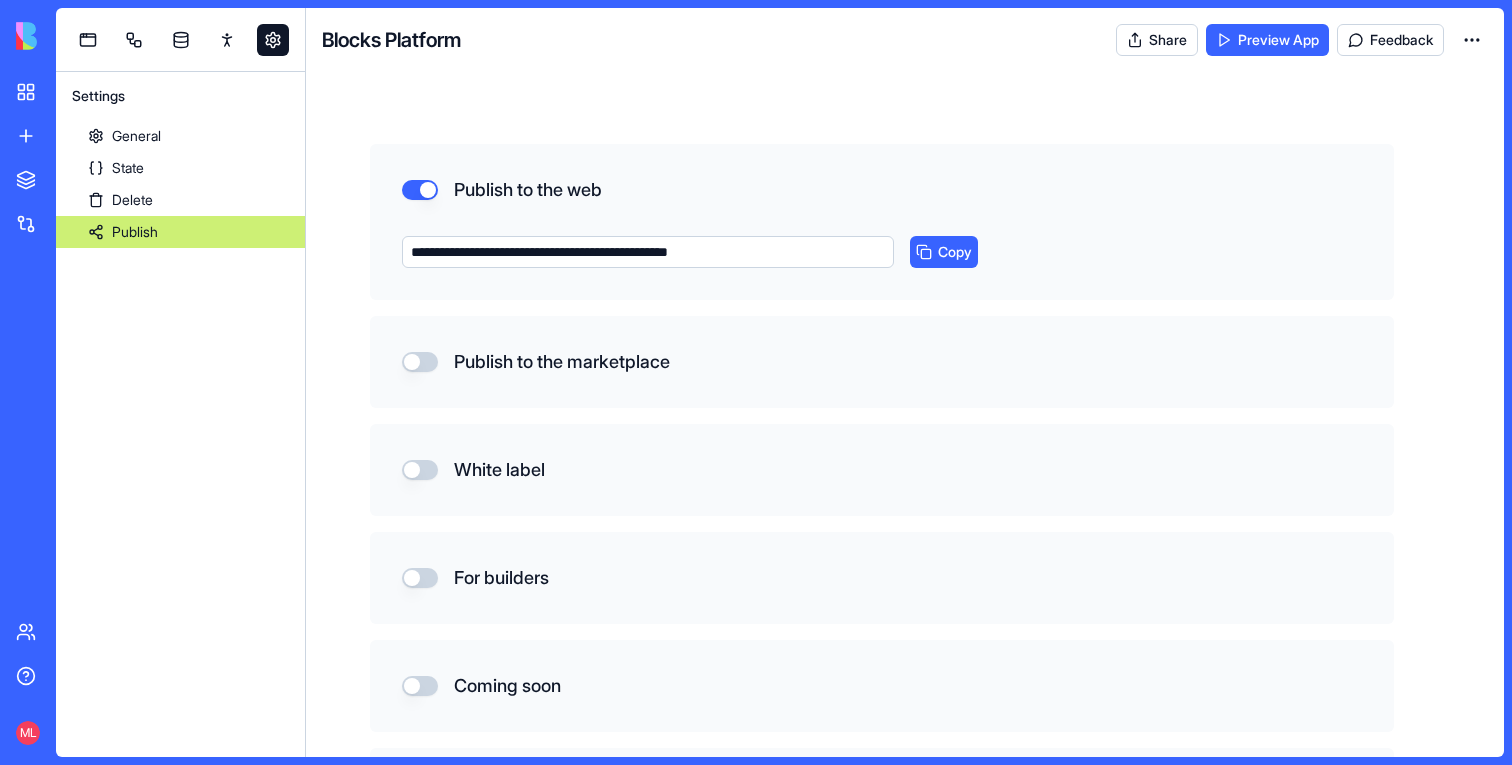 click on "Publish to the marketplace" at bounding box center (420, 362) 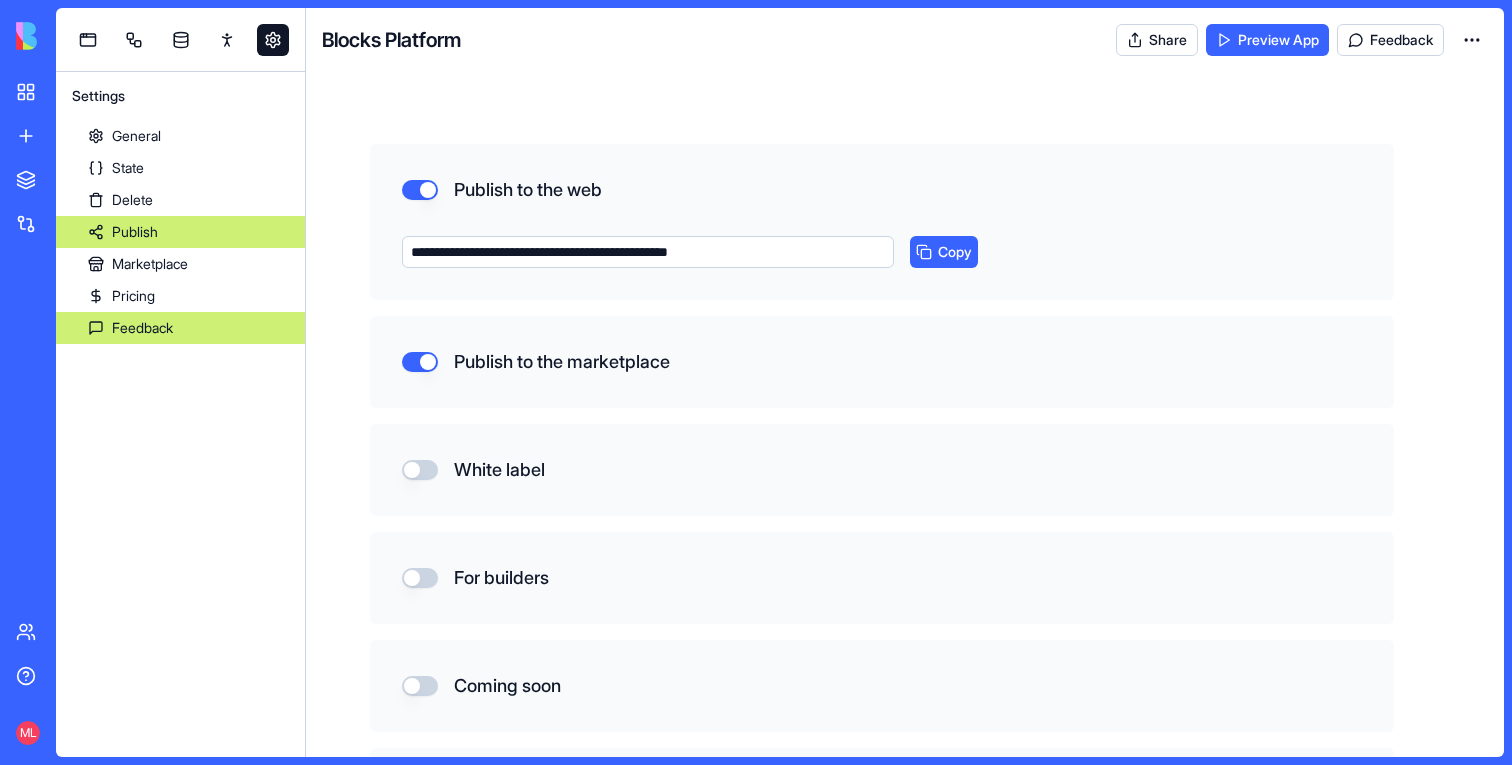 click on "Feedback" at bounding box center (180, 328) 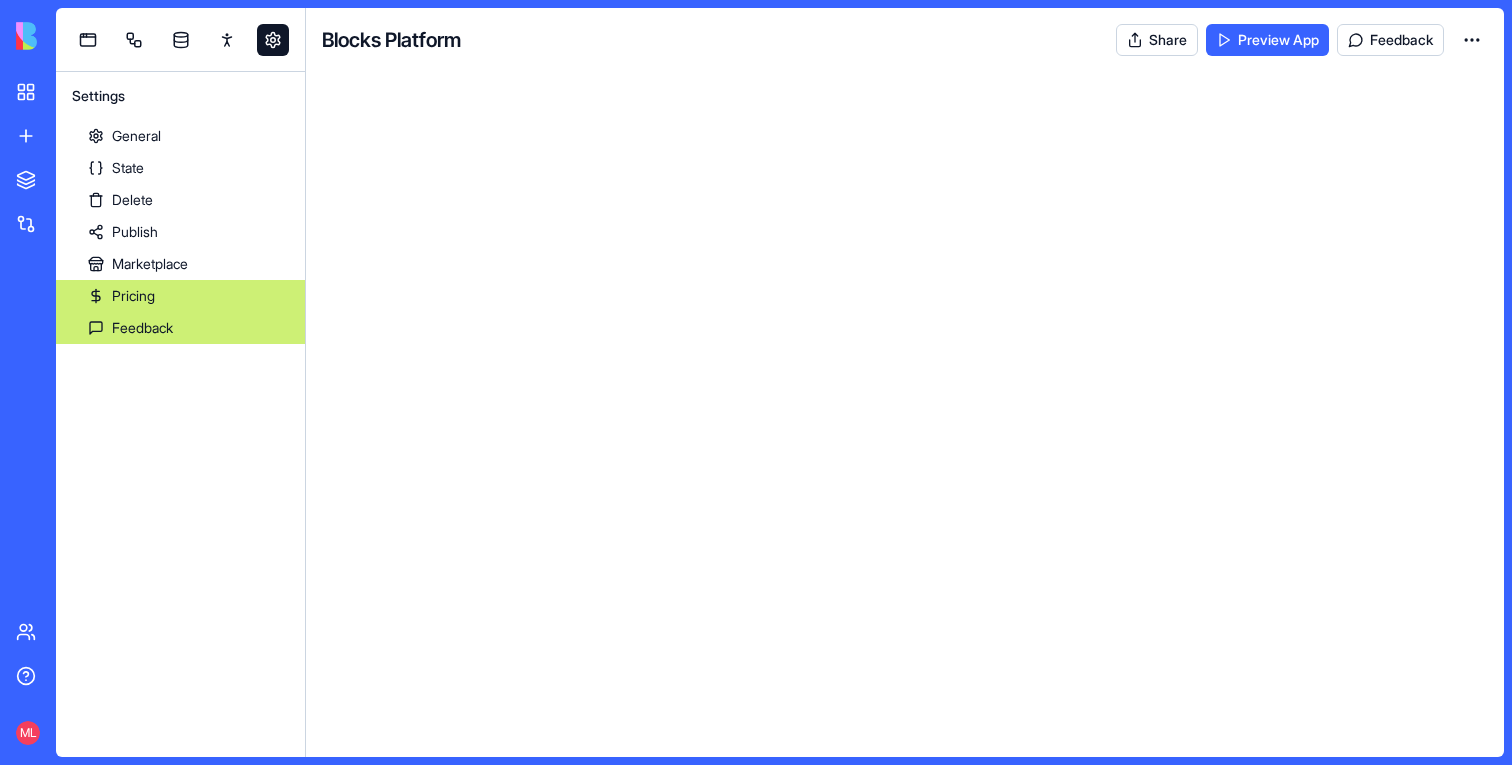 click on "Pricing" at bounding box center [180, 296] 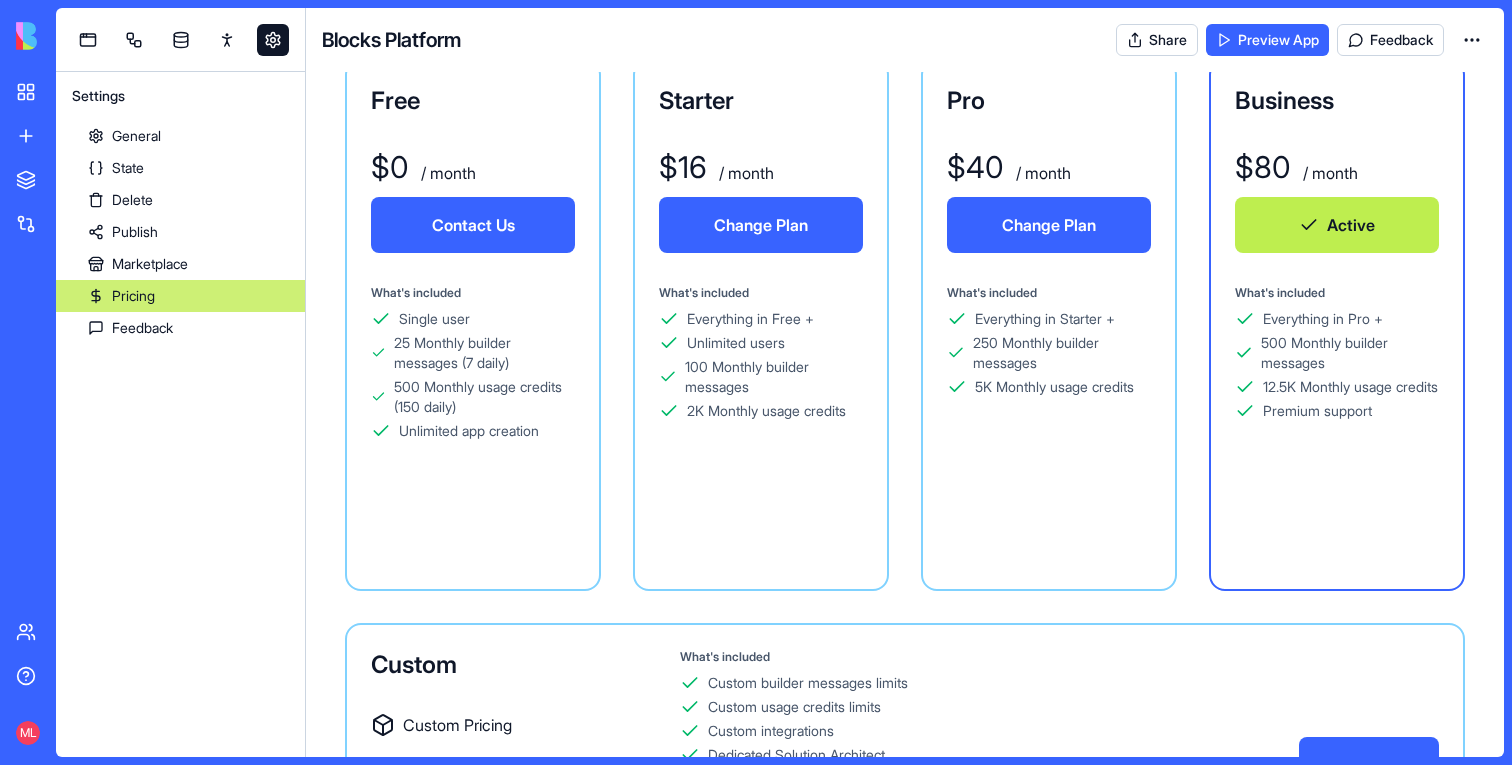 scroll, scrollTop: 0, scrollLeft: 0, axis: both 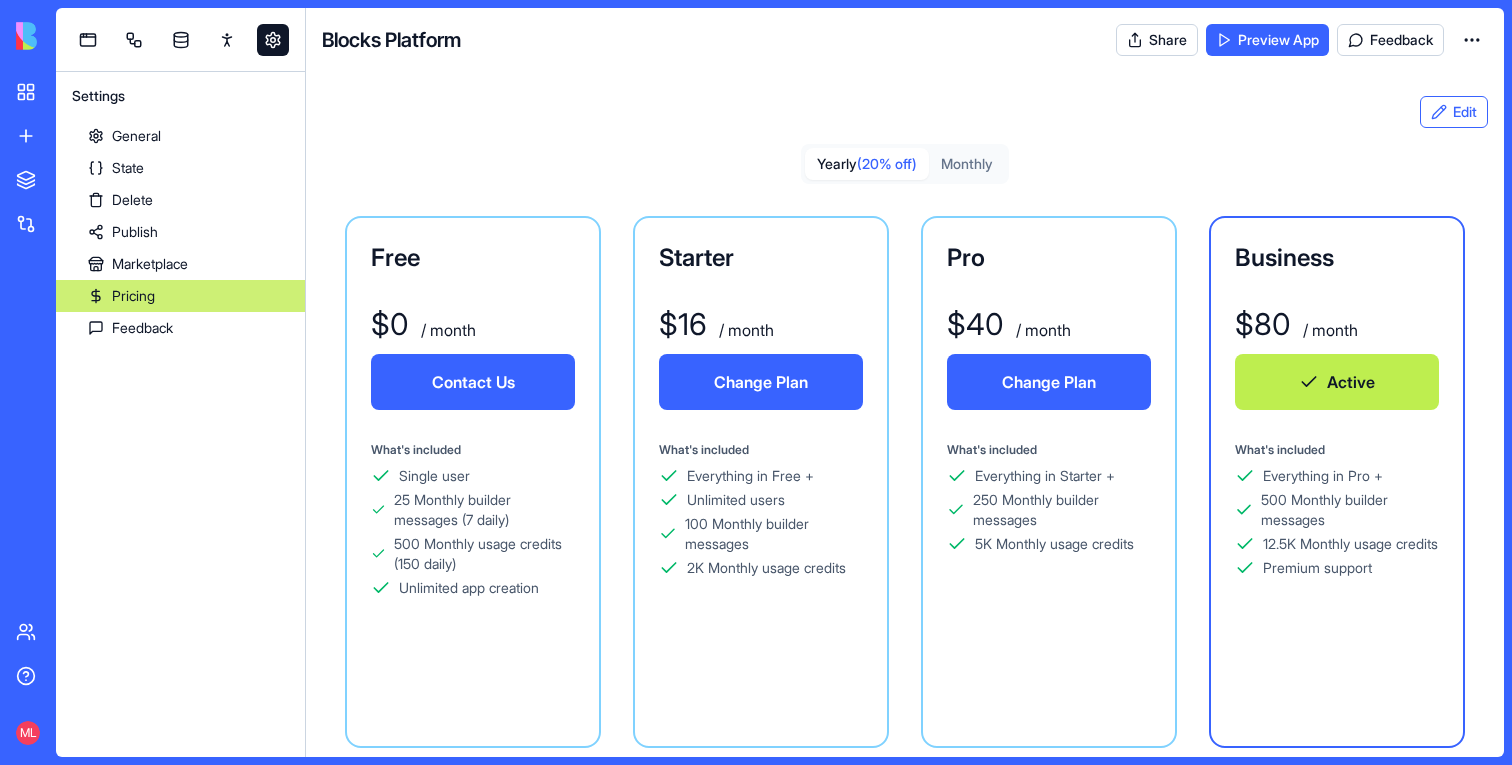 click on "Edit" at bounding box center (1454, 112) 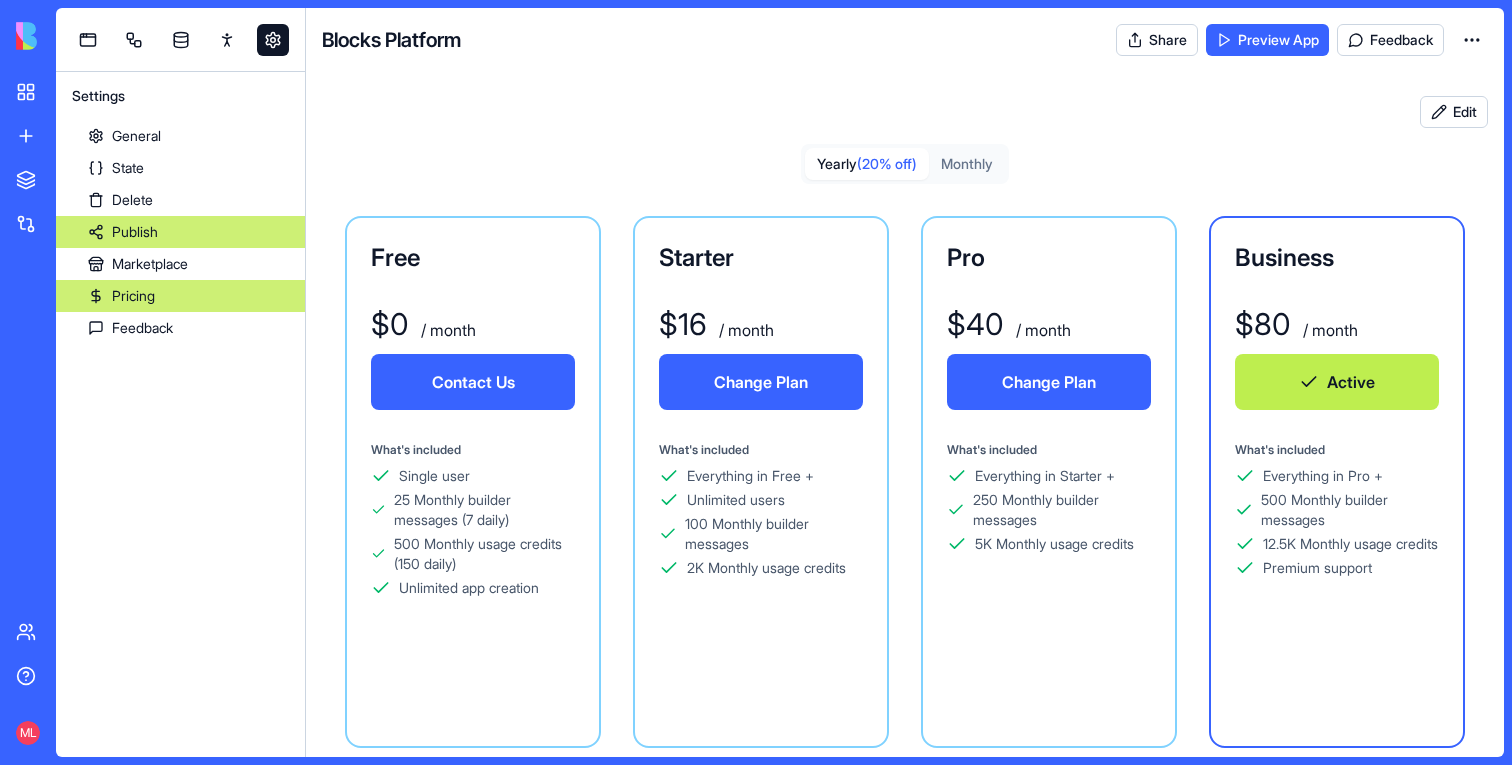 click on "Publish" at bounding box center [180, 232] 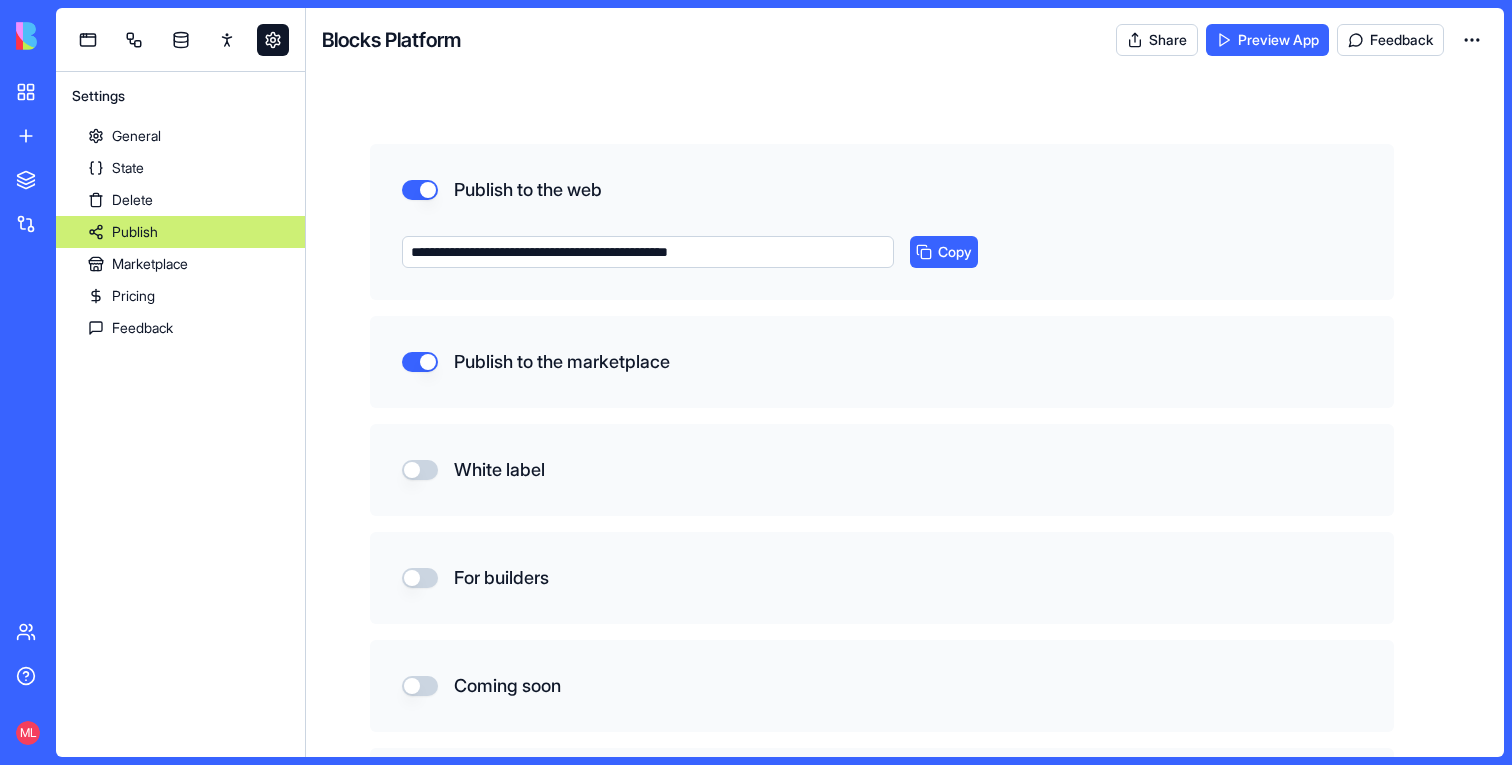 click on "Publish to the marketplace" at bounding box center [420, 362] 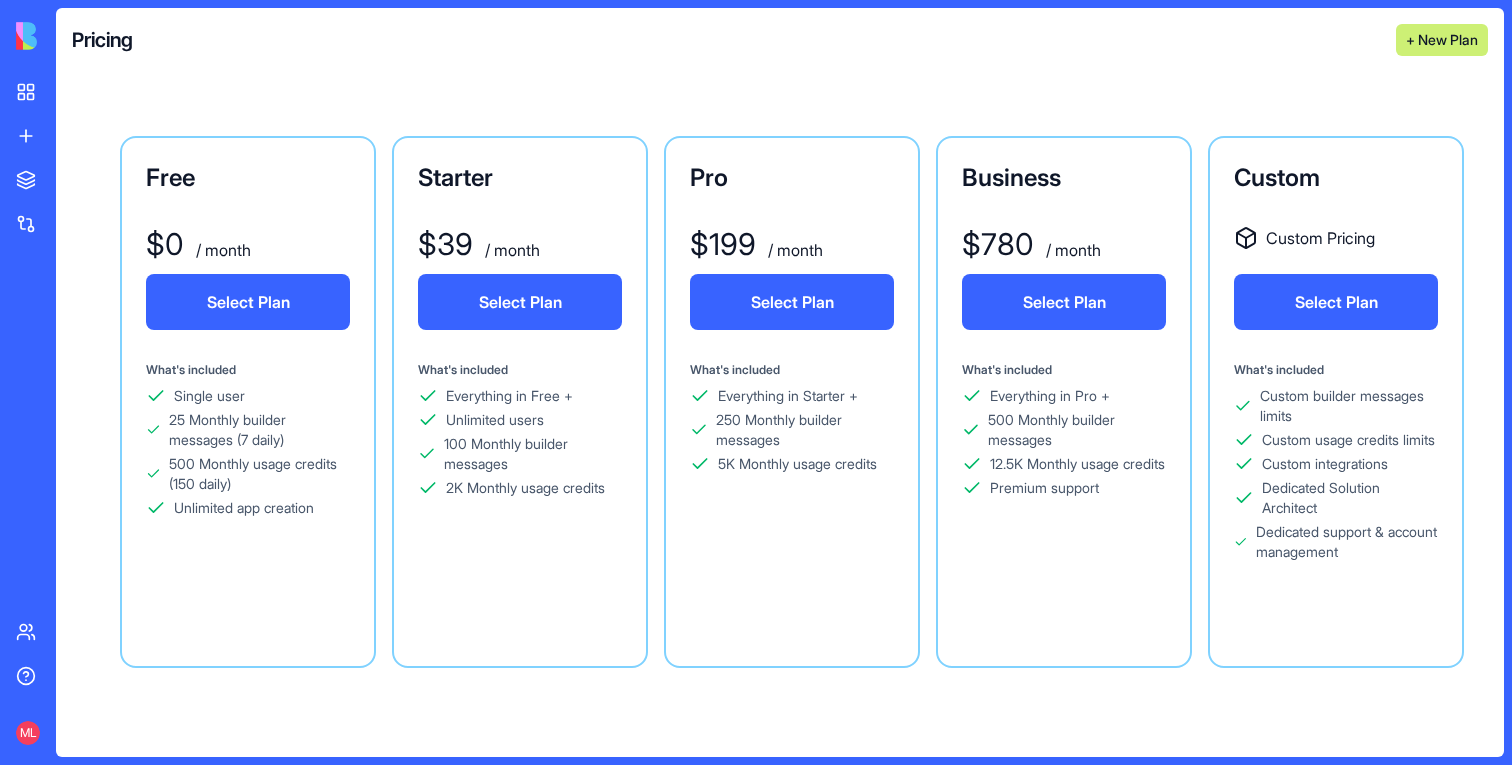 scroll, scrollTop: 0, scrollLeft: 0, axis: both 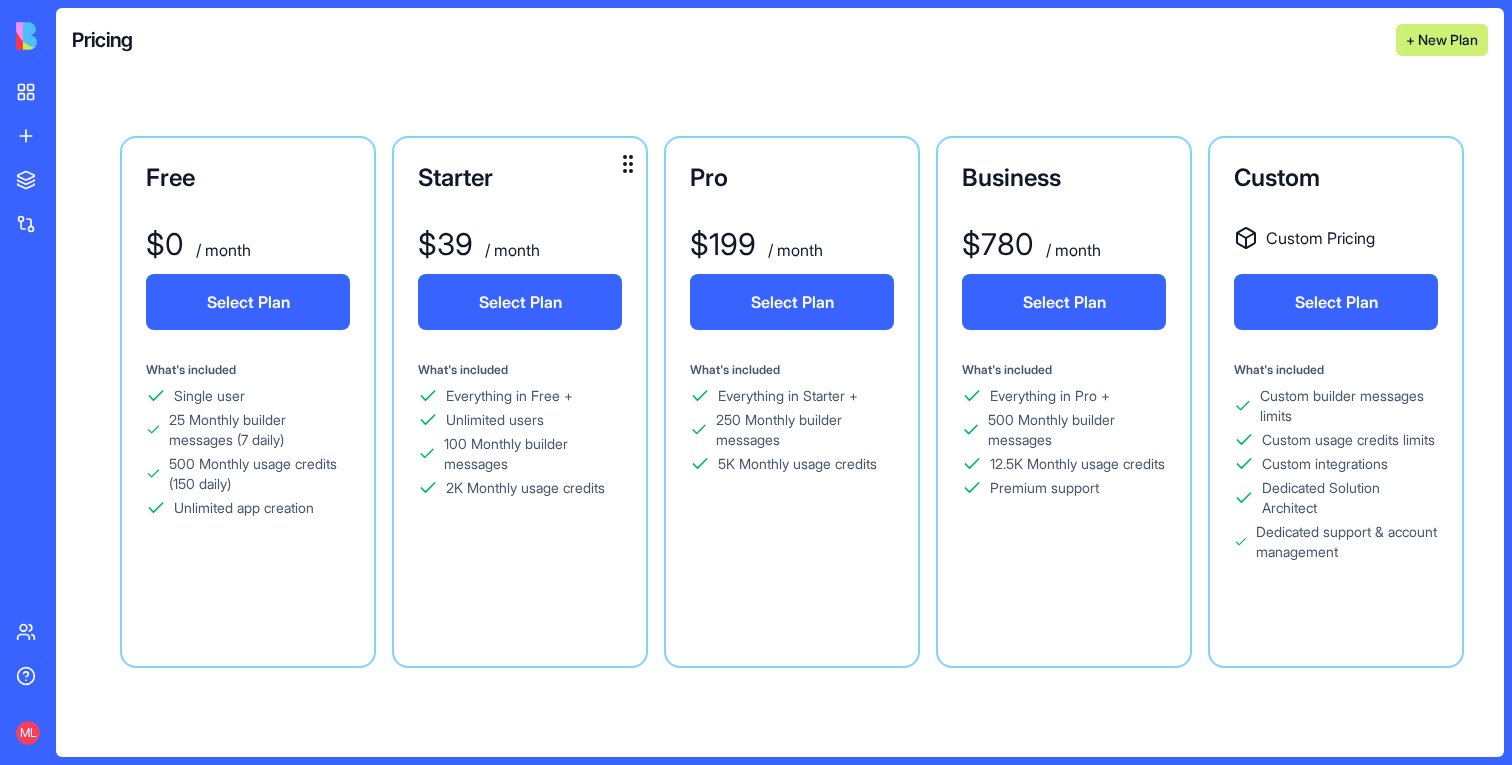 click on "Starter $ 39   / month Select Plan What's included Everything in Free + Unlimited users 100 Monthly builder messages 2K Monthly usage credits" at bounding box center [520, 402] 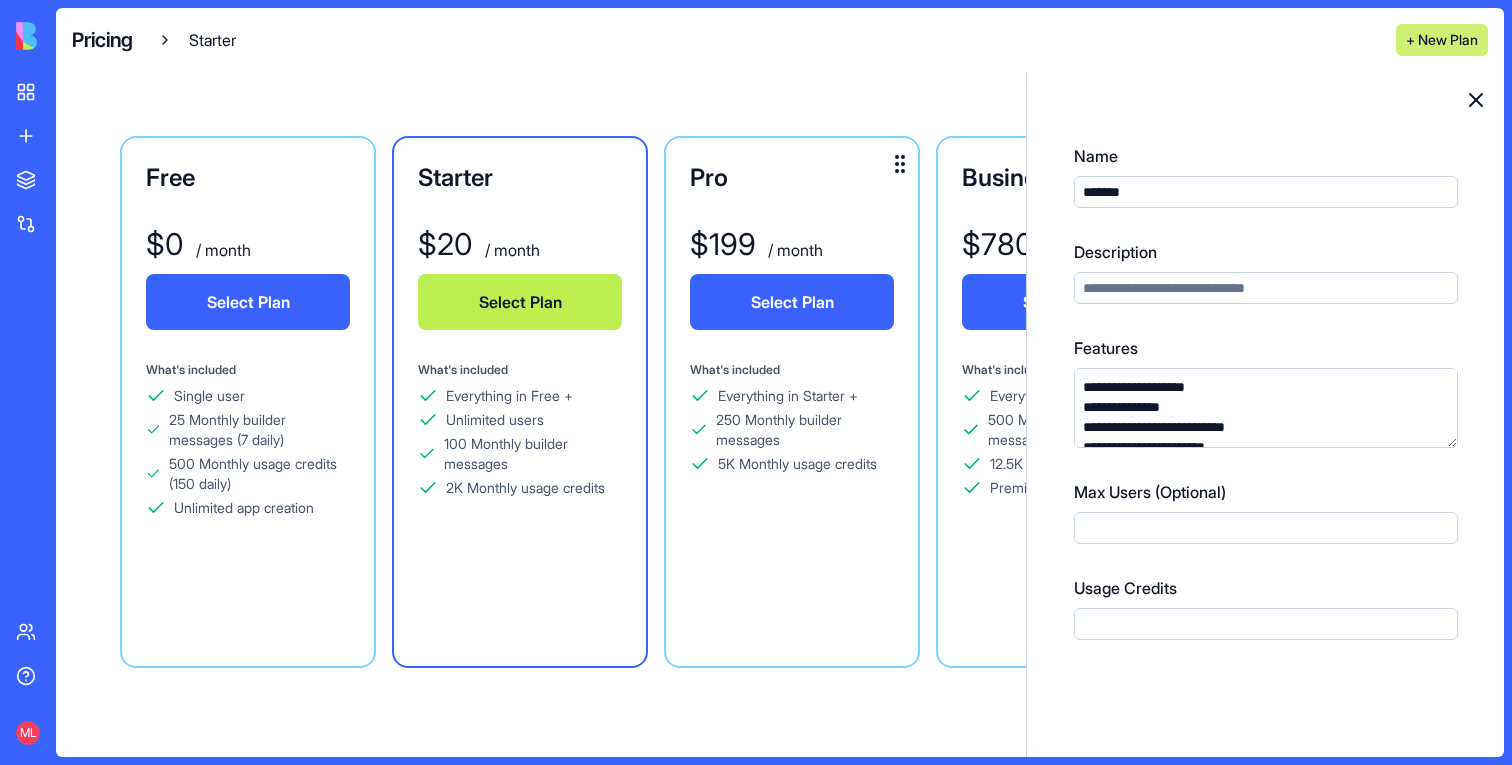 click on "Pro $ 199   / month Select Plan What's included Everything in Starter + 250 Monthly builder messages 5K Monthly usage credits" at bounding box center [792, 402] 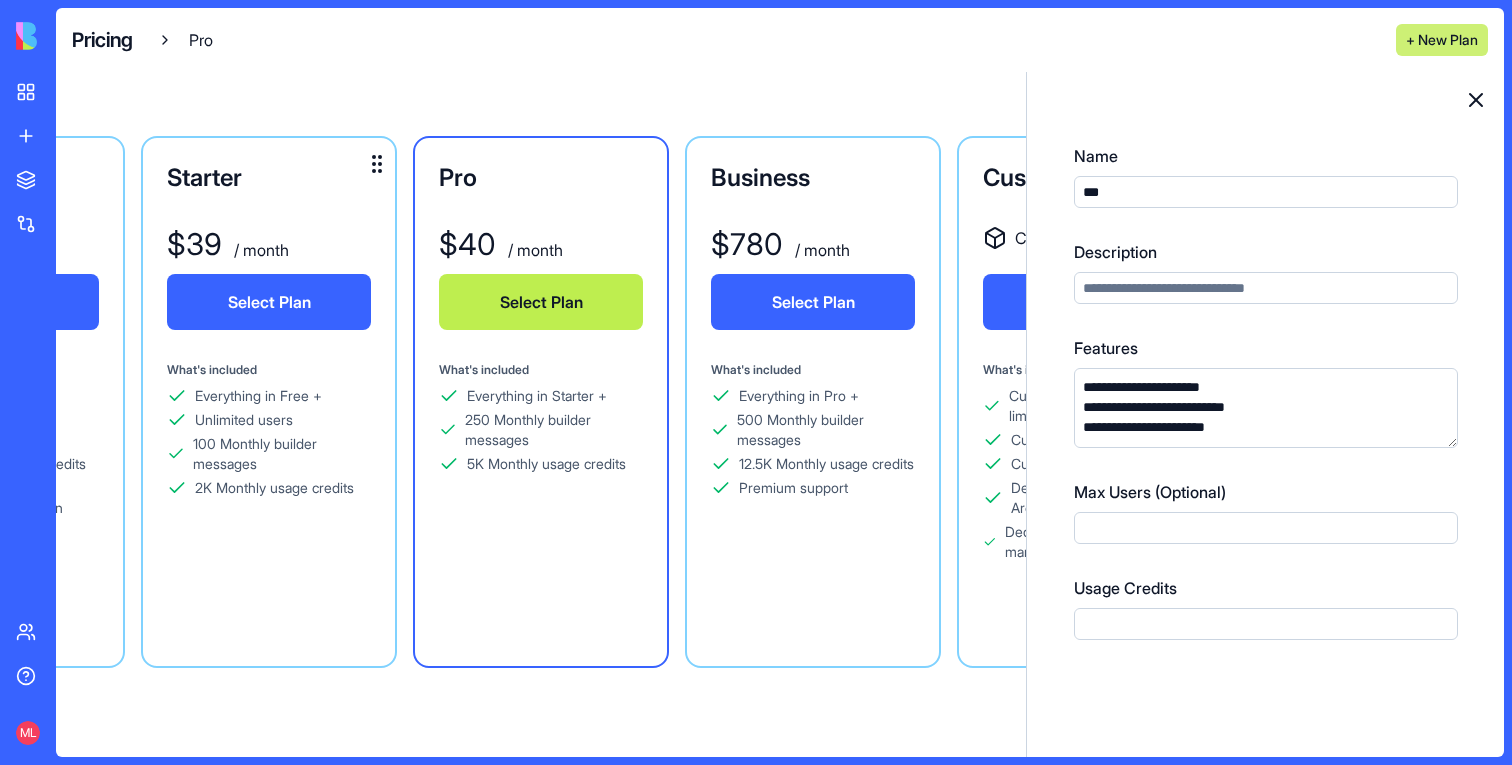 click on "Starter" at bounding box center (269, 178) 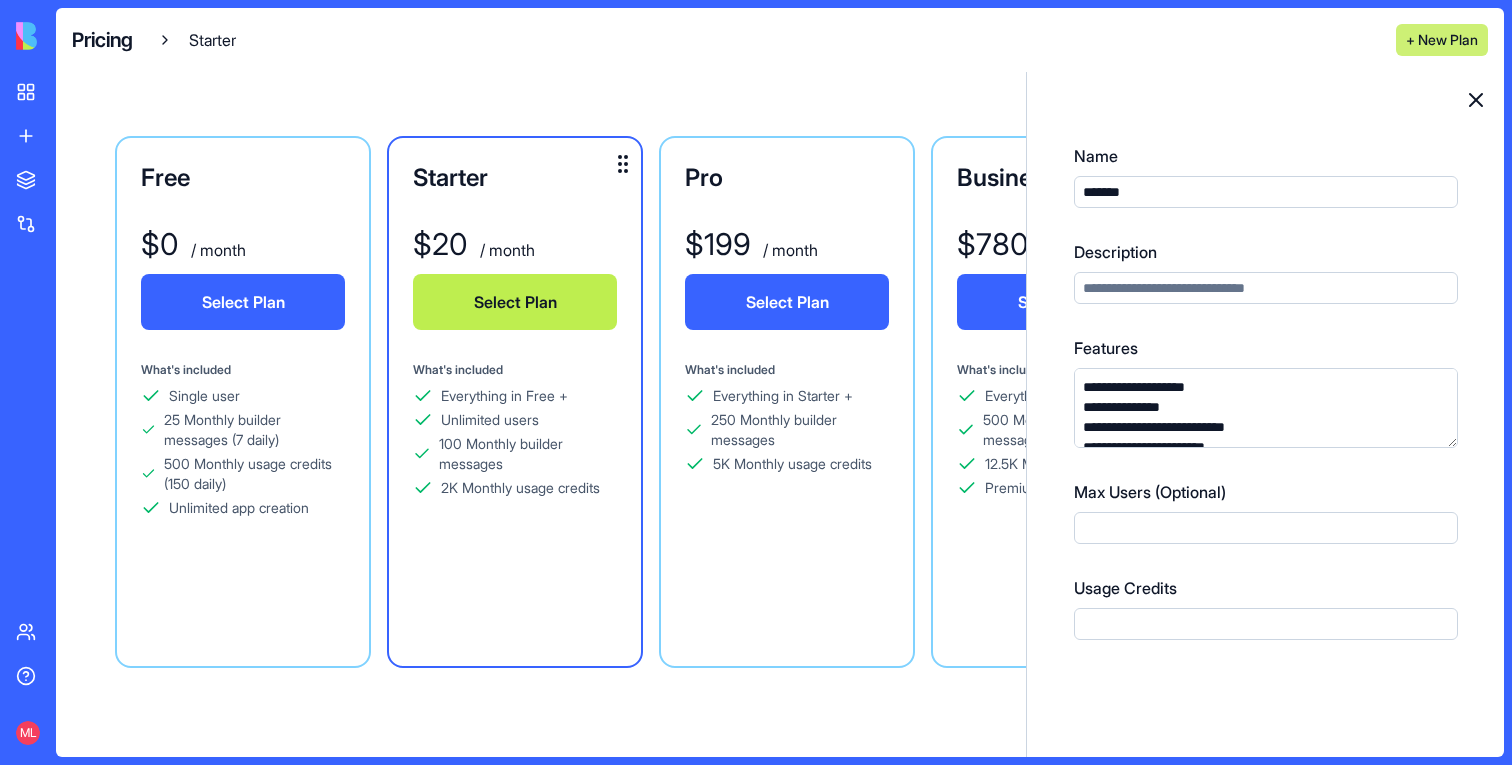 scroll, scrollTop: 0, scrollLeft: 0, axis: both 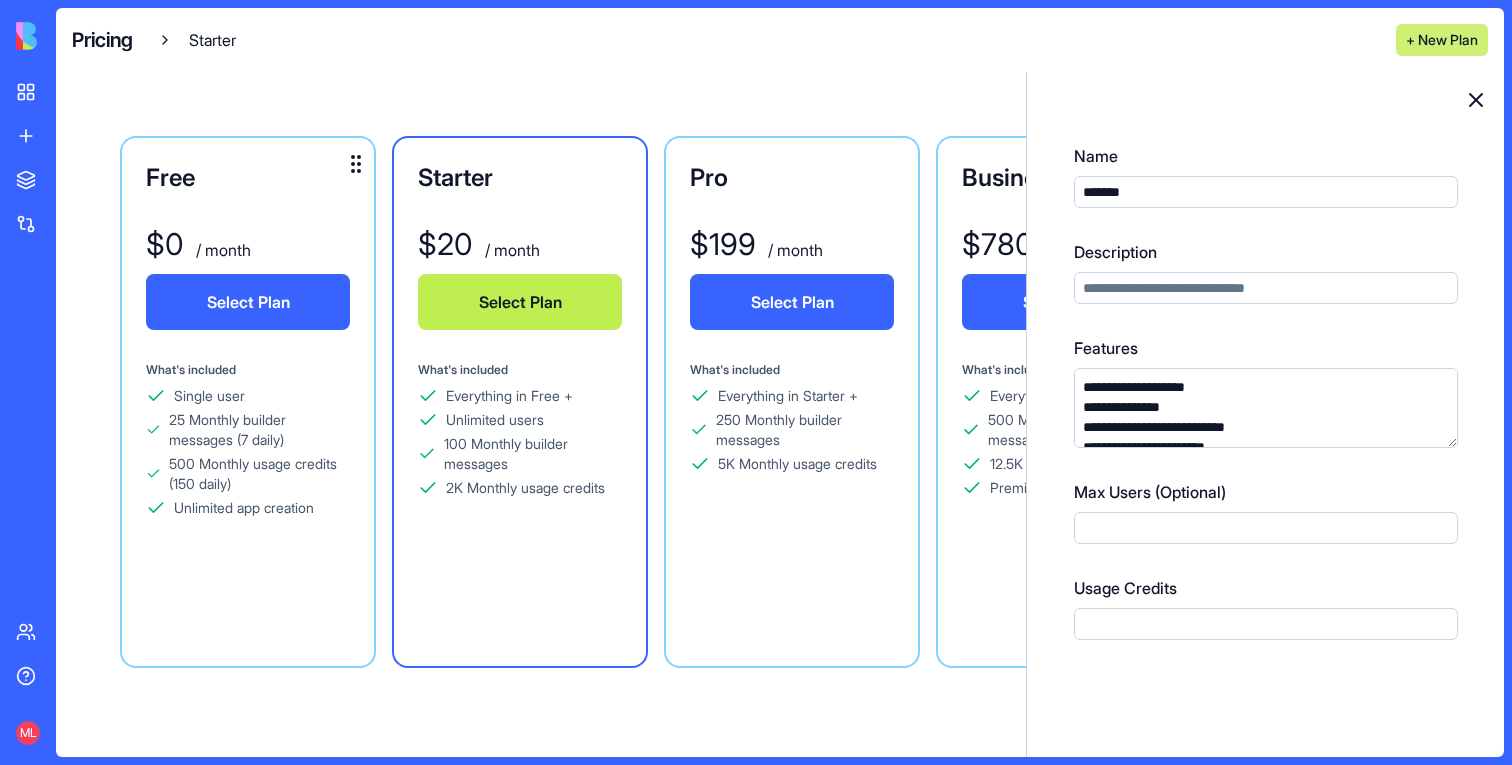 click on "Free $ 0   / month Select Plan What's included Single user 25 Monthly builder messages (7 daily) 500 Monthly usage credits (150 daily) Unlimited app creation" at bounding box center (248, 402) 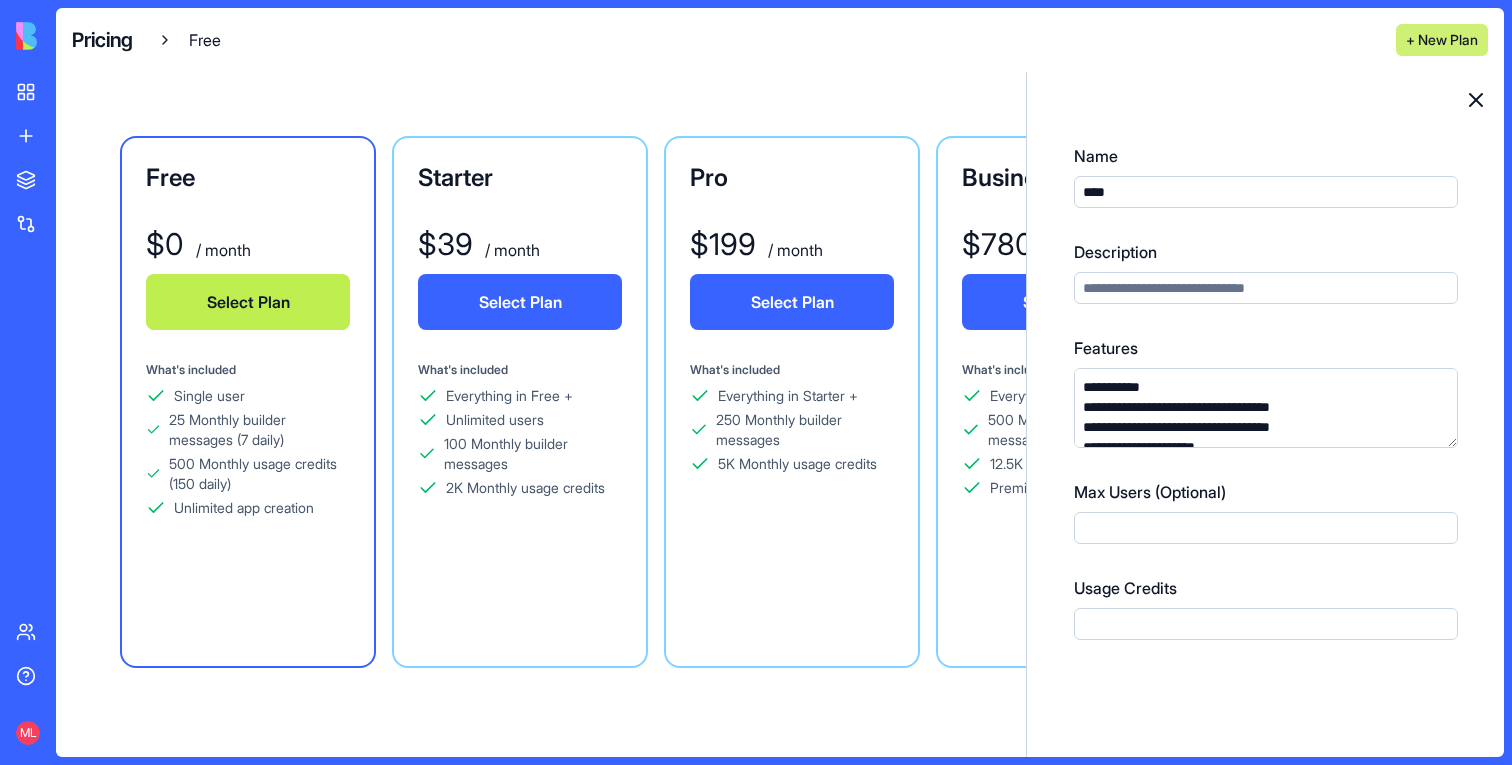 click on "**********" at bounding box center [1266, 408] 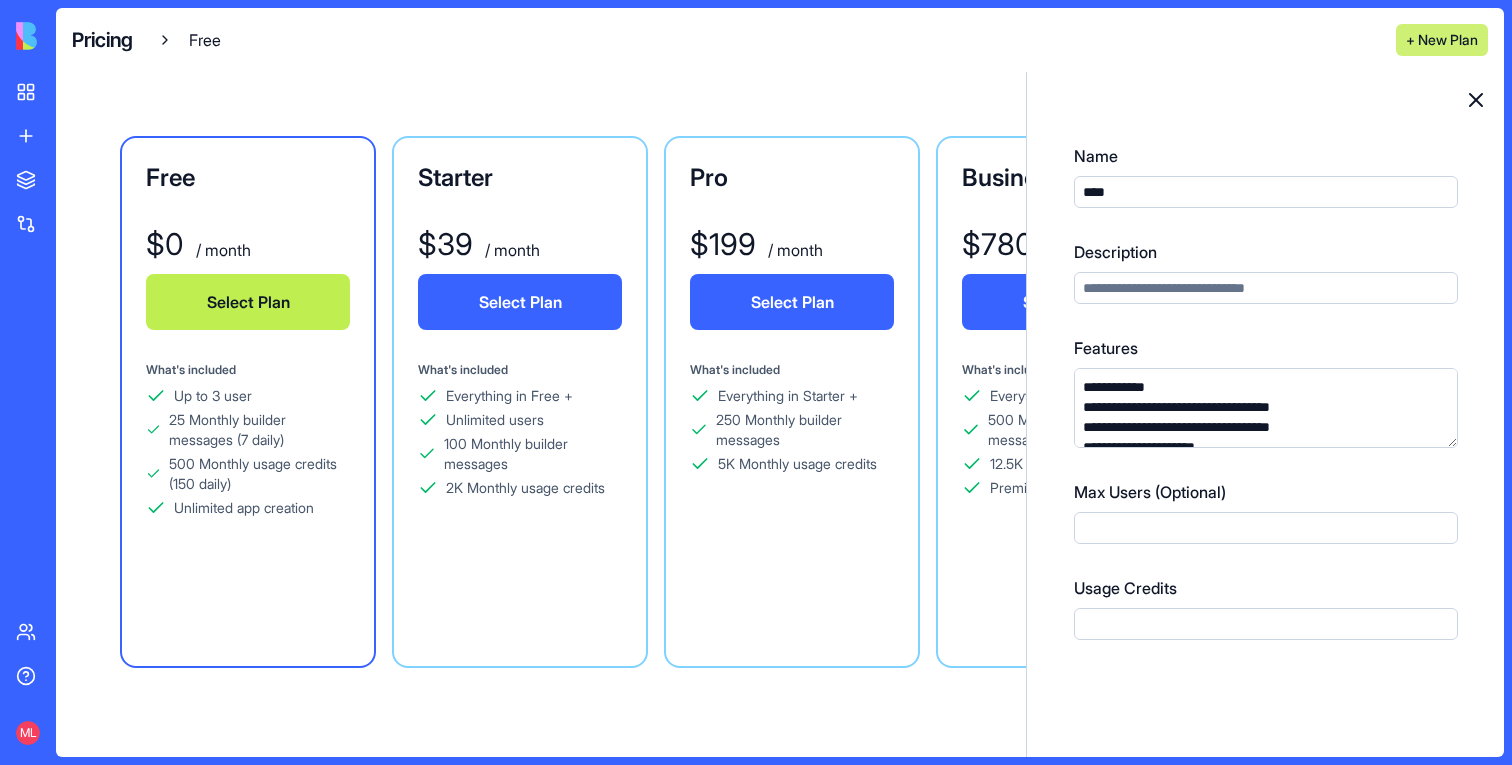 type on "**********" 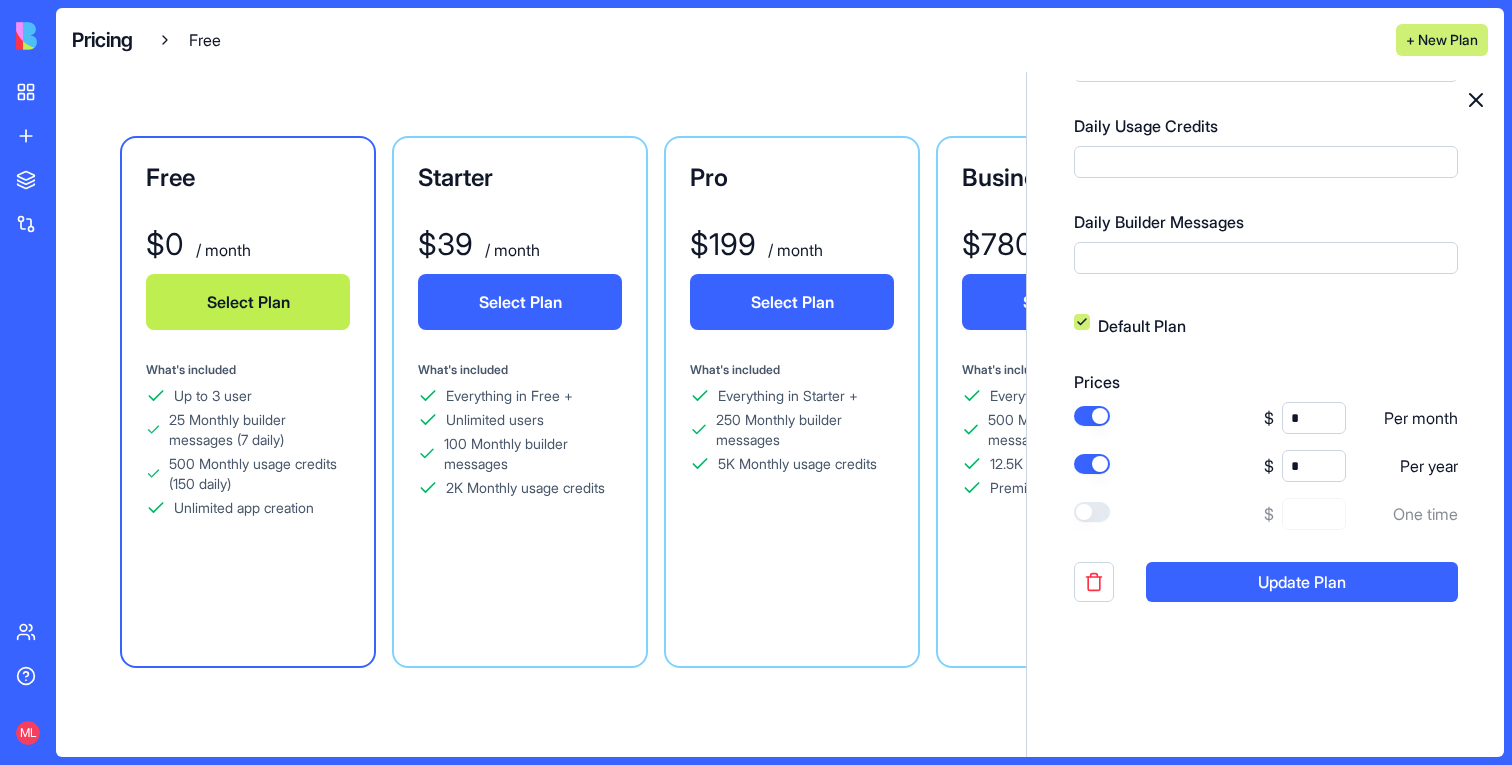 scroll, scrollTop: 675, scrollLeft: 0, axis: vertical 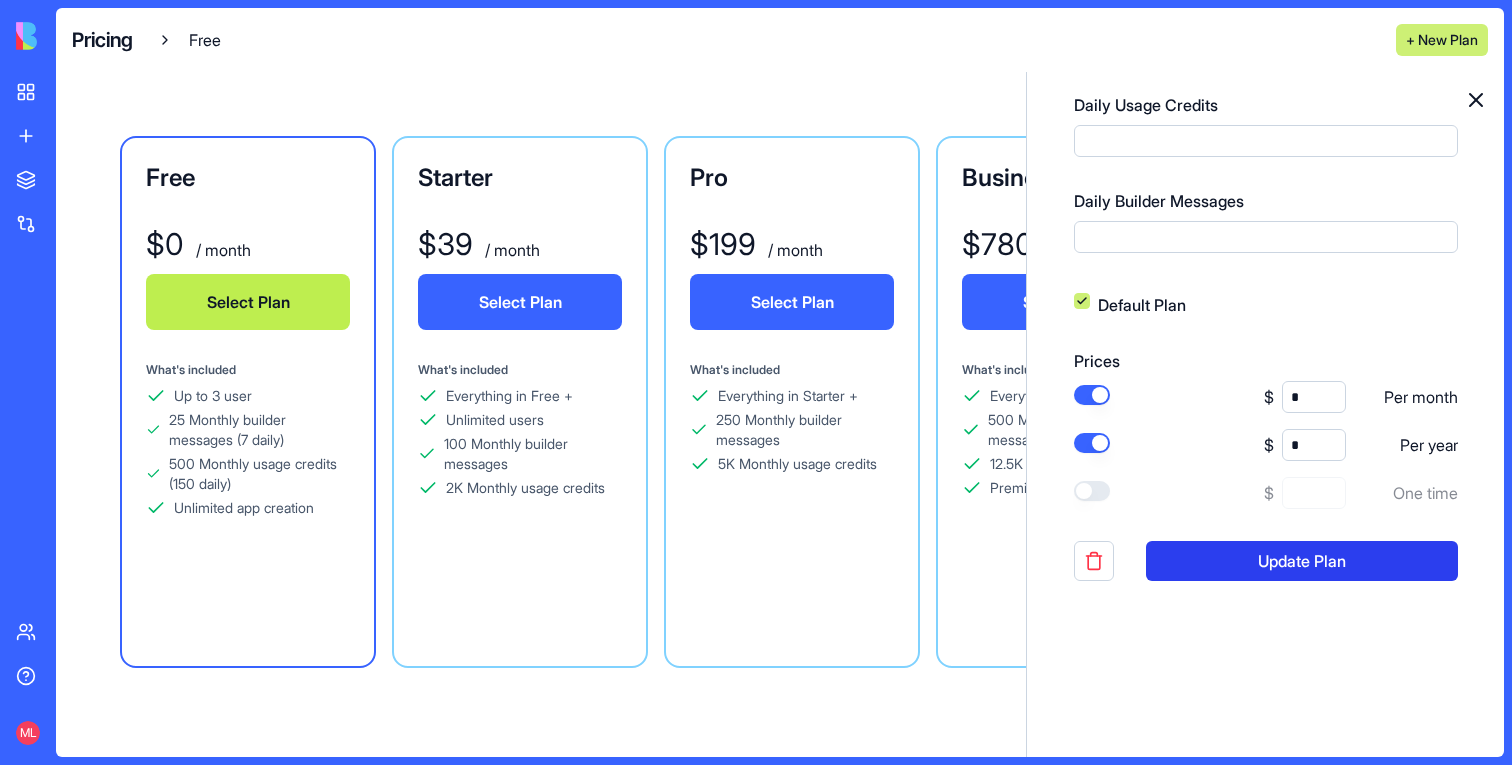 click on "Update Plan" at bounding box center (1302, 561) 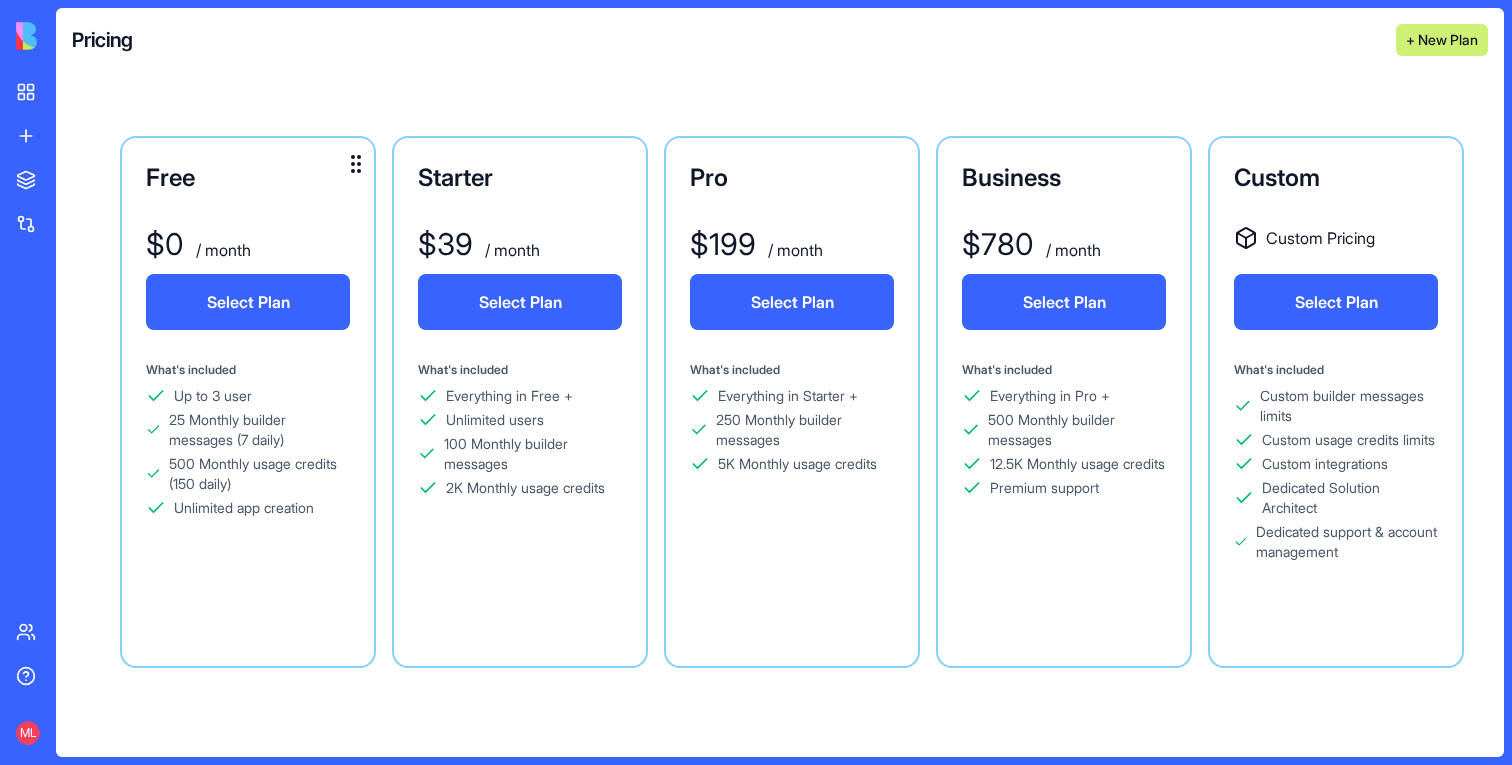 click on "Up to 3 user 25 Monthly builder messages (7 daily) 500 Monthly usage credits (150 daily) Unlimited app creation" at bounding box center (248, 452) 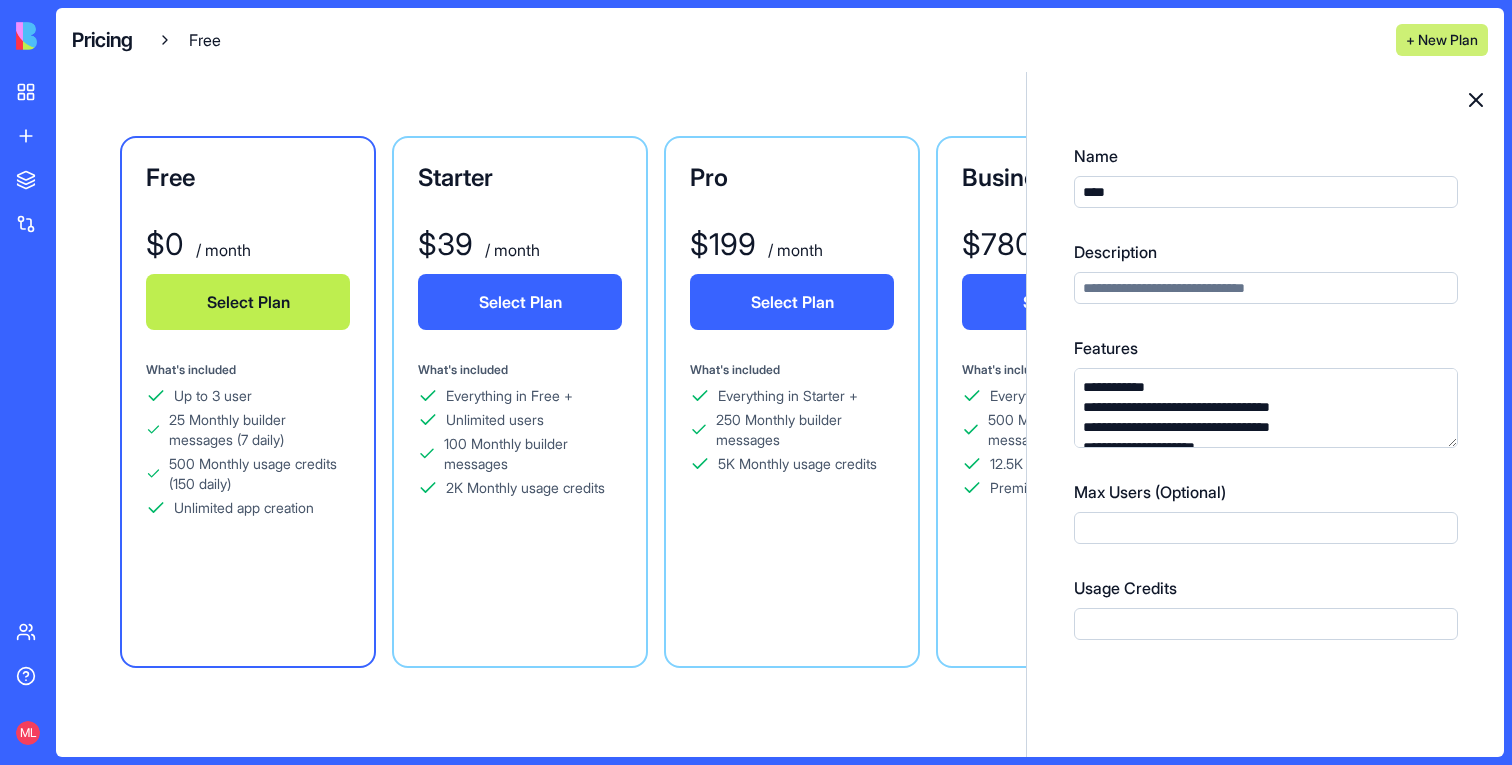 click on "**********" at bounding box center [1266, 408] 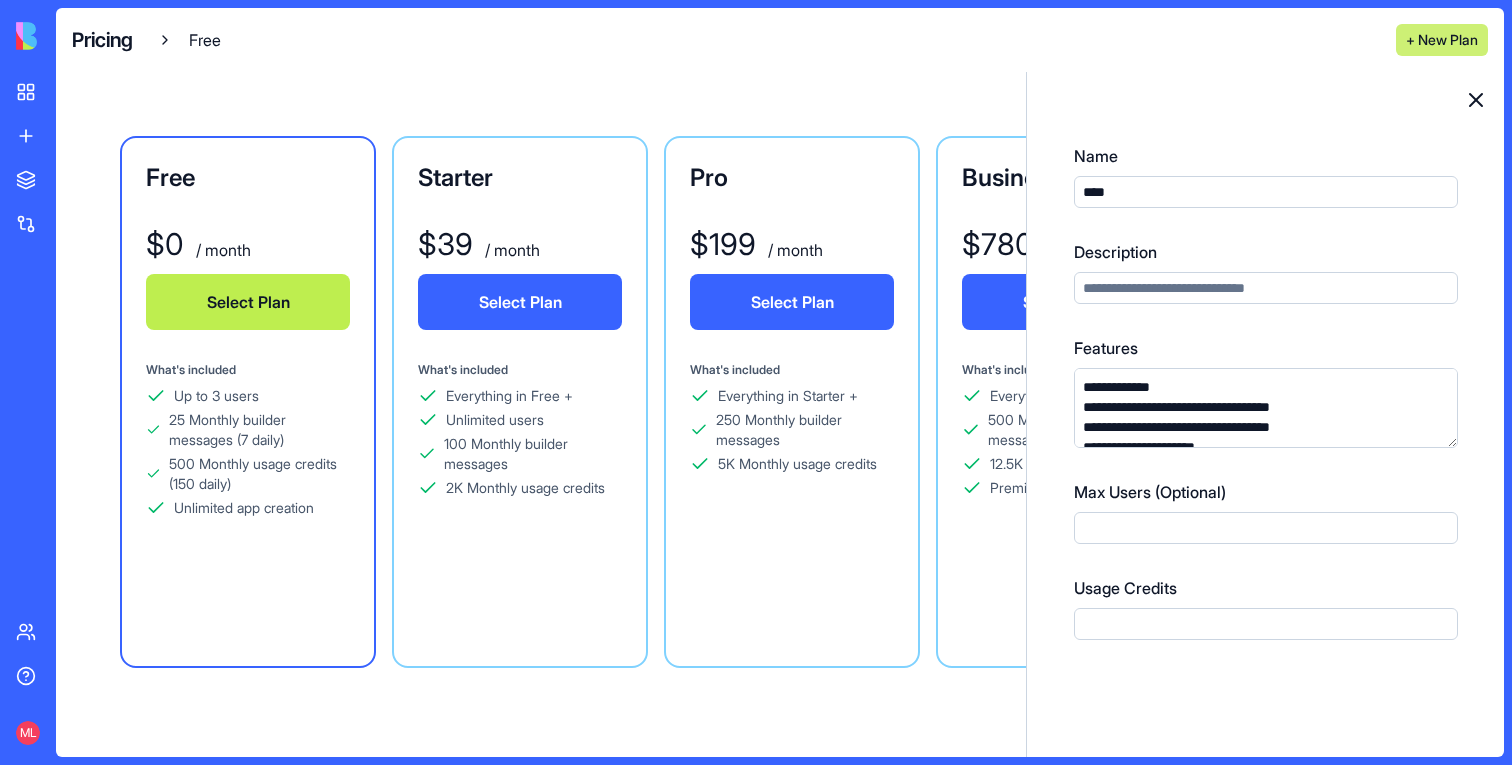 scroll, scrollTop: 18, scrollLeft: 0, axis: vertical 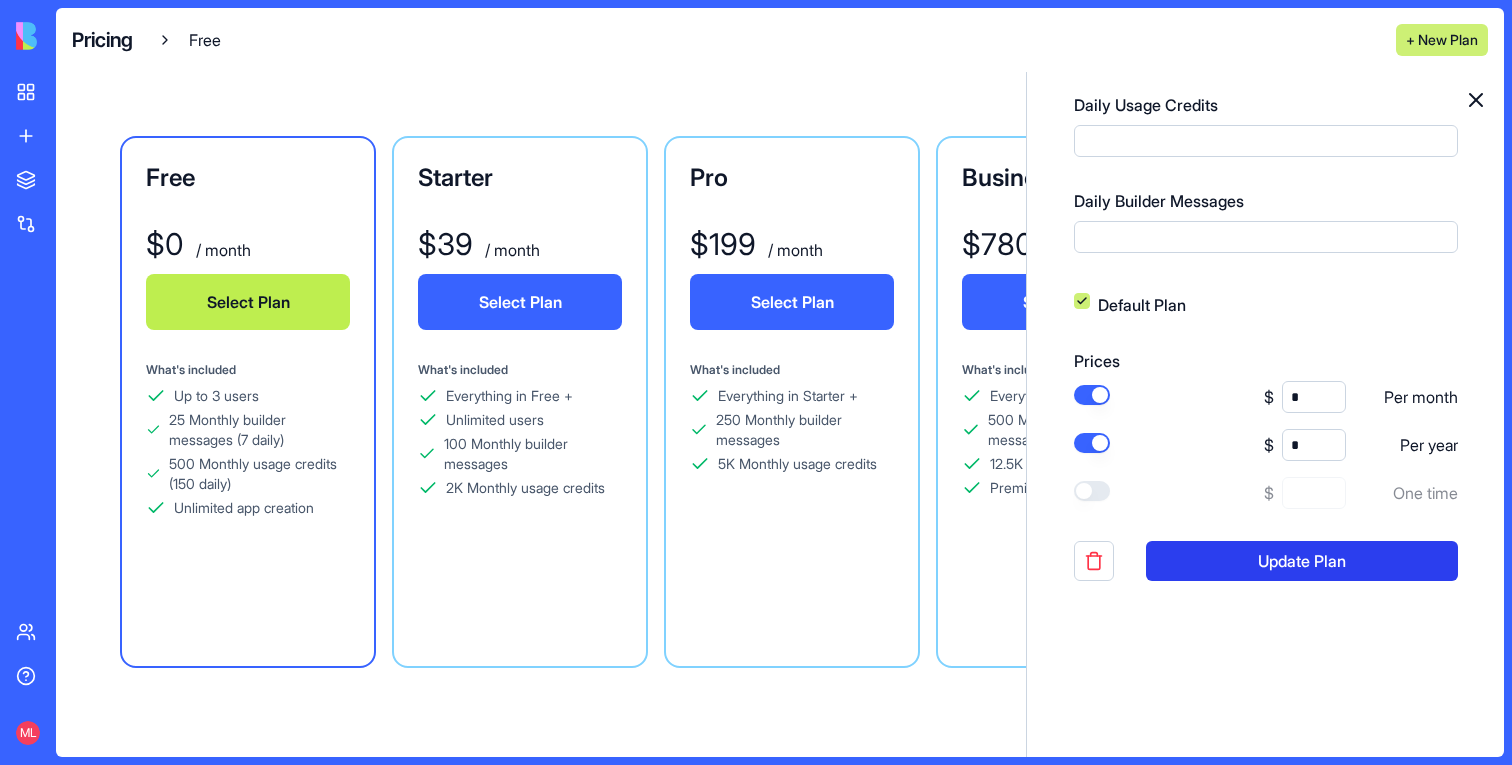 type on "**********" 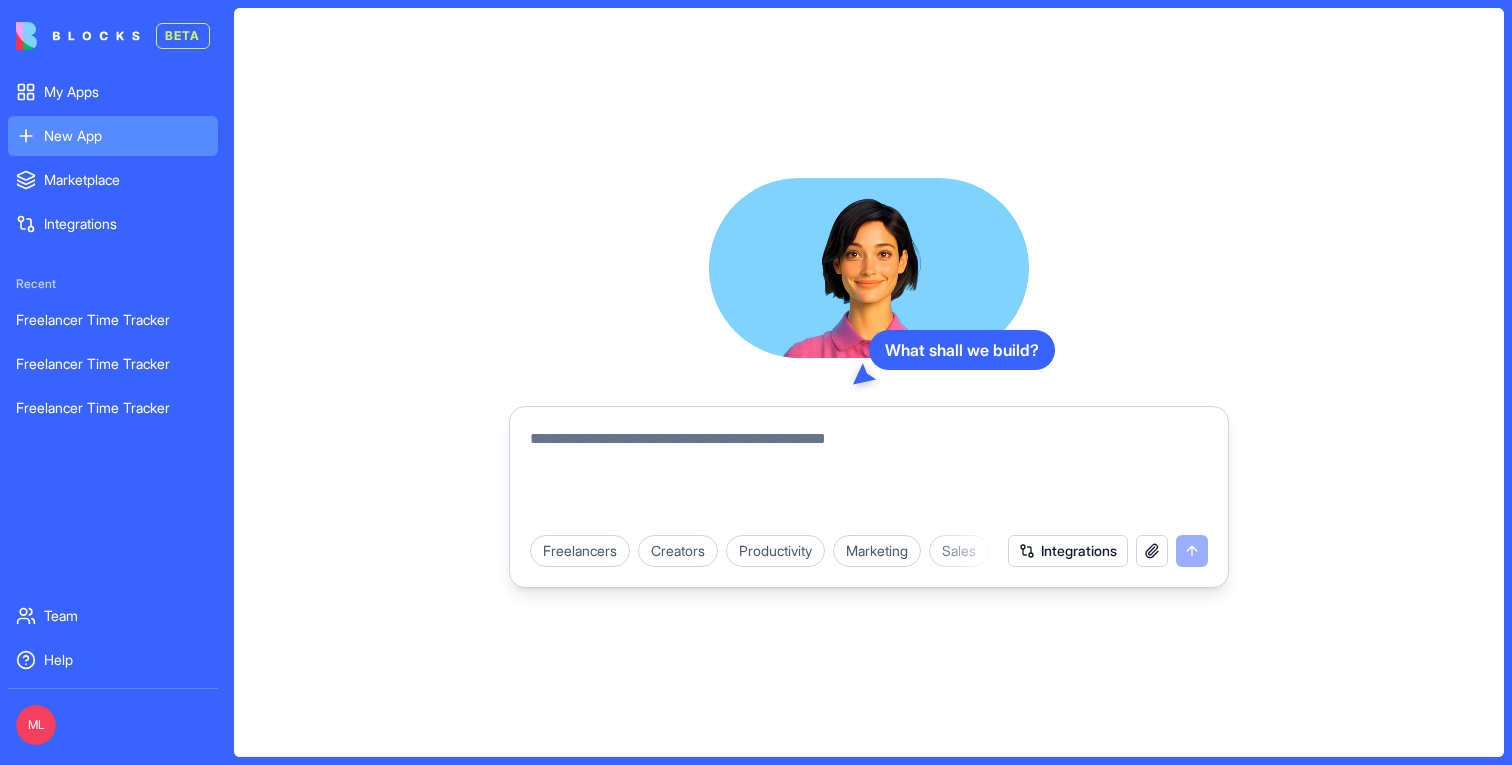 scroll, scrollTop: 0, scrollLeft: 0, axis: both 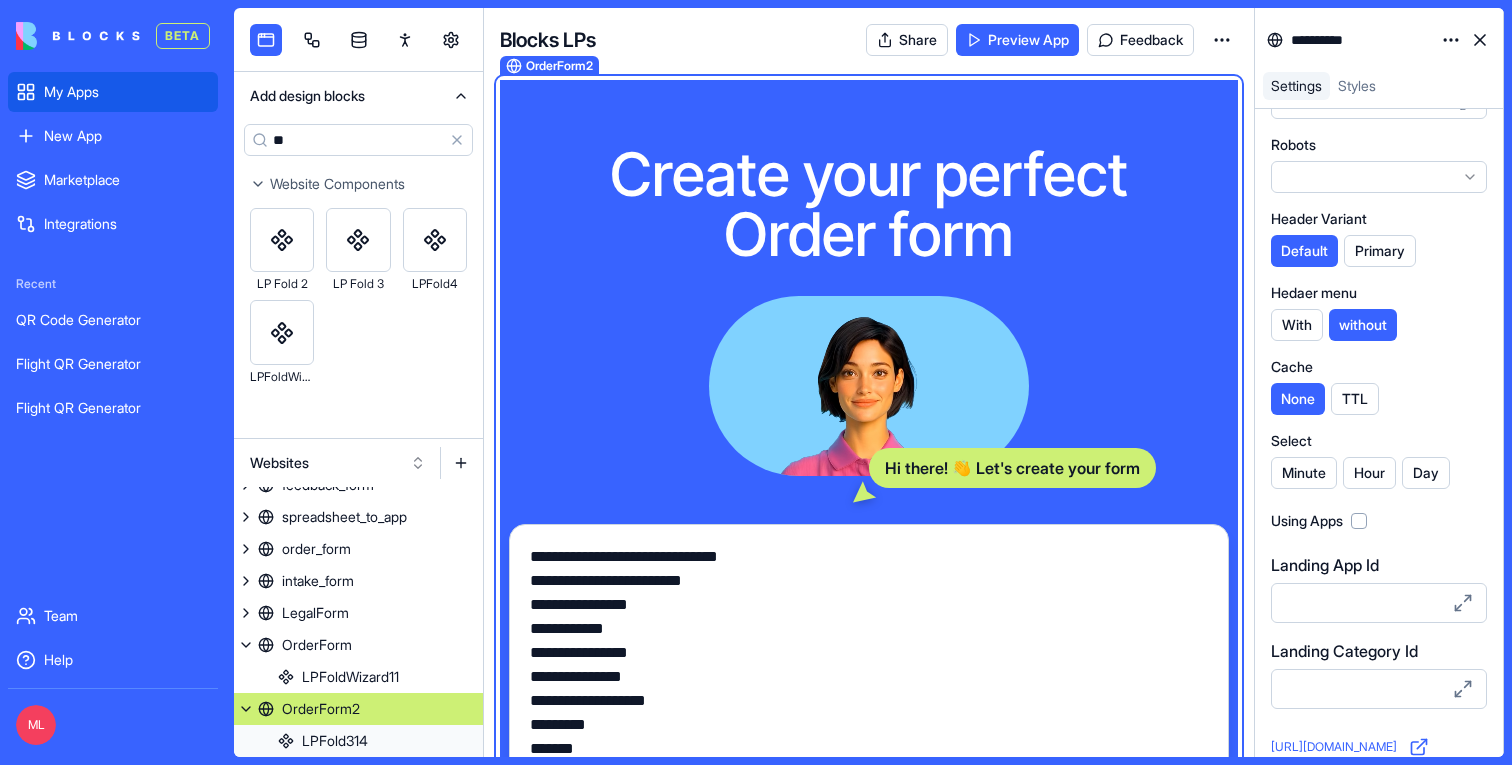 click on "My Apps" at bounding box center (127, 92) 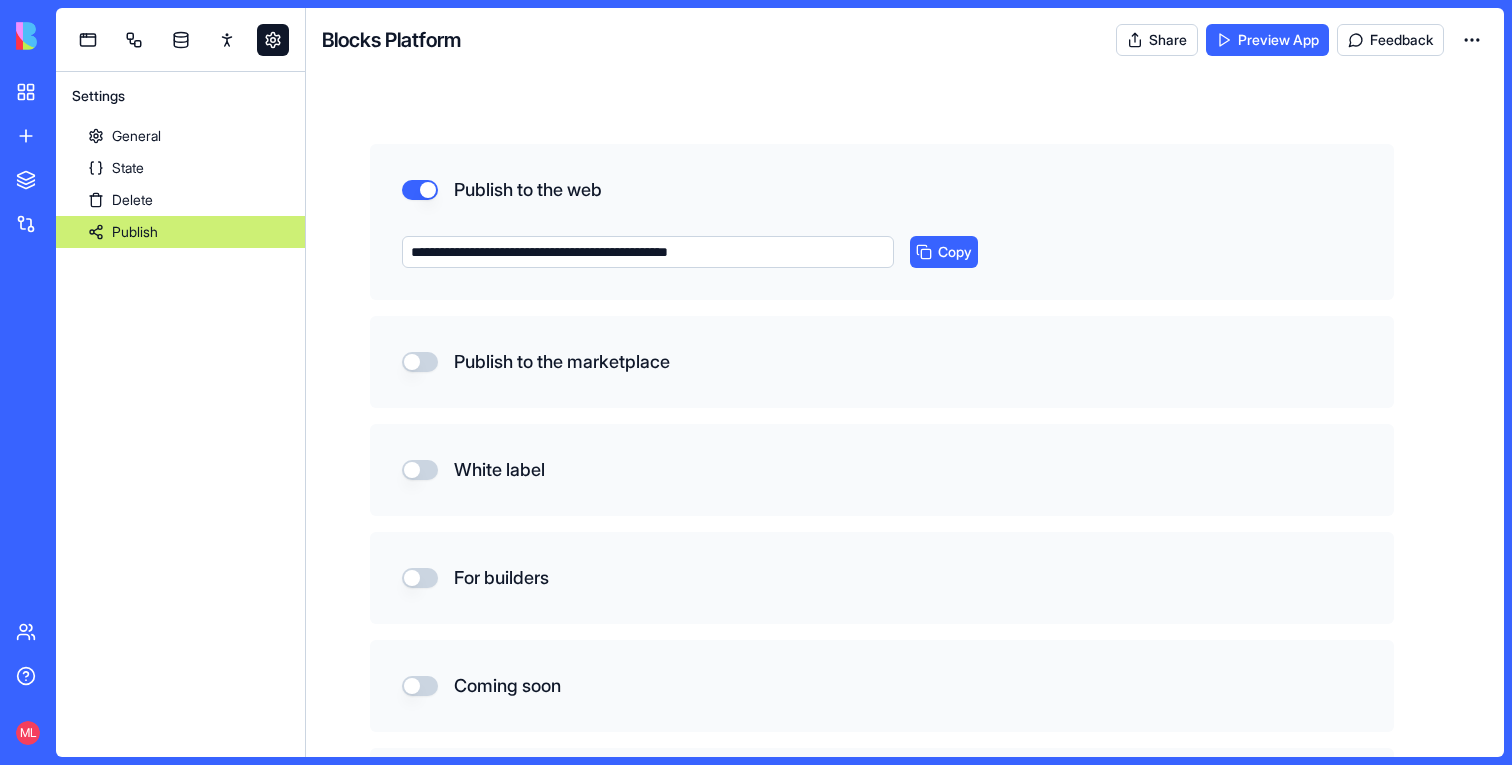 scroll, scrollTop: 0, scrollLeft: 0, axis: both 